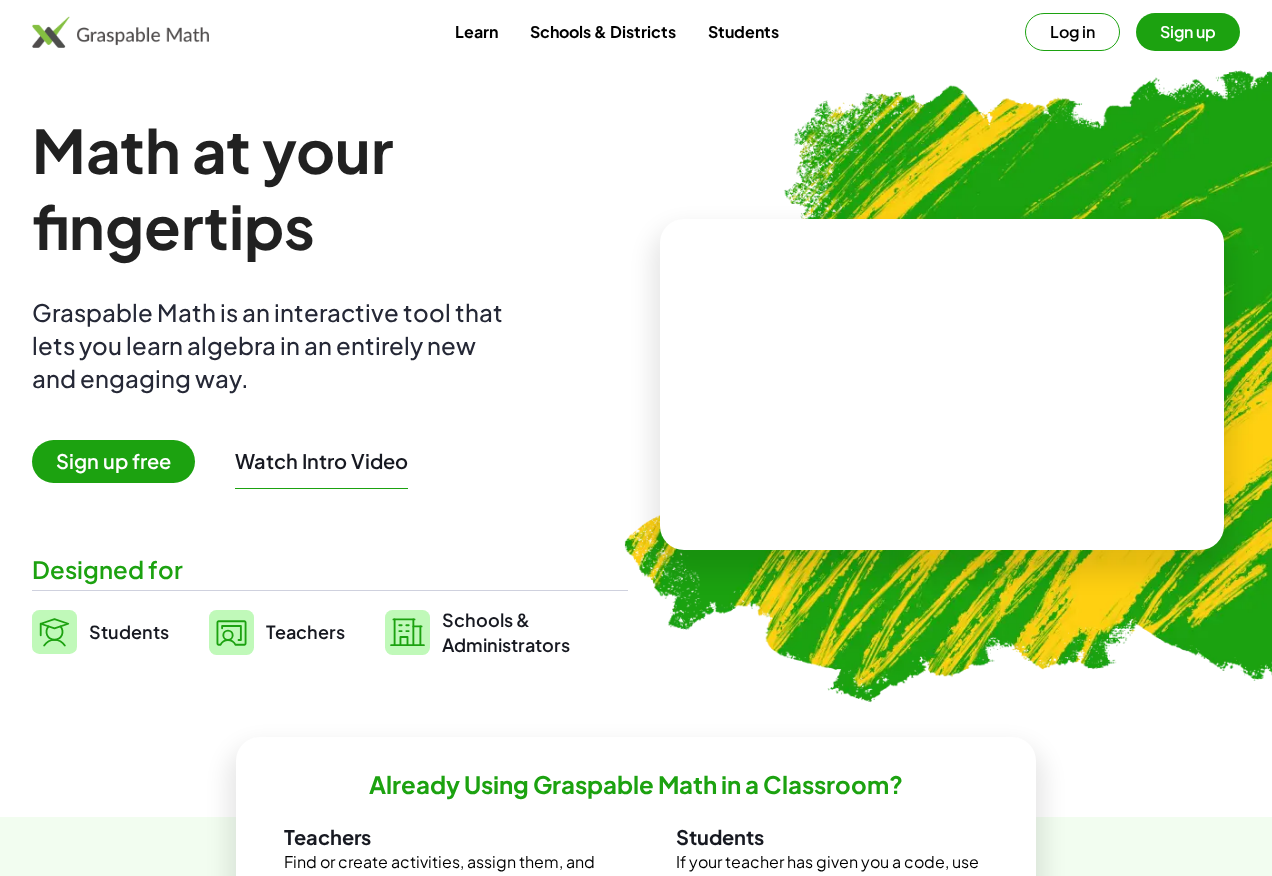 scroll, scrollTop: 0, scrollLeft: 0, axis: both 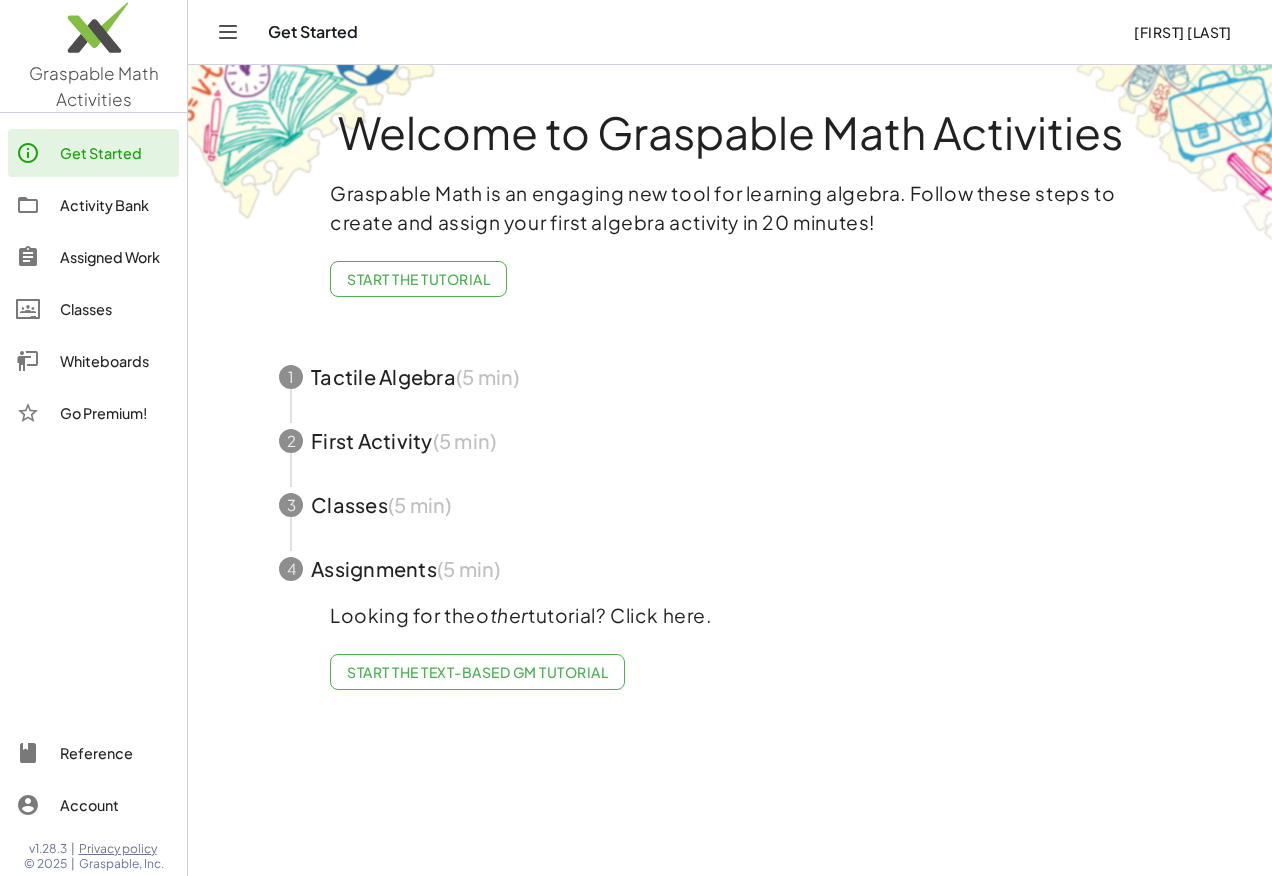click 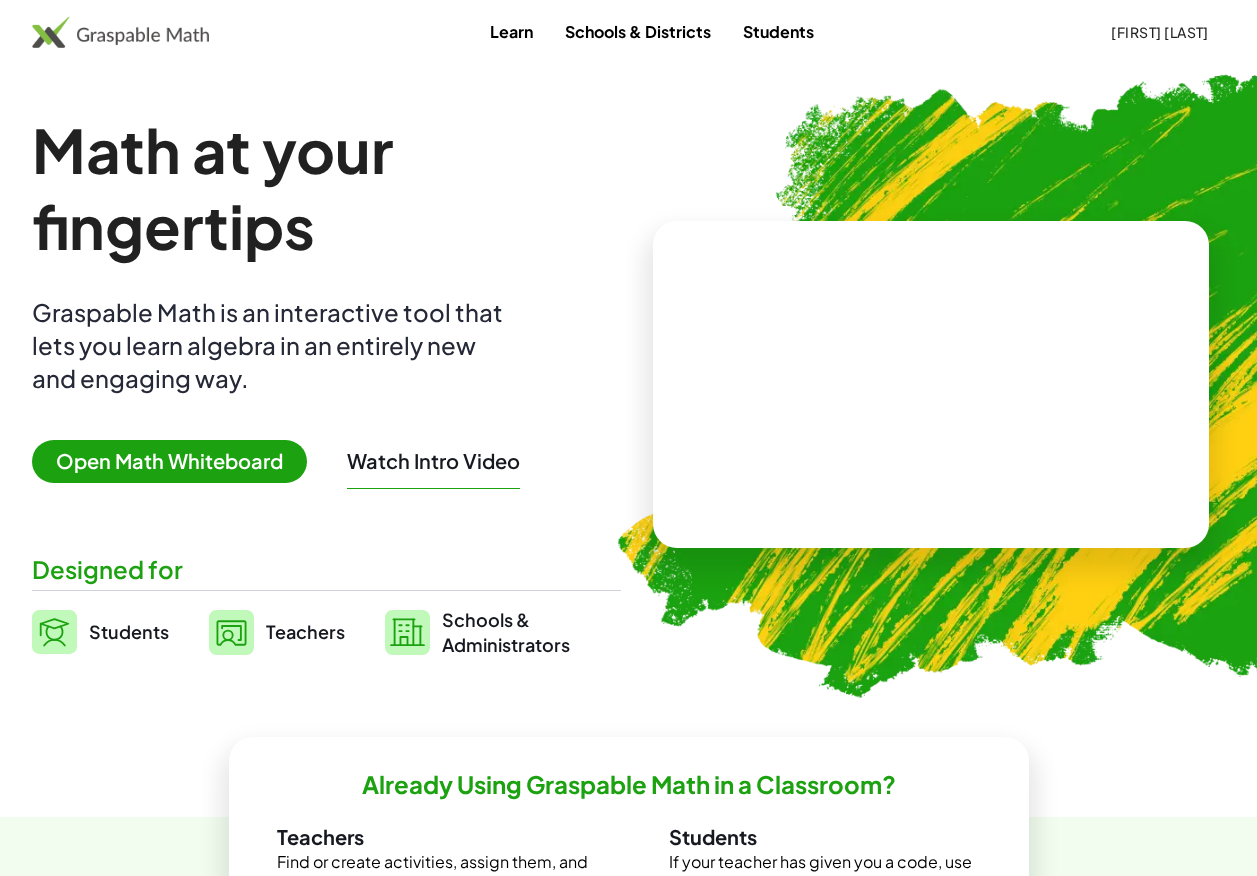 click on "Open Math Whiteboard" at bounding box center (169, 461) 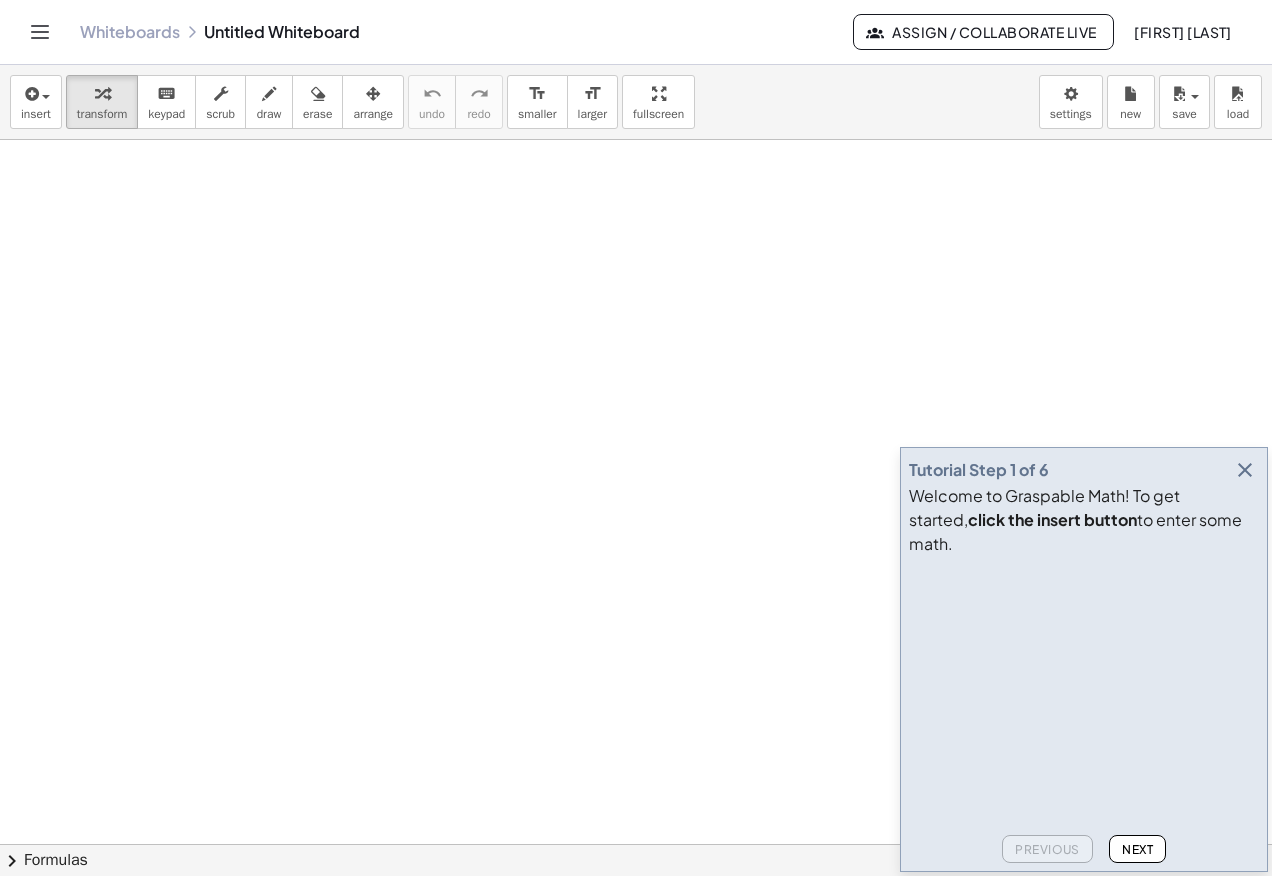 drag, startPoint x: 130, startPoint y: 509, endPoint x: 161, endPoint y: 525, distance: 34.88553 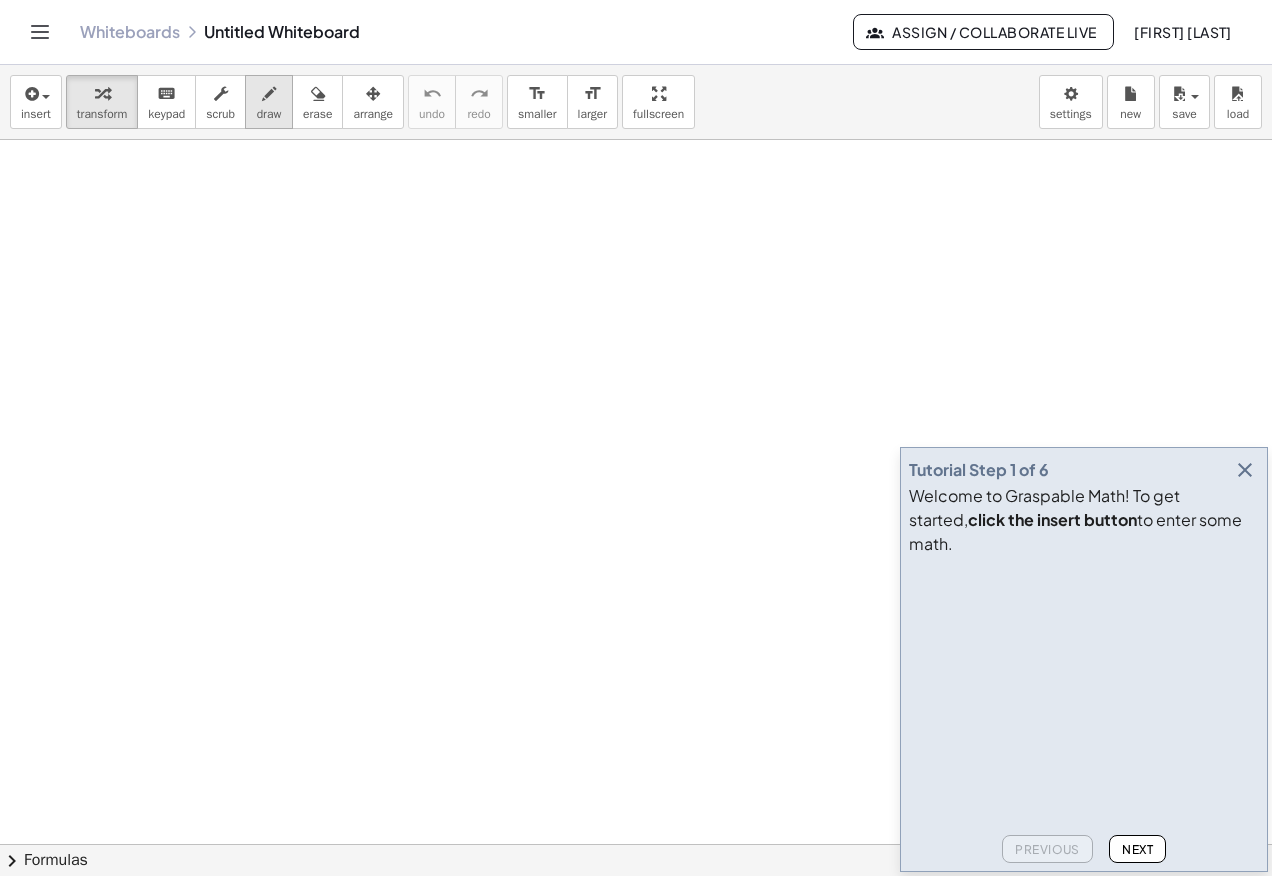 click on "draw" at bounding box center (269, 114) 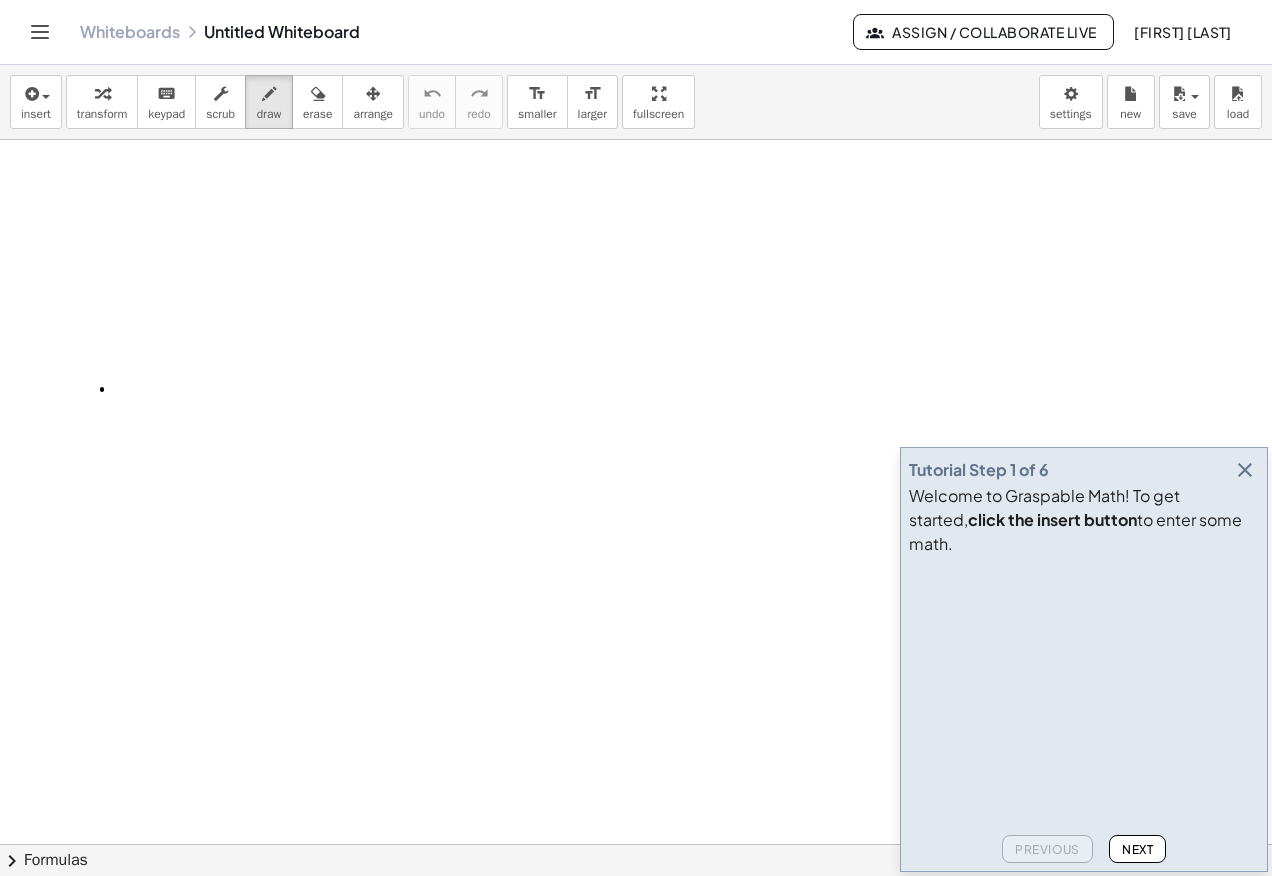 drag, startPoint x: 102, startPoint y: 389, endPoint x: 150, endPoint y: 418, distance: 56.0803 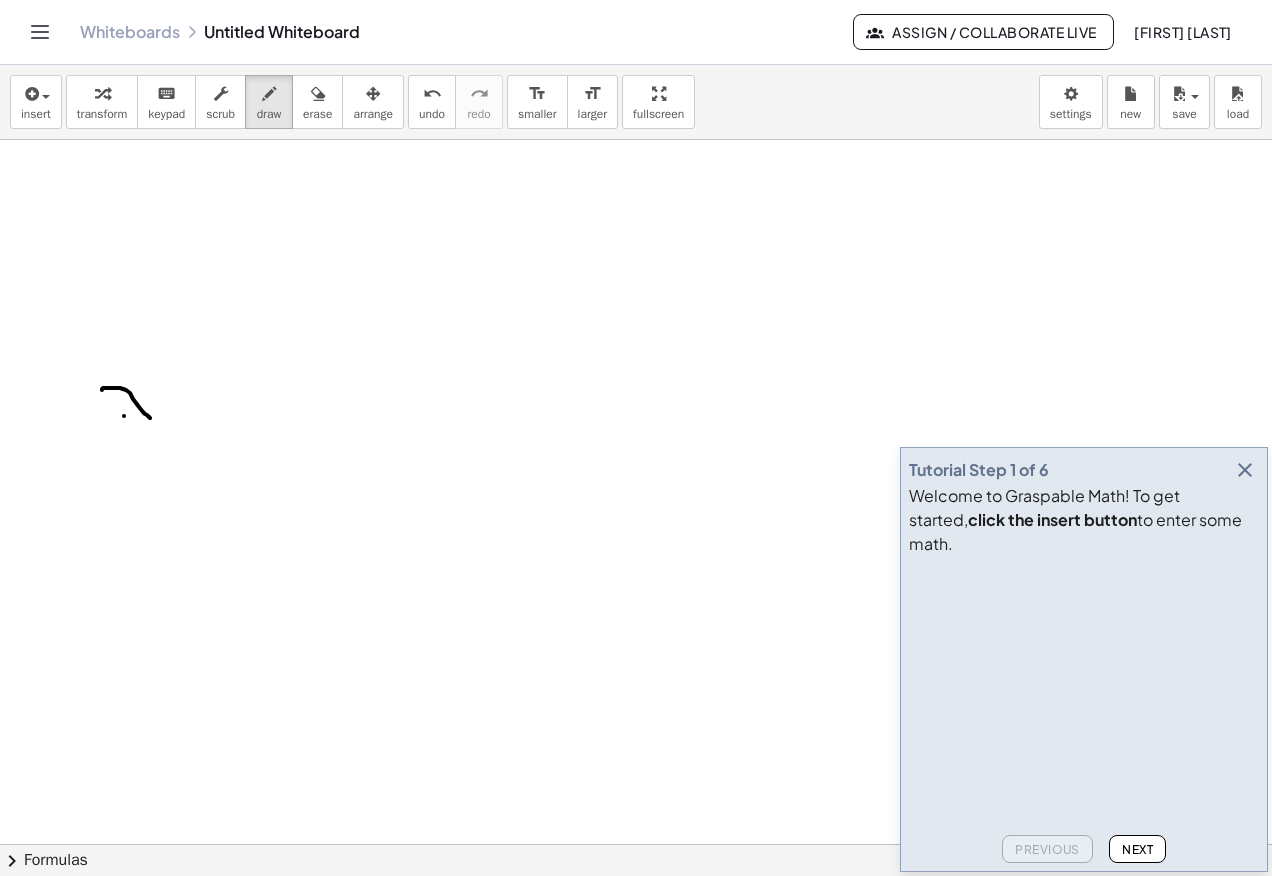 drag, startPoint x: 124, startPoint y: 416, endPoint x: 152, endPoint y: 370, distance: 53.851646 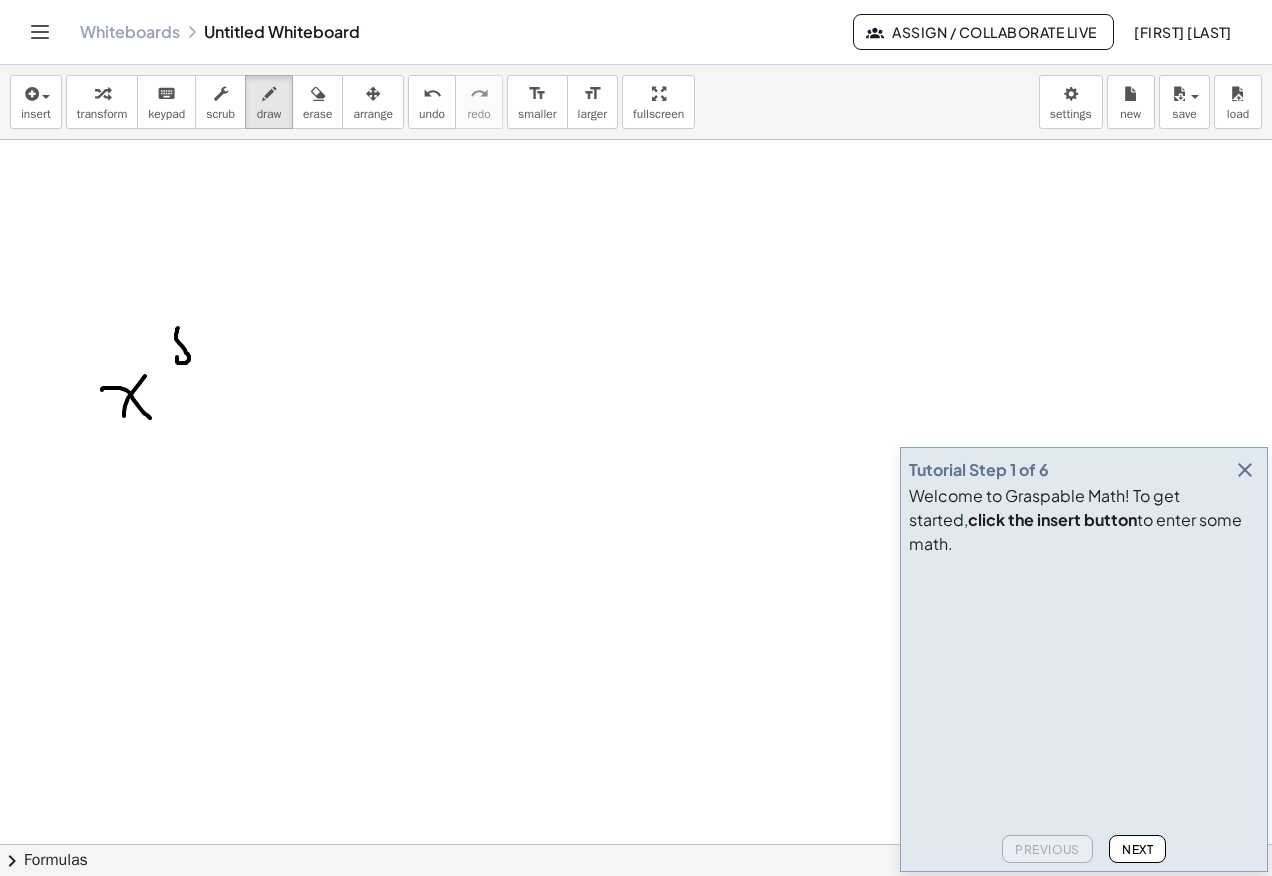 click at bounding box center (636, 844) 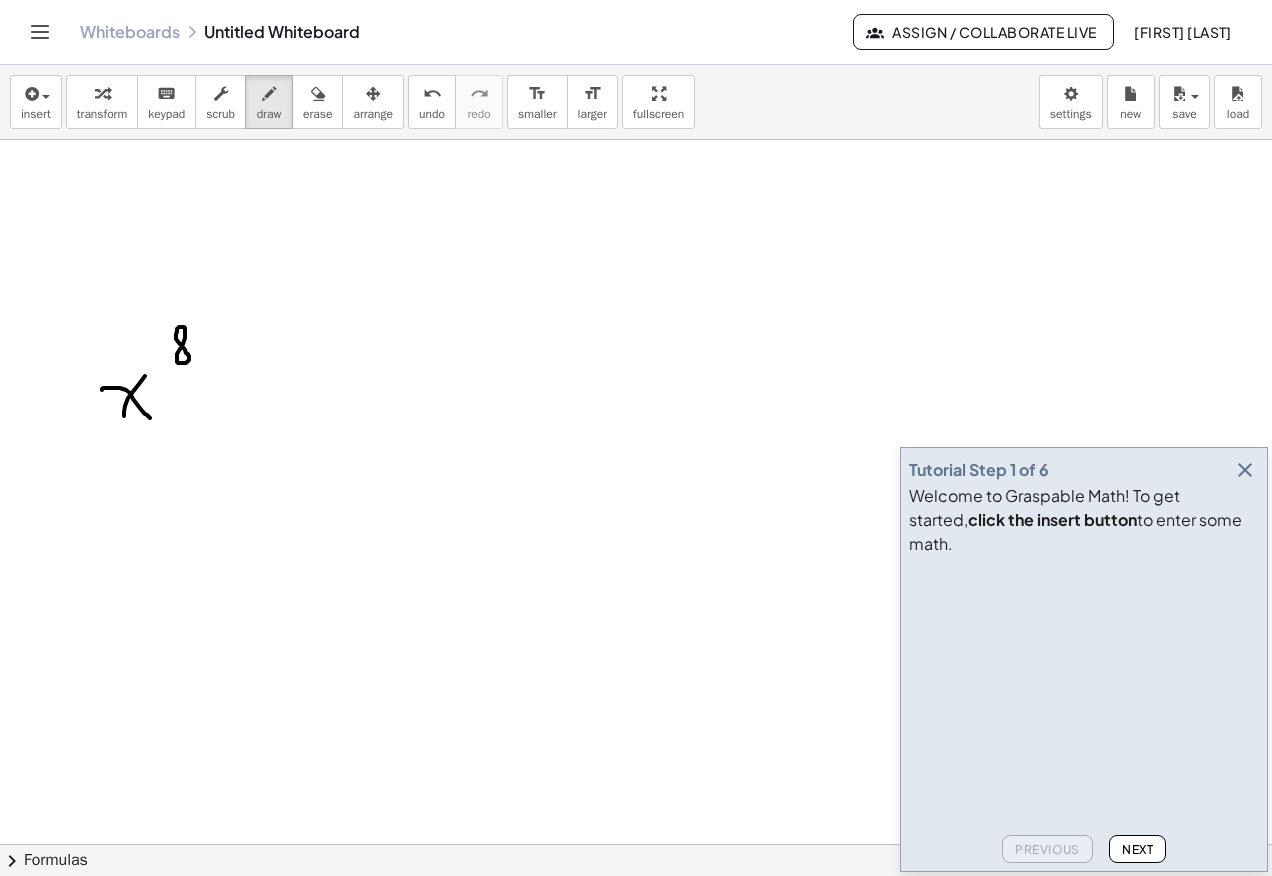 drag, startPoint x: 197, startPoint y: 401, endPoint x: 212, endPoint y: 402, distance: 15.033297 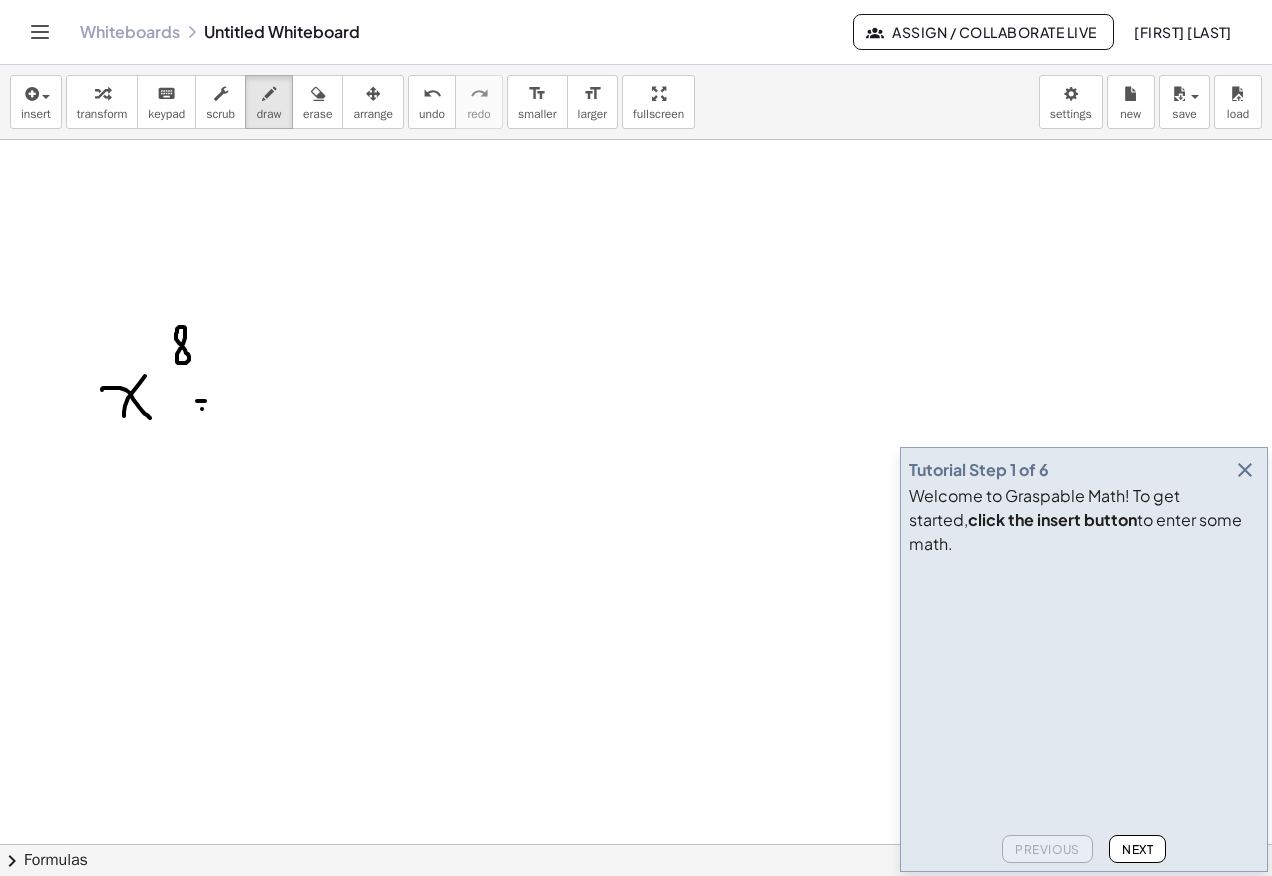 drag, startPoint x: 202, startPoint y: 409, endPoint x: 218, endPoint y: 411, distance: 16.124516 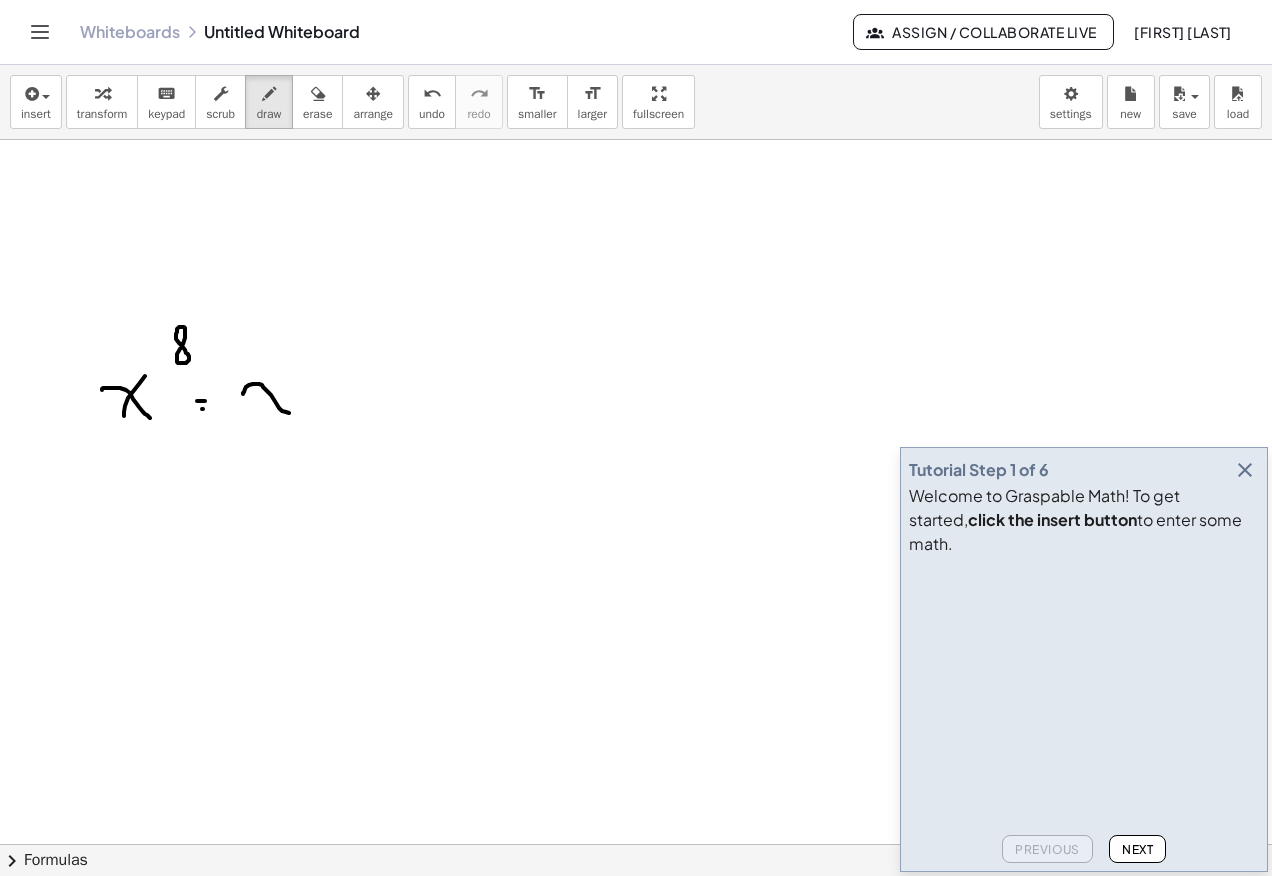 drag, startPoint x: 244, startPoint y: 392, endPoint x: 273, endPoint y: 406, distance: 32.202484 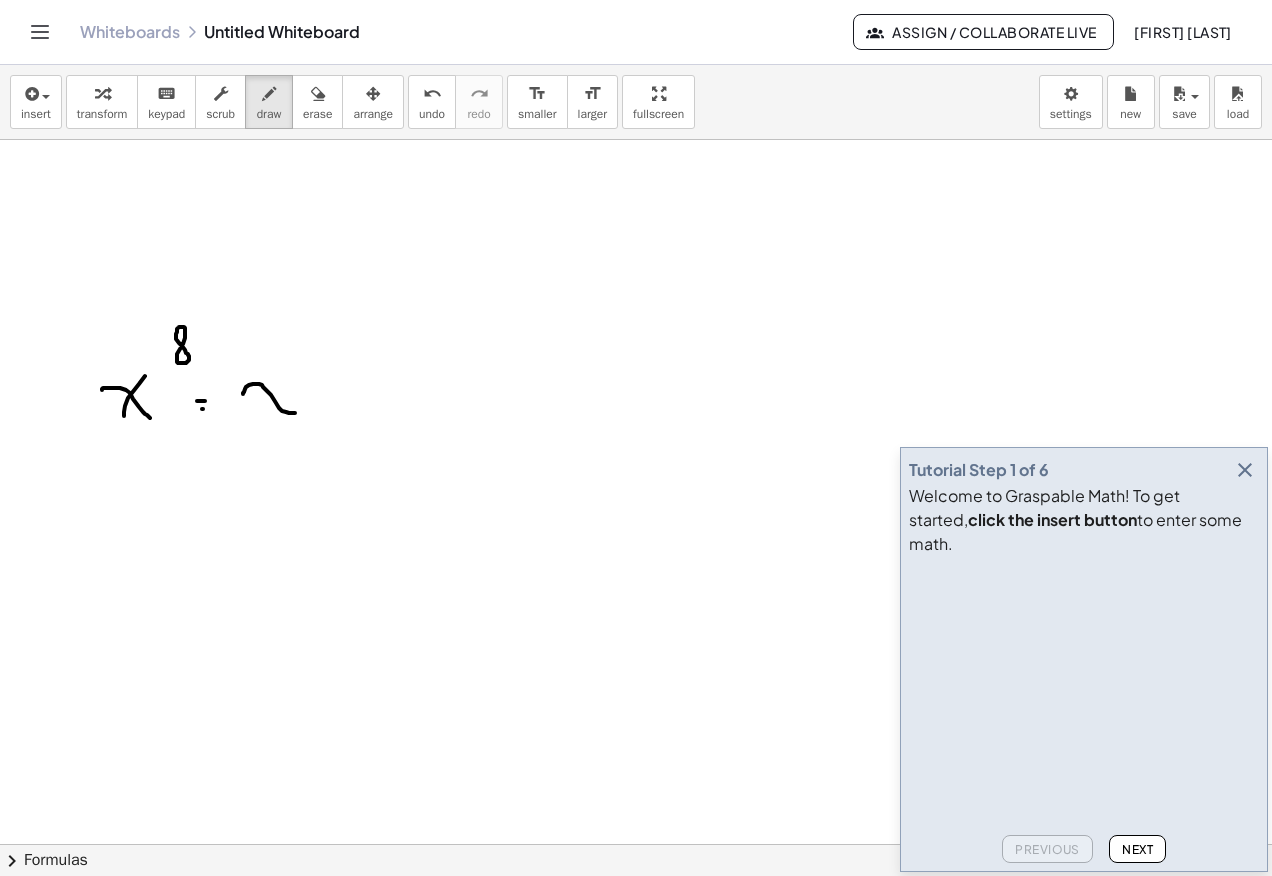 drag, startPoint x: 249, startPoint y: 414, endPoint x: 293, endPoint y: 372, distance: 60.827625 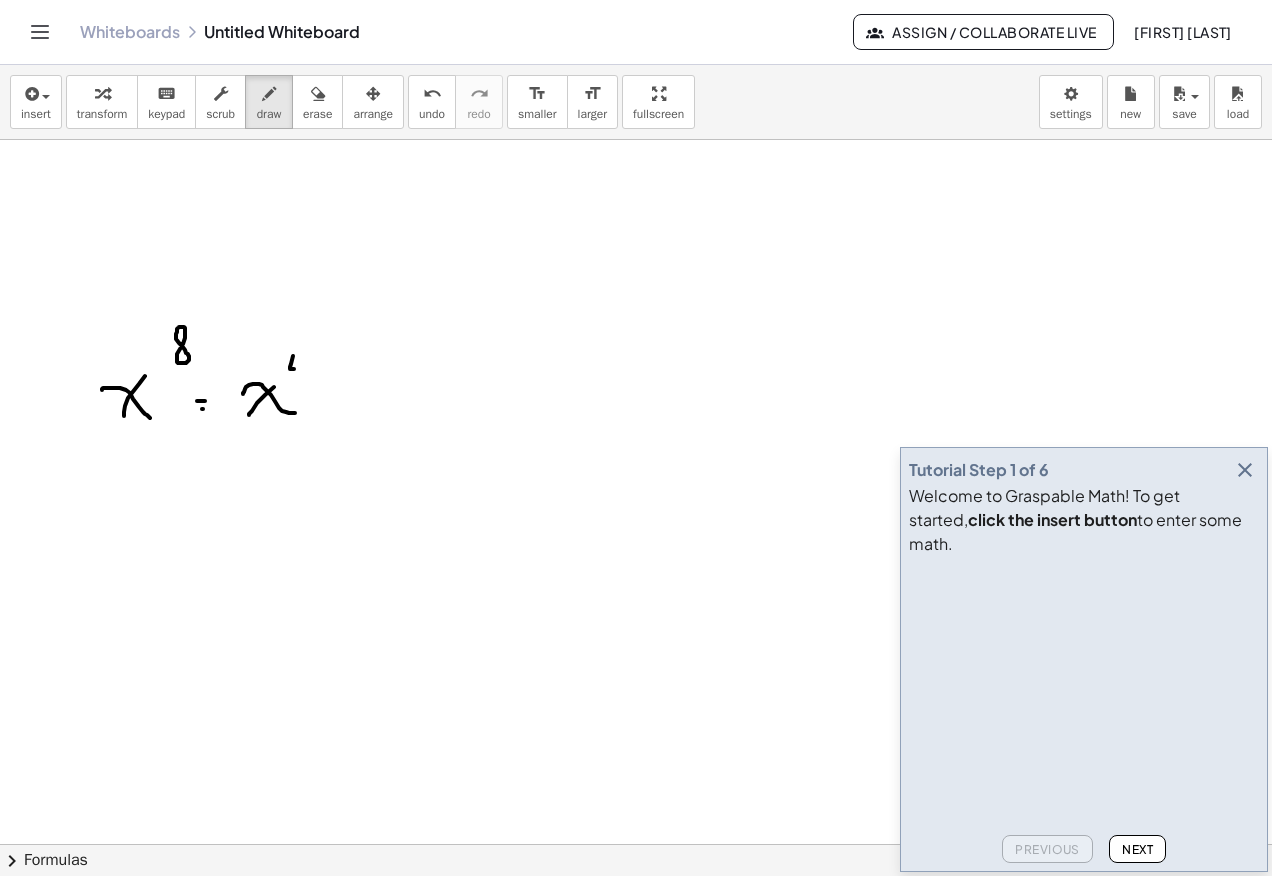drag, startPoint x: 293, startPoint y: 356, endPoint x: 306, endPoint y: 366, distance: 16.40122 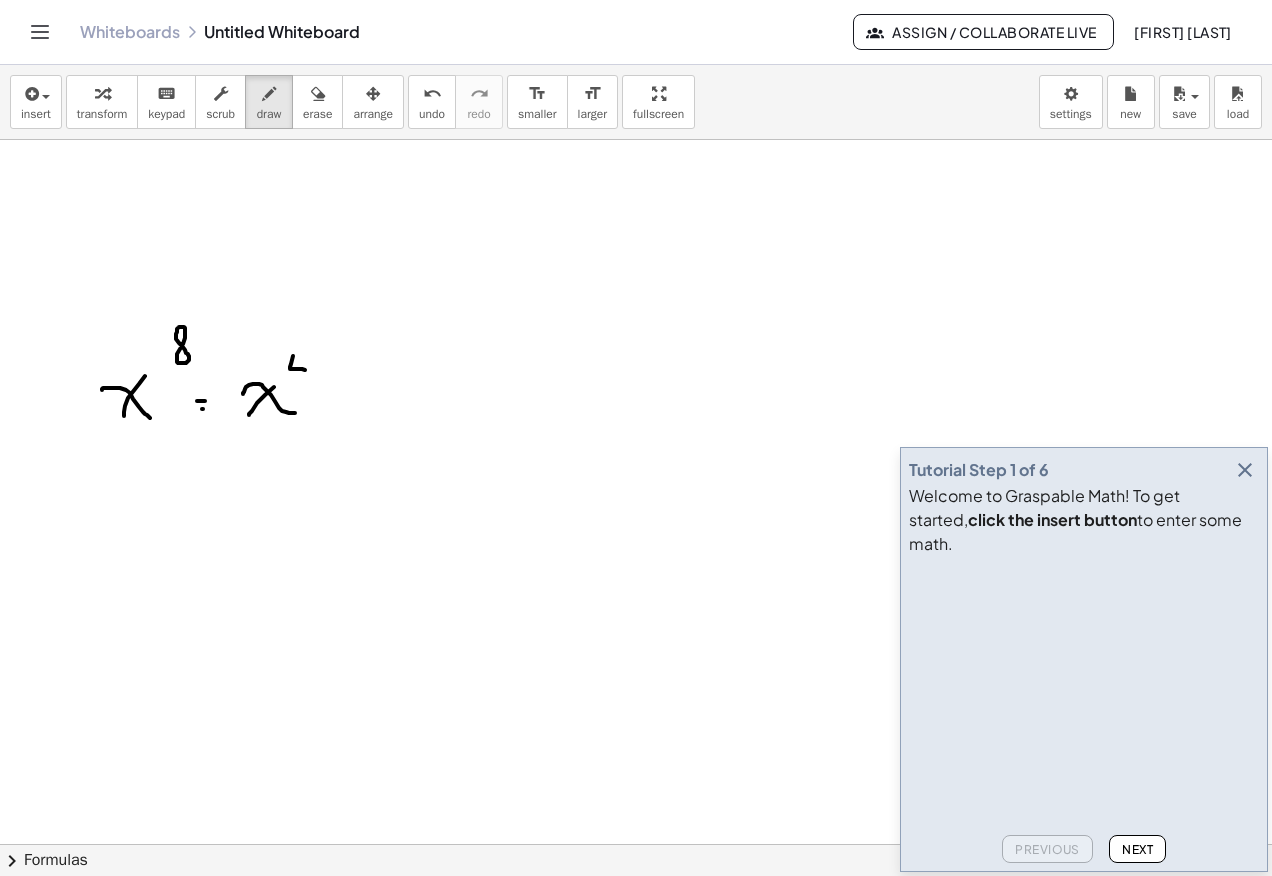 drag, startPoint x: 310, startPoint y: 352, endPoint x: 305, endPoint y: 383, distance: 31.400637 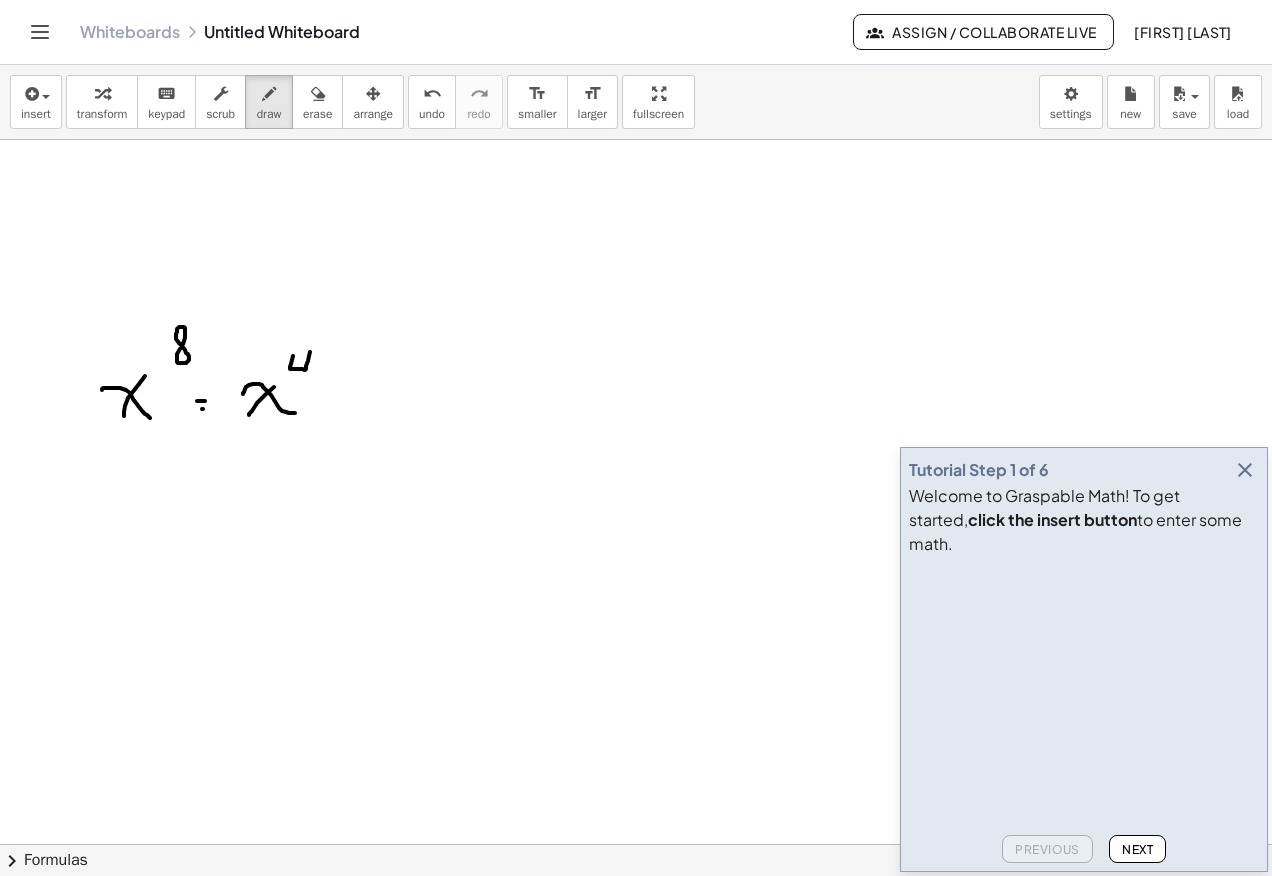drag, startPoint x: 348, startPoint y: 384, endPoint x: 346, endPoint y: 400, distance: 16.124516 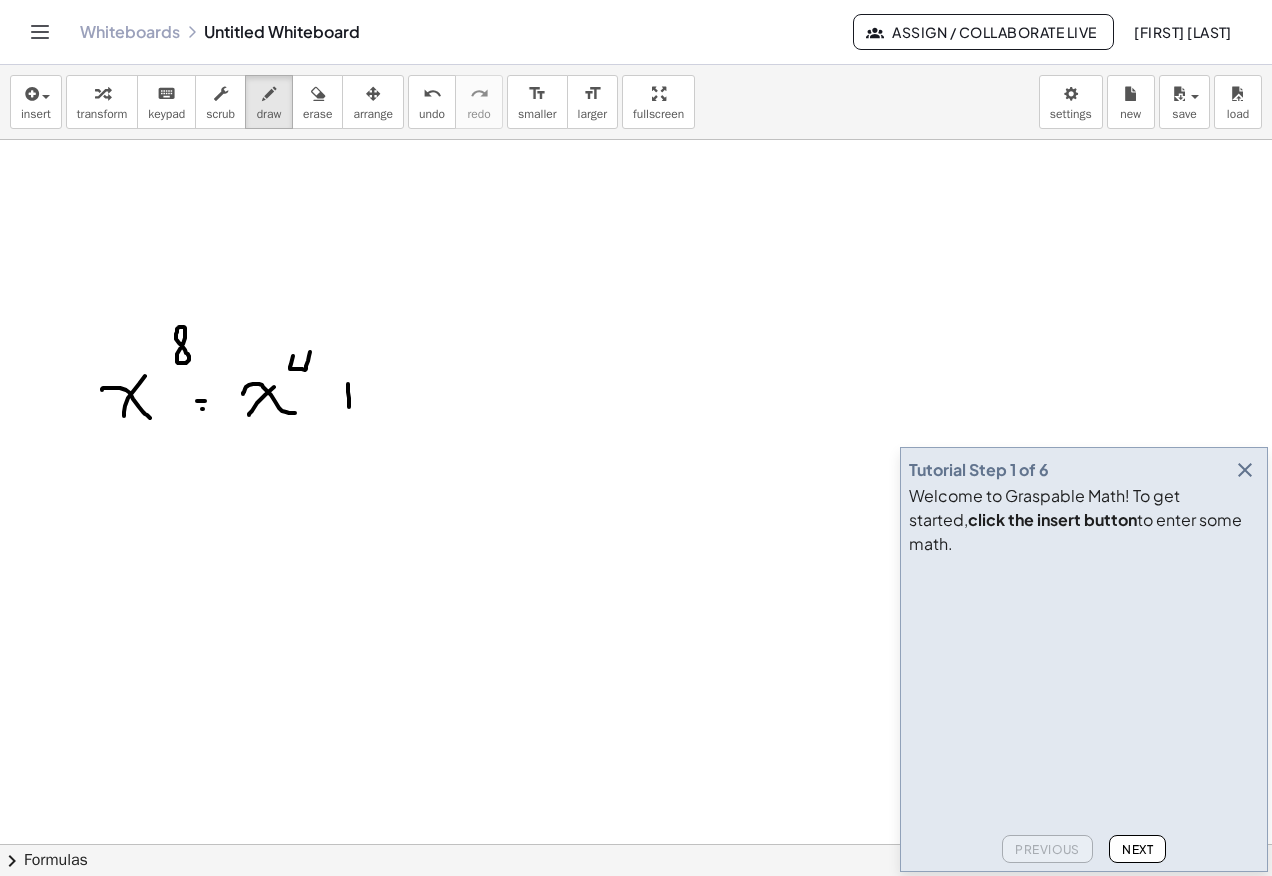 drag, startPoint x: 336, startPoint y: 394, endPoint x: 355, endPoint y: 394, distance: 19 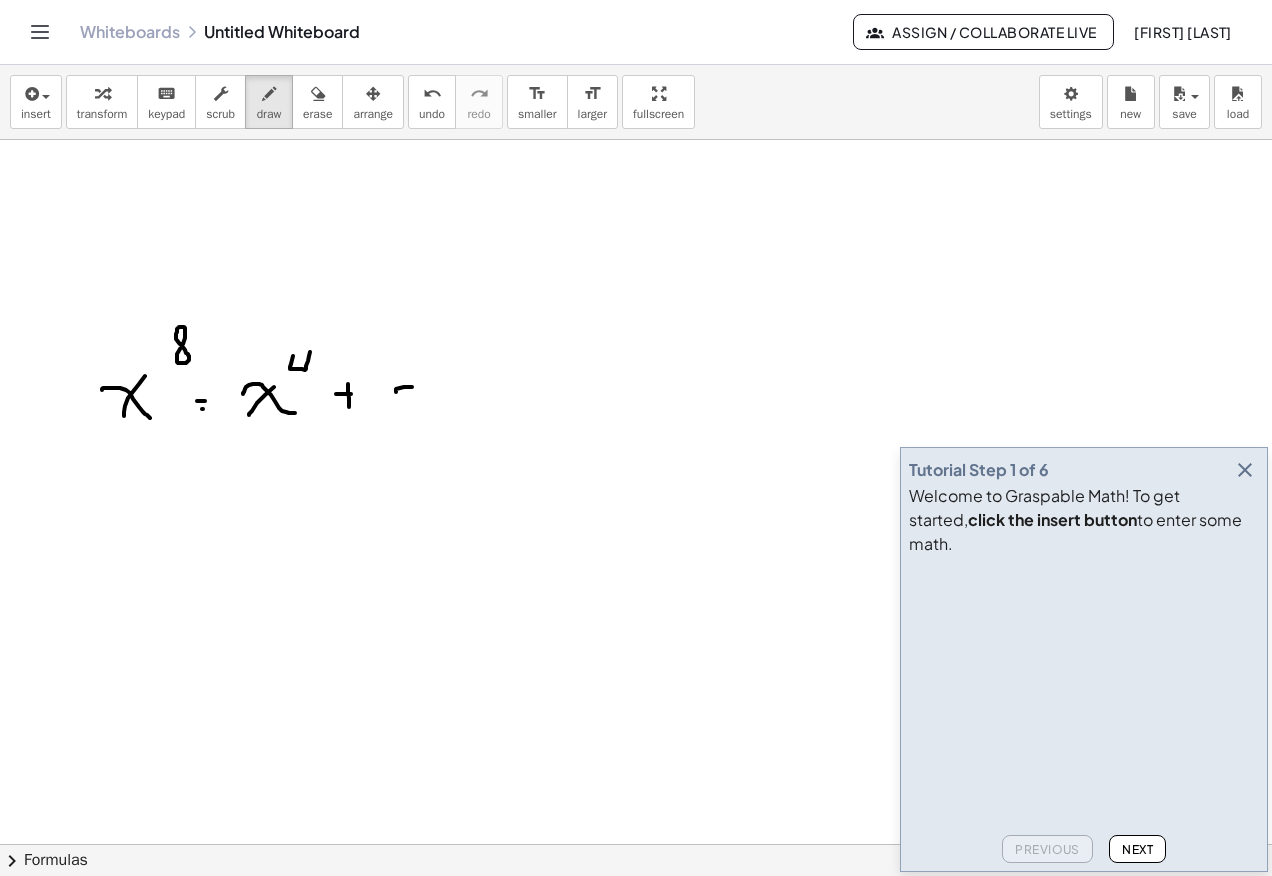 drag, startPoint x: 404, startPoint y: 387, endPoint x: 454, endPoint y: 409, distance: 54.626 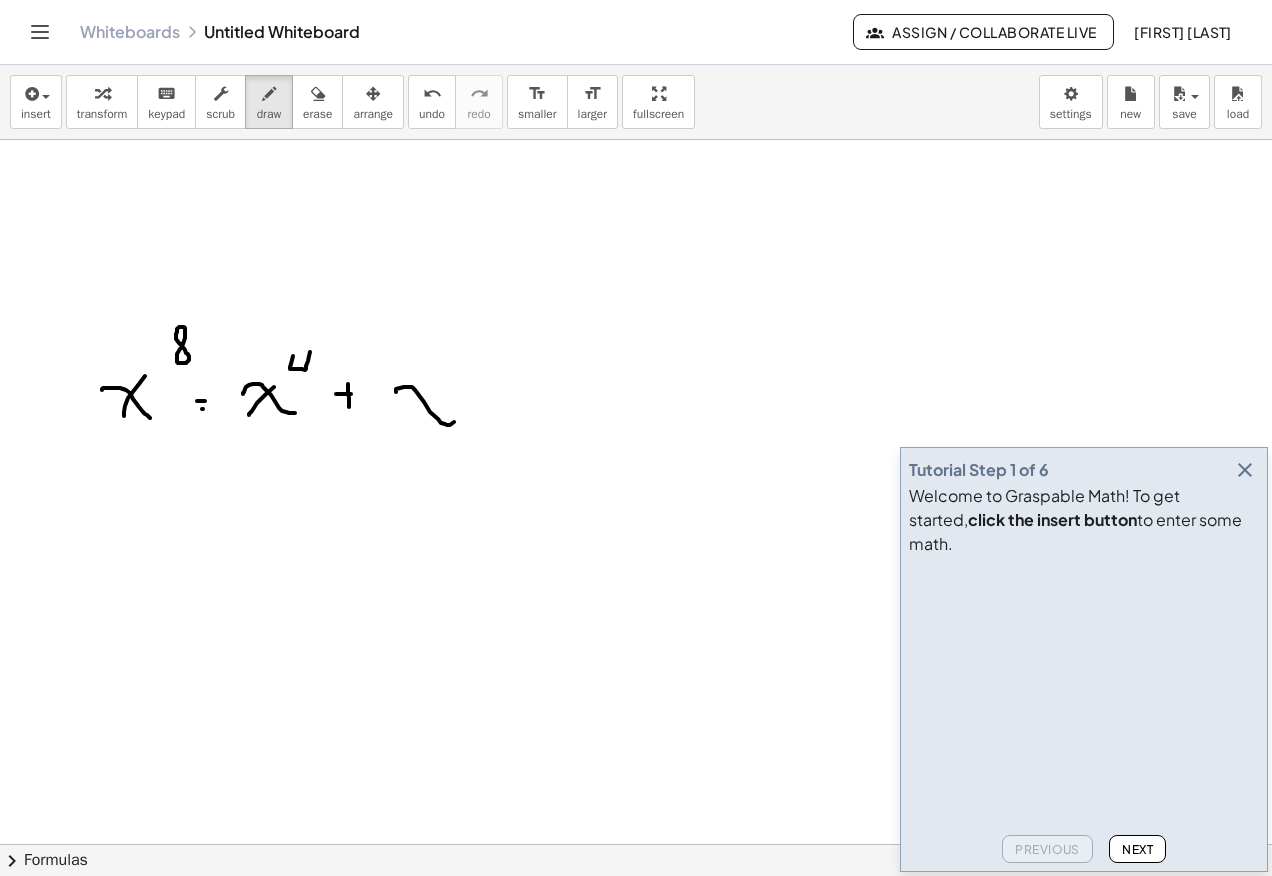 drag, startPoint x: 420, startPoint y: 415, endPoint x: 443, endPoint y: 390, distance: 33.970577 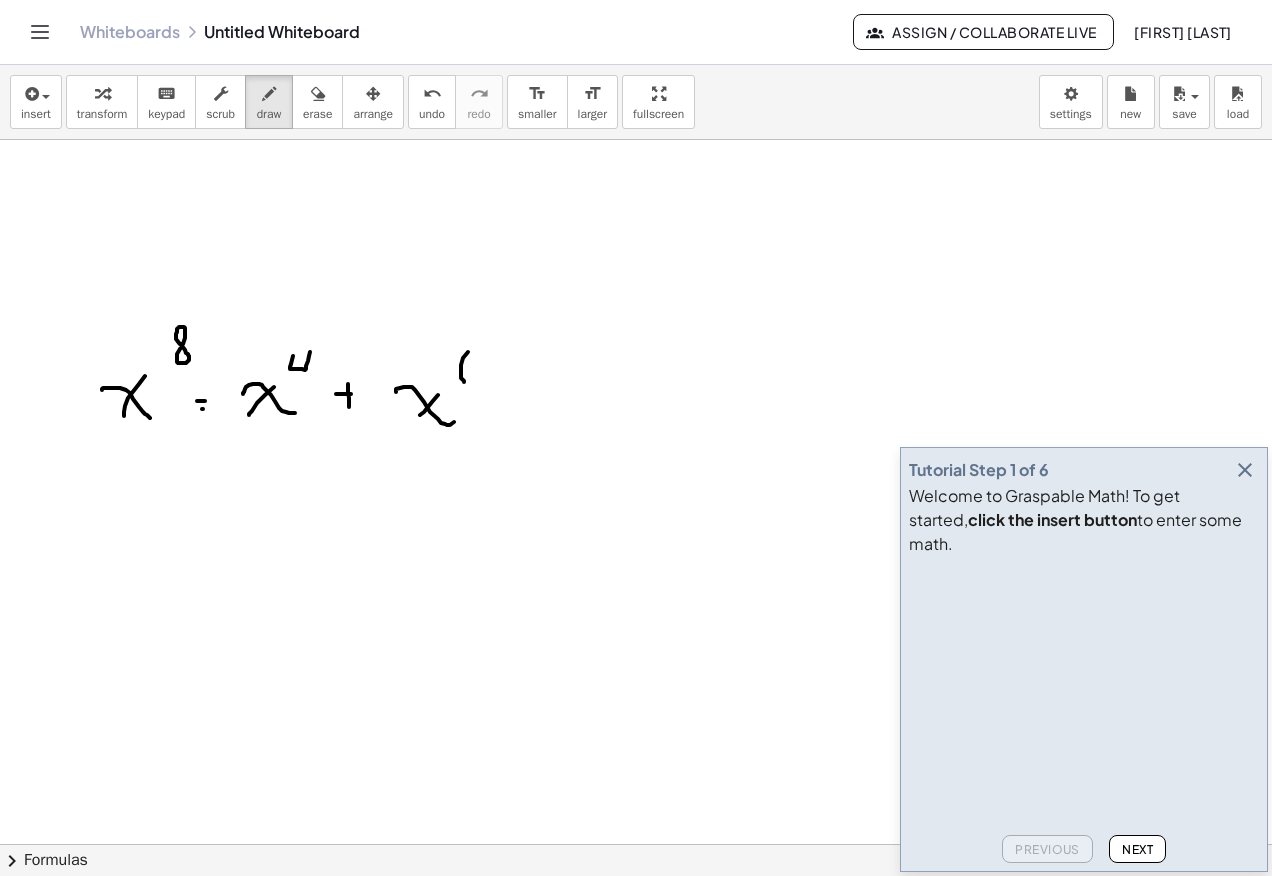 click at bounding box center (636, 844) 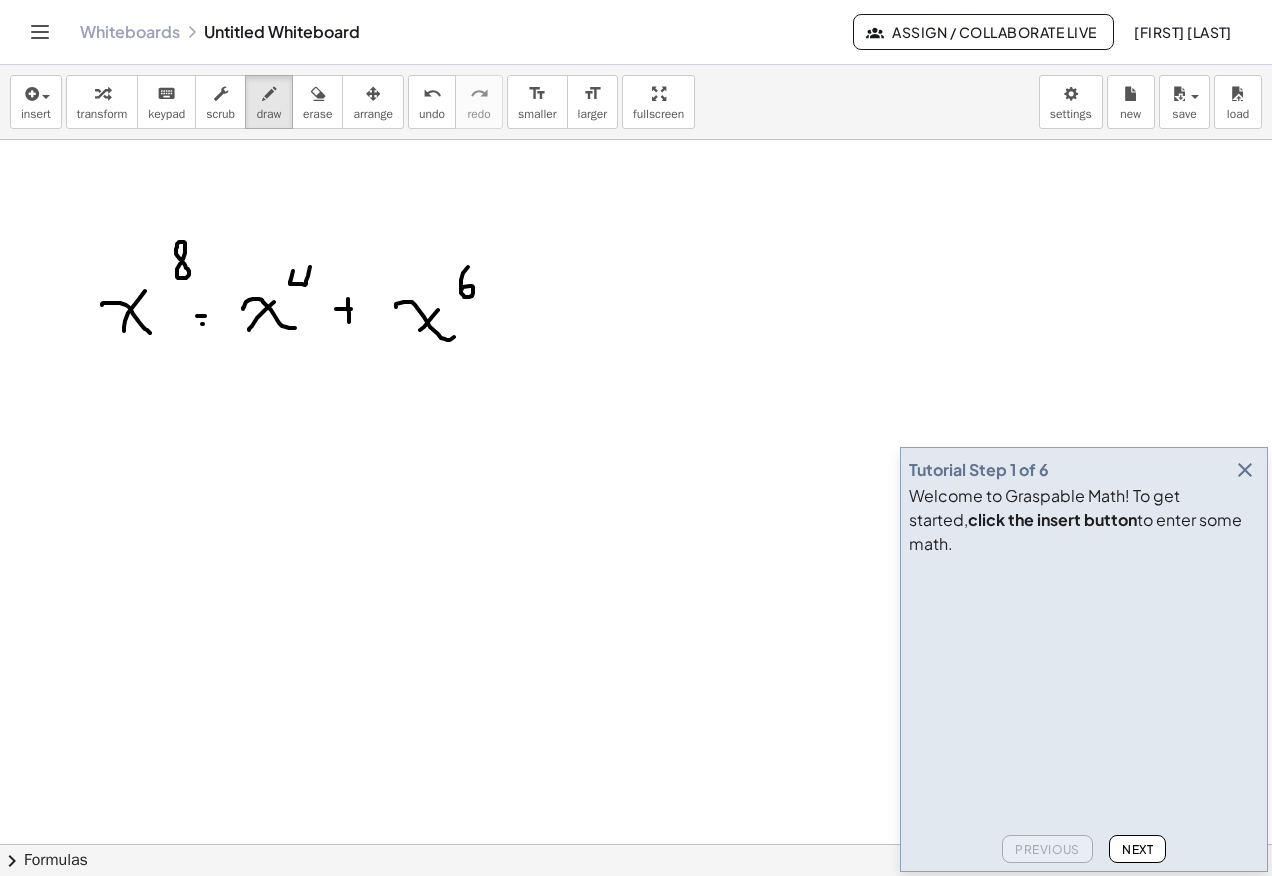scroll, scrollTop: 200, scrollLeft: 0, axis: vertical 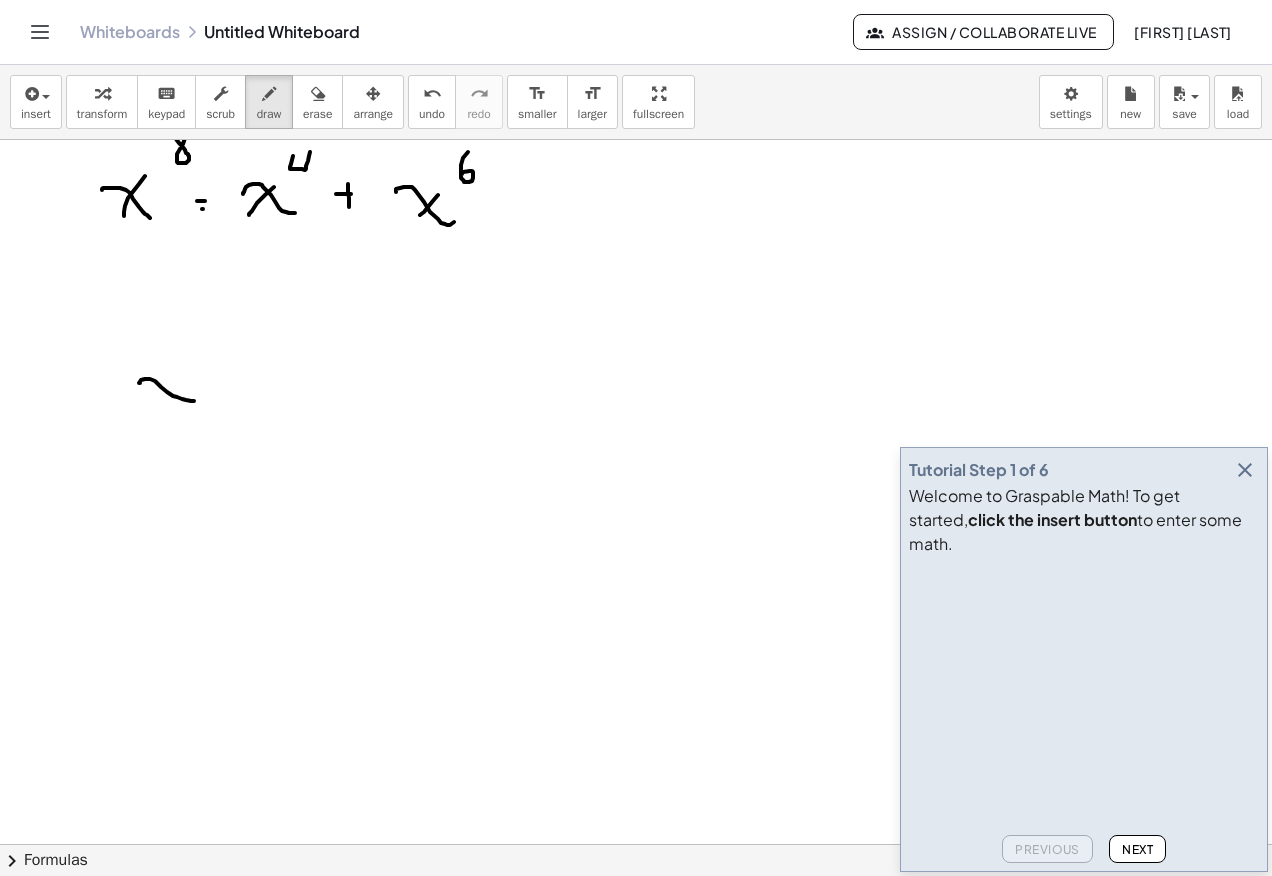 drag, startPoint x: 140, startPoint y: 383, endPoint x: 195, endPoint y: 395, distance: 56.293873 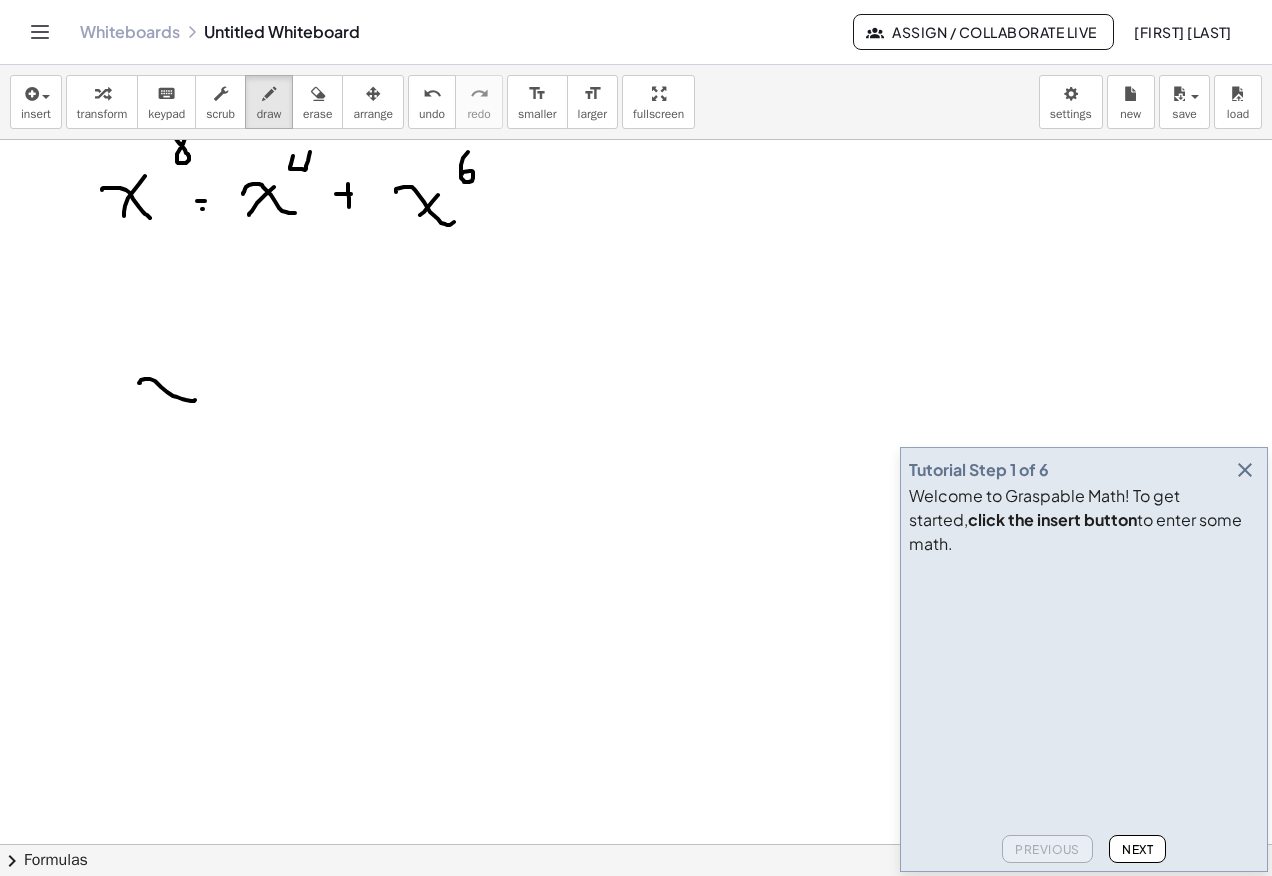 drag, startPoint x: 164, startPoint y: 396, endPoint x: 186, endPoint y: 369, distance: 34.828148 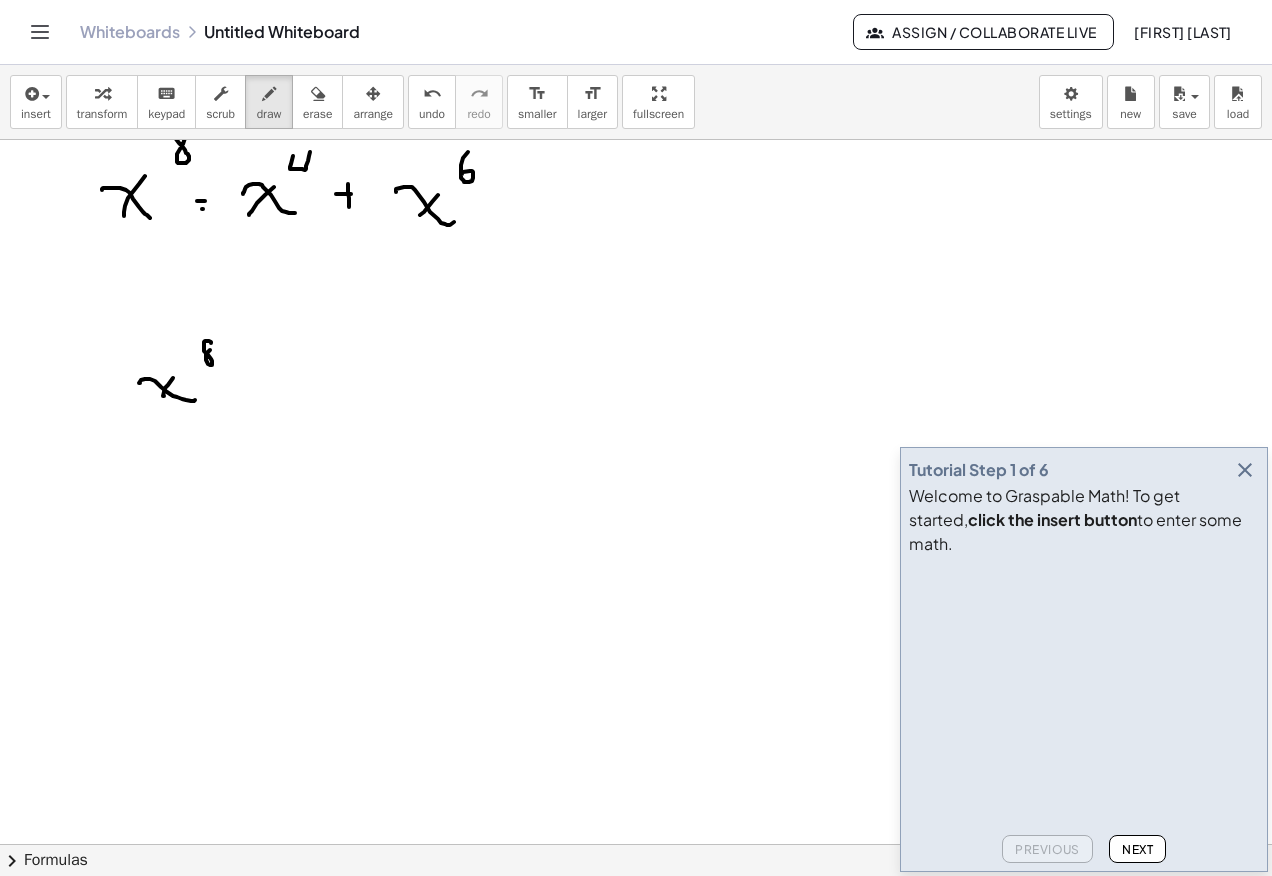 click at bounding box center [636, 644] 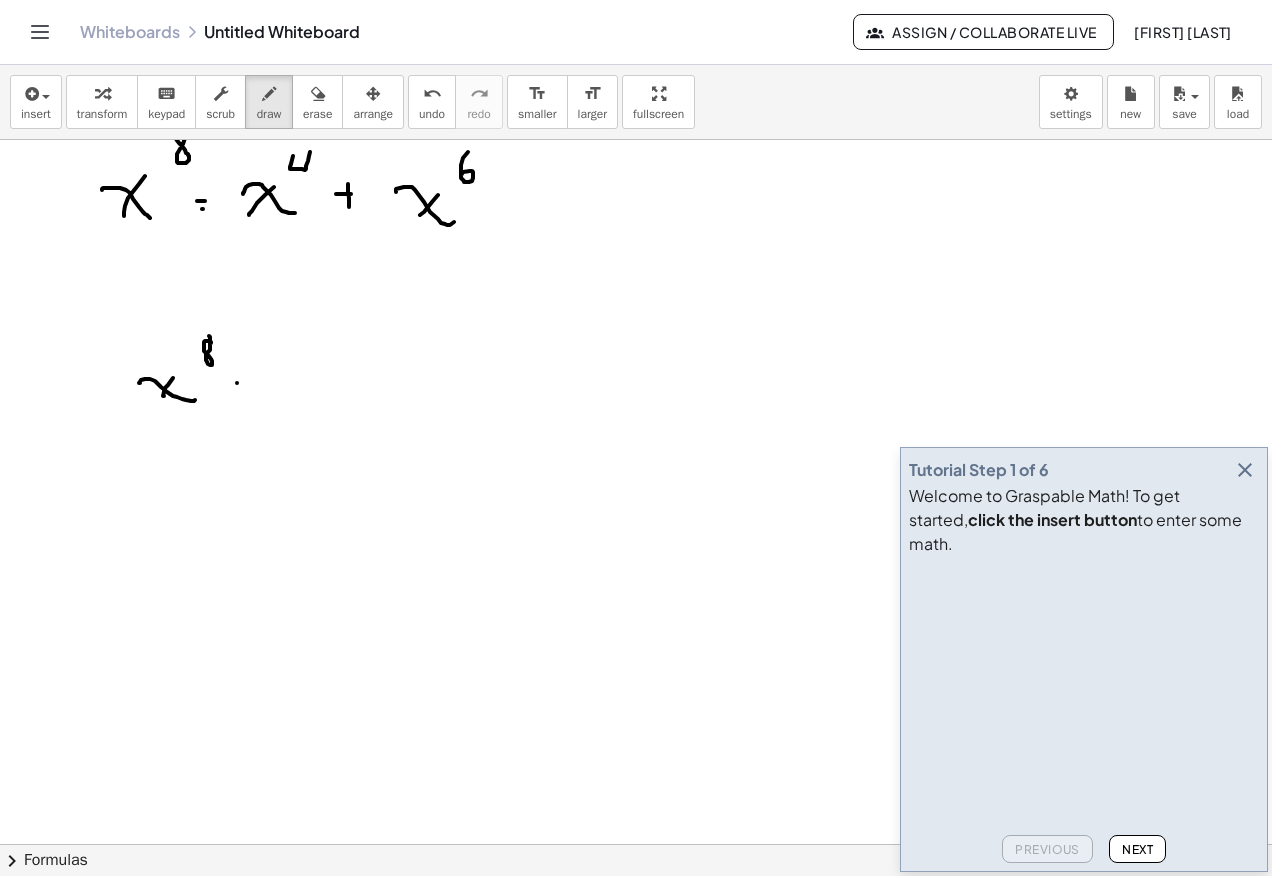 drag, startPoint x: 237, startPoint y: 383, endPoint x: 271, endPoint y: 381, distance: 34.058773 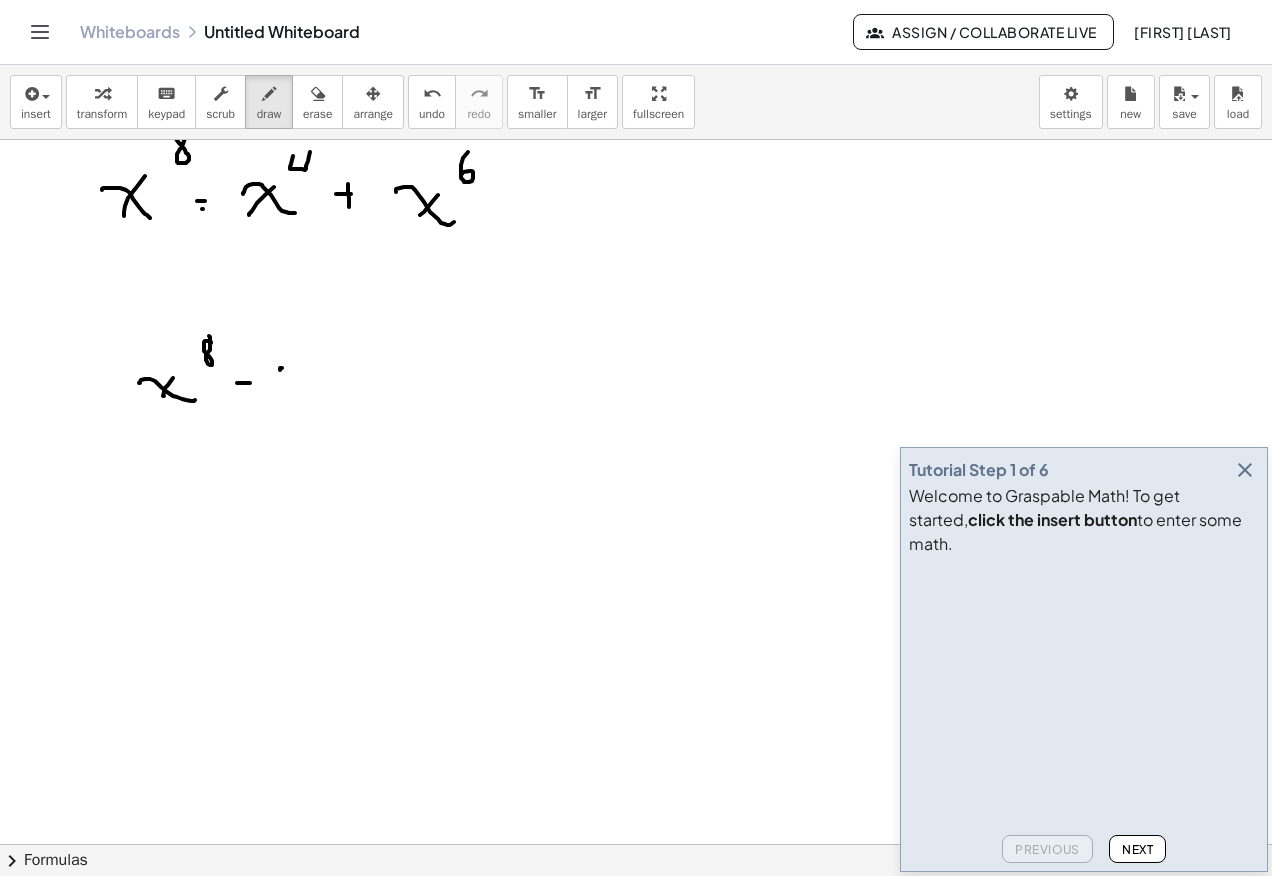 drag, startPoint x: 282, startPoint y: 368, endPoint x: 381, endPoint y: 387, distance: 100.80675 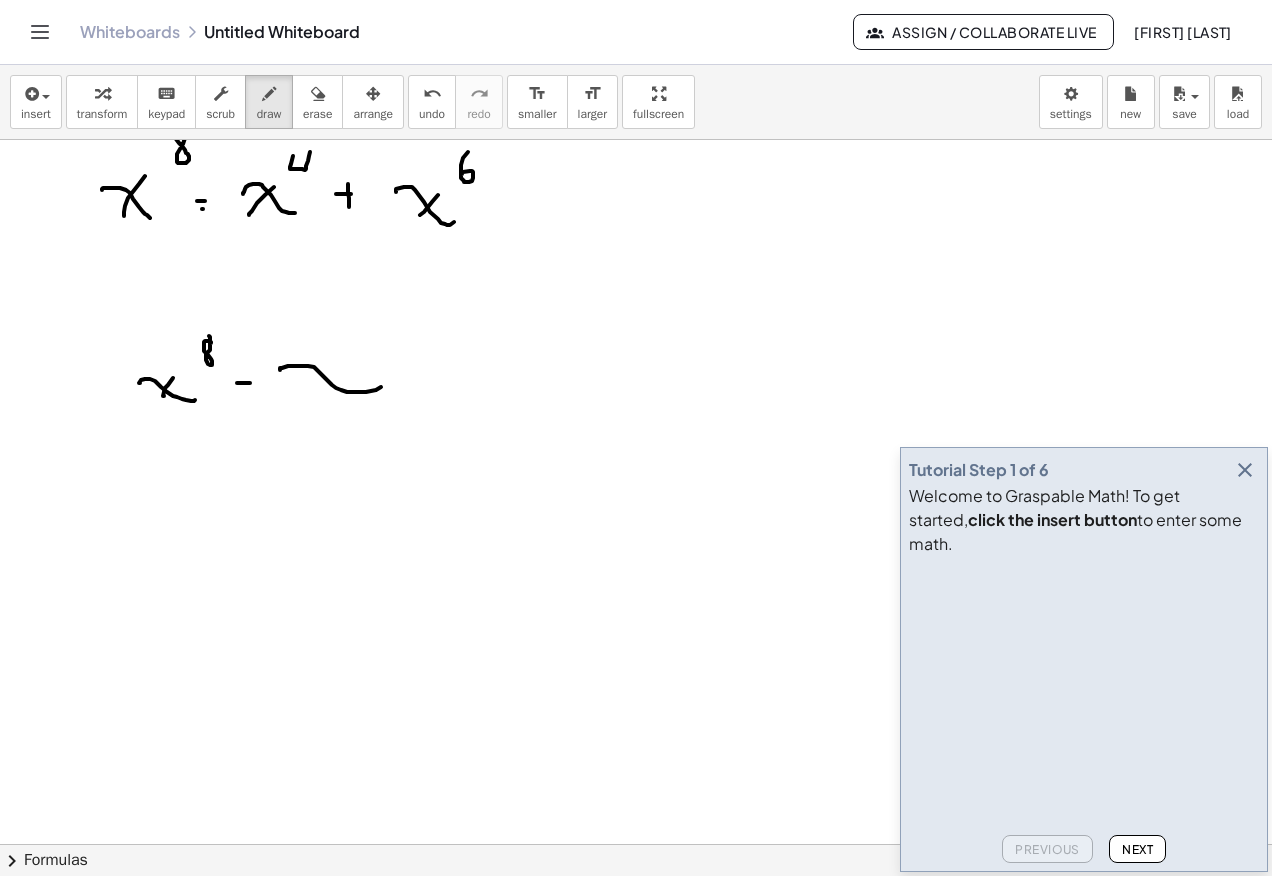 drag, startPoint x: 315, startPoint y: 381, endPoint x: 352, endPoint y: 349, distance: 48.9183 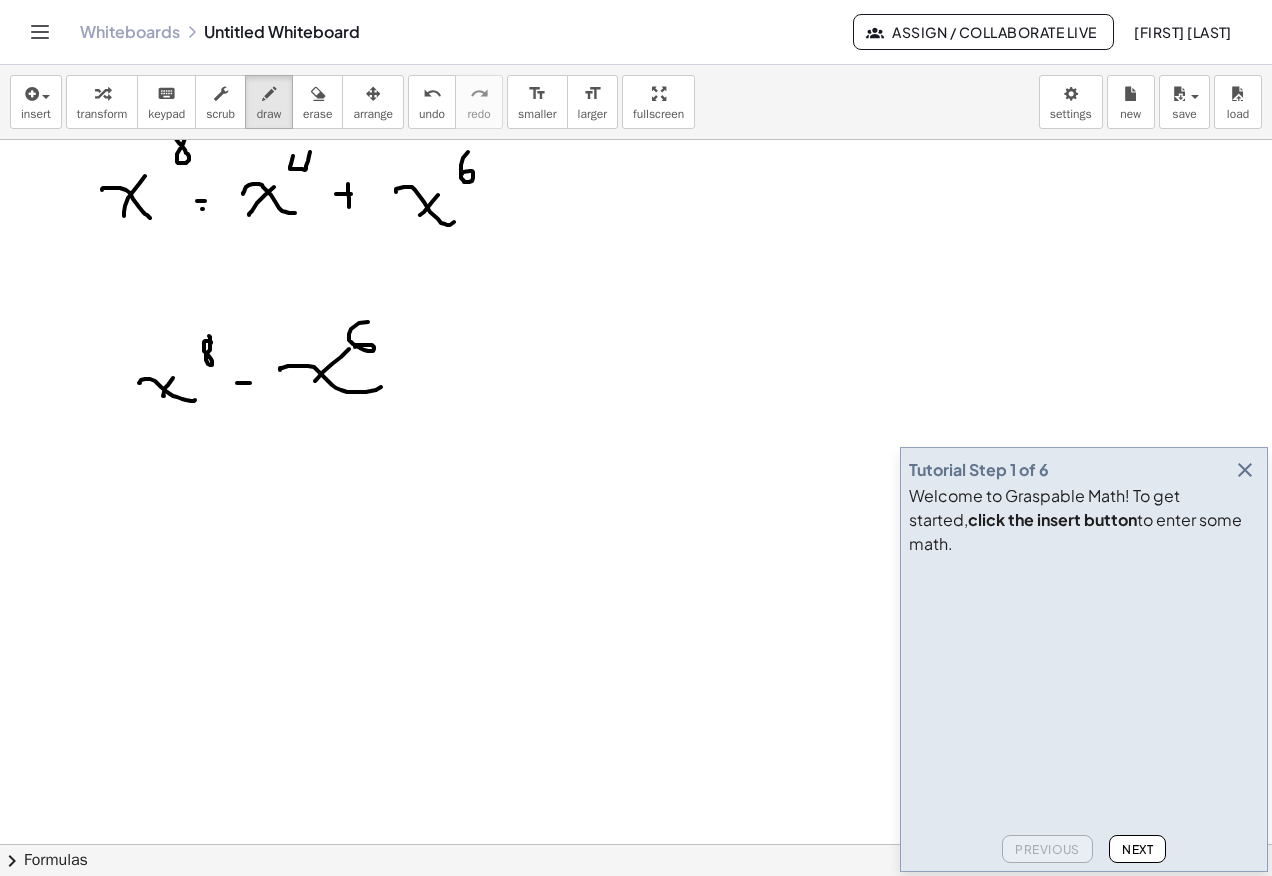 drag, startPoint x: 349, startPoint y: 340, endPoint x: 366, endPoint y: 351, distance: 20.248457 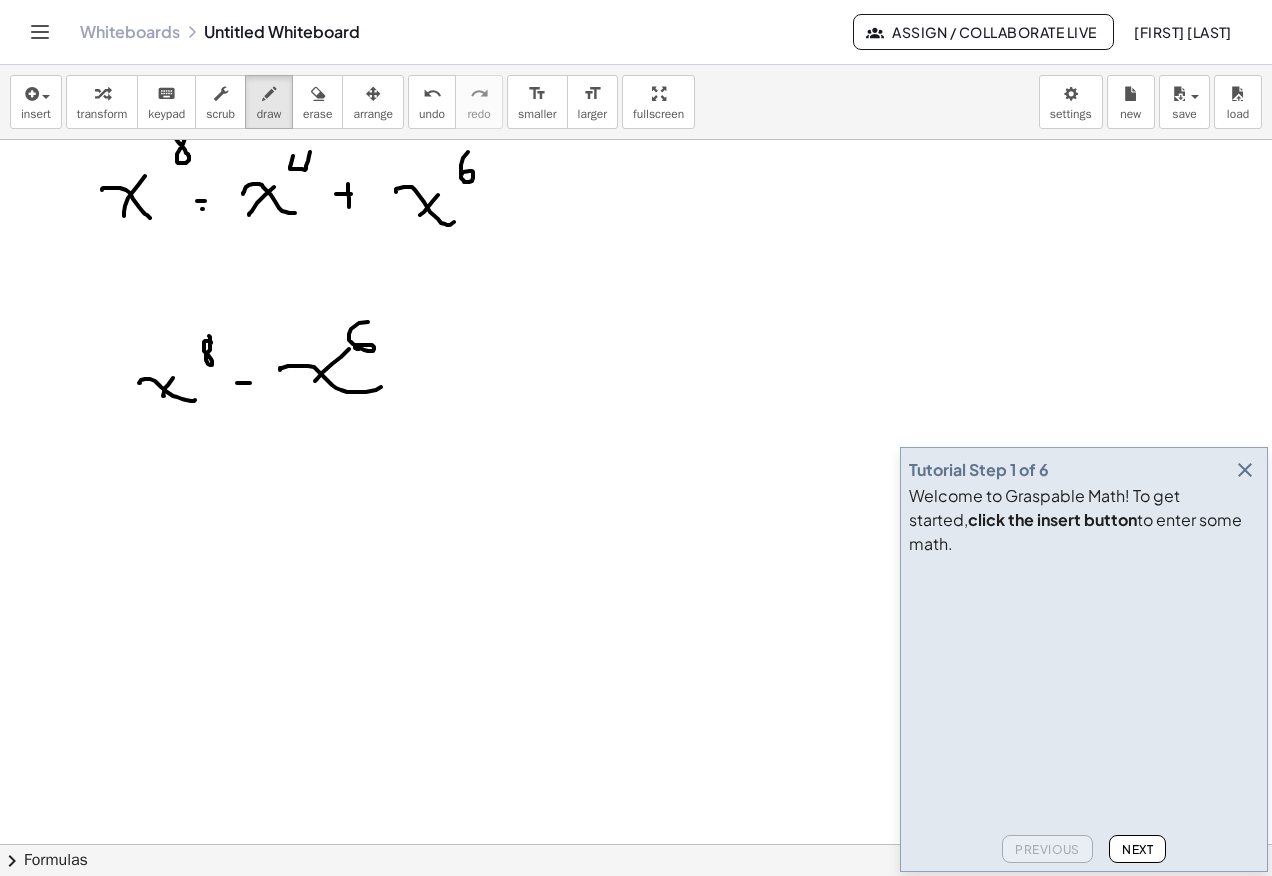 drag, startPoint x: 409, startPoint y: 378, endPoint x: 451, endPoint y: 378, distance: 42 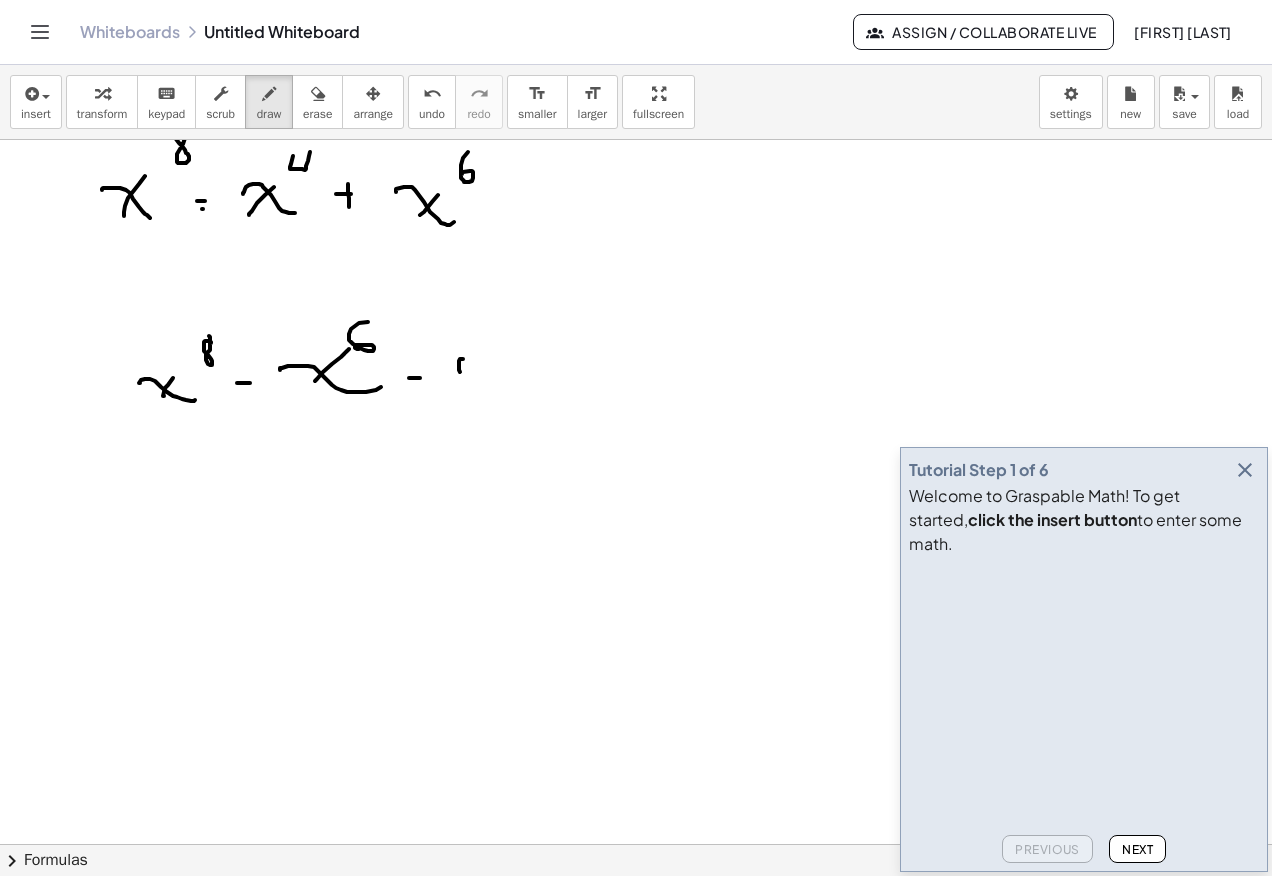 drag, startPoint x: 463, startPoint y: 359, endPoint x: 530, endPoint y: 366, distance: 67.36468 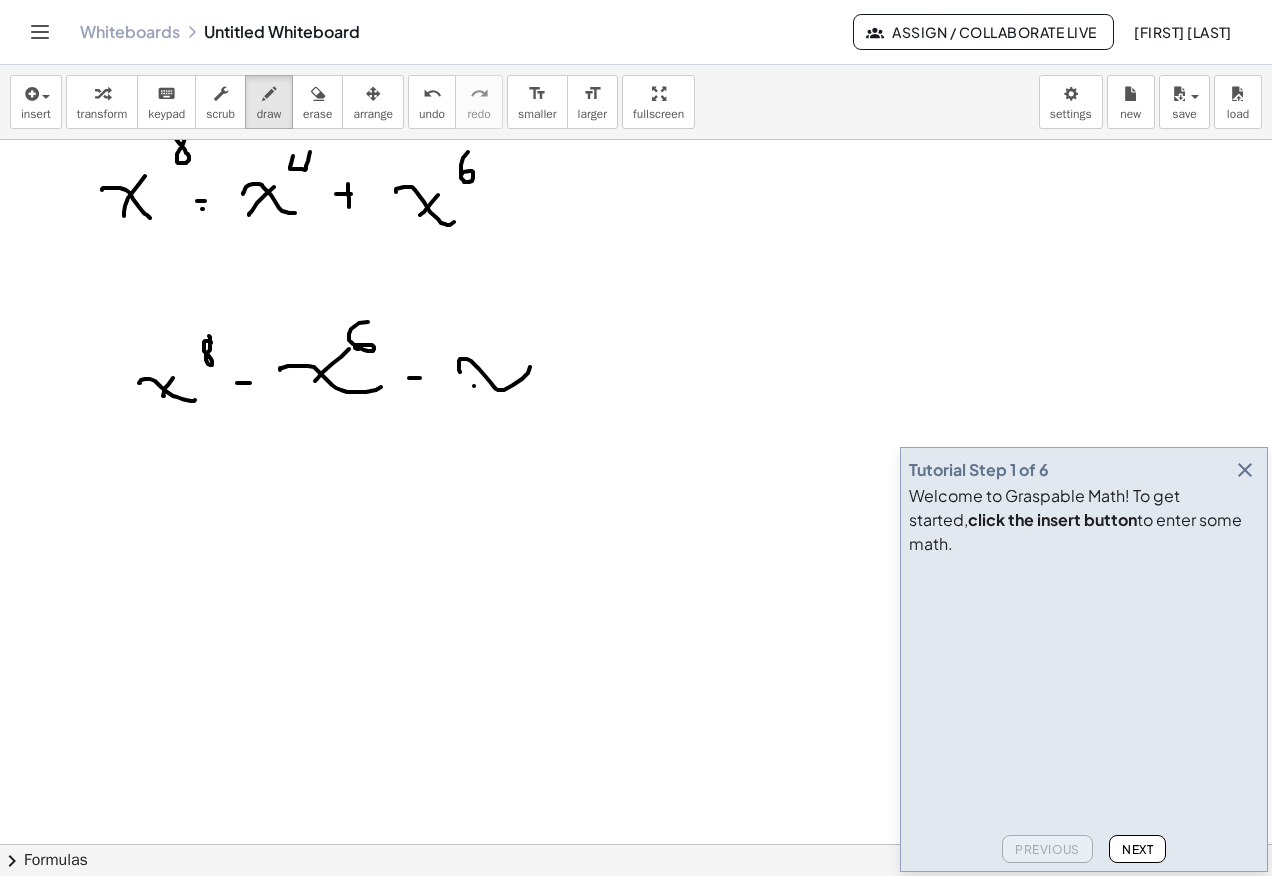 drag, startPoint x: 474, startPoint y: 386, endPoint x: 500, endPoint y: 346, distance: 47.707443 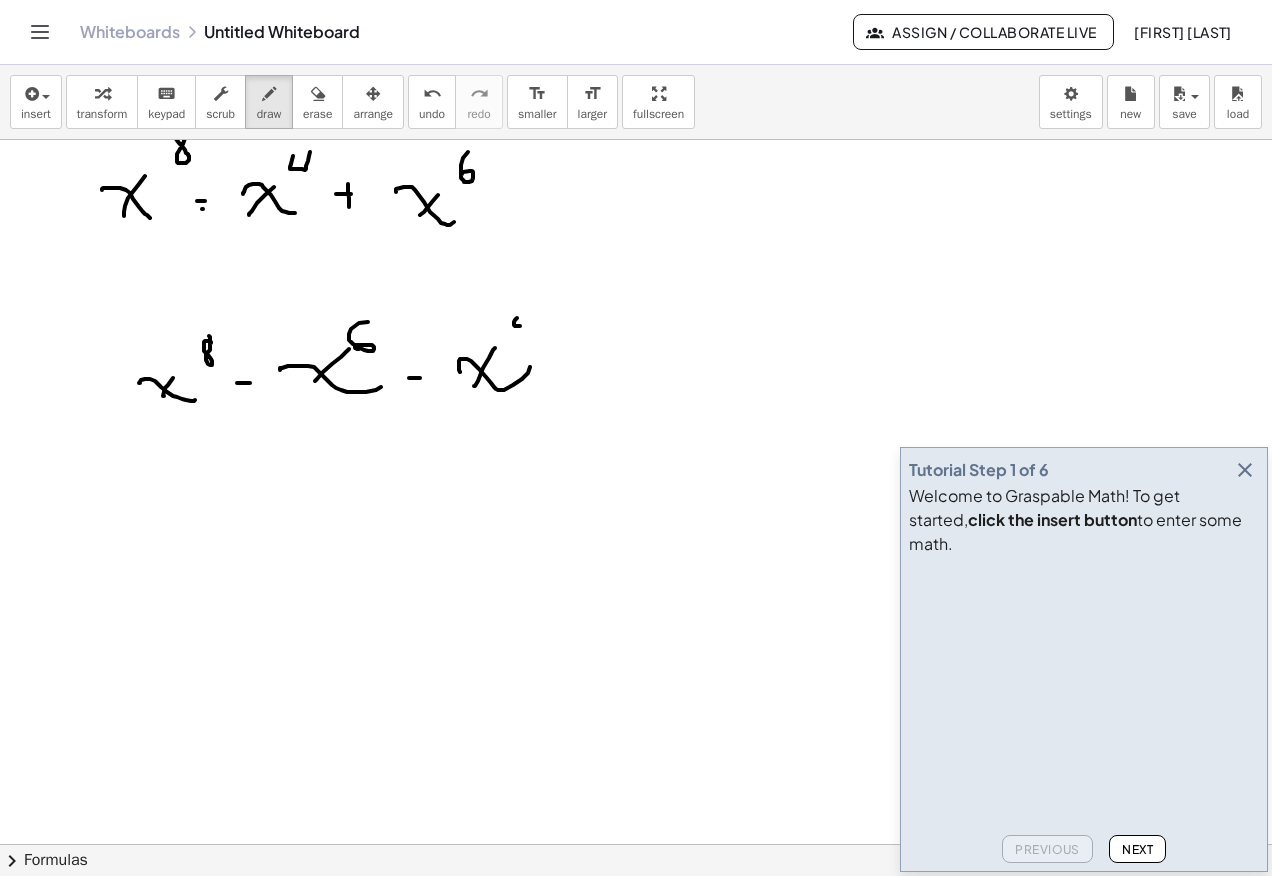 click at bounding box center (636, 644) 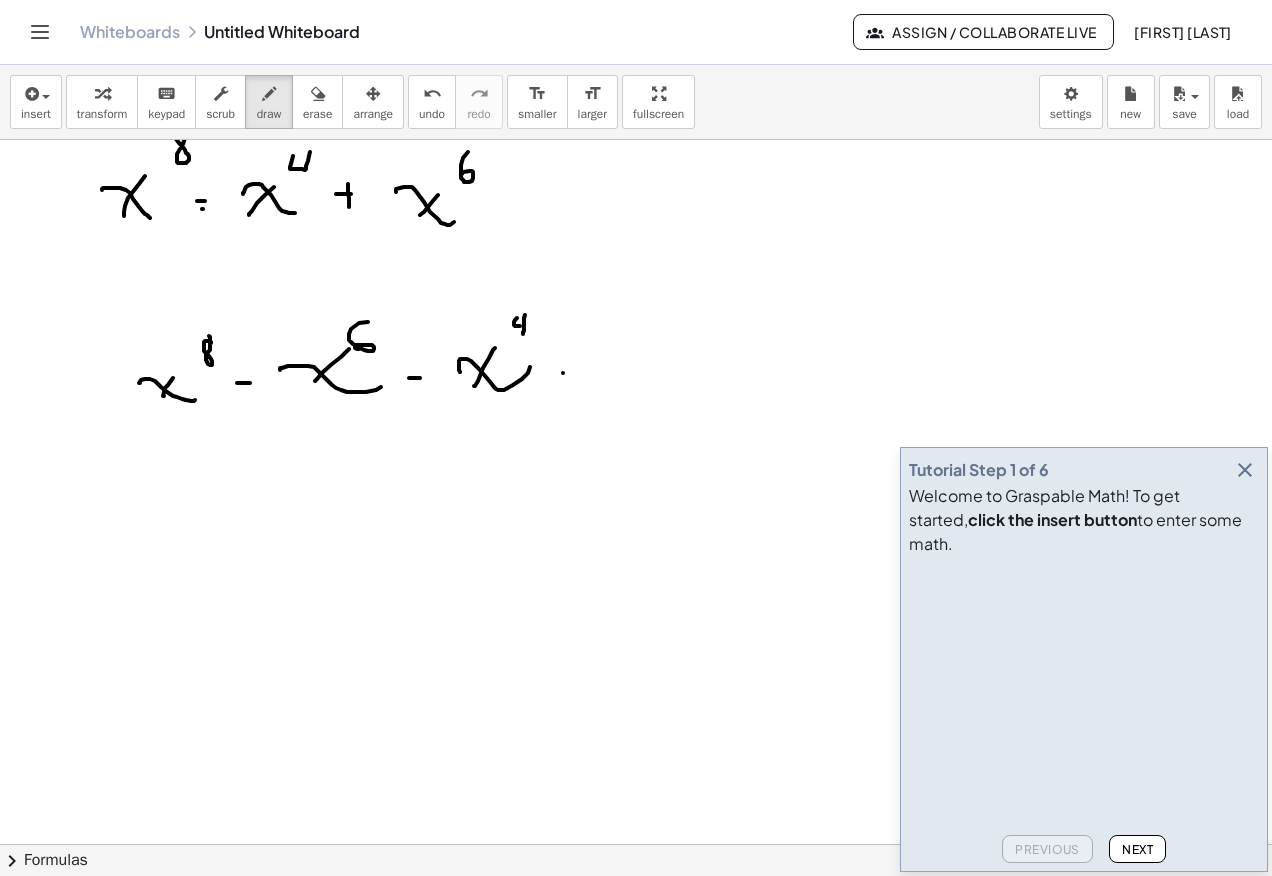 drag, startPoint x: 563, startPoint y: 373, endPoint x: 584, endPoint y: 373, distance: 21 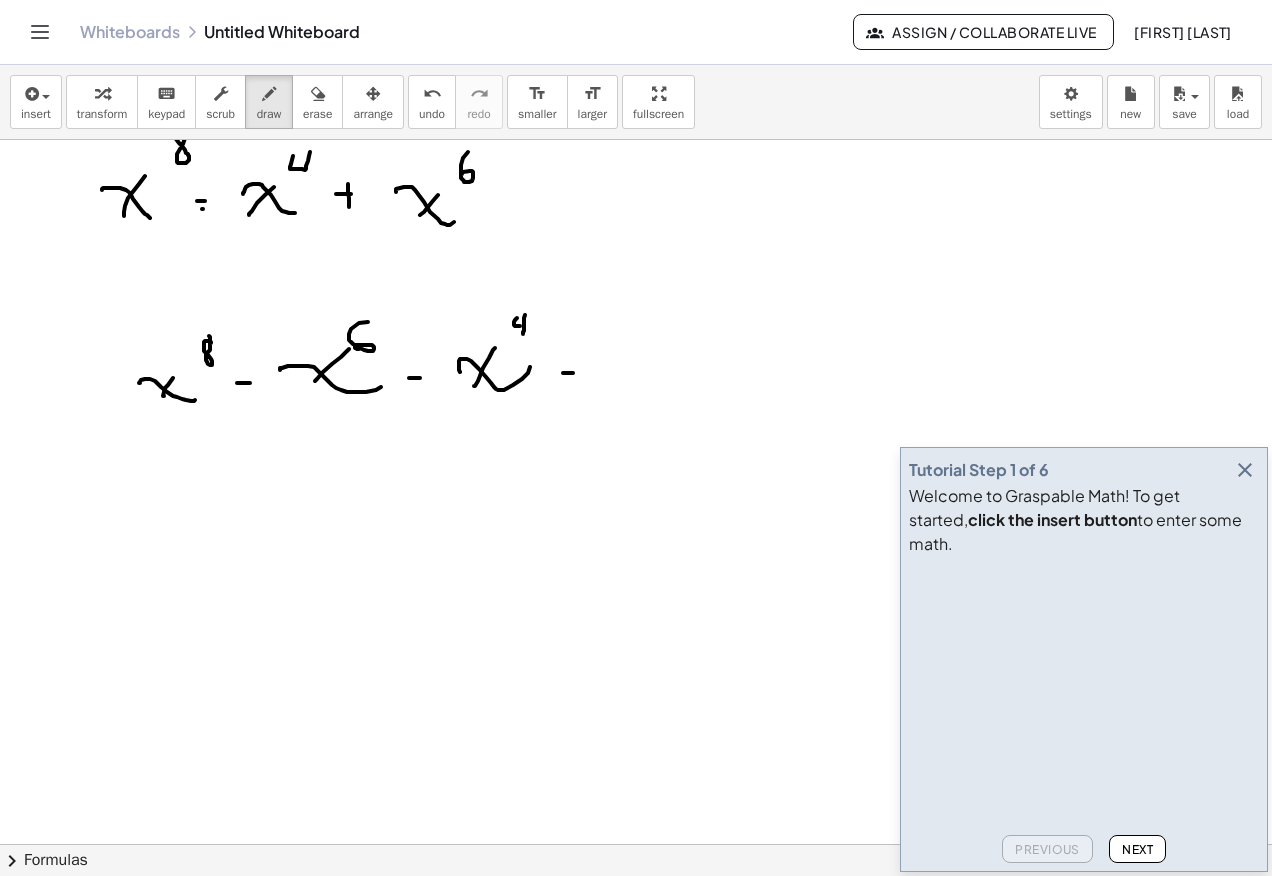 drag, startPoint x: 568, startPoint y: 381, endPoint x: 579, endPoint y: 384, distance: 11.401754 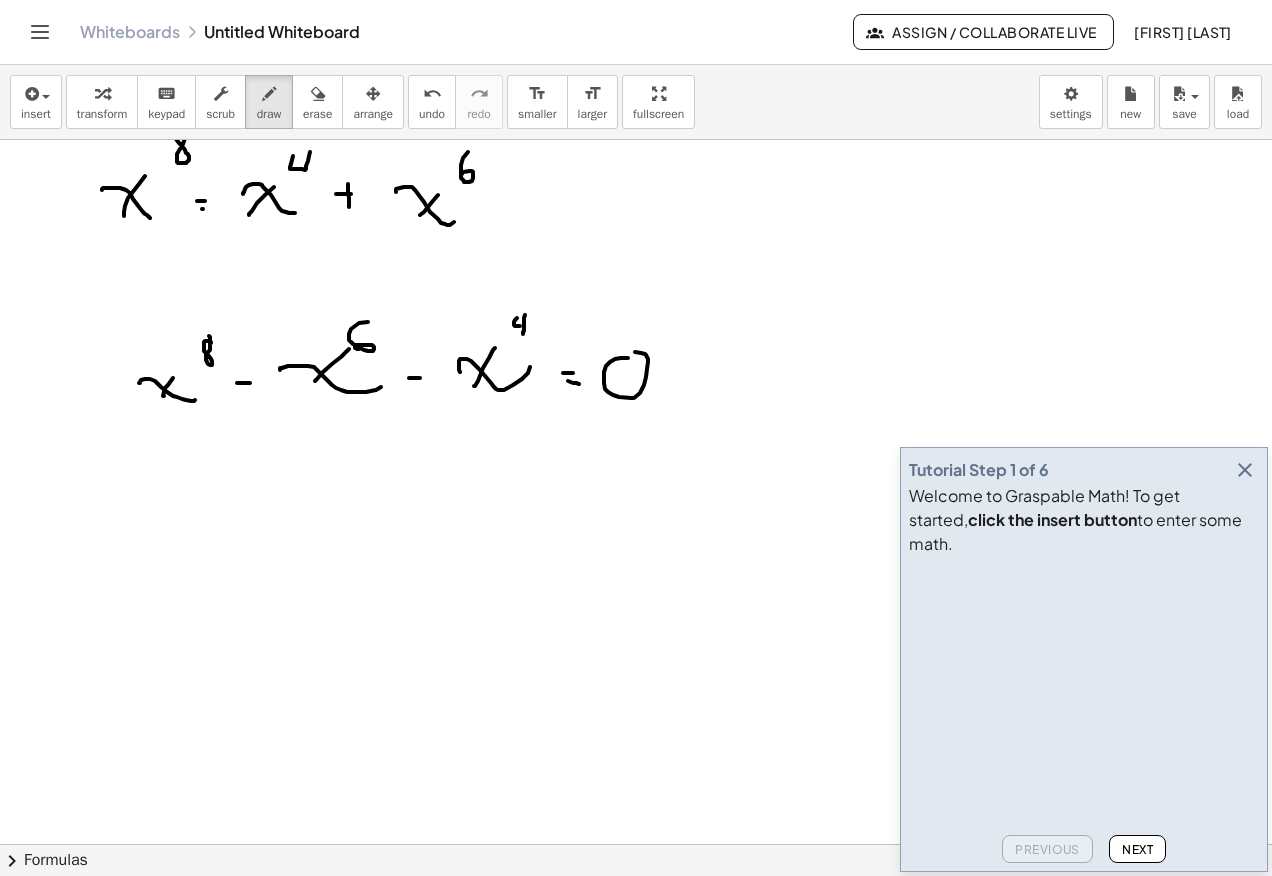 drag, startPoint x: 610, startPoint y: 362, endPoint x: 591, endPoint y: 365, distance: 19.235384 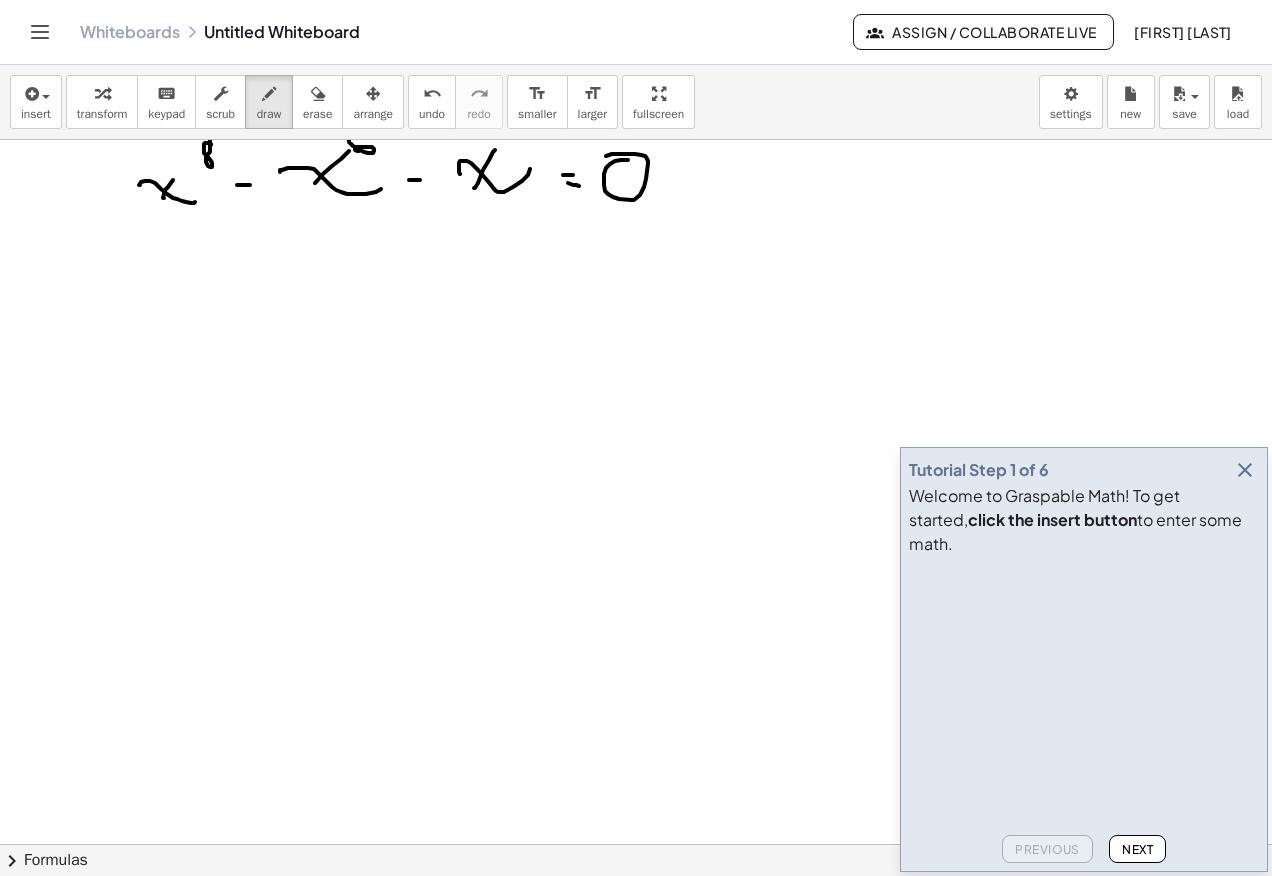 scroll, scrollTop: 400, scrollLeft: 0, axis: vertical 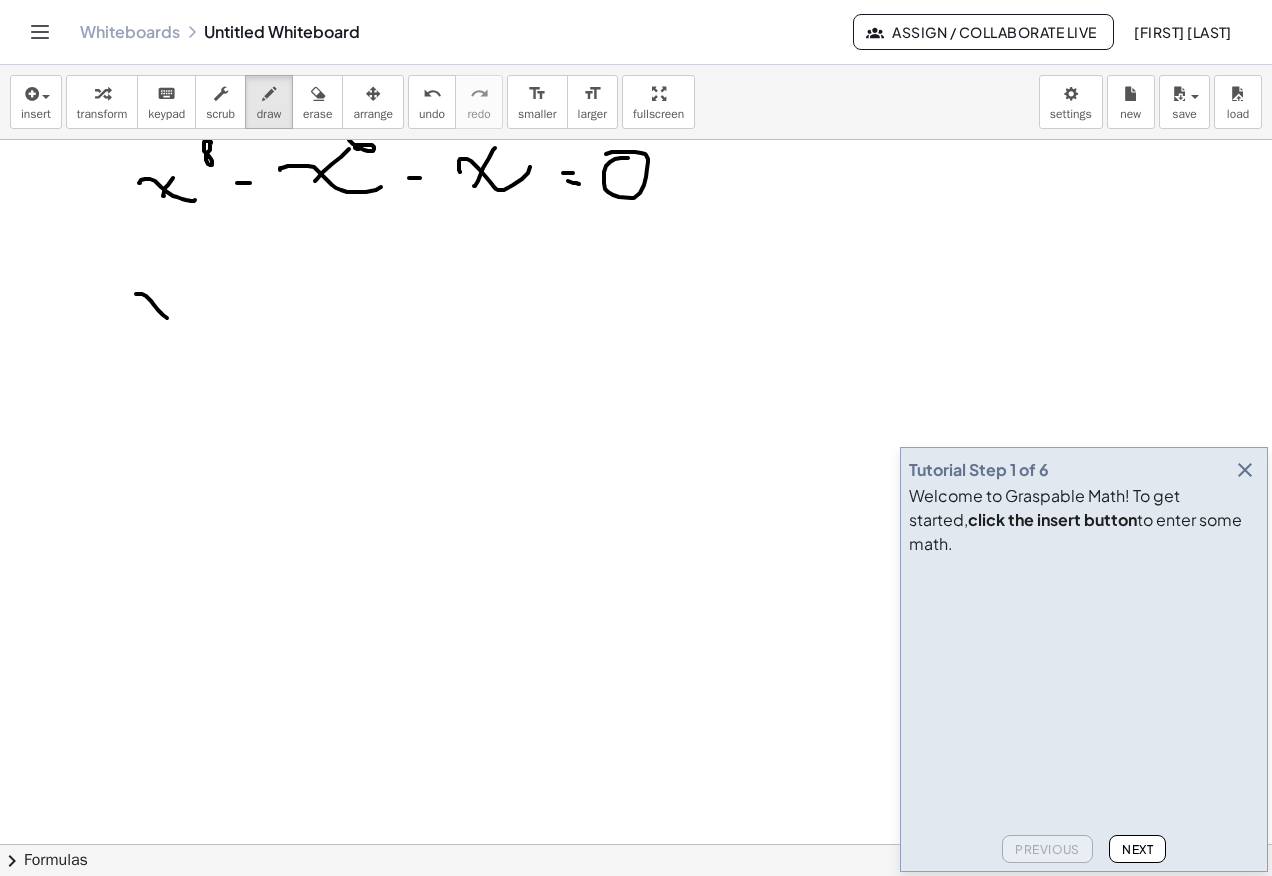 drag, startPoint x: 151, startPoint y: 301, endPoint x: 160, endPoint y: 320, distance: 21.023796 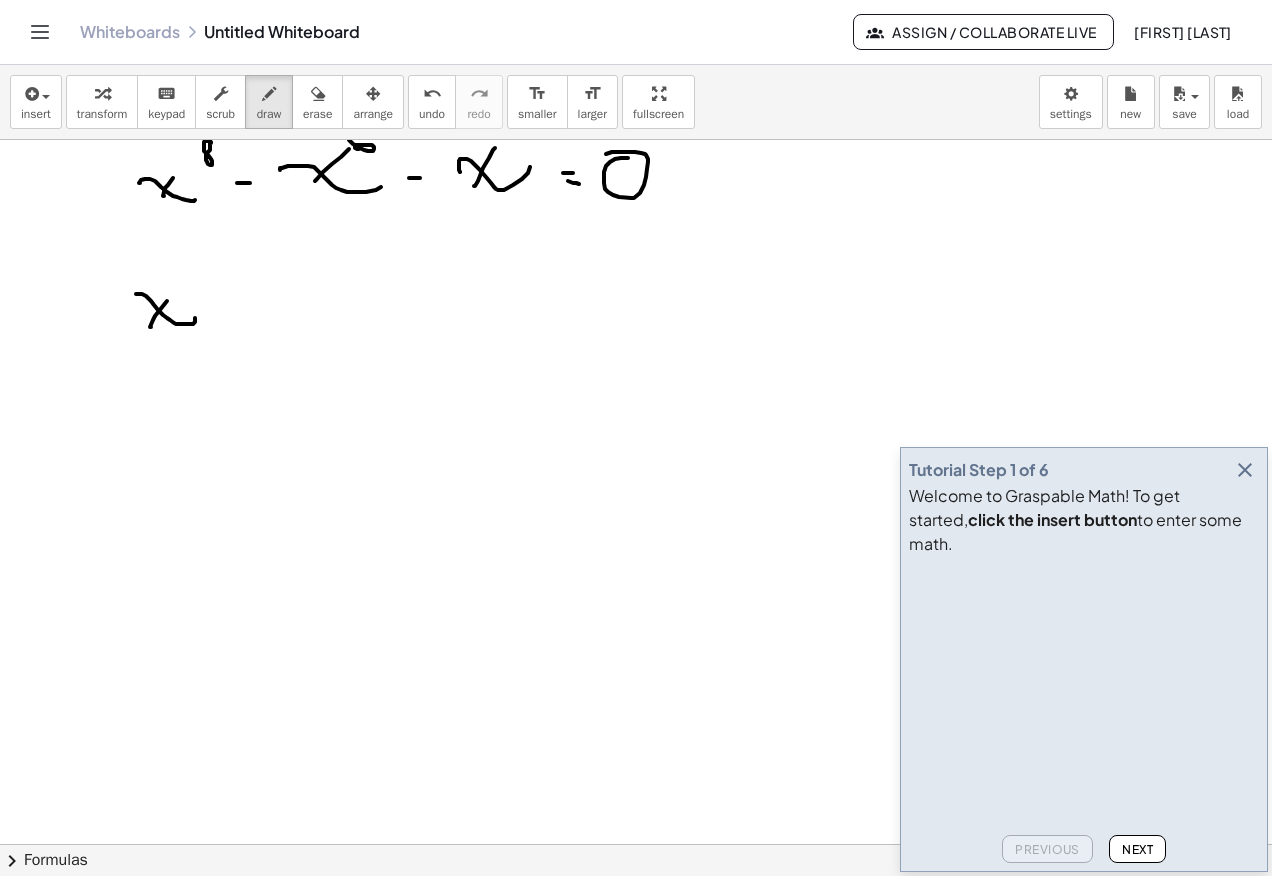 drag, startPoint x: 151, startPoint y: 327, endPoint x: 188, endPoint y: 281, distance: 59.03389 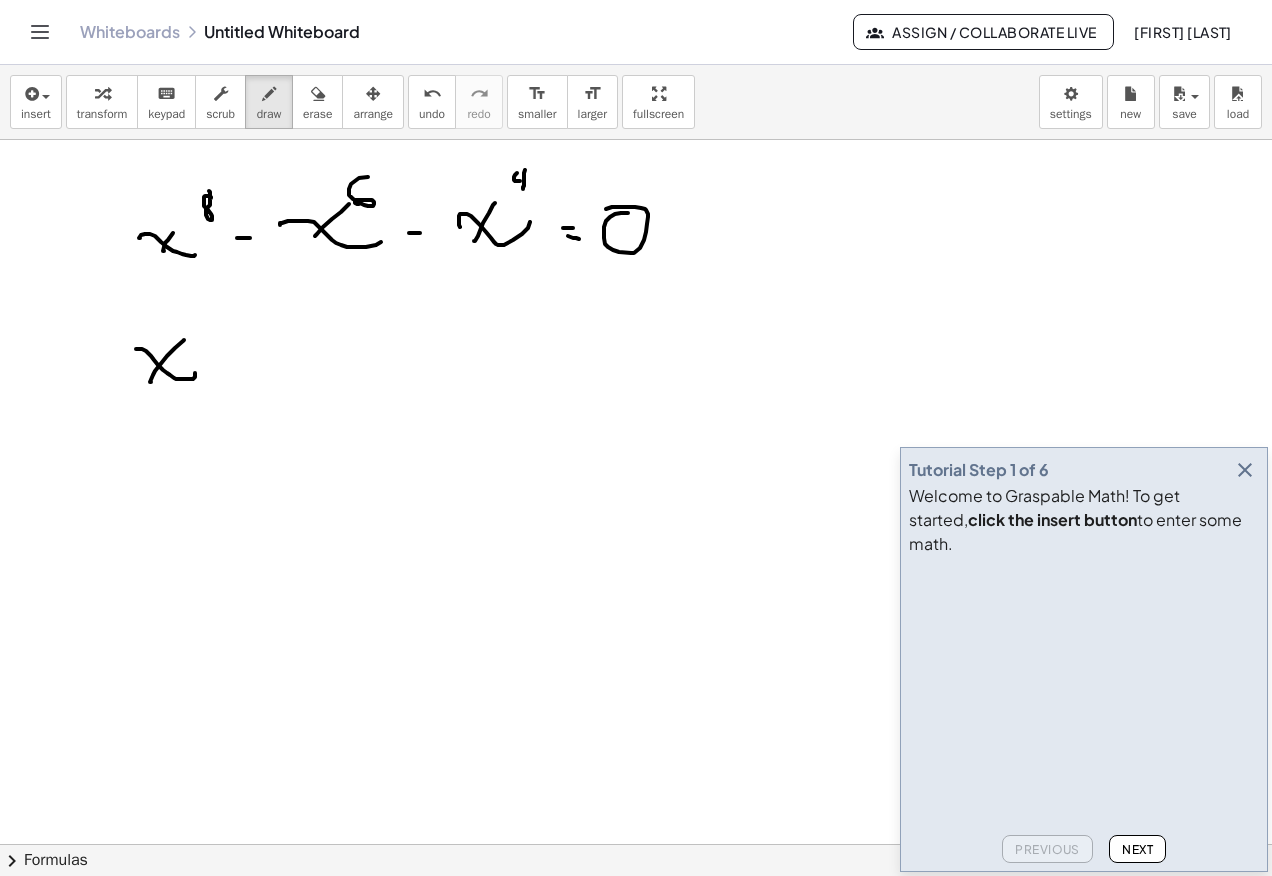 scroll, scrollTop: 300, scrollLeft: 0, axis: vertical 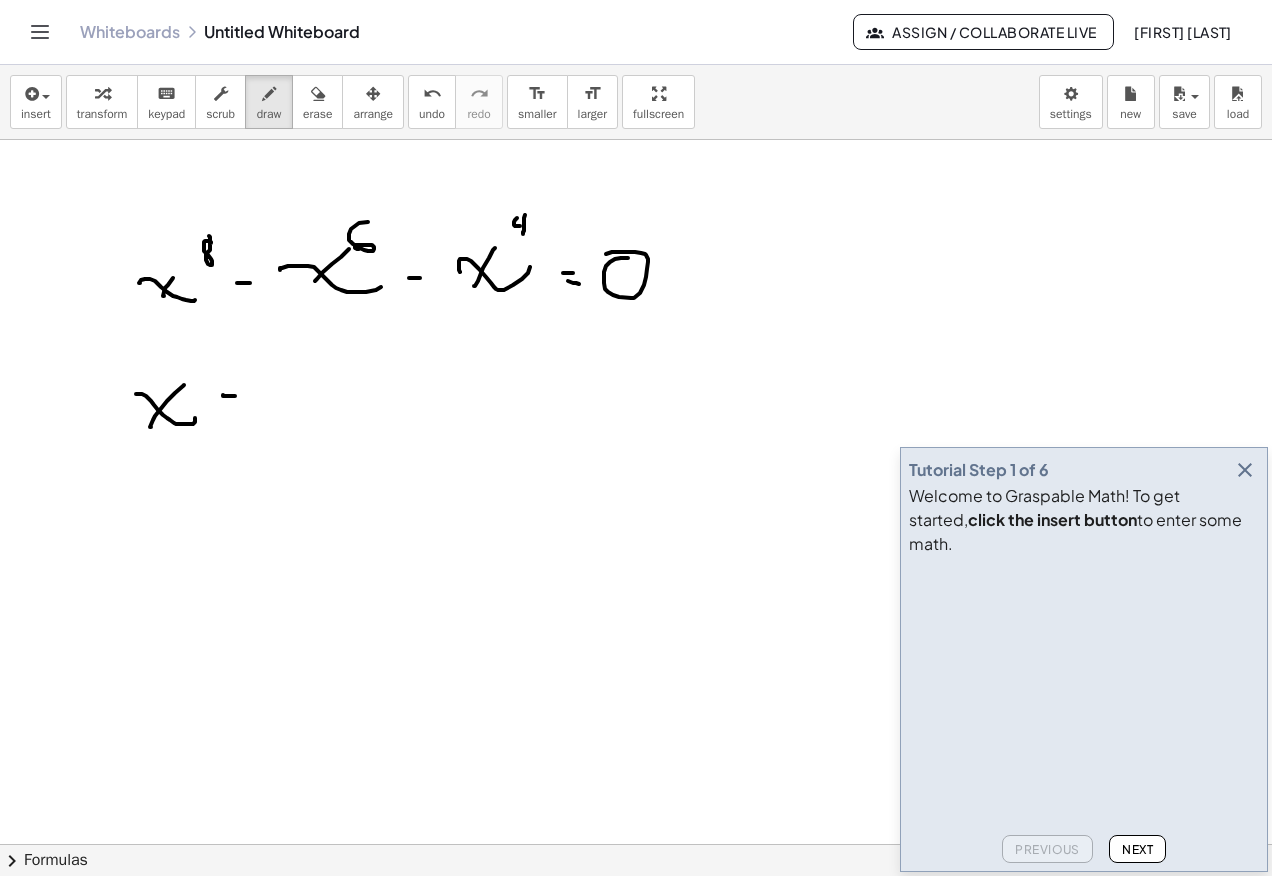 drag, startPoint x: 223, startPoint y: 395, endPoint x: 245, endPoint y: 405, distance: 24.166092 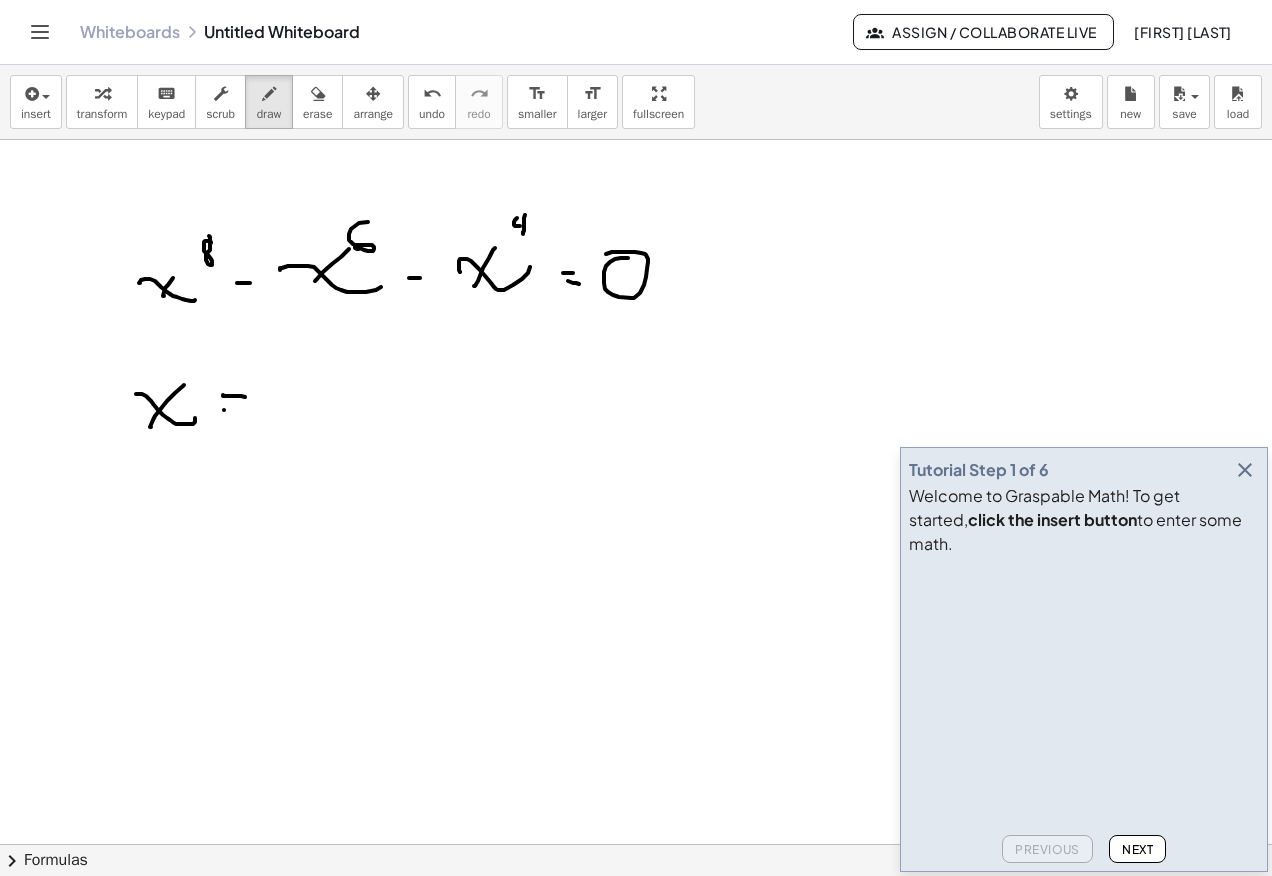 drag, startPoint x: 224, startPoint y: 410, endPoint x: 250, endPoint y: 410, distance: 26 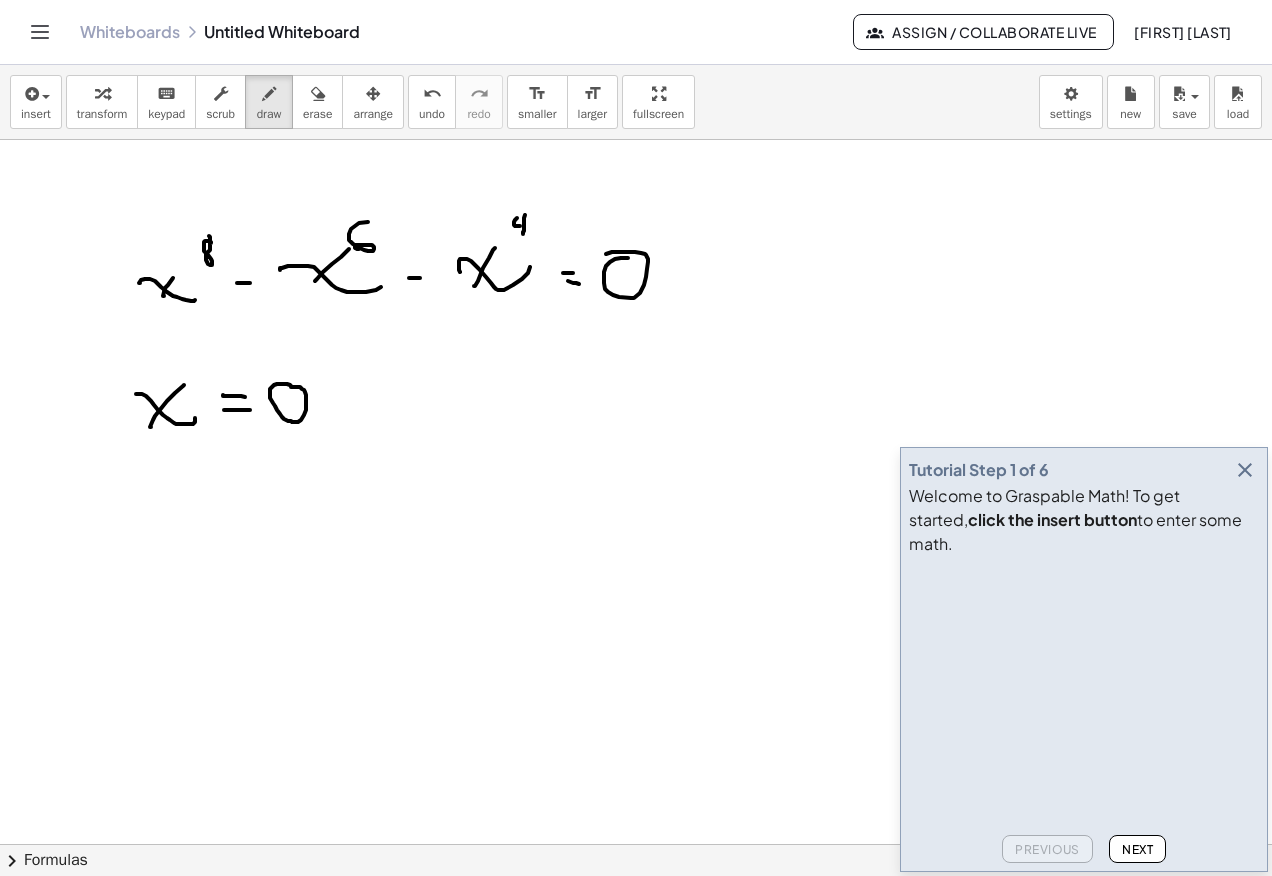 drag, startPoint x: 271, startPoint y: 388, endPoint x: 289, endPoint y: 386, distance: 18.110771 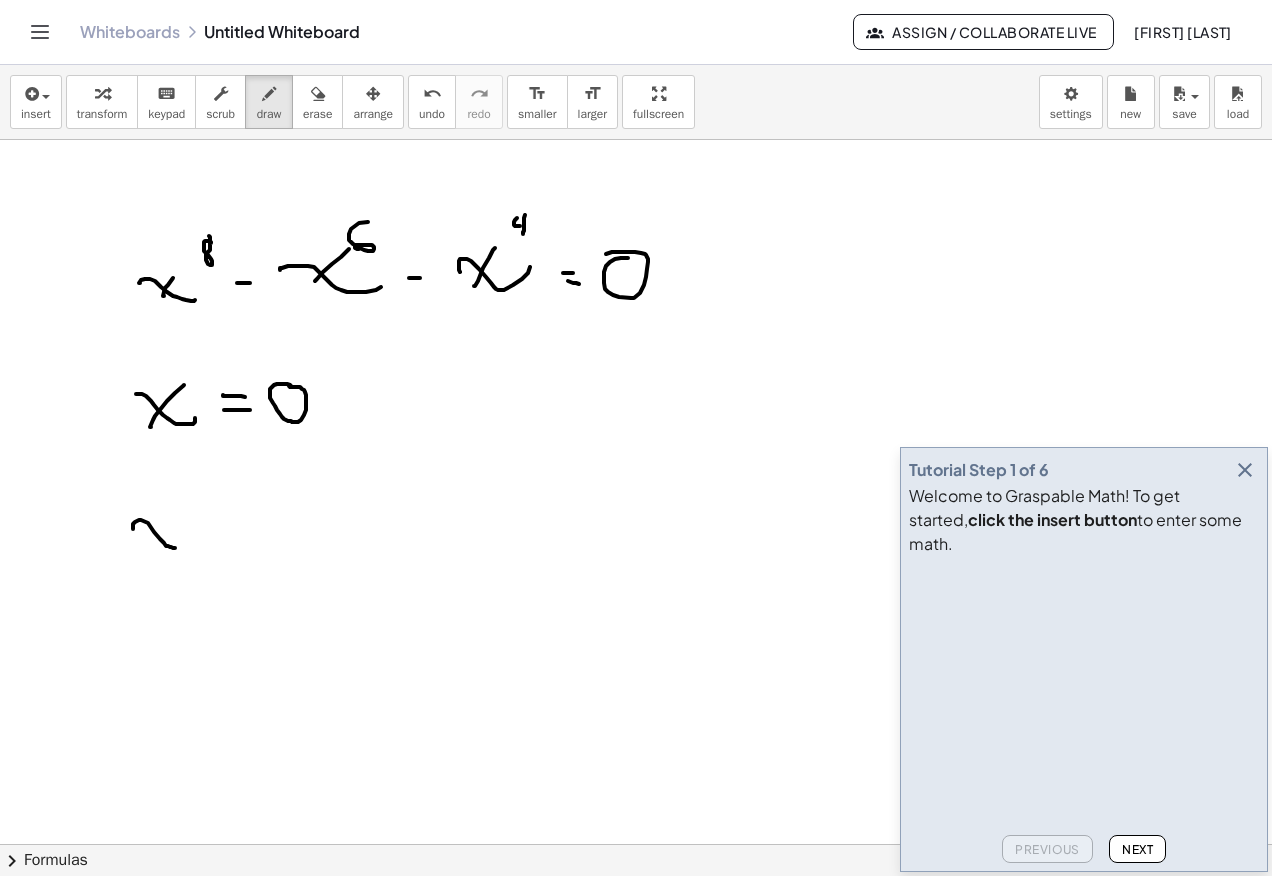 drag 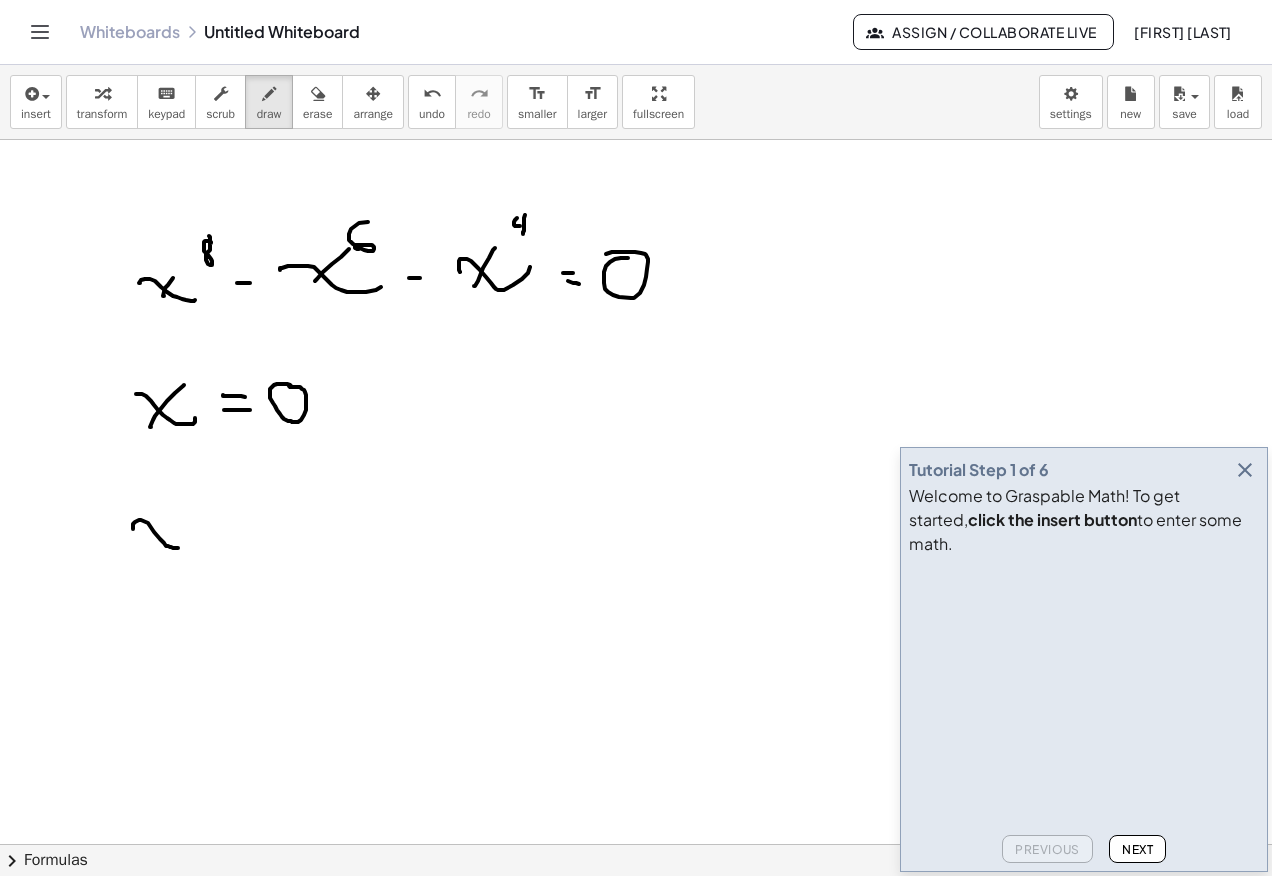click at bounding box center [636, 544] 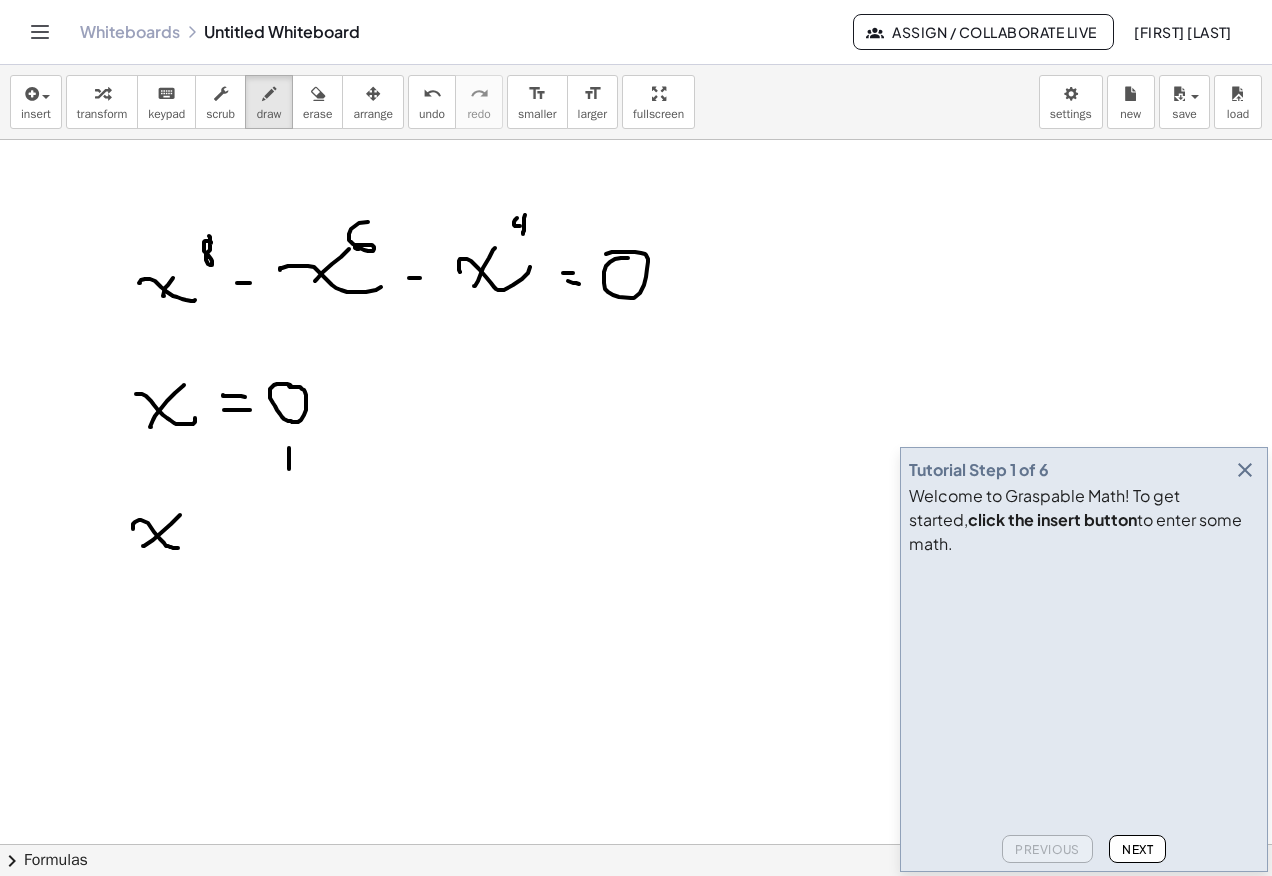 click at bounding box center [636, 544] 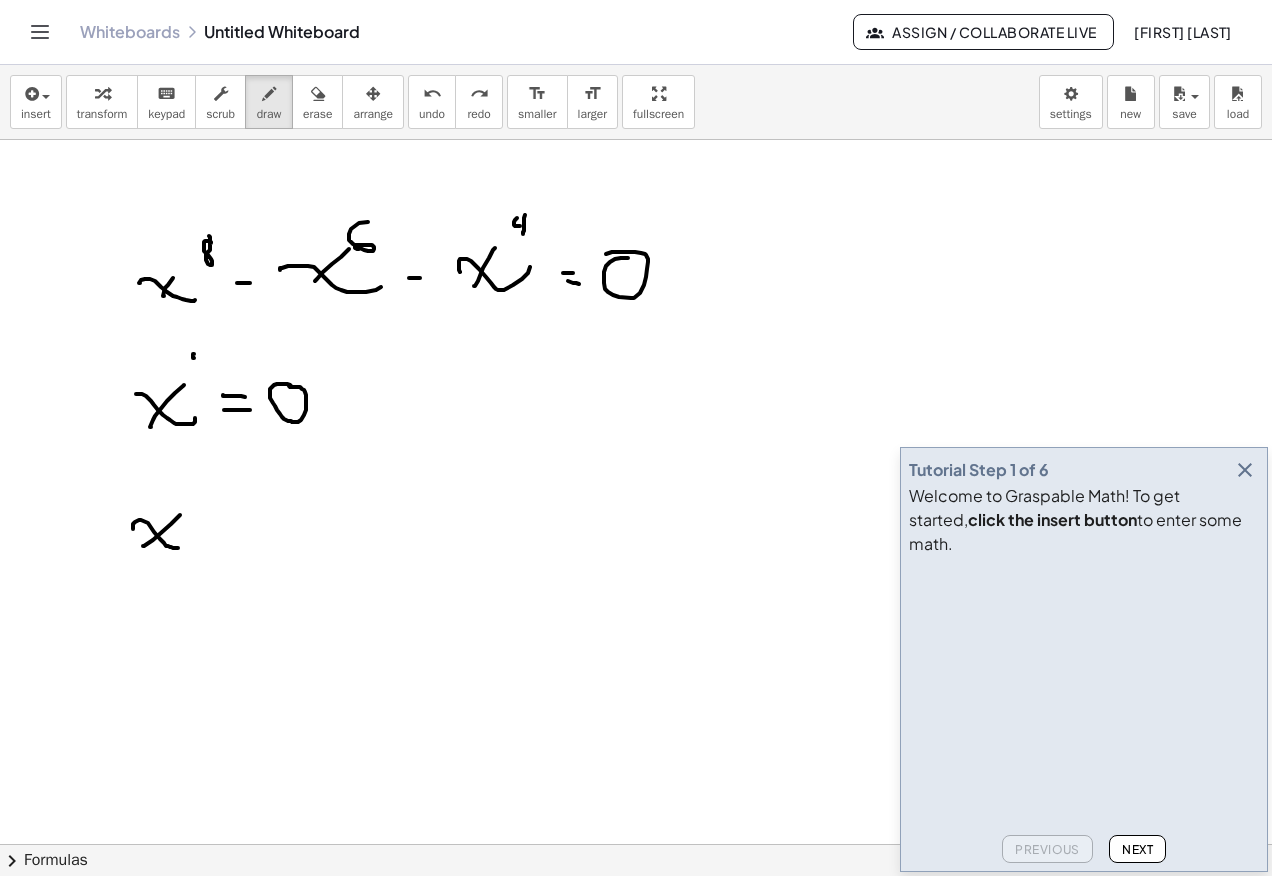 click at bounding box center (636, 544) 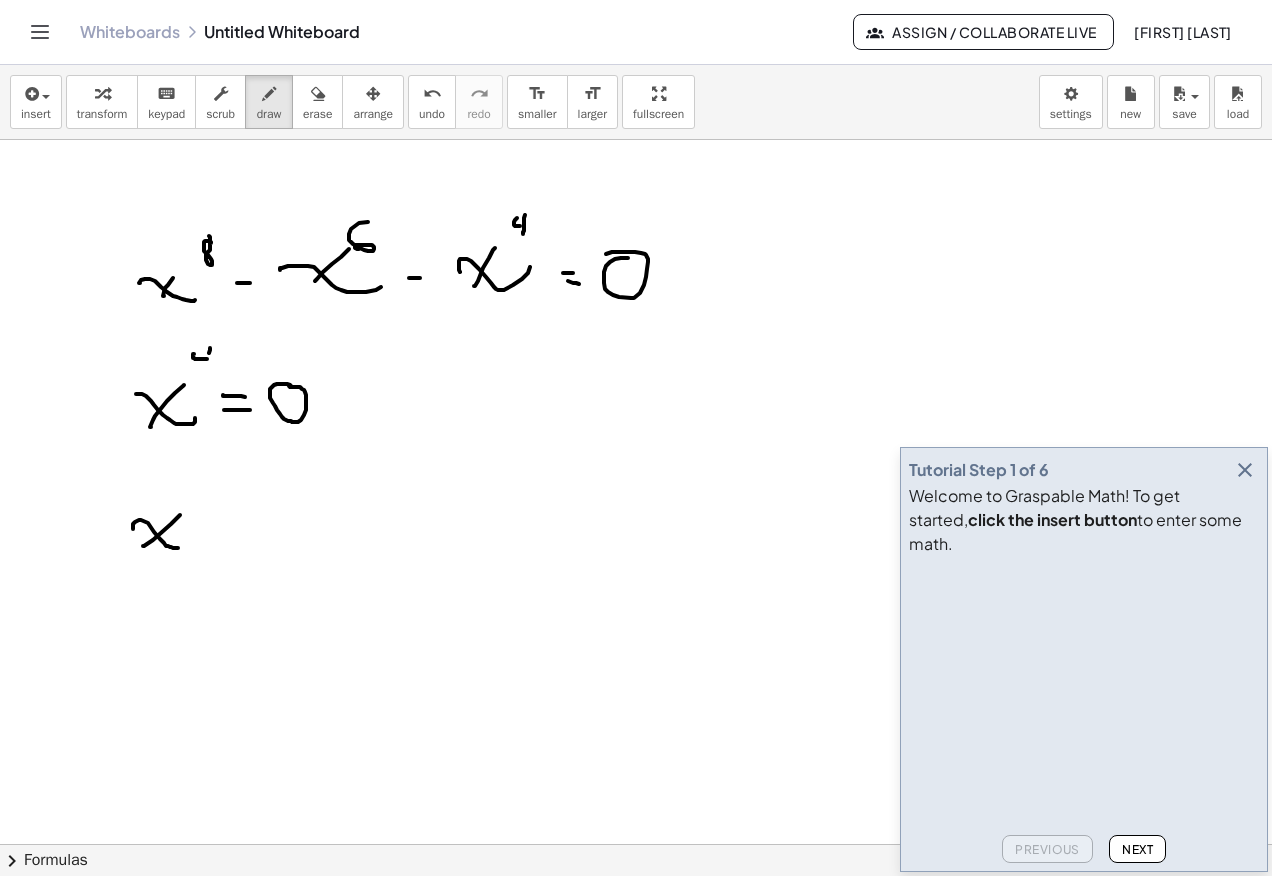 click at bounding box center [636, 544] 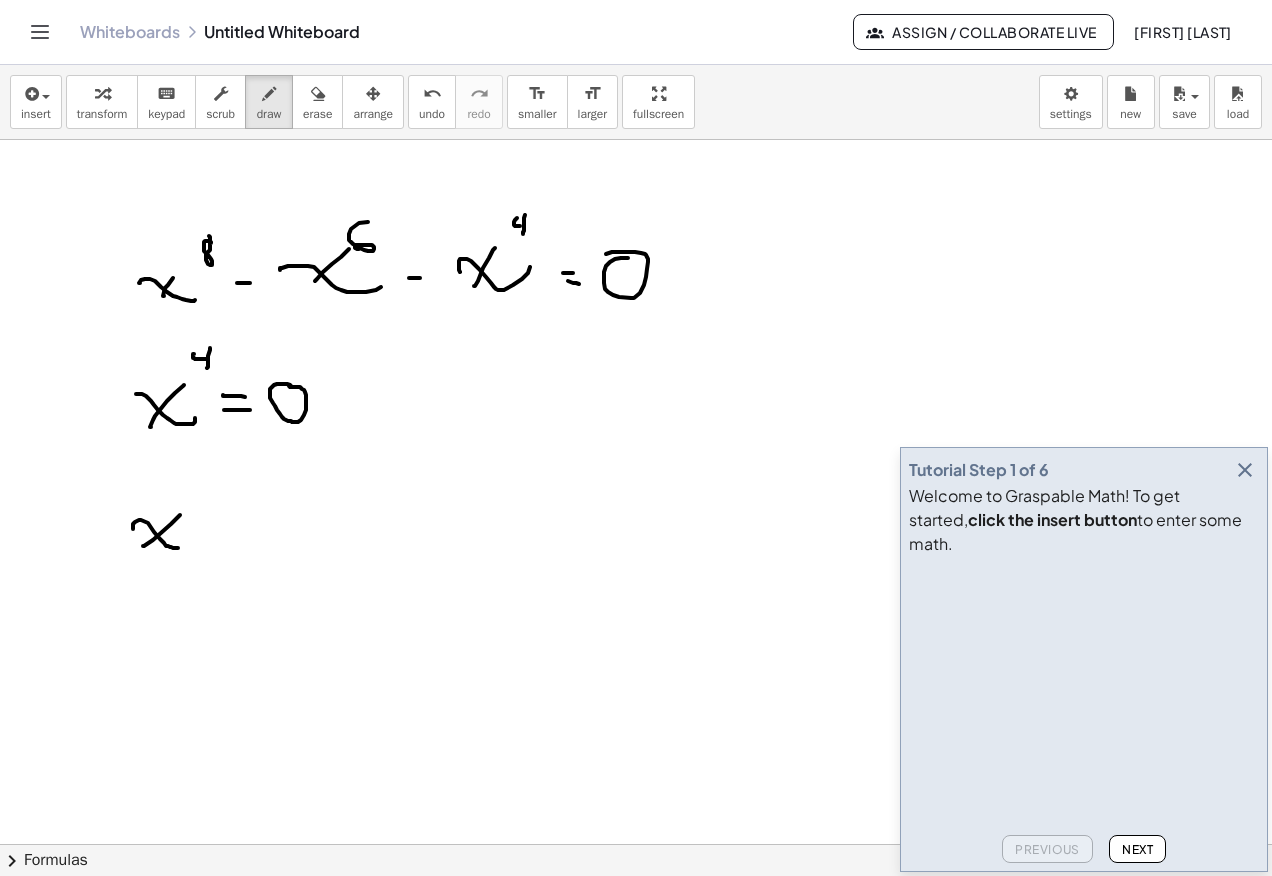 click at bounding box center [636, 544] 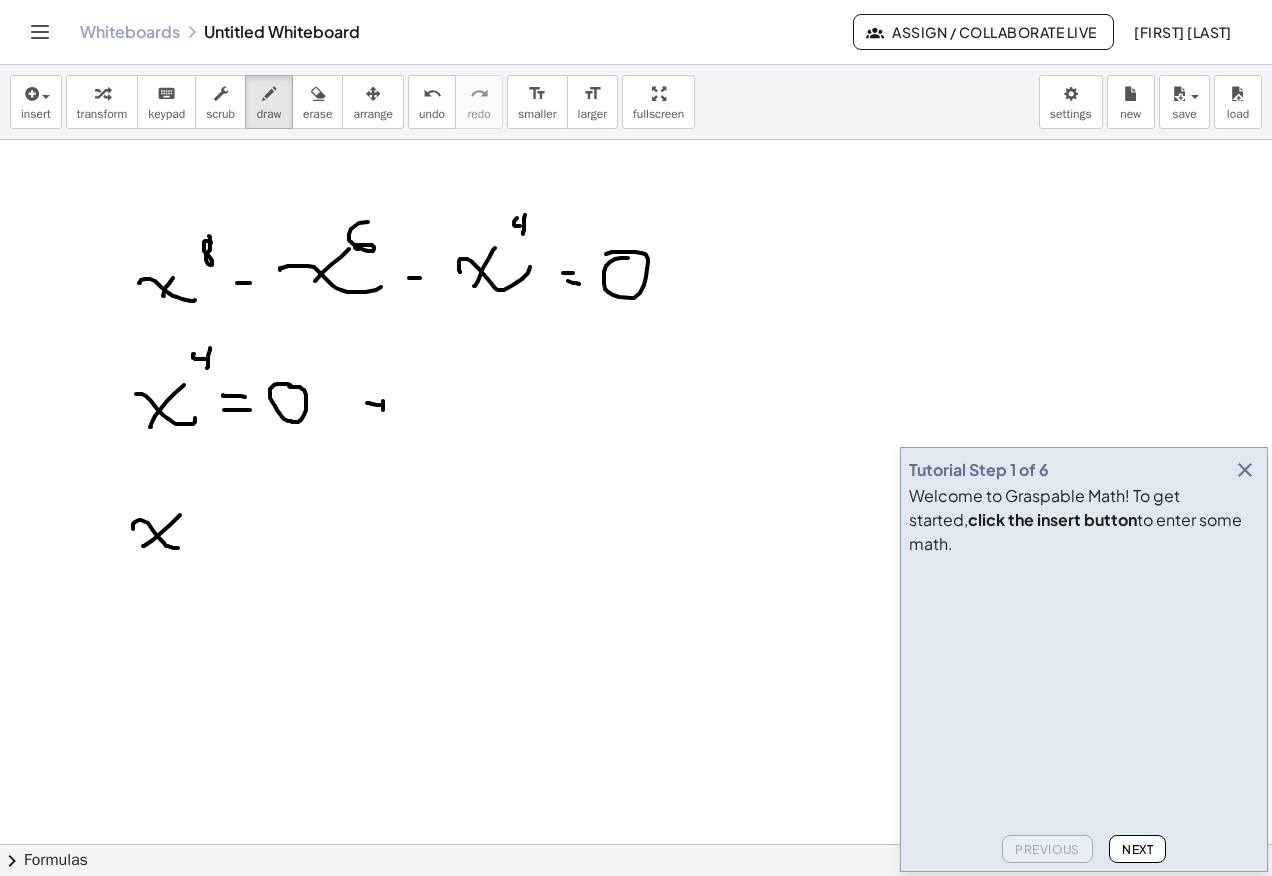 click at bounding box center (636, 544) 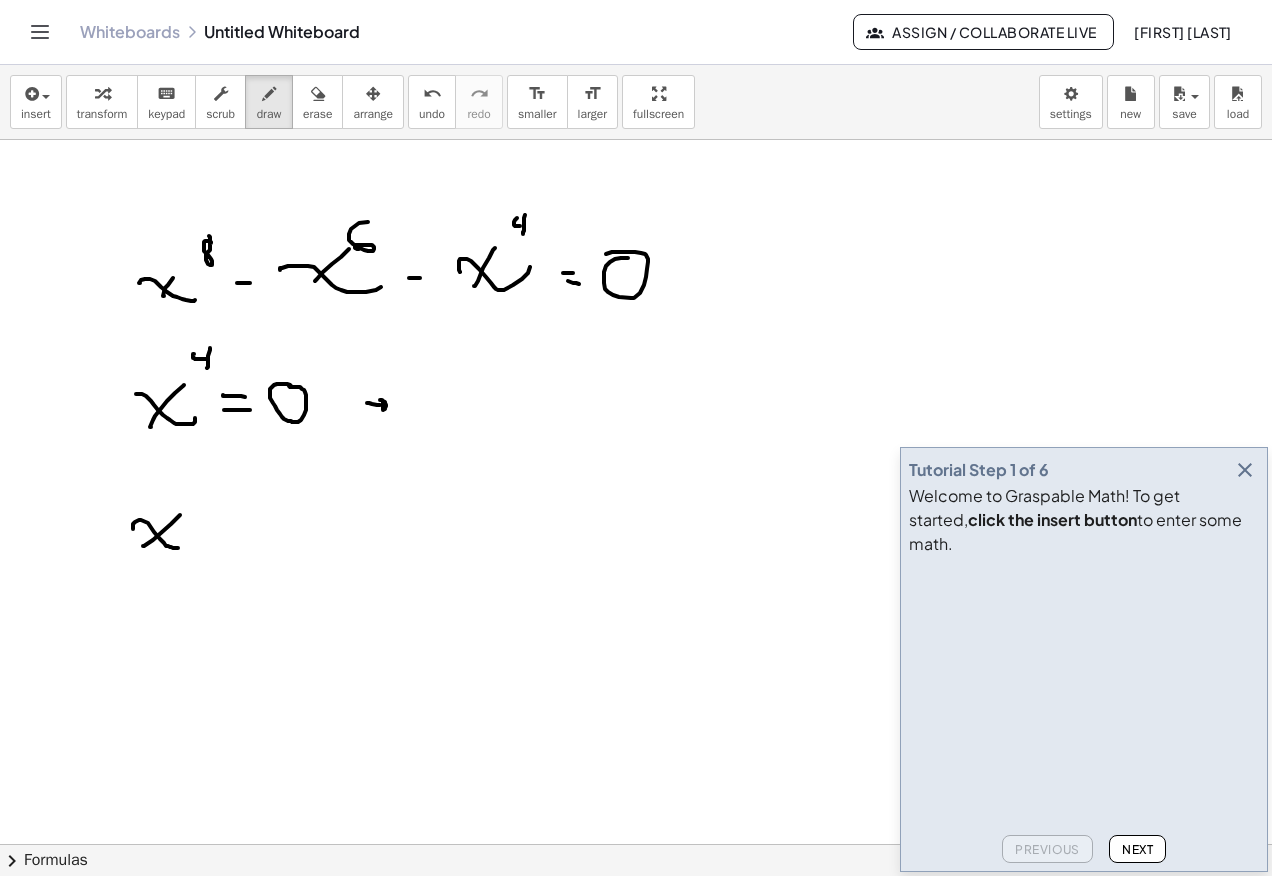 click at bounding box center (636, 544) 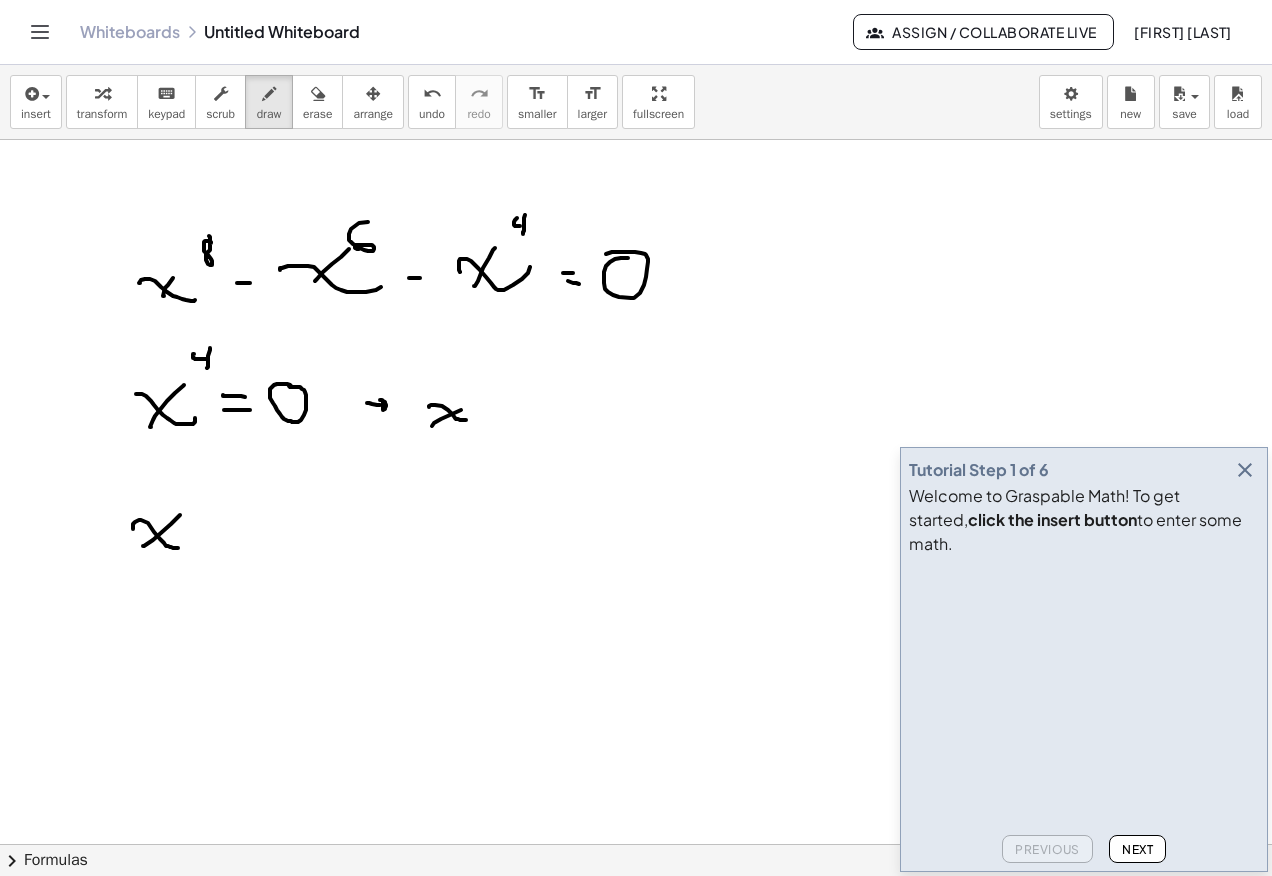 click at bounding box center [636, 544] 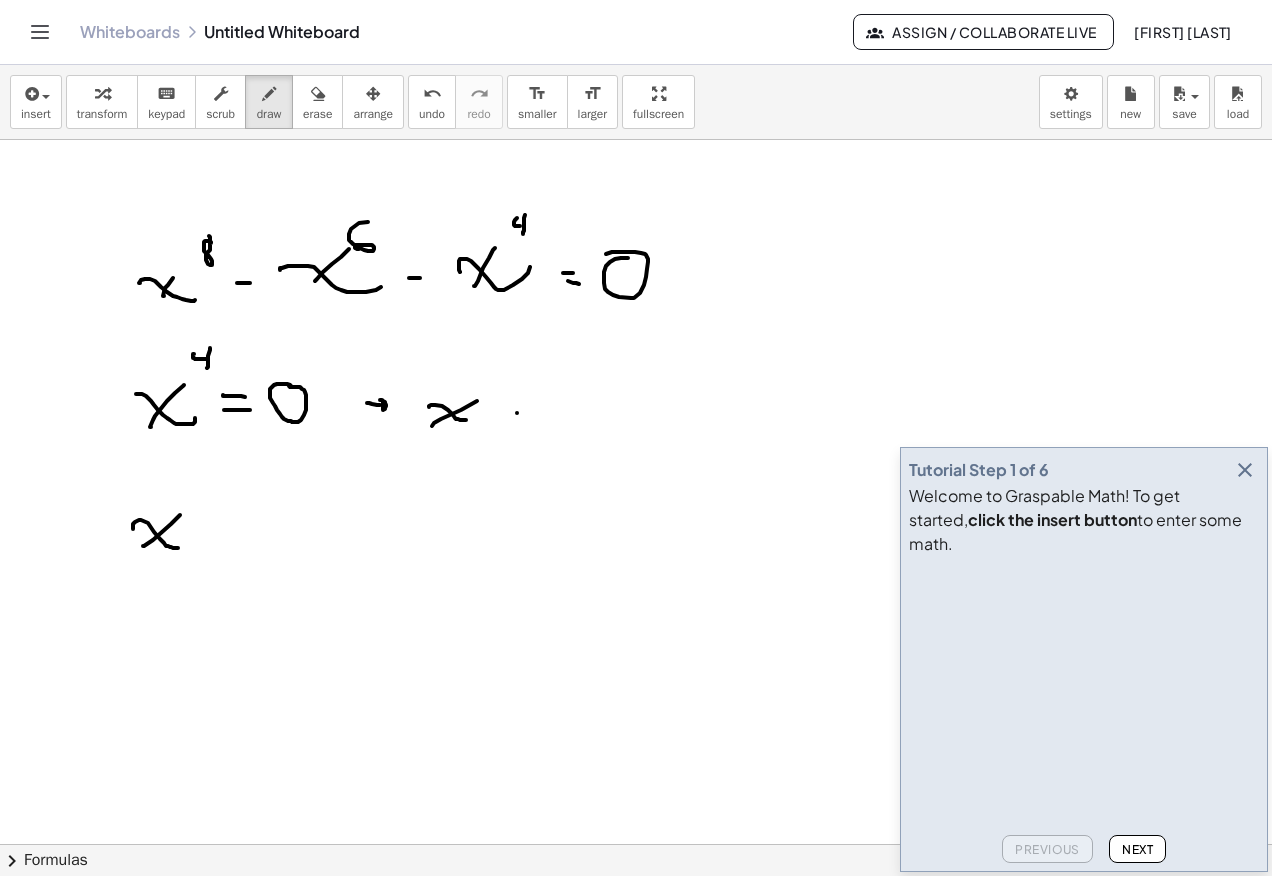 click at bounding box center [636, 544] 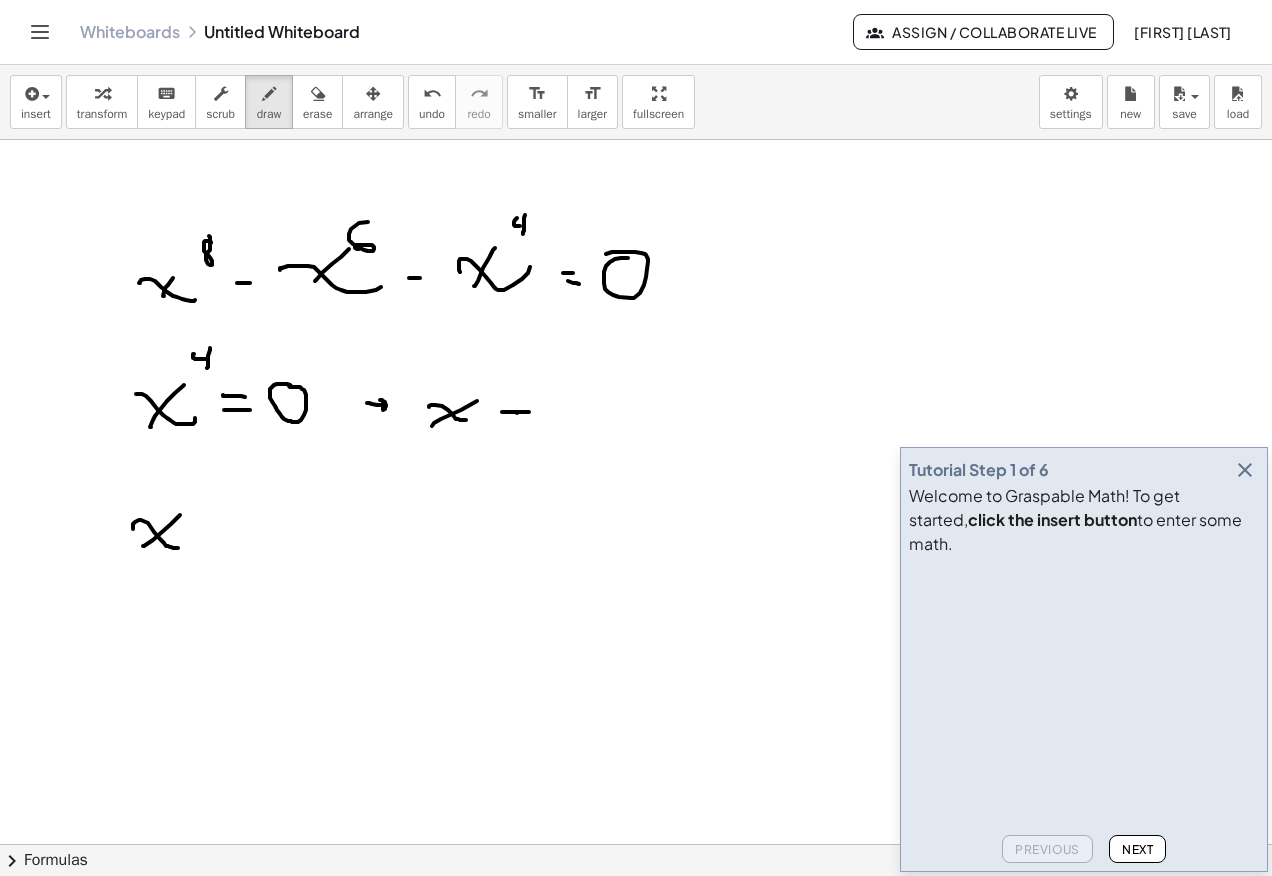 click at bounding box center (636, 544) 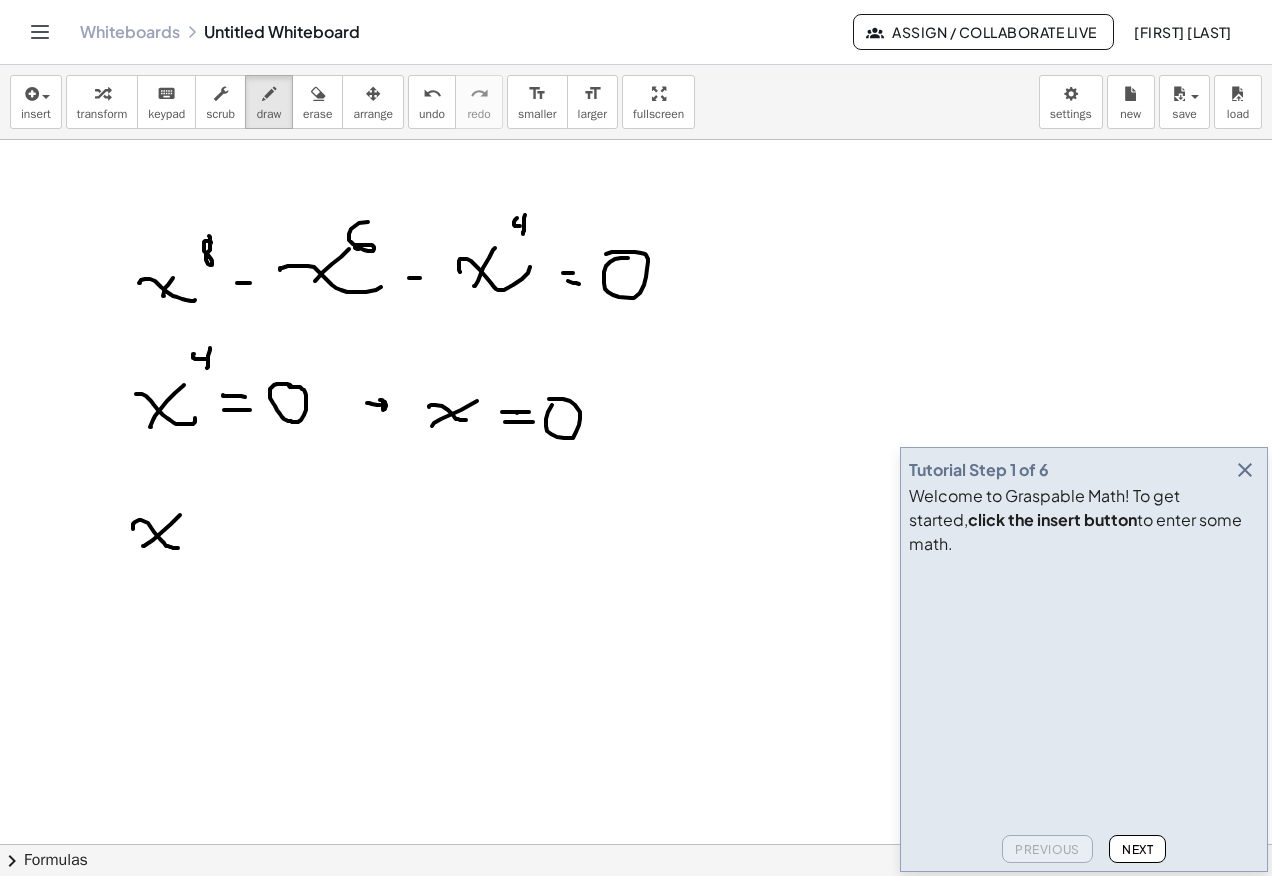 click at bounding box center (636, 544) 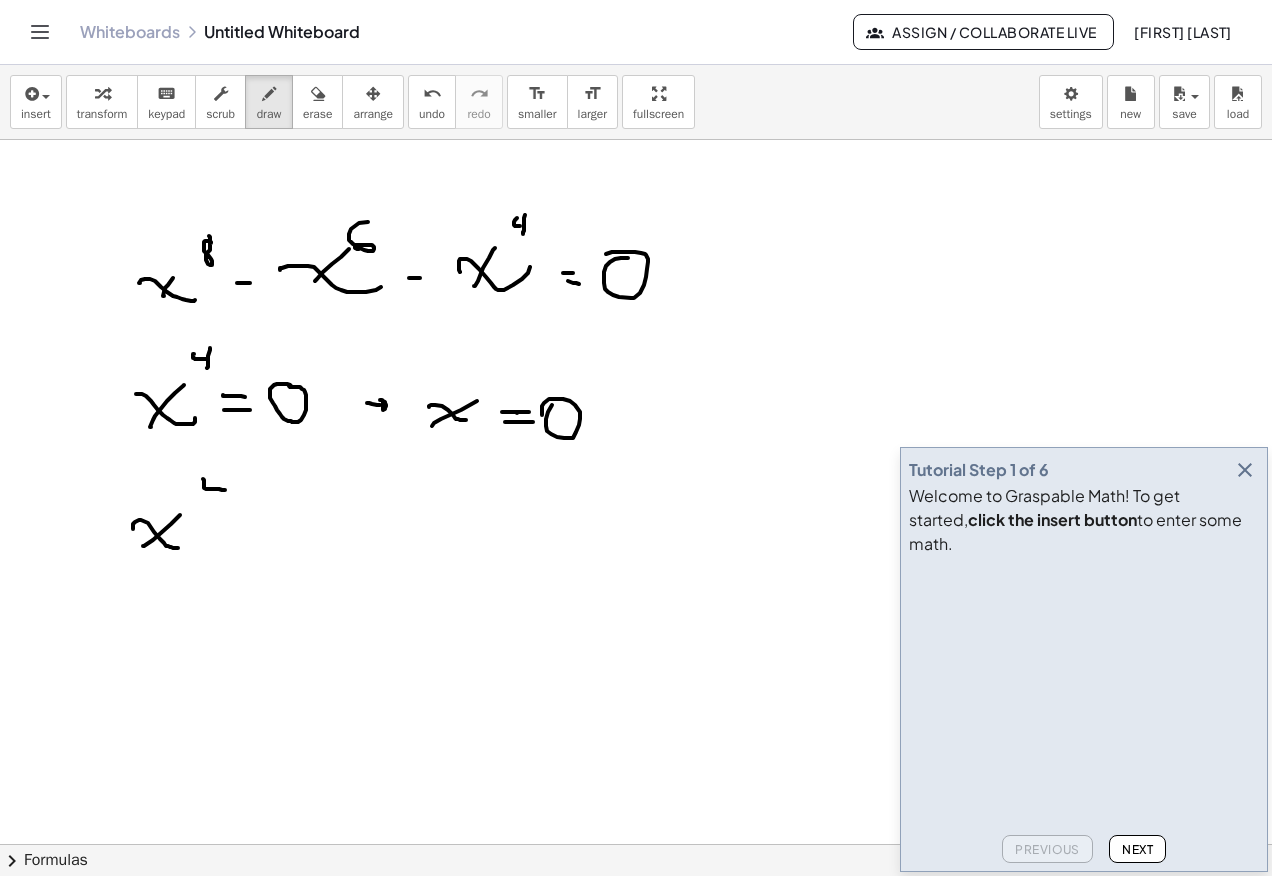 click at bounding box center [636, 544] 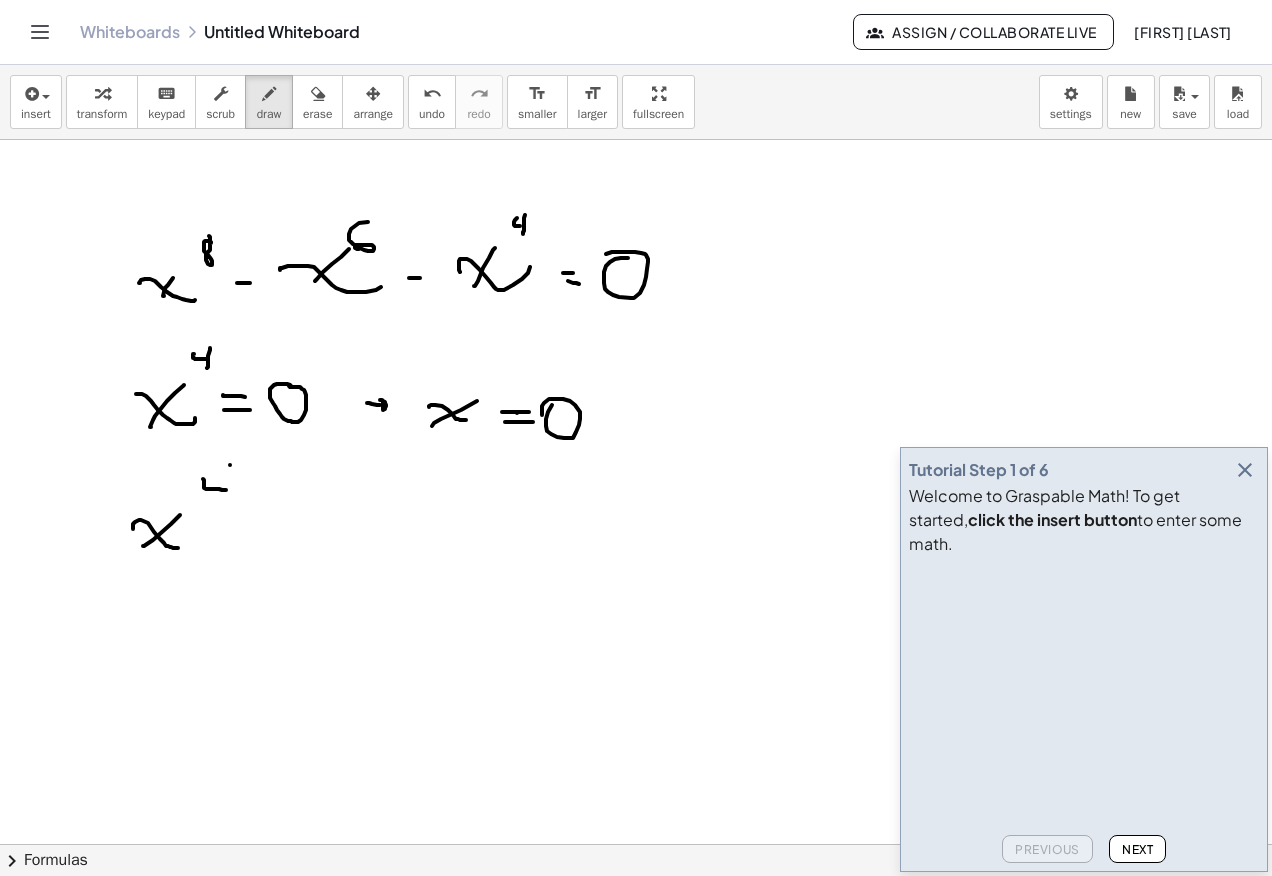 click at bounding box center (636, 544) 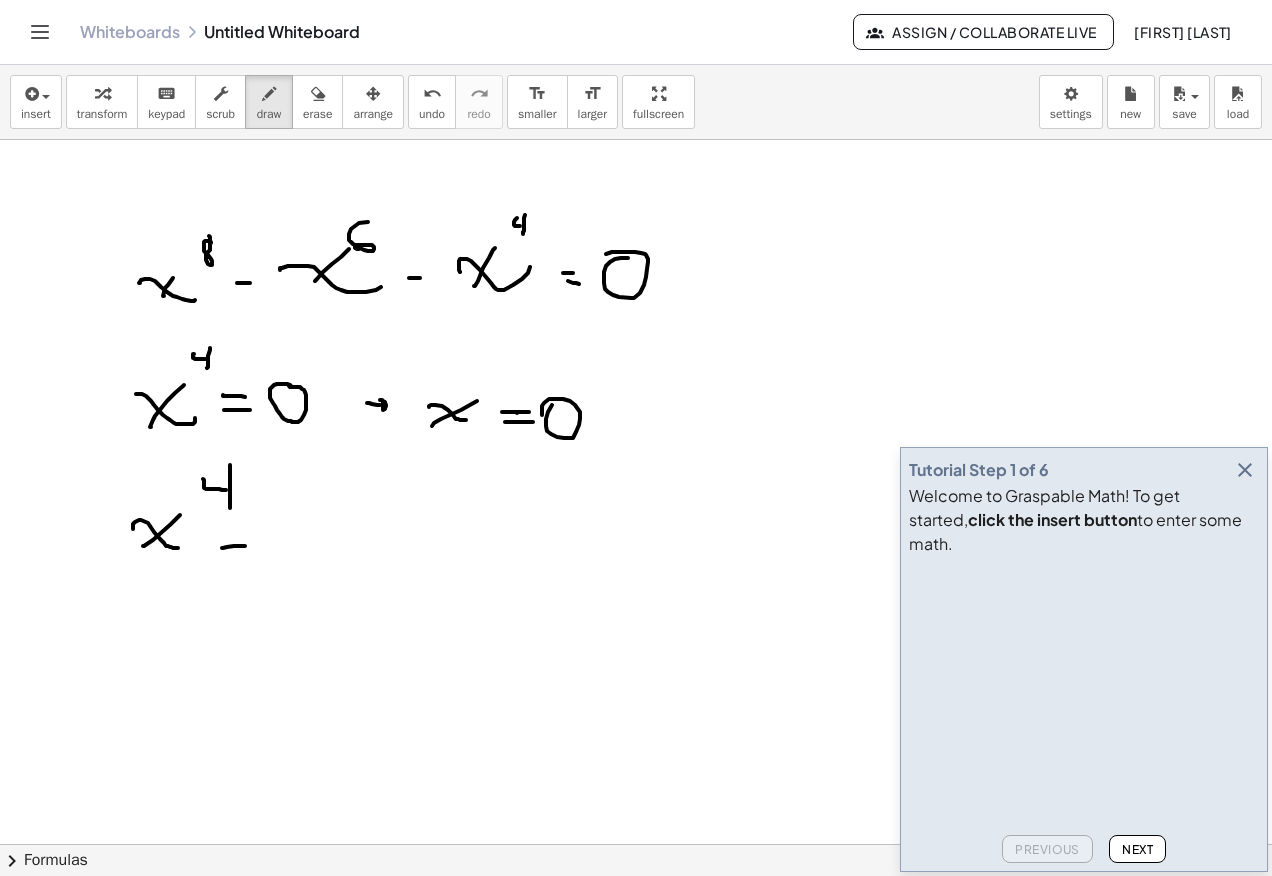 click at bounding box center [636, 544] 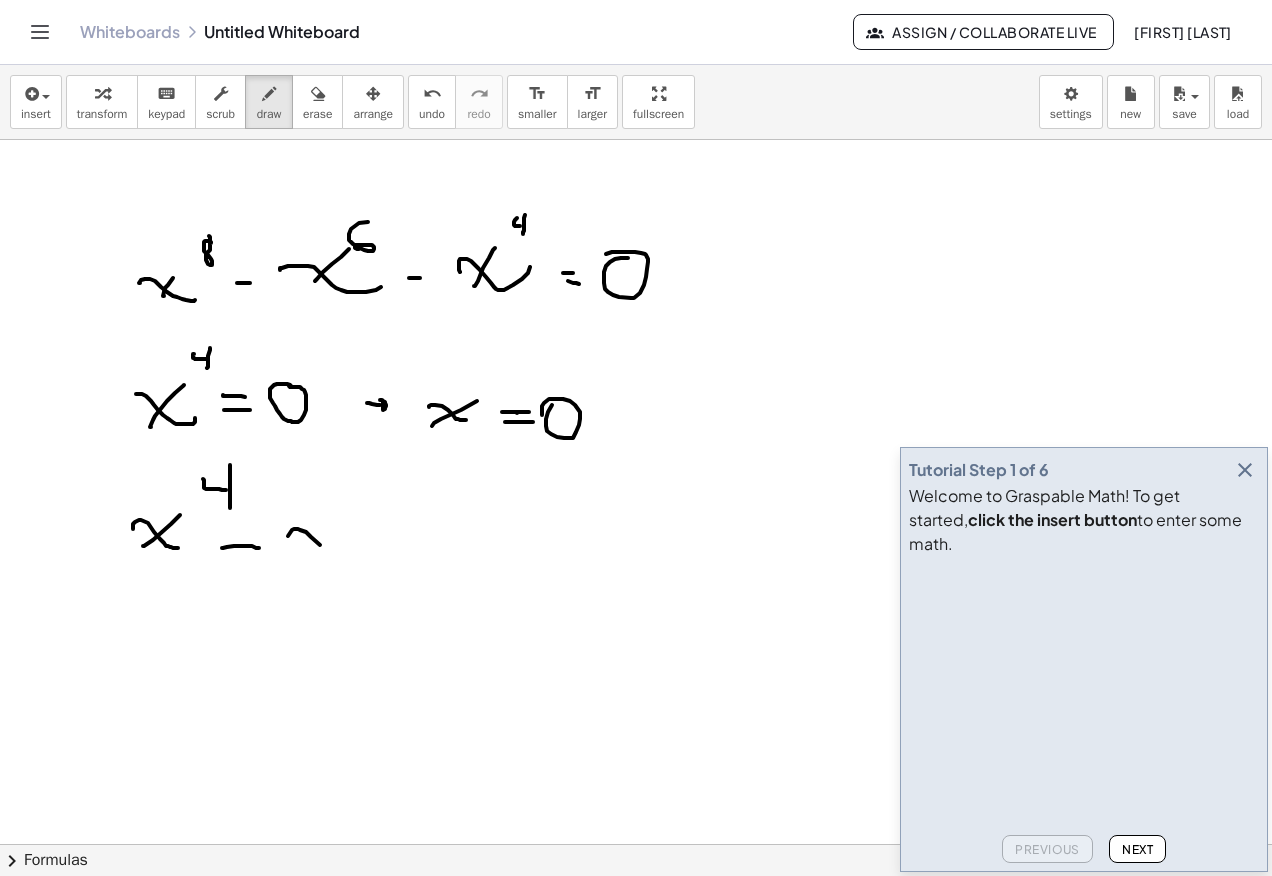 click at bounding box center (636, 544) 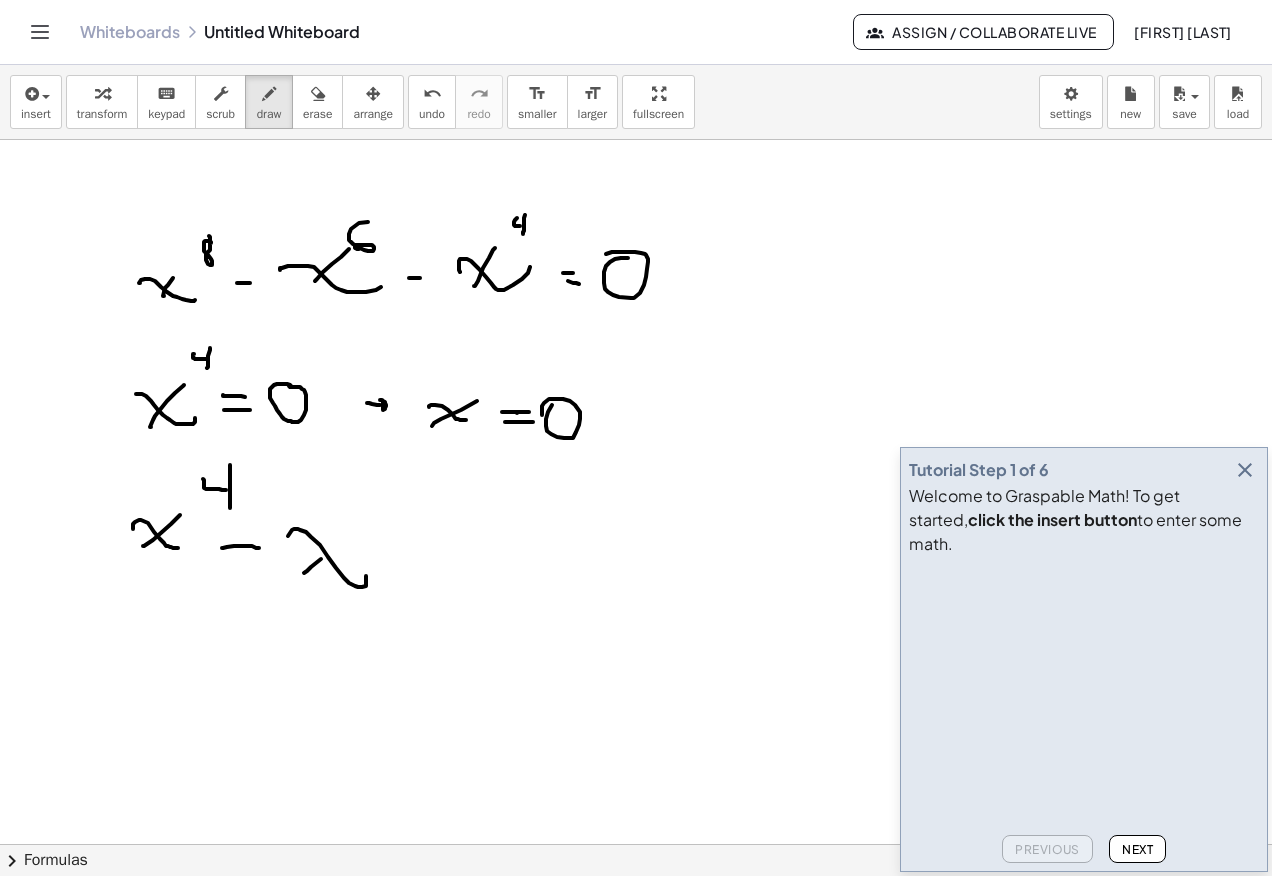 click at bounding box center (636, 544) 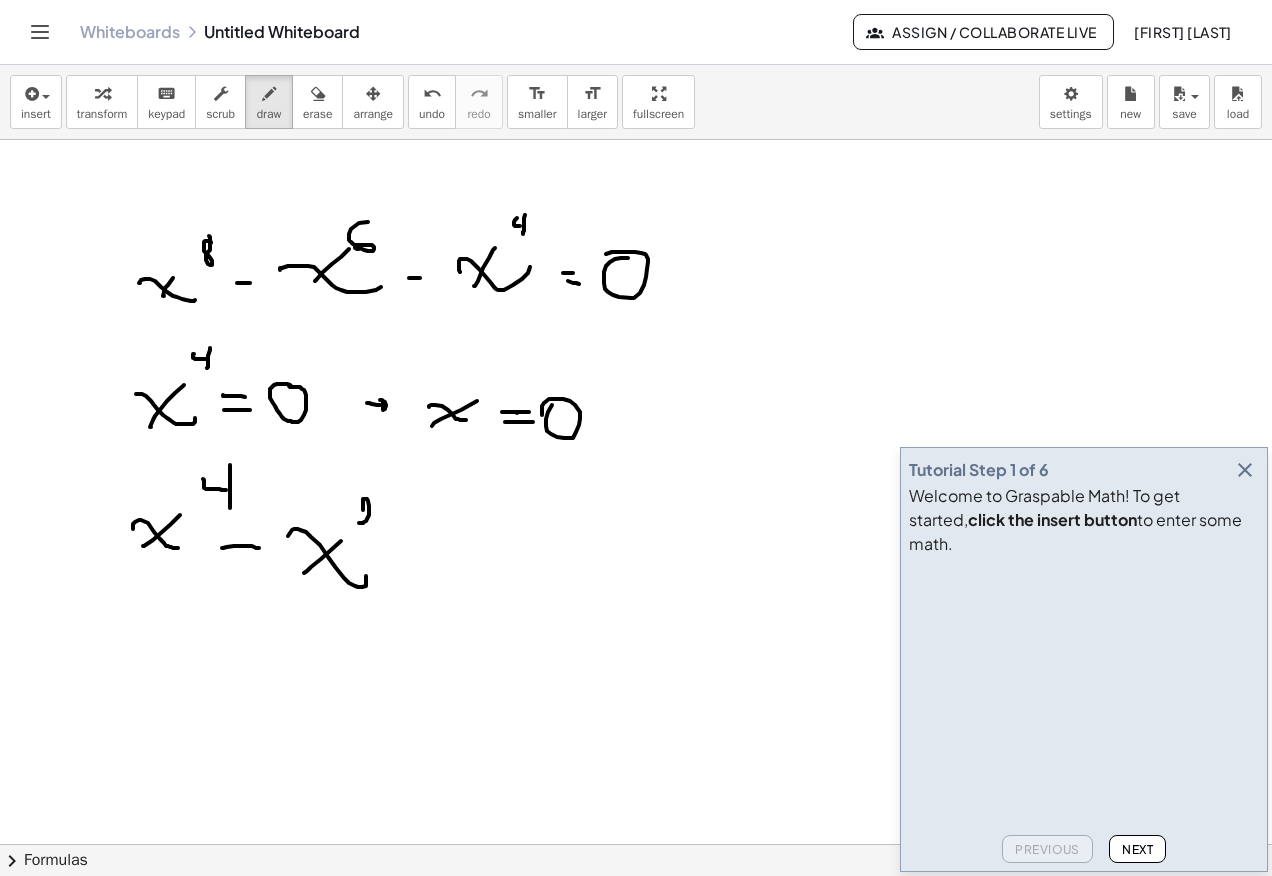 click at bounding box center [636, 544] 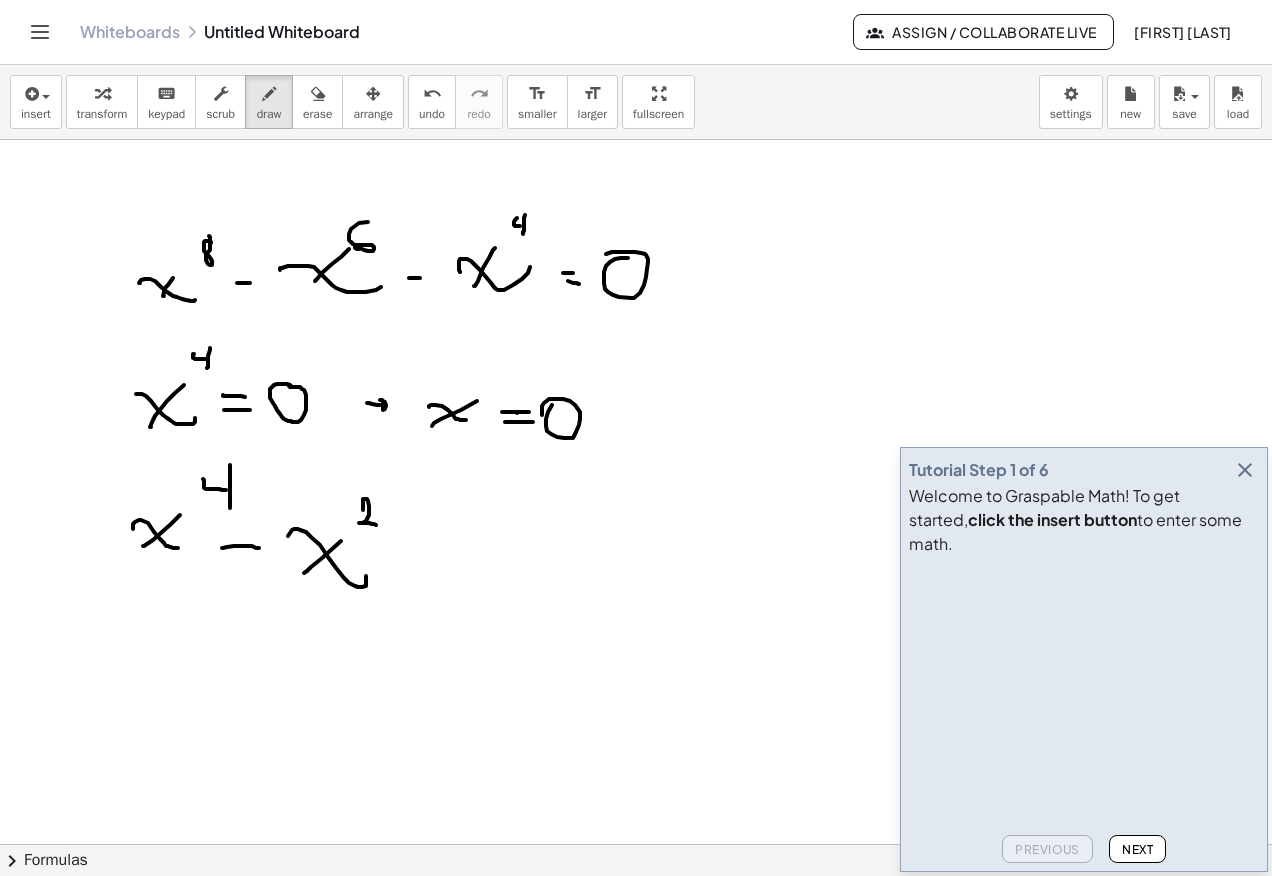 click at bounding box center (636, 544) 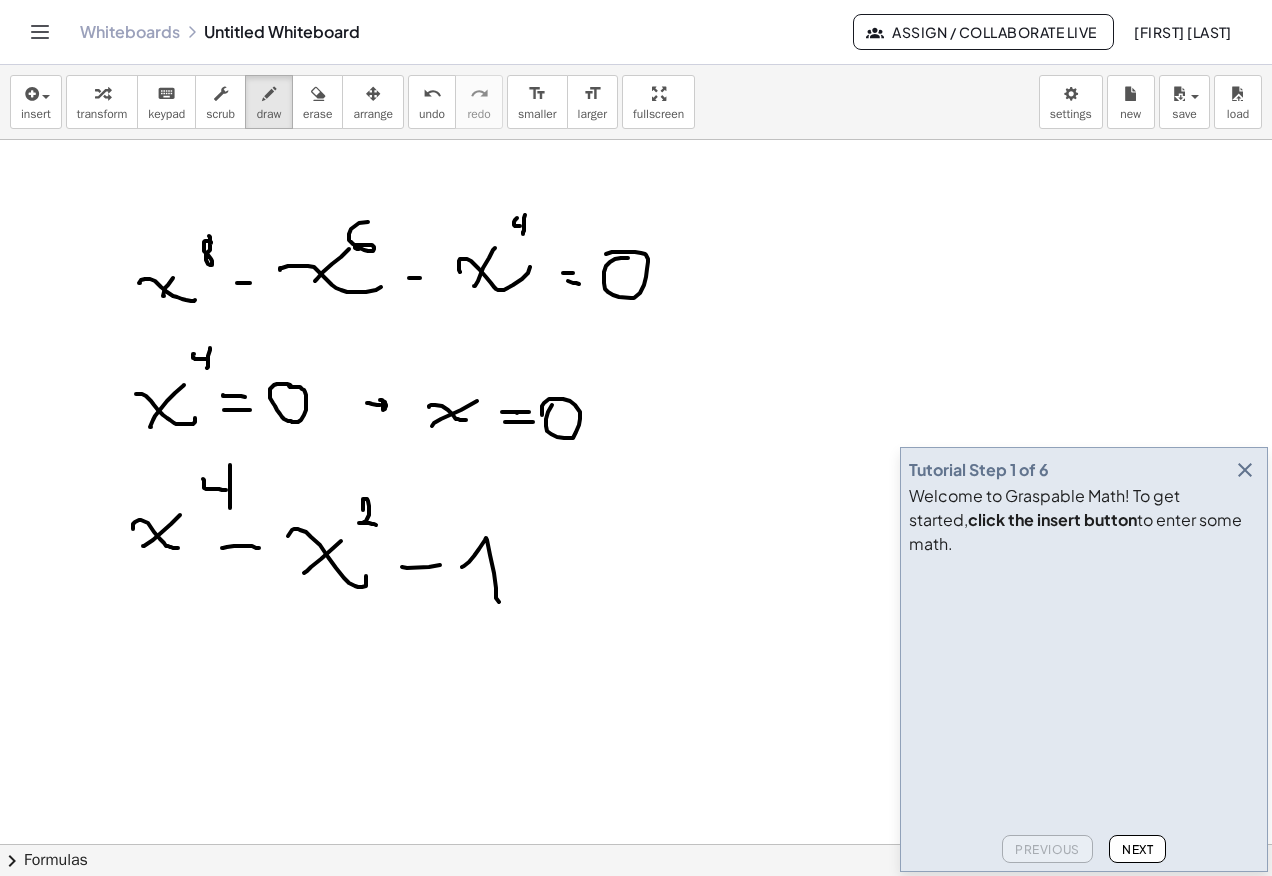 click at bounding box center (636, 544) 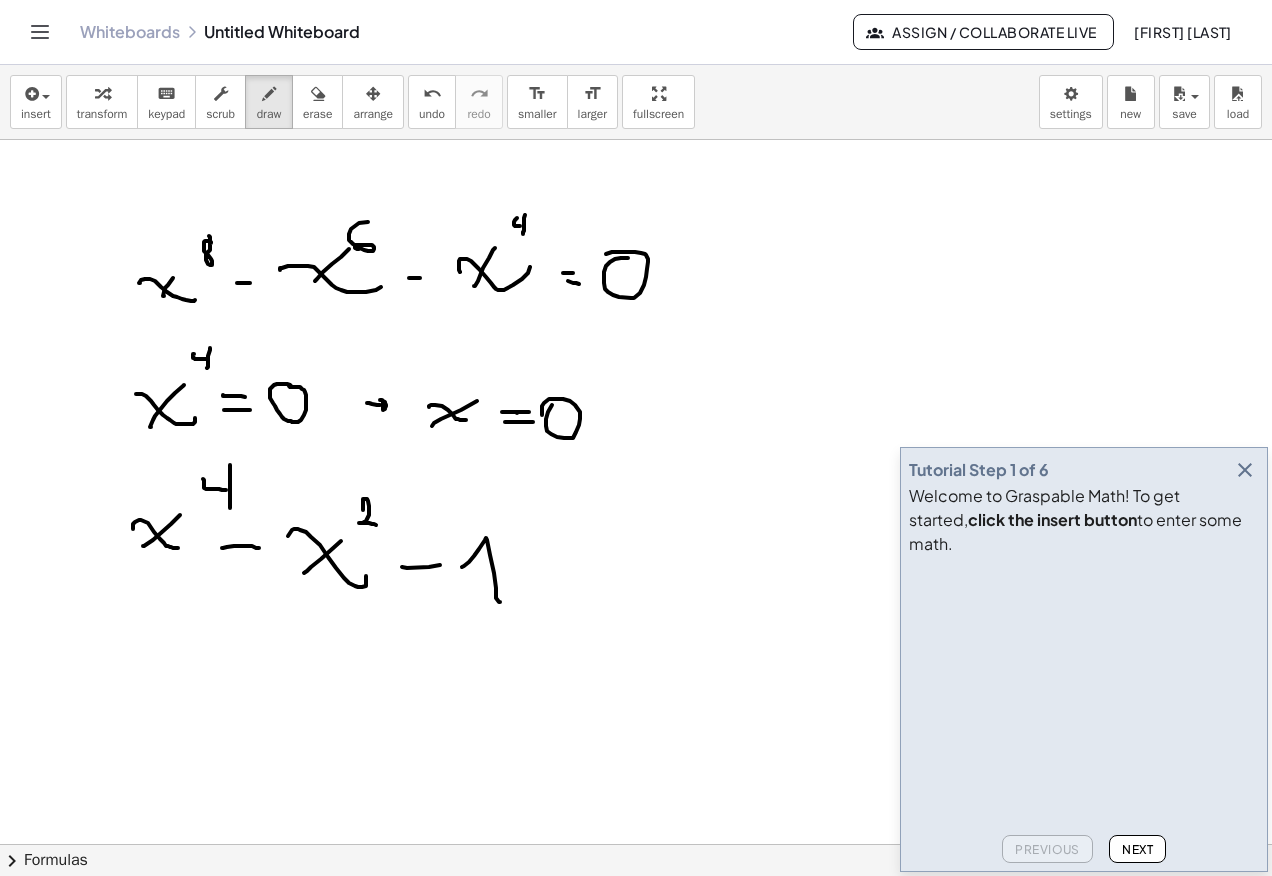 click at bounding box center (636, 544) 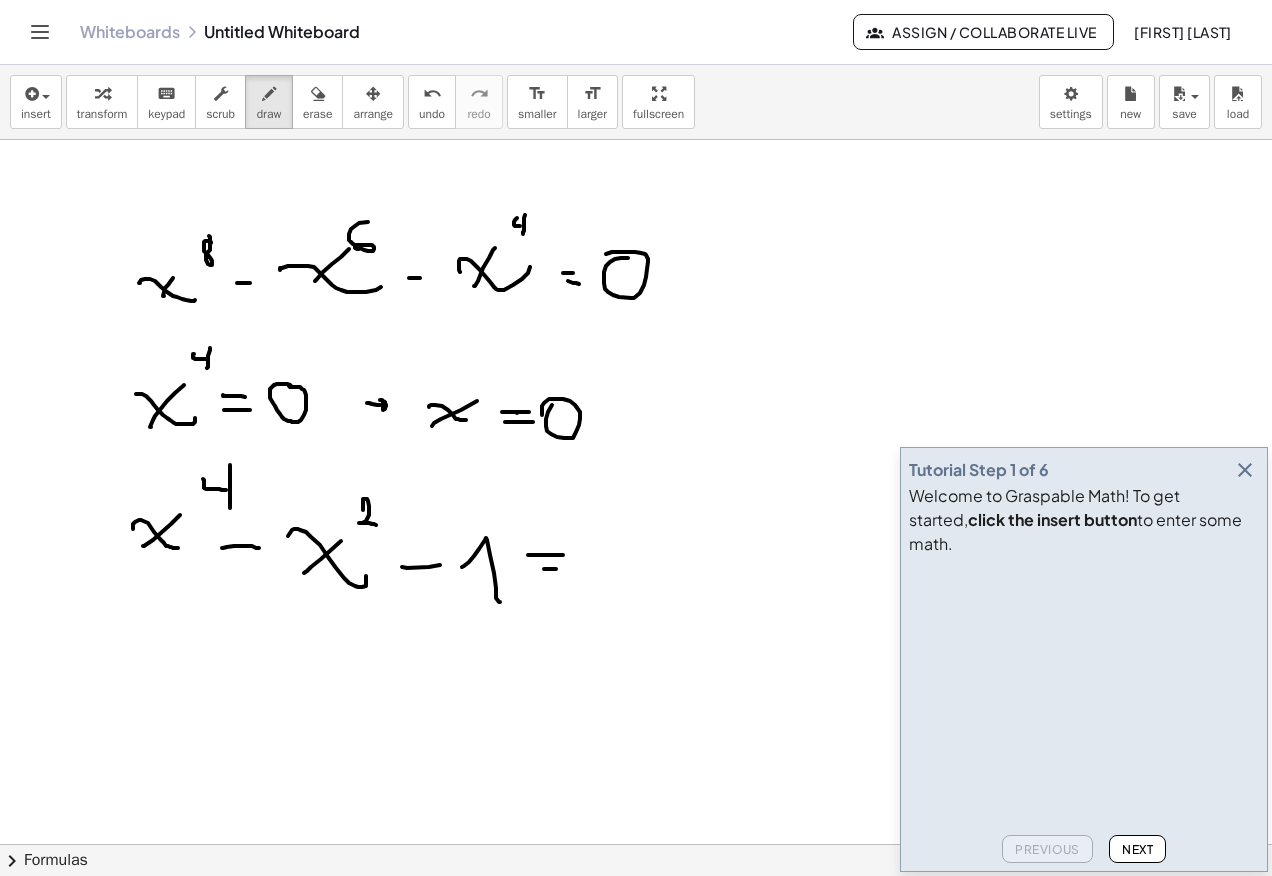 click at bounding box center (636, 544) 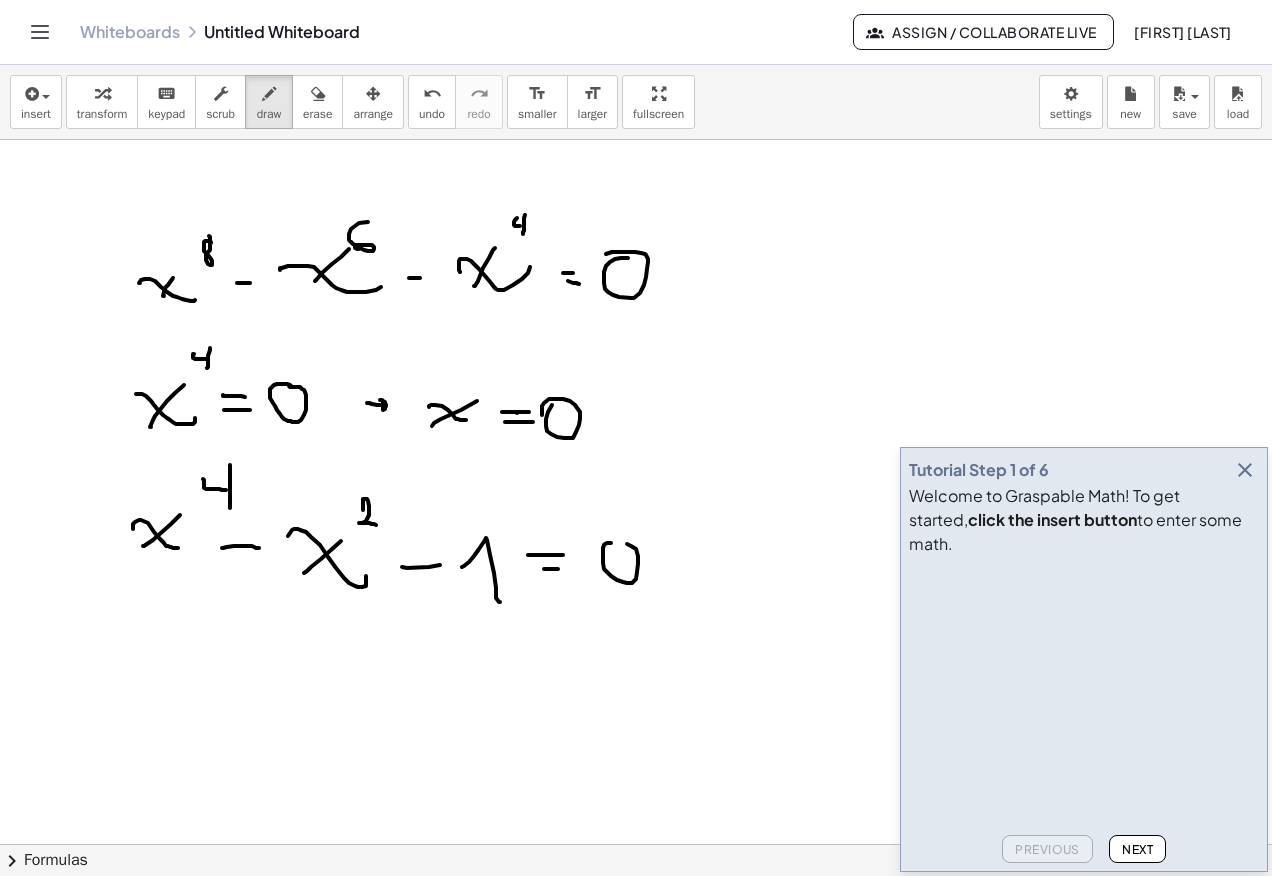 click at bounding box center (636, 544) 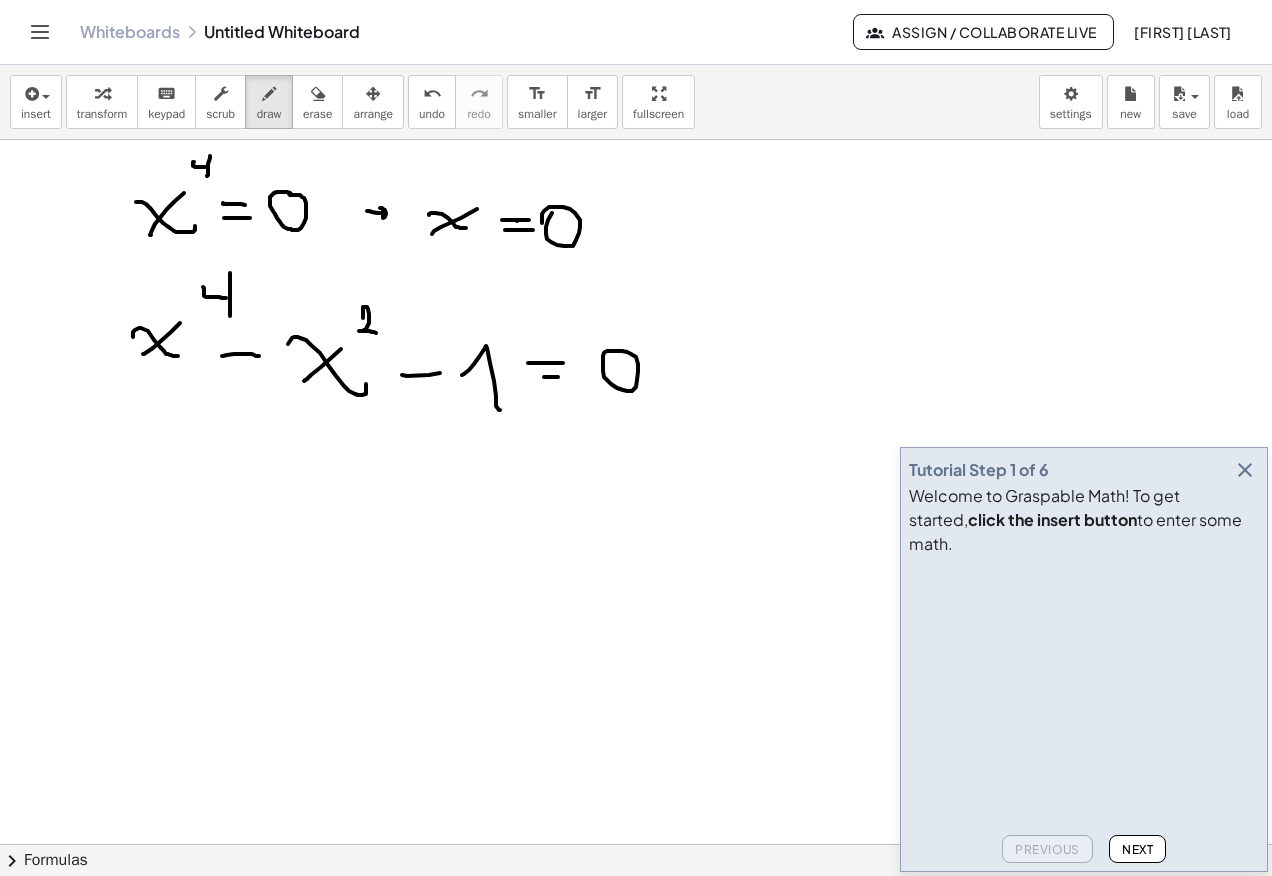 scroll, scrollTop: 500, scrollLeft: 0, axis: vertical 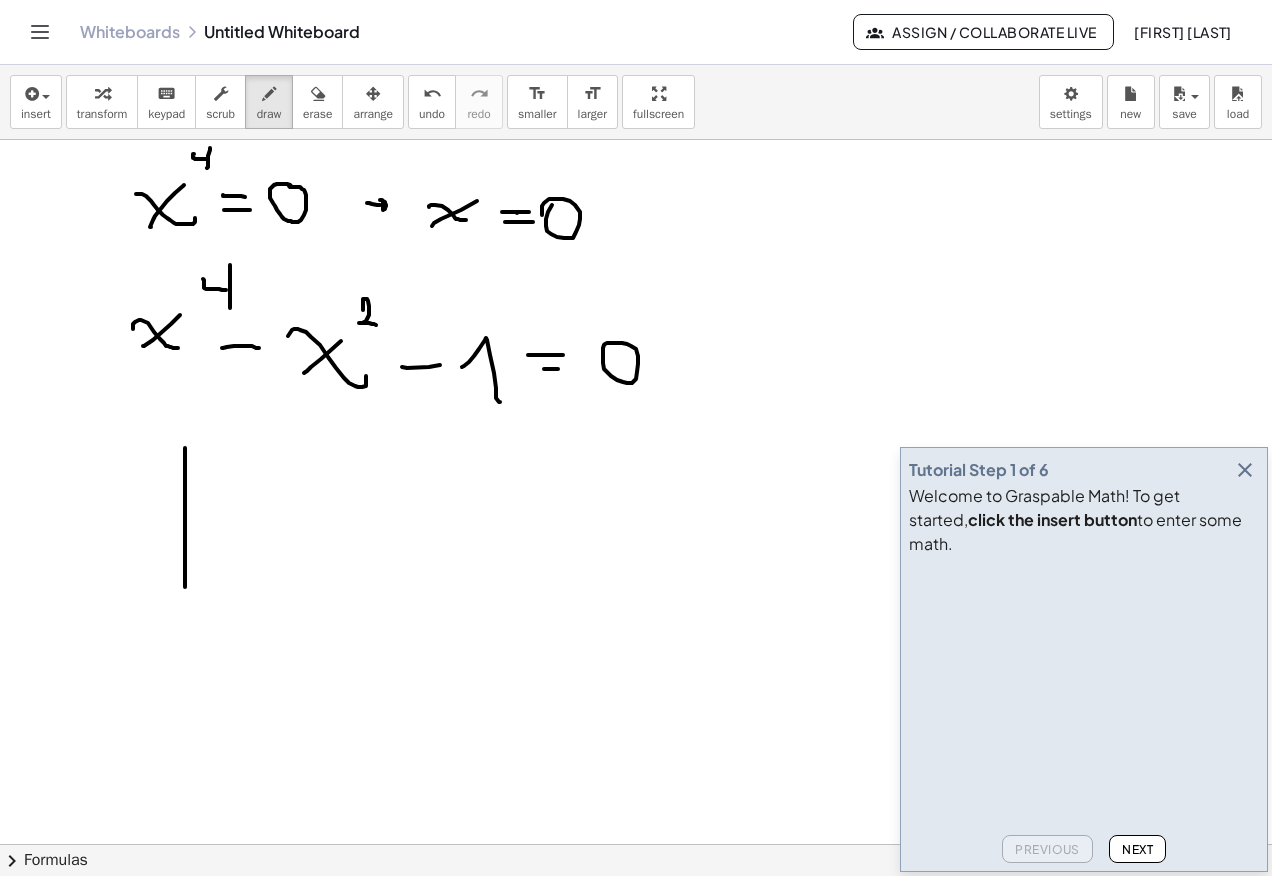 click at bounding box center (636, 344) 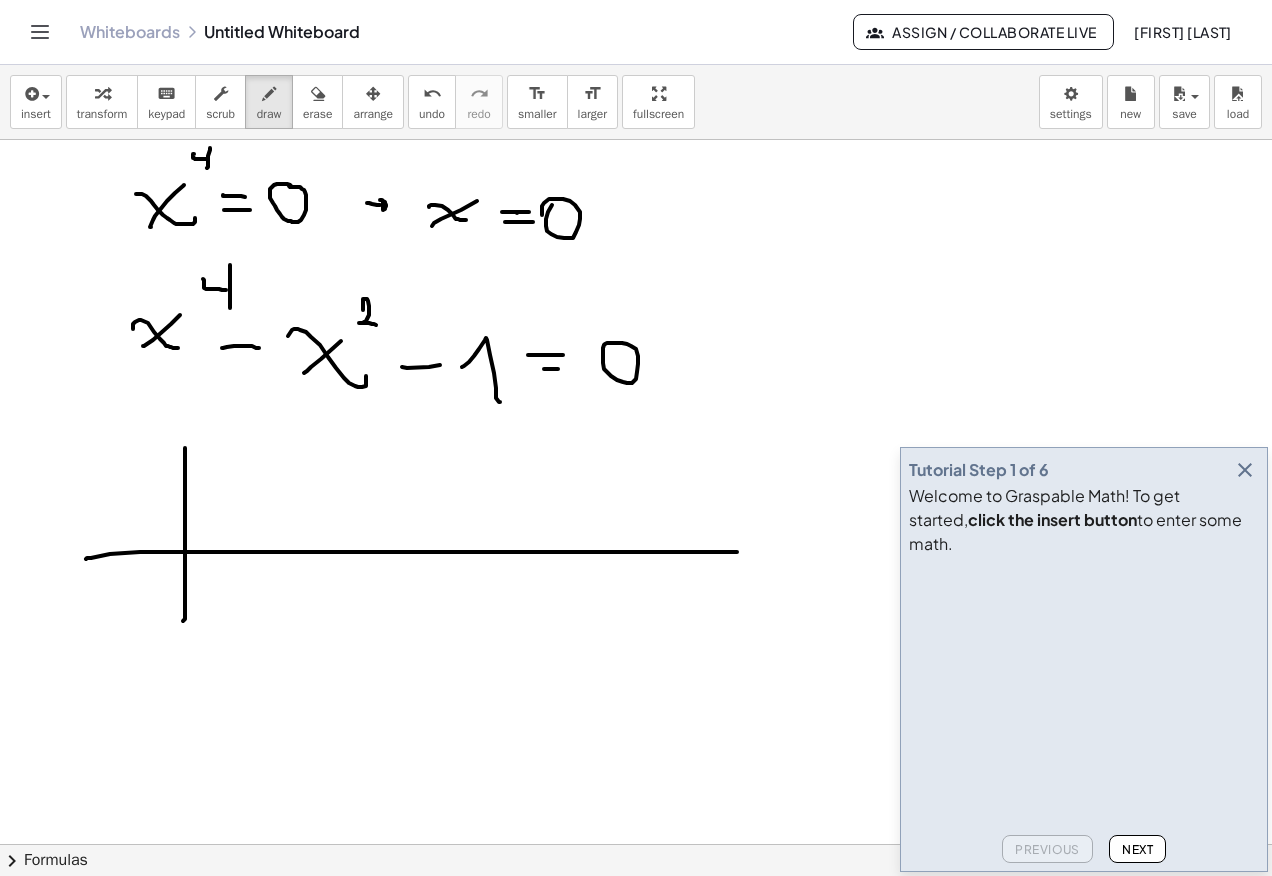 click at bounding box center [636, 344] 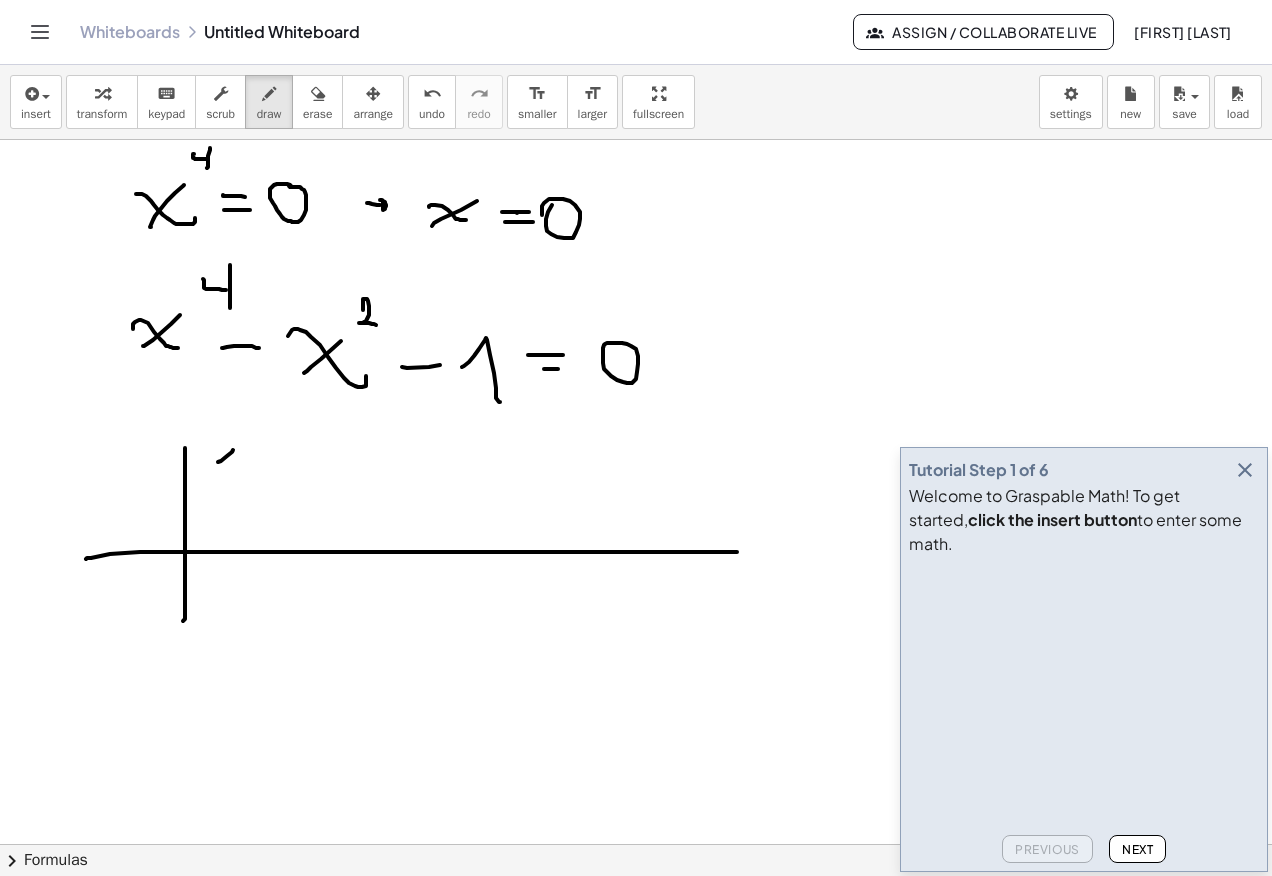 click at bounding box center [636, 344] 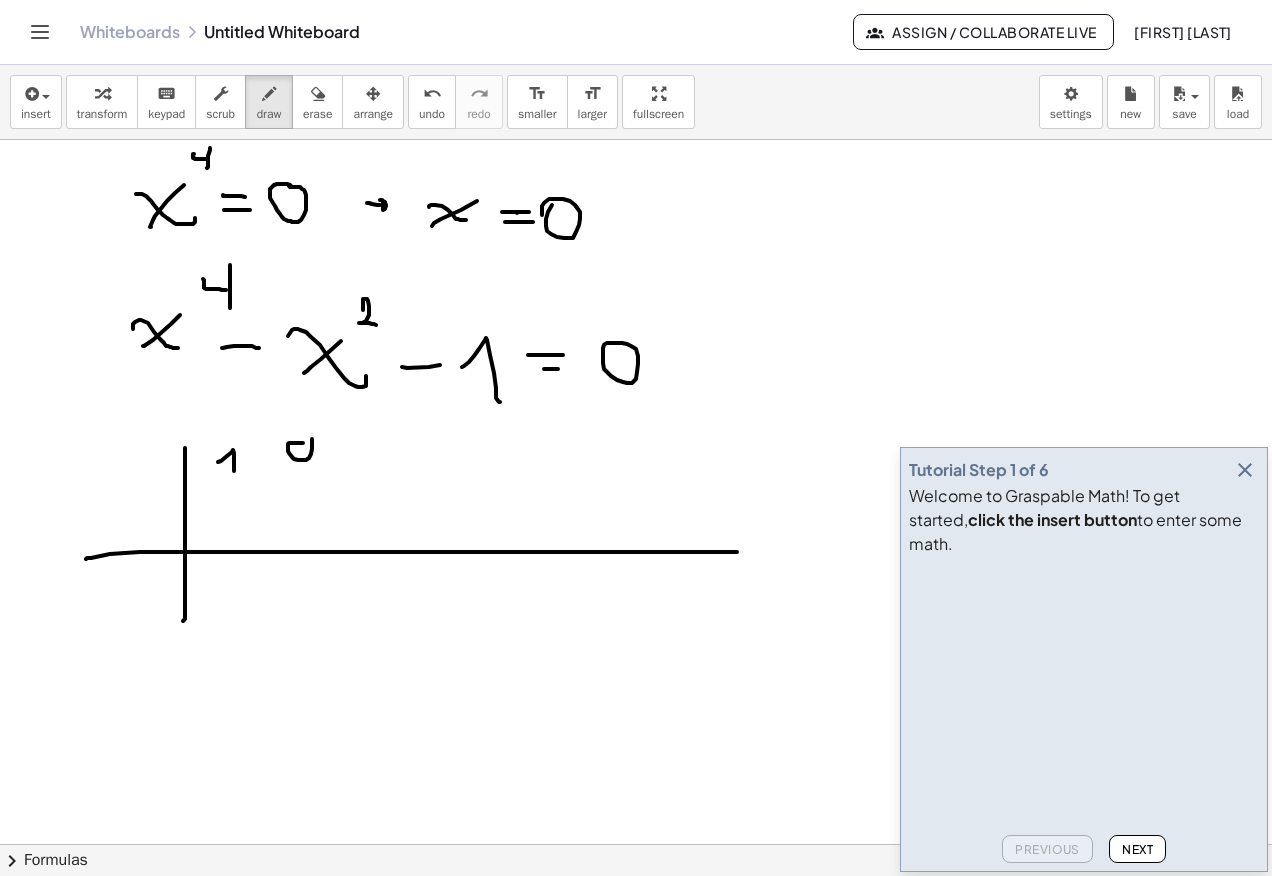 click at bounding box center [636, 344] 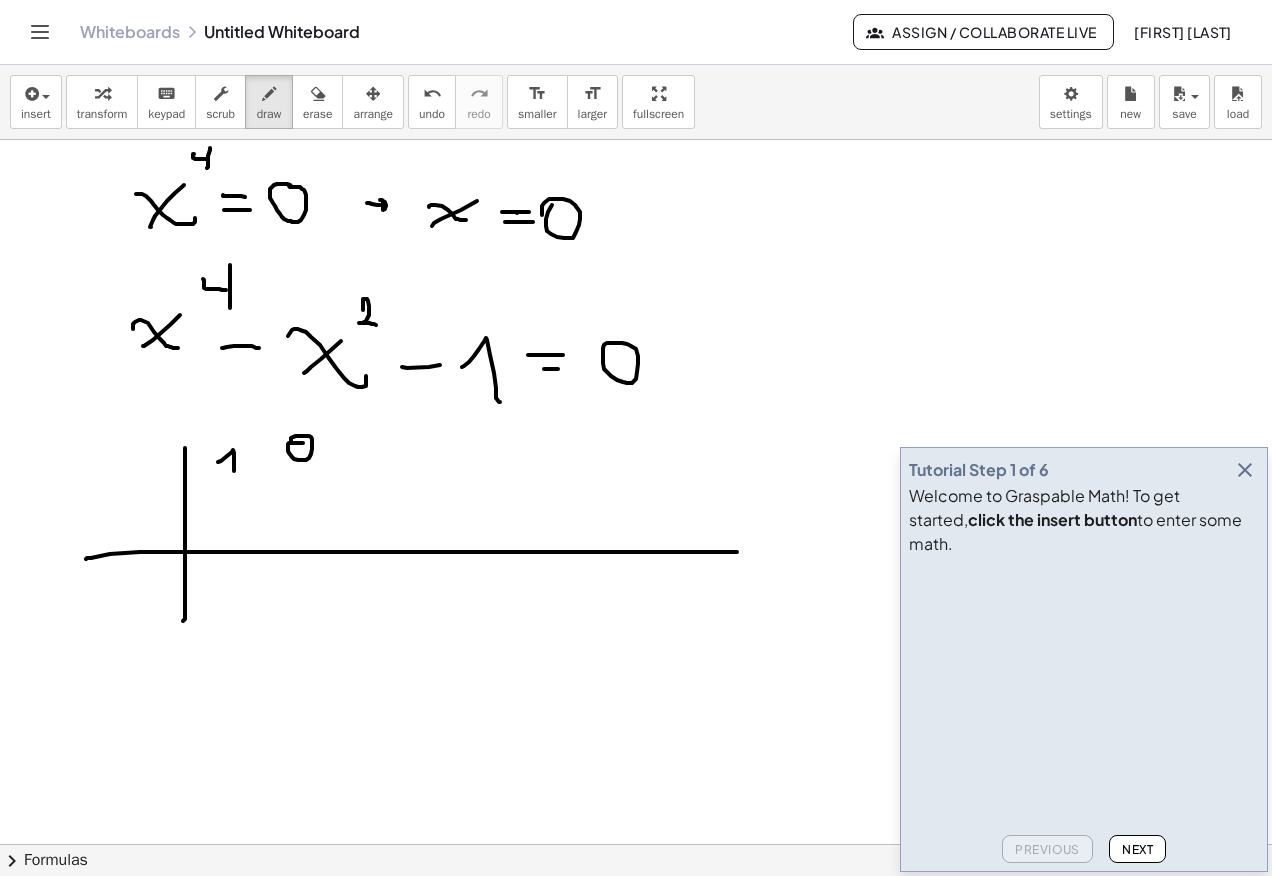click at bounding box center (636, 344) 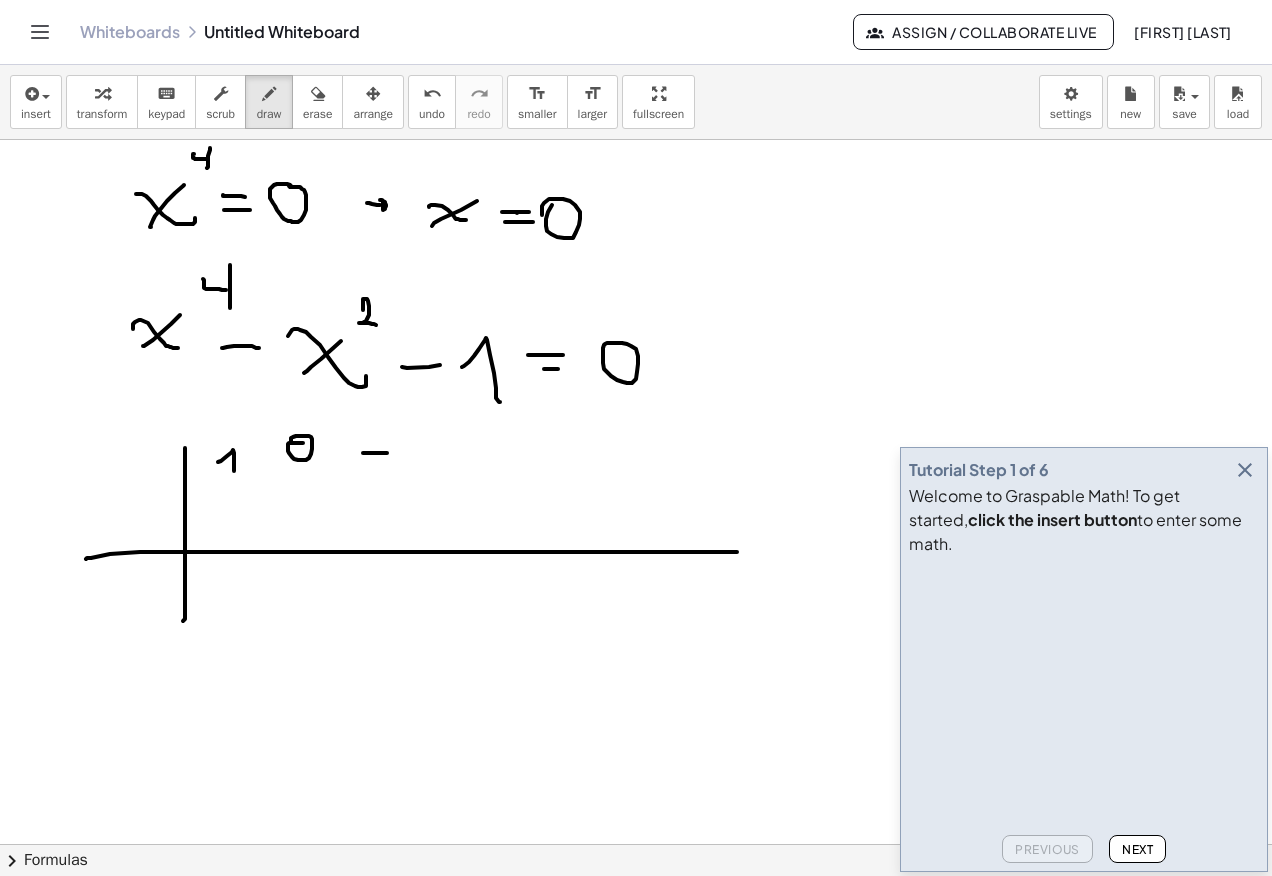 click at bounding box center [636, 344] 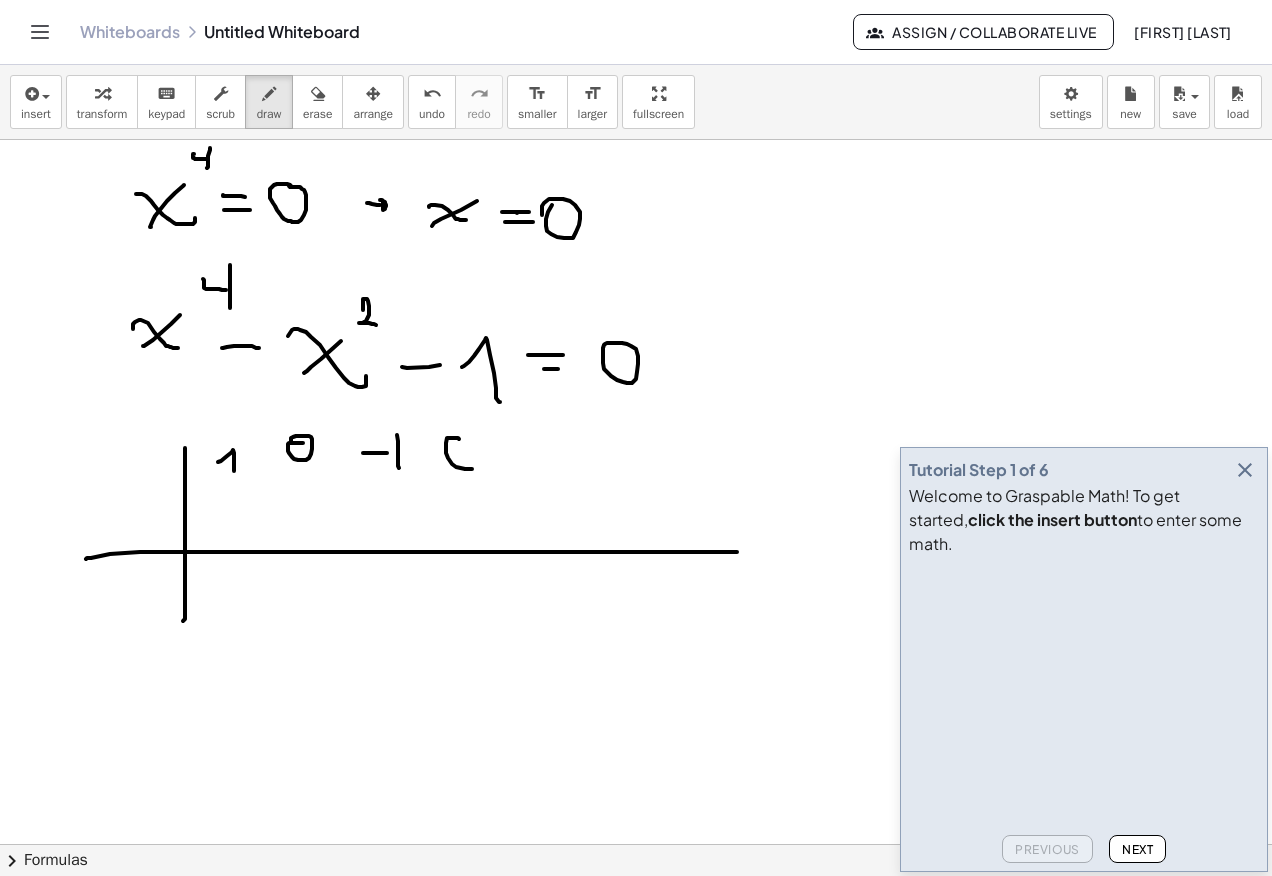 click at bounding box center [636, 344] 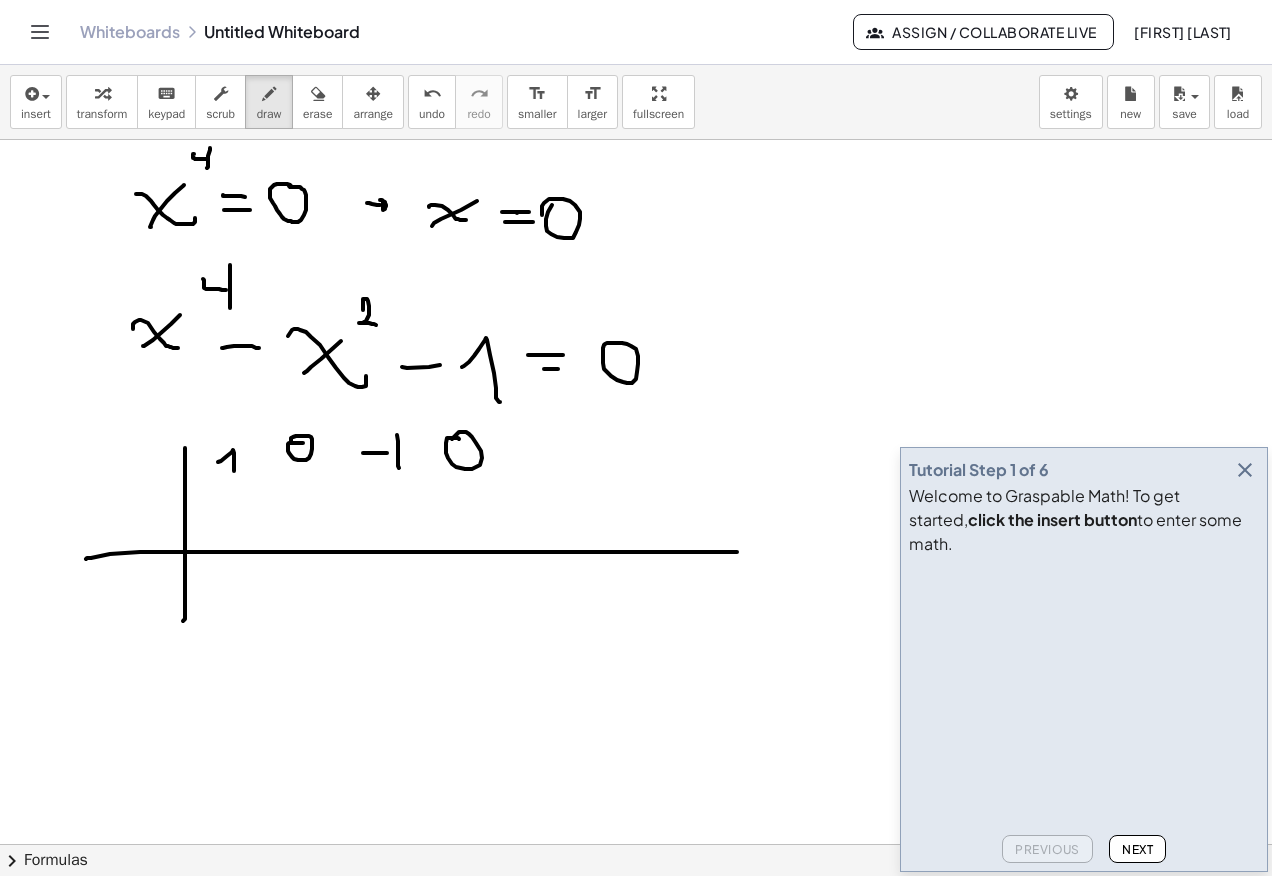 click at bounding box center [636, 344] 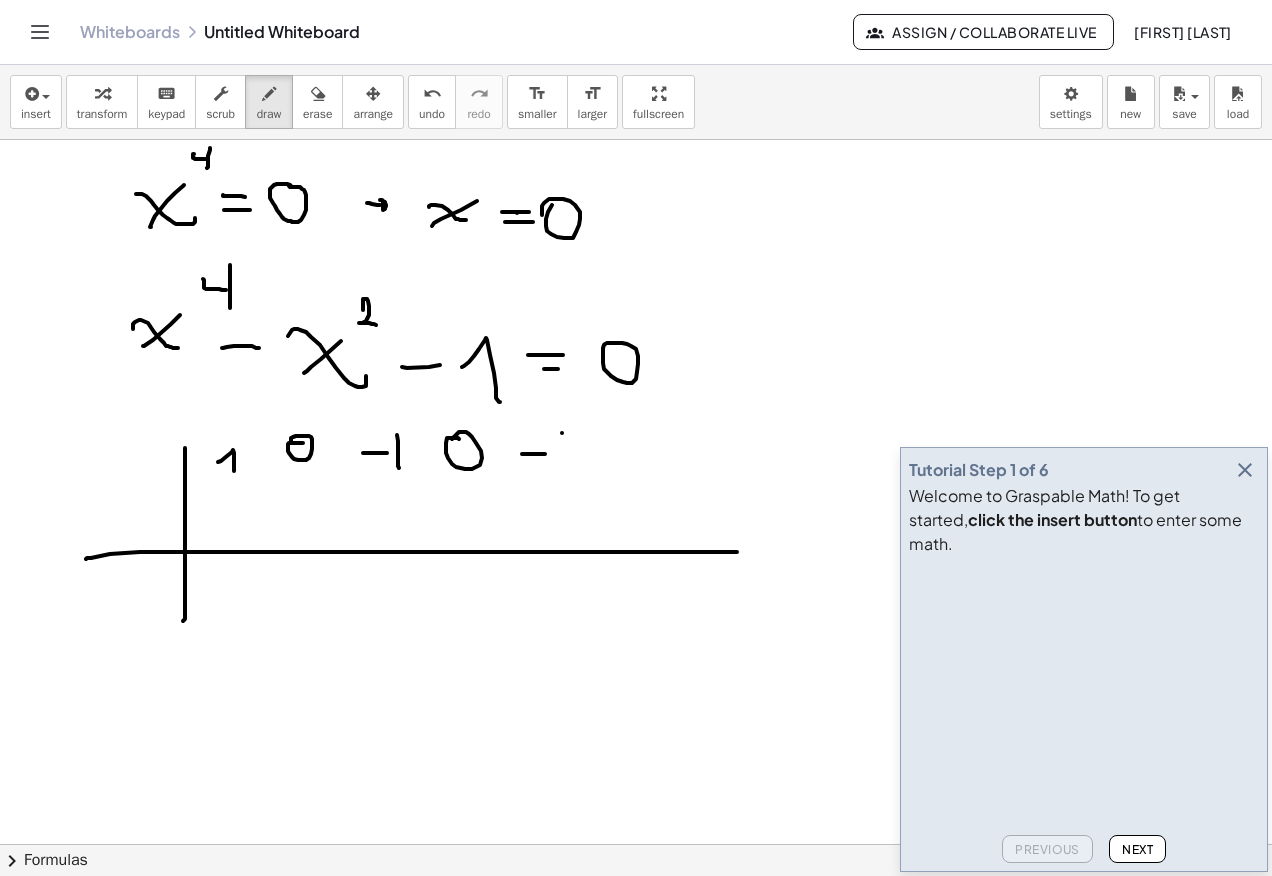 click at bounding box center (636, 344) 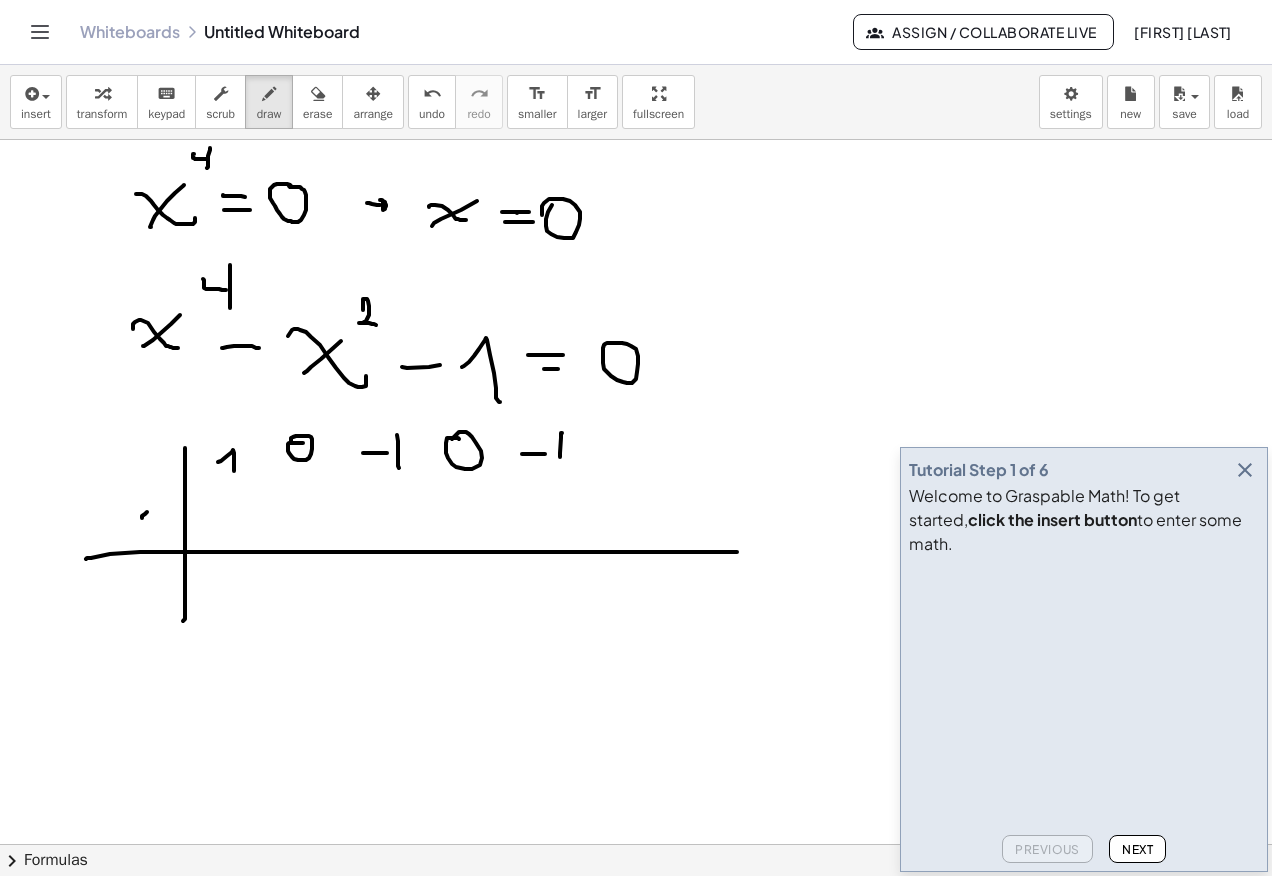 click at bounding box center [636, 344] 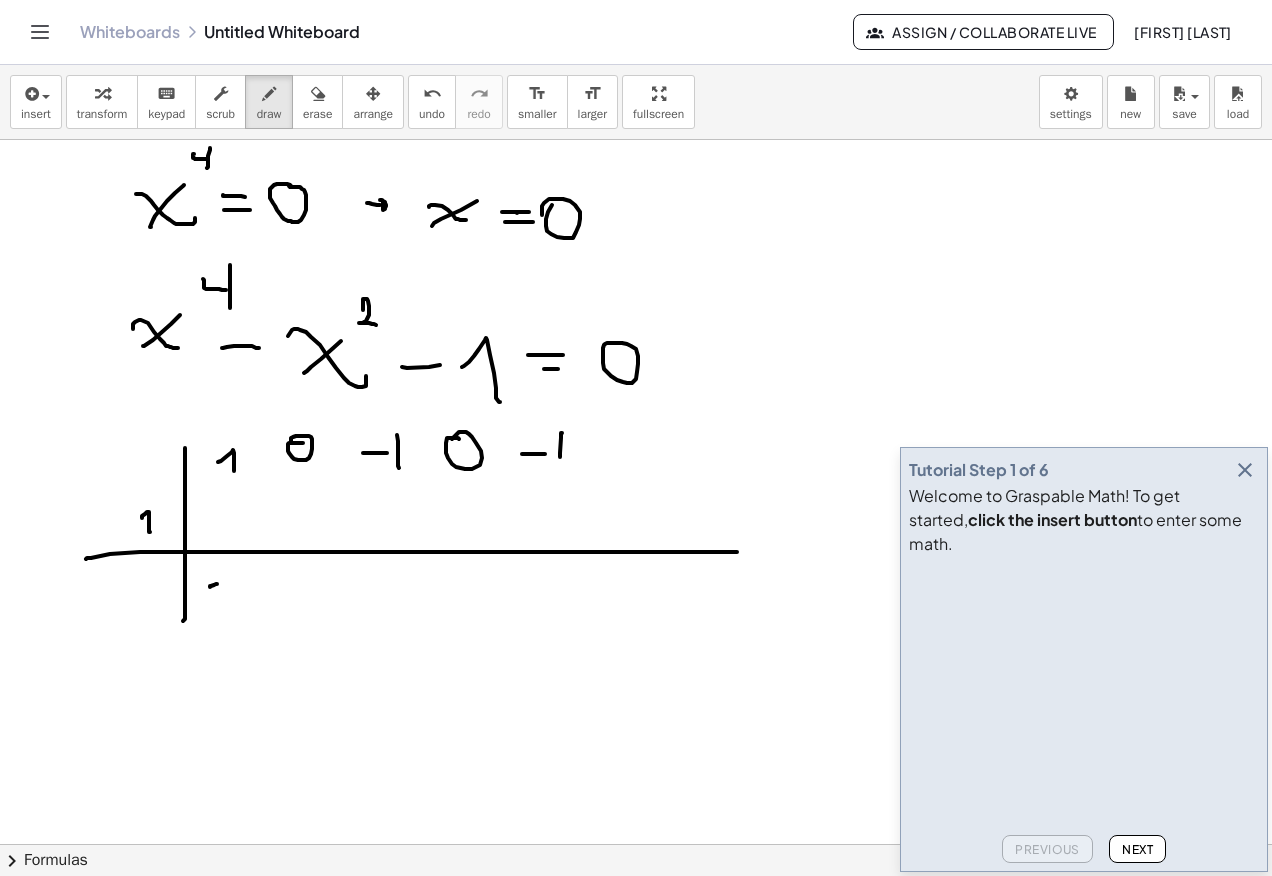 click at bounding box center [636, 344] 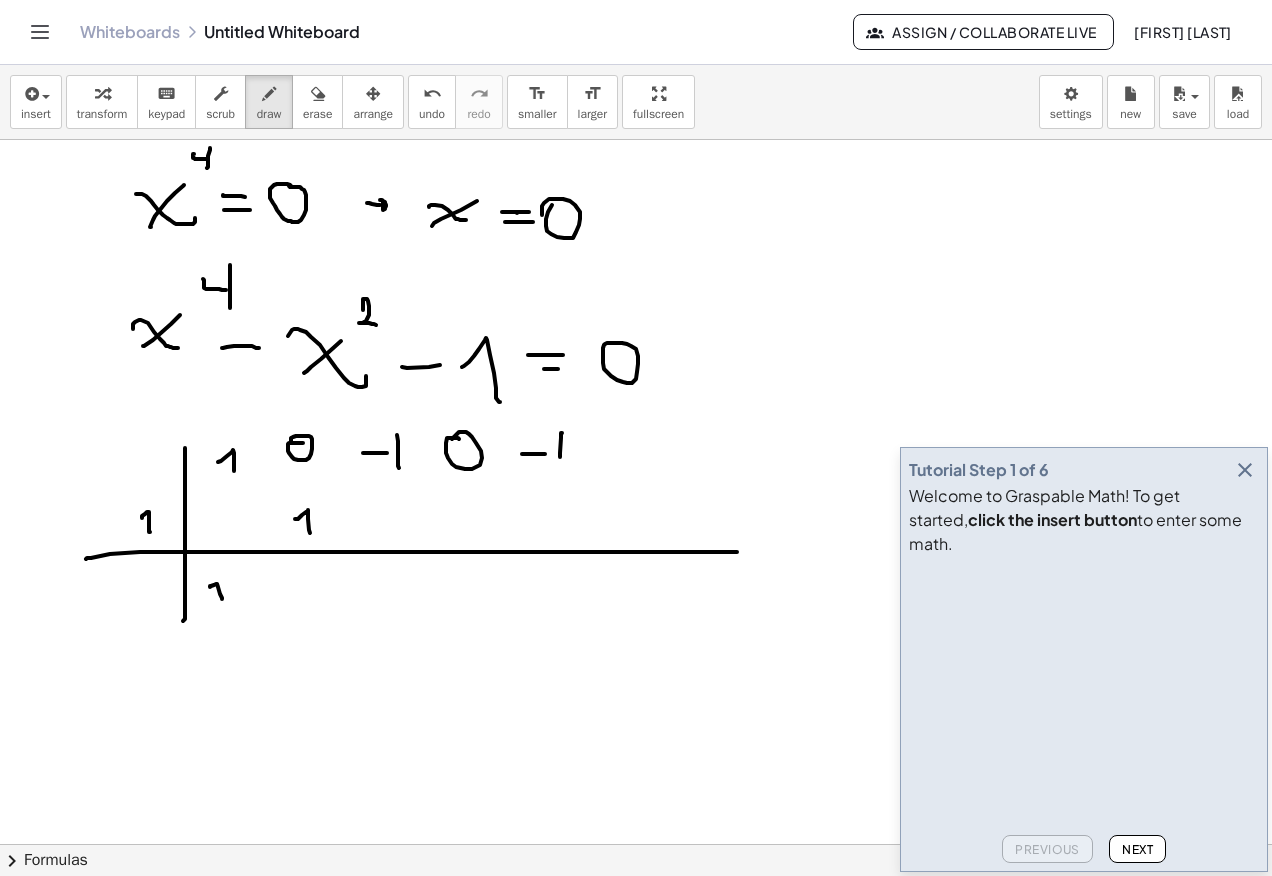 click at bounding box center [636, 344] 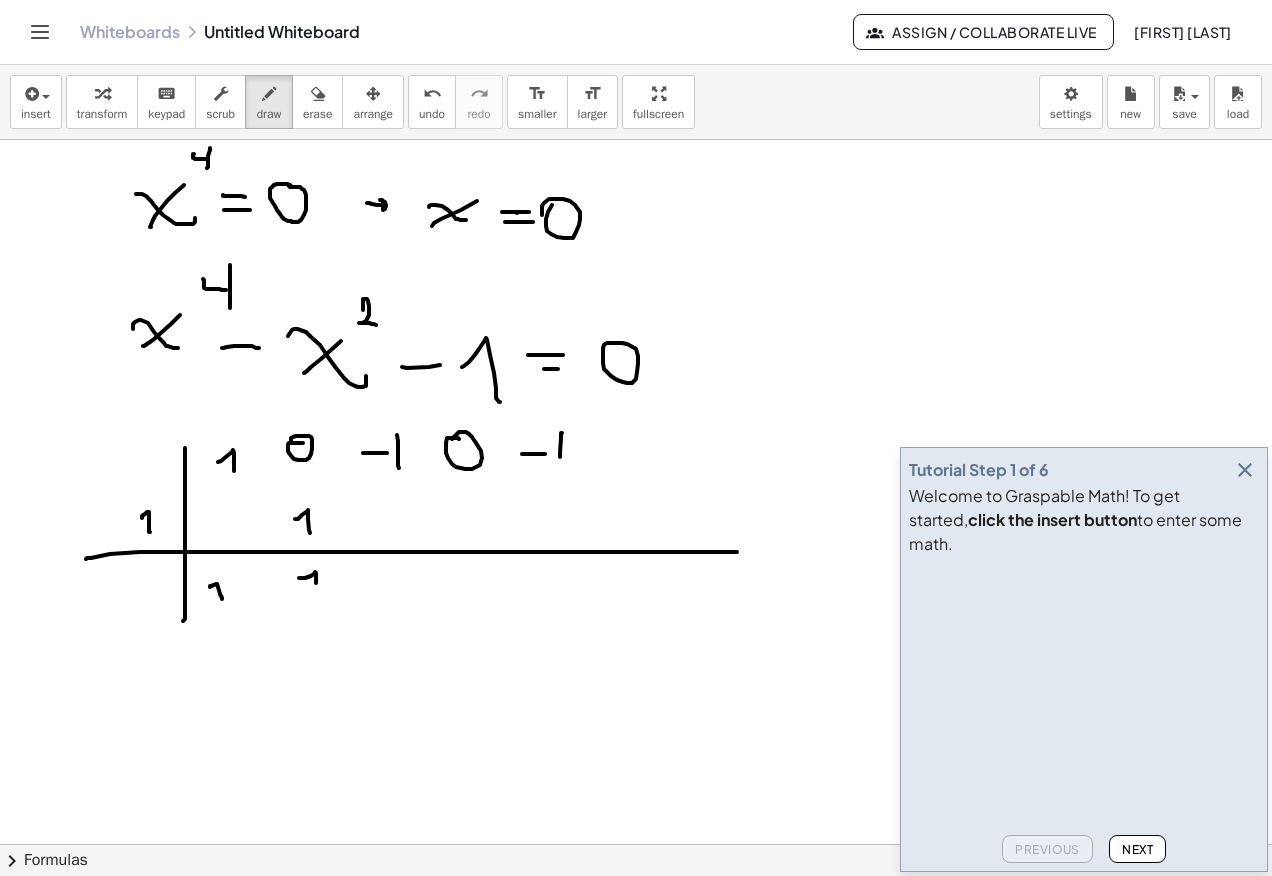 click at bounding box center [636, 344] 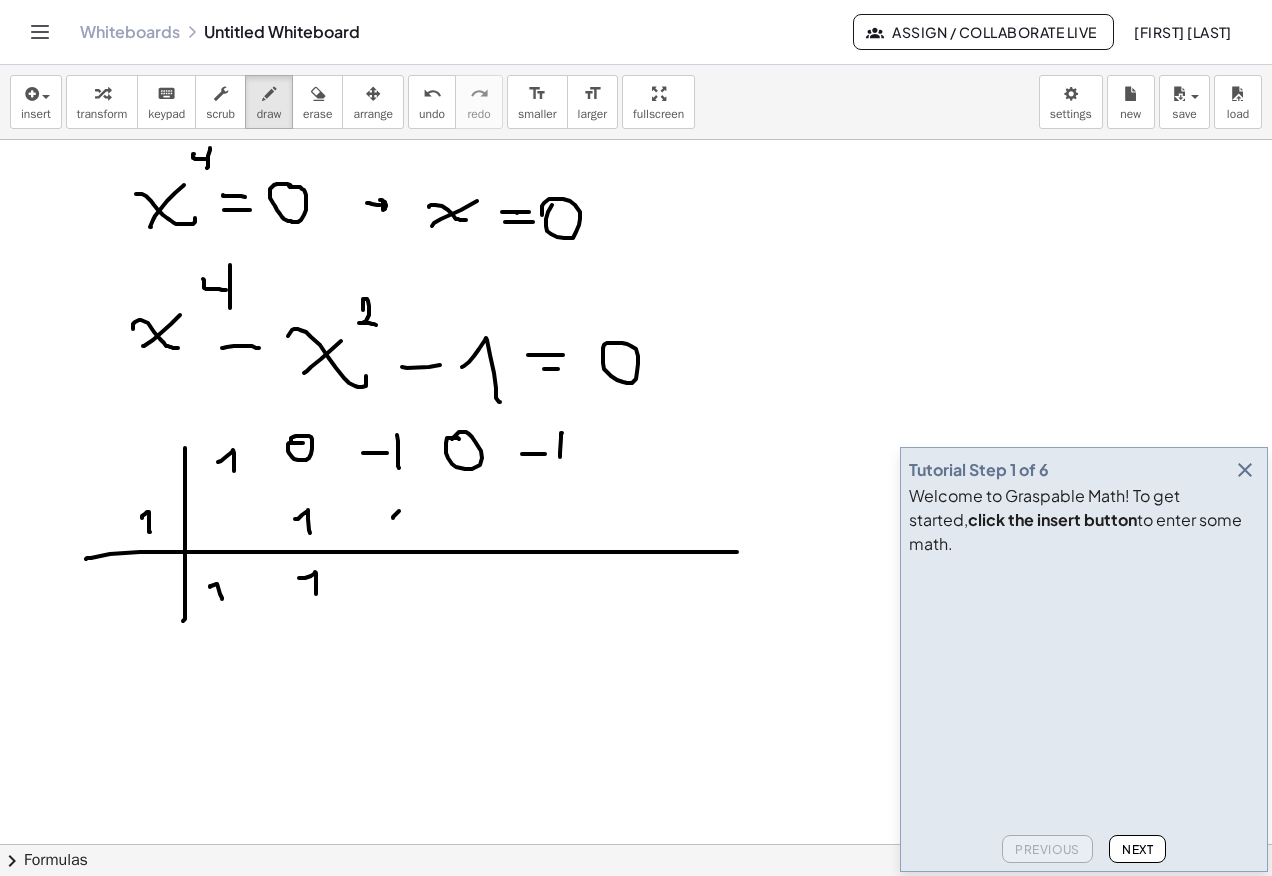 click at bounding box center (636, 344) 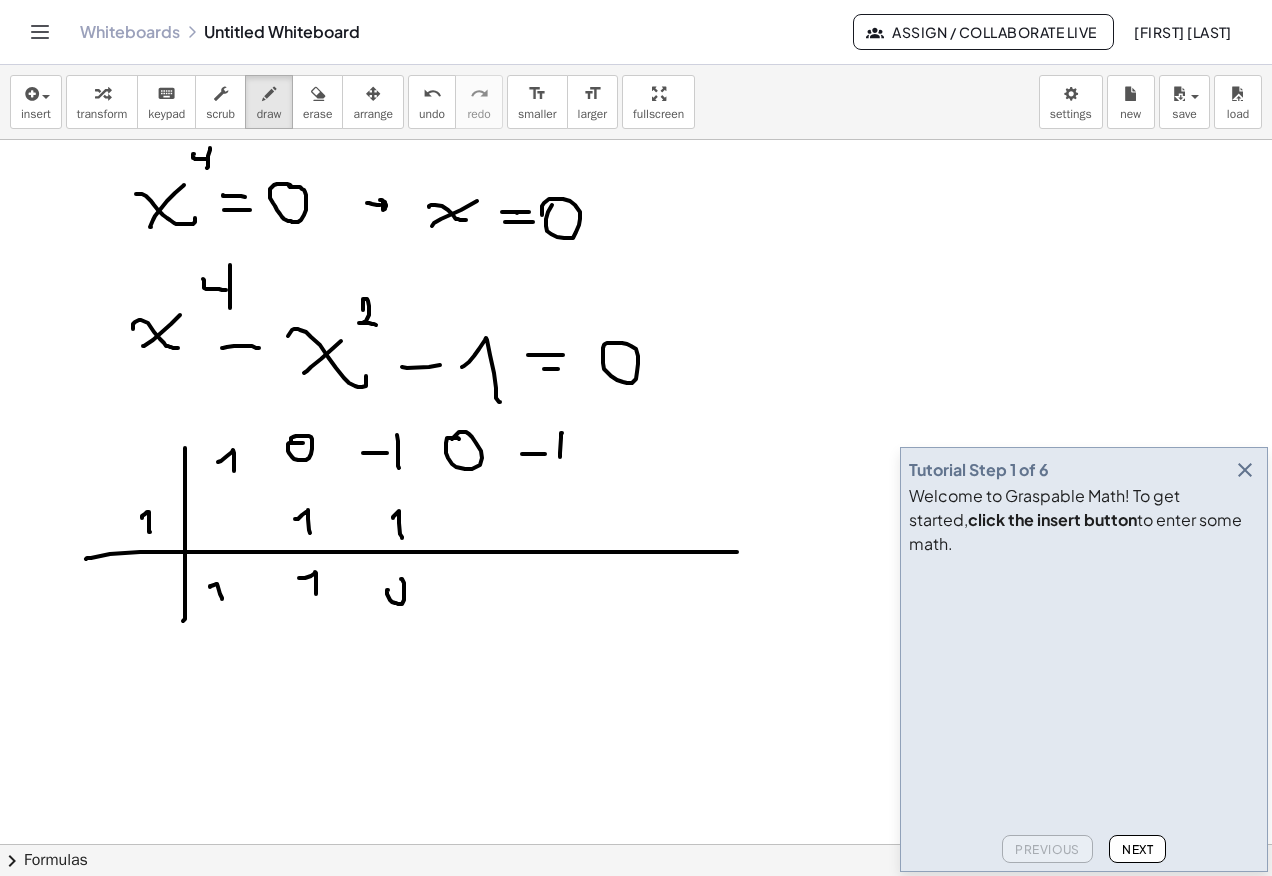 click at bounding box center [636, 344] 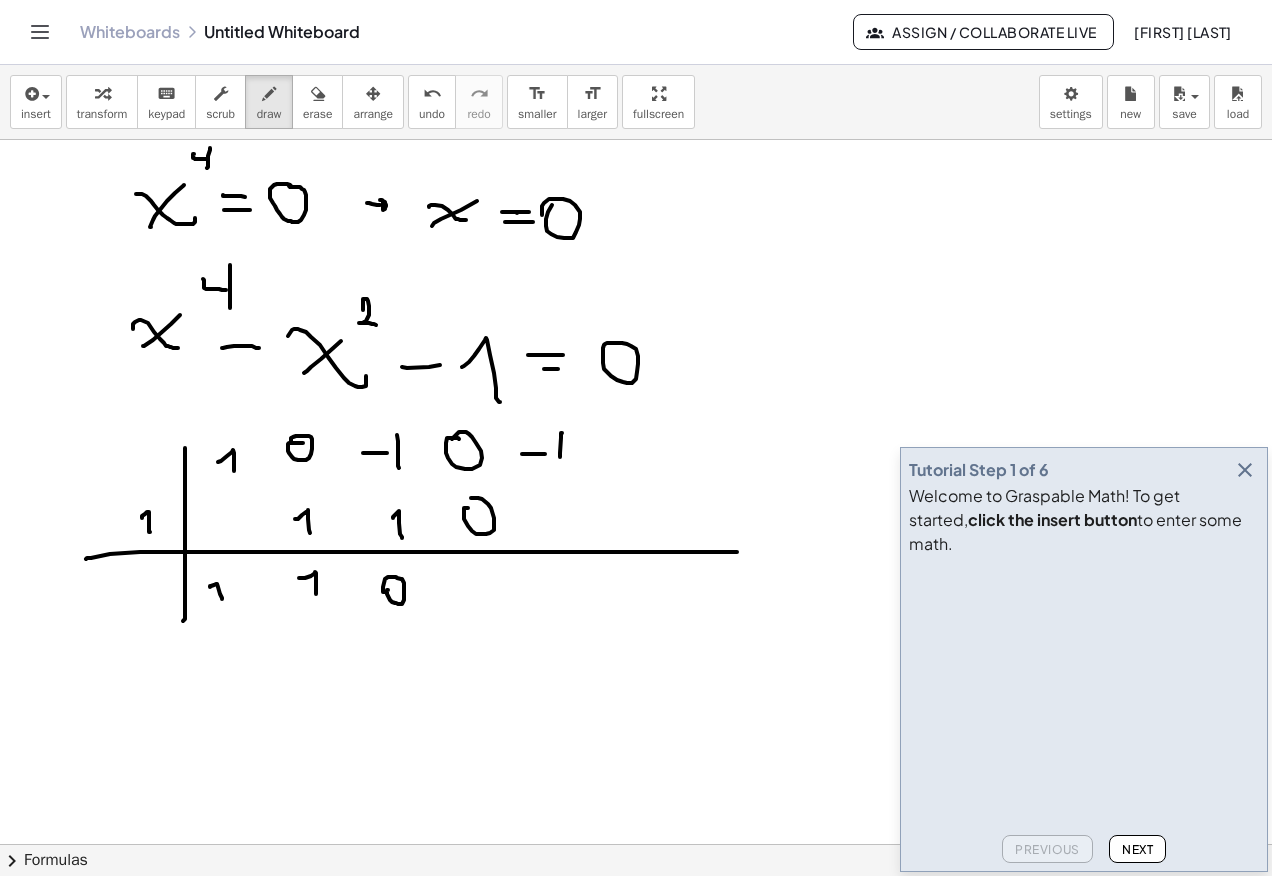 drag, startPoint x: 468, startPoint y: 526, endPoint x: 463, endPoint y: 509, distance: 17.720045 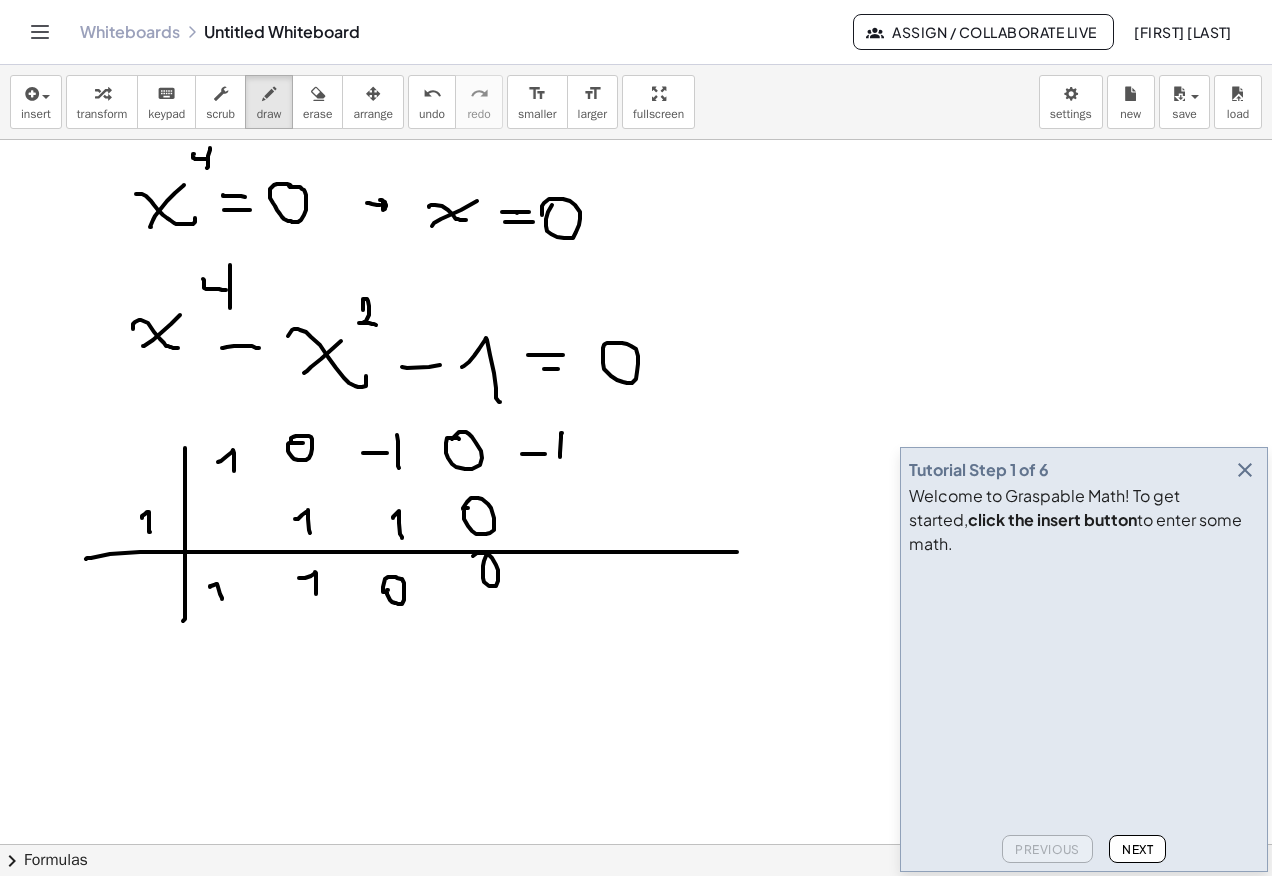 click at bounding box center [636, 344] 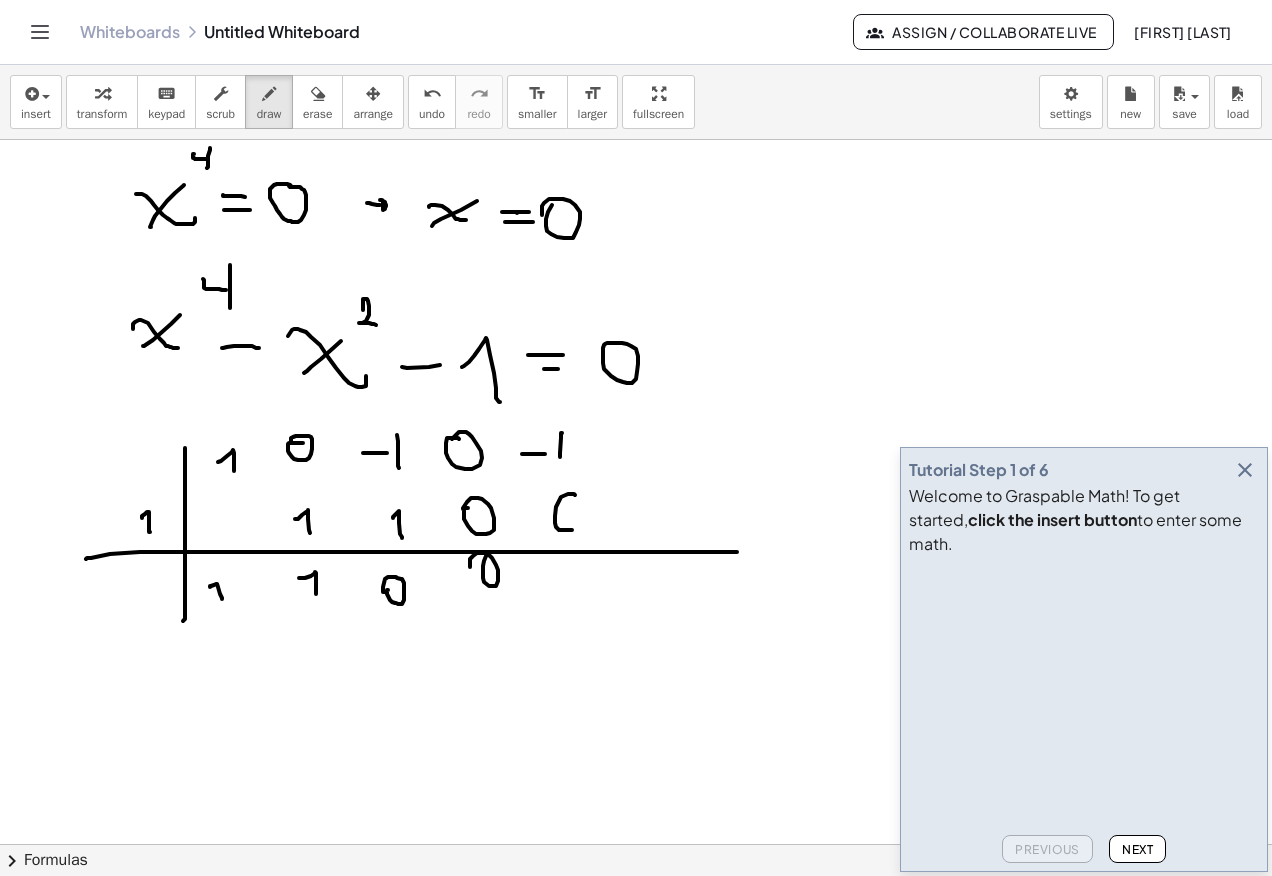 click at bounding box center (636, 344) 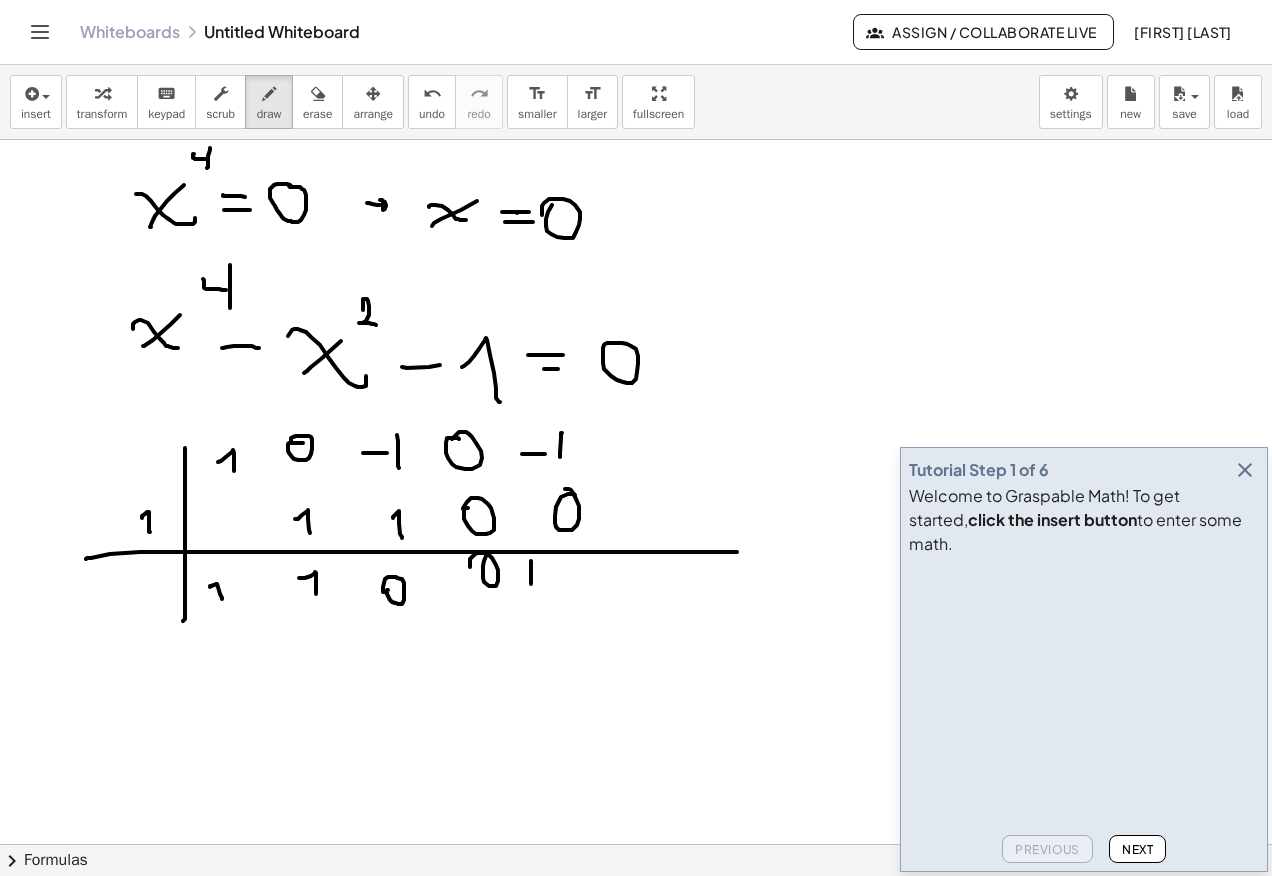 drag, startPoint x: 531, startPoint y: 562, endPoint x: 565, endPoint y: 590, distance: 44.04543 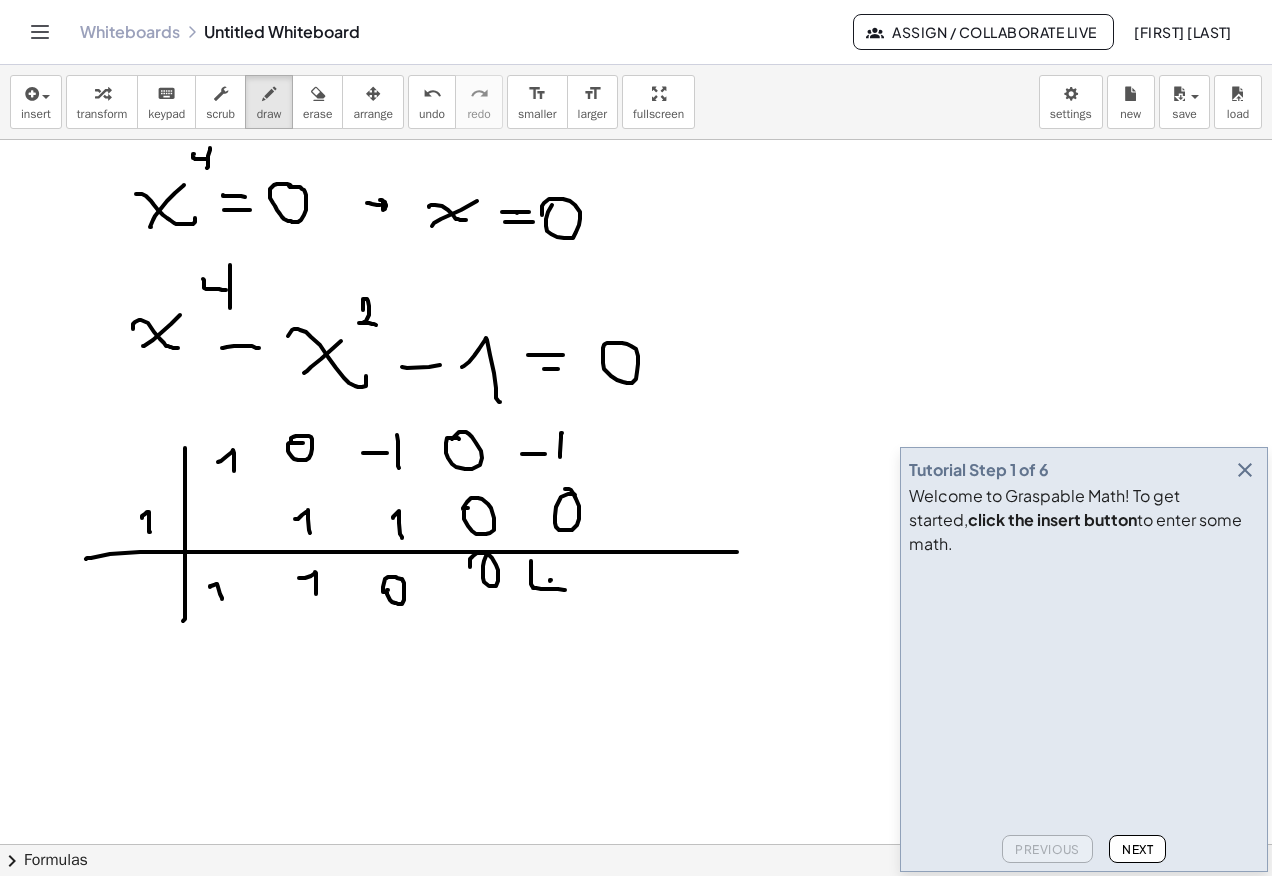 click at bounding box center (636, 344) 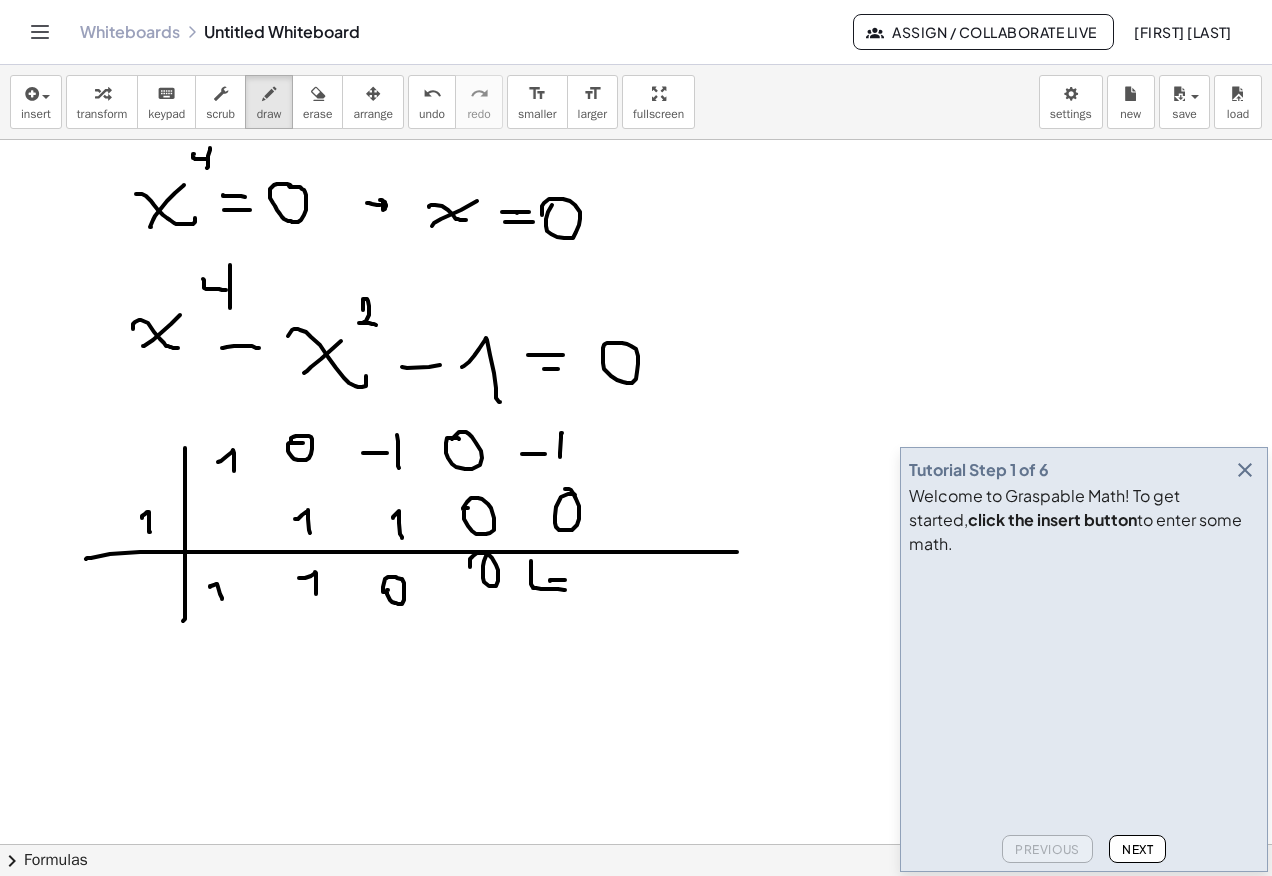 click at bounding box center [636, 344] 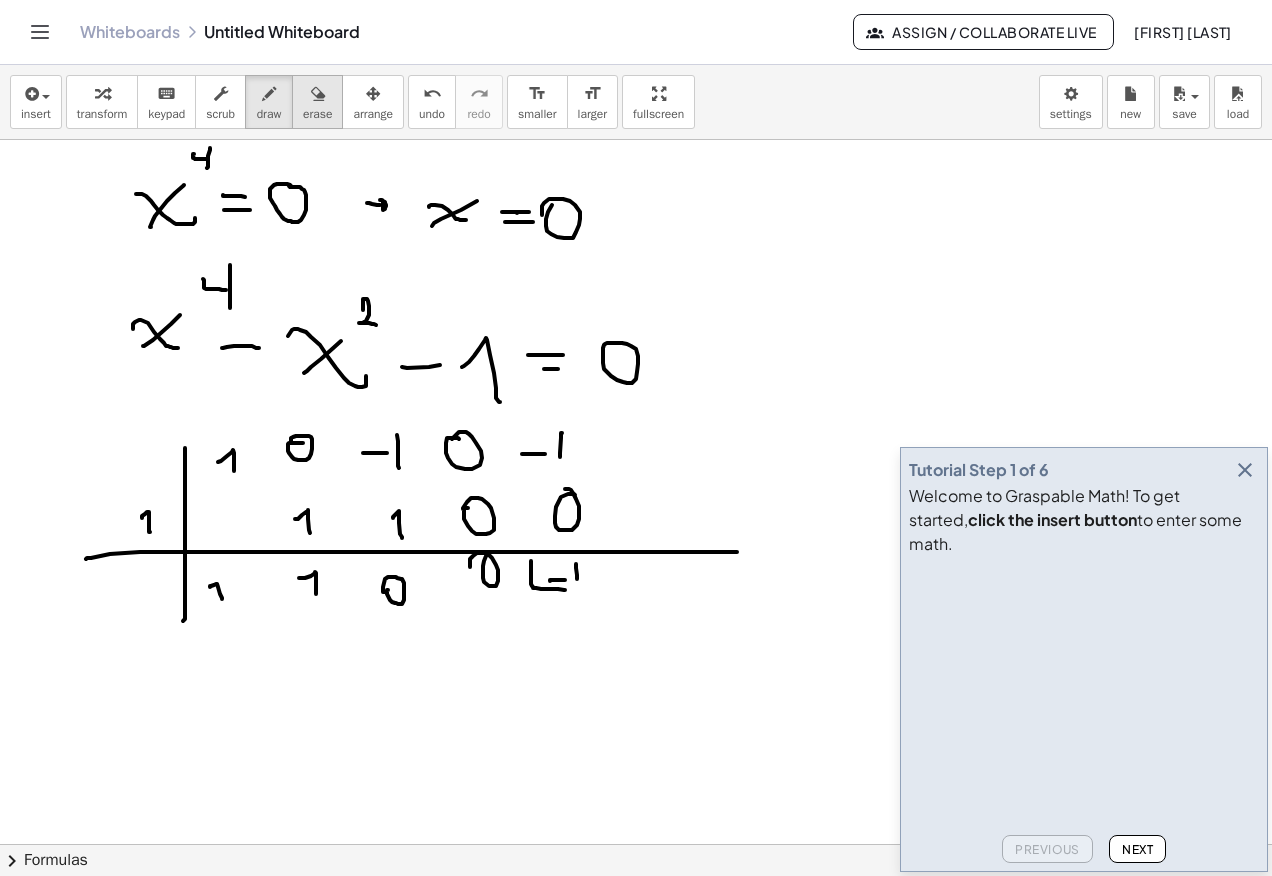 click at bounding box center [318, 94] 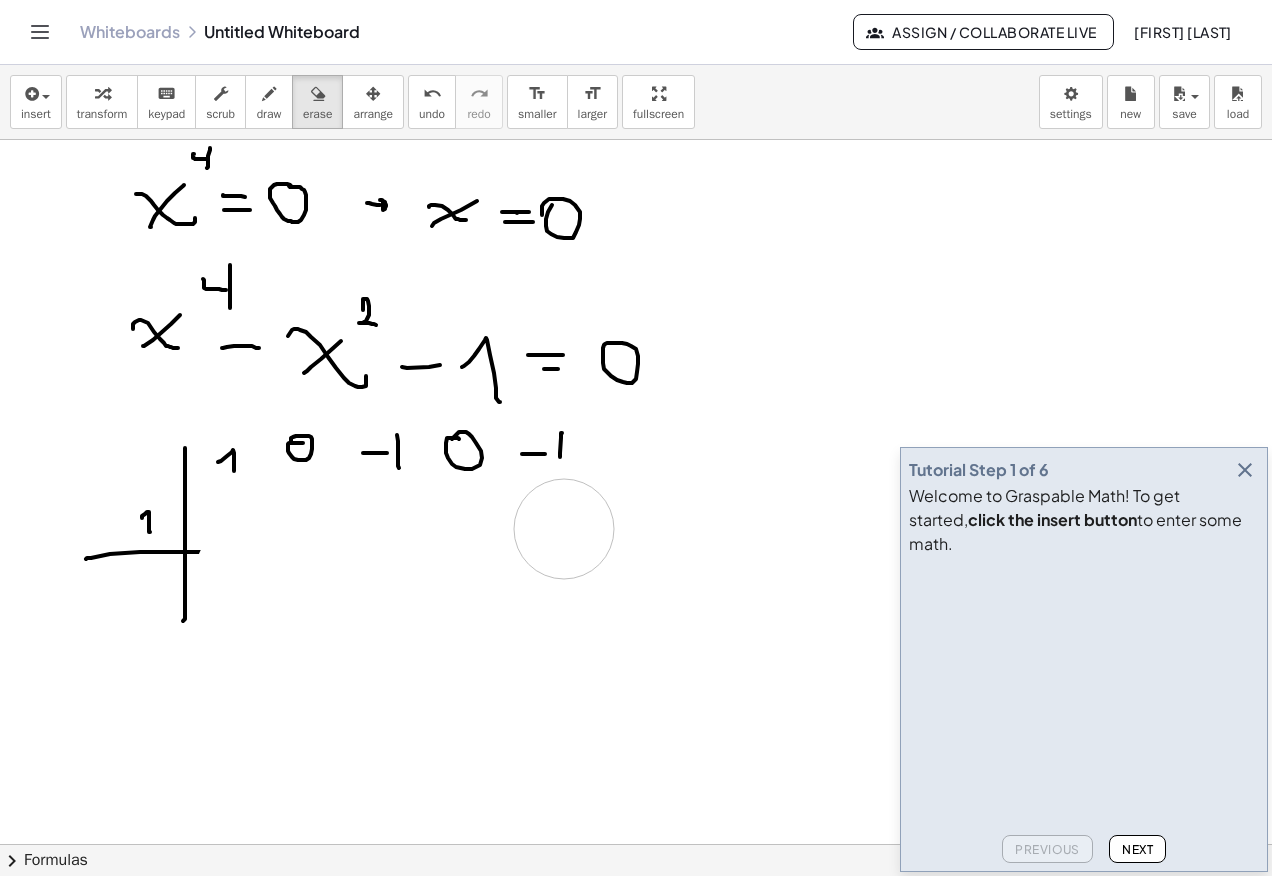 click at bounding box center [636, 344] 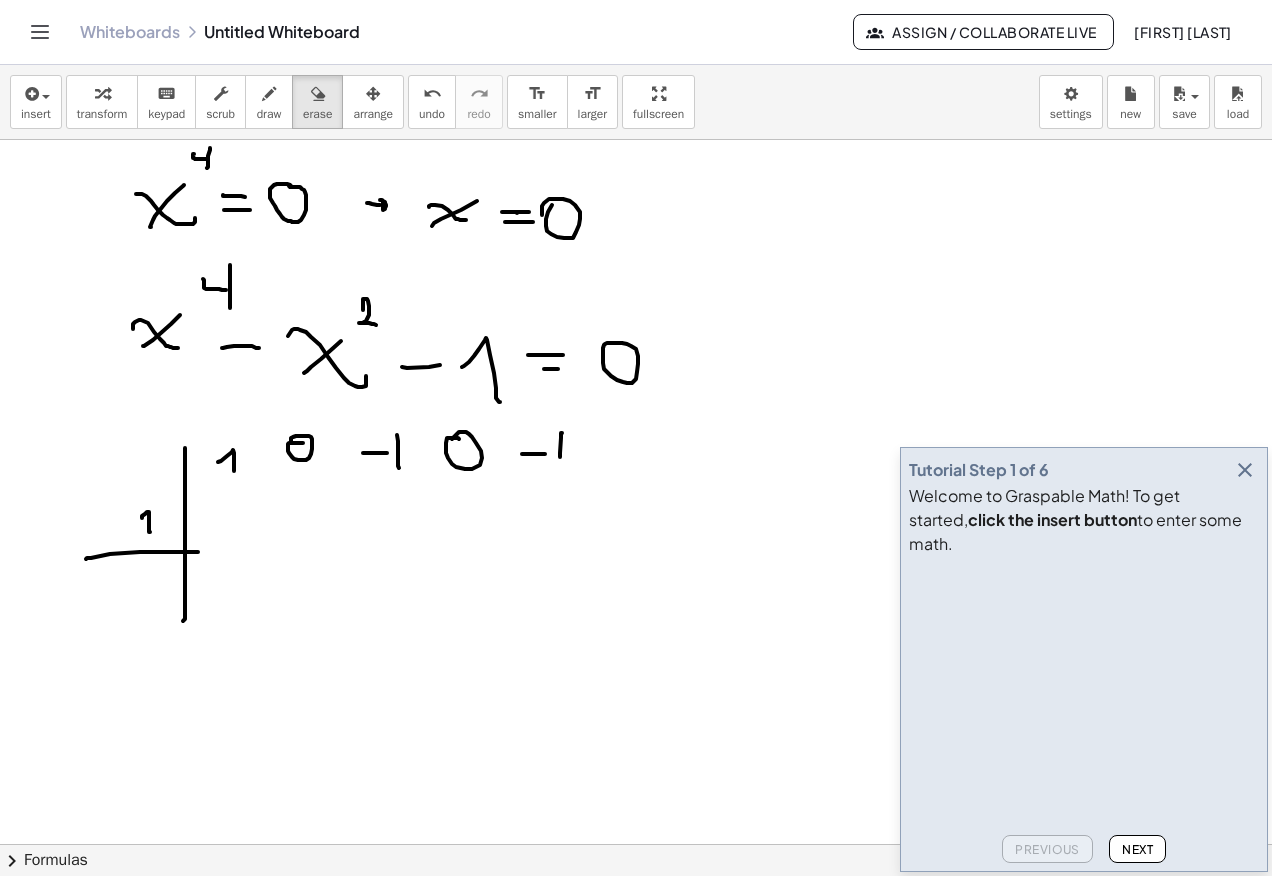 click at bounding box center [269, 94] 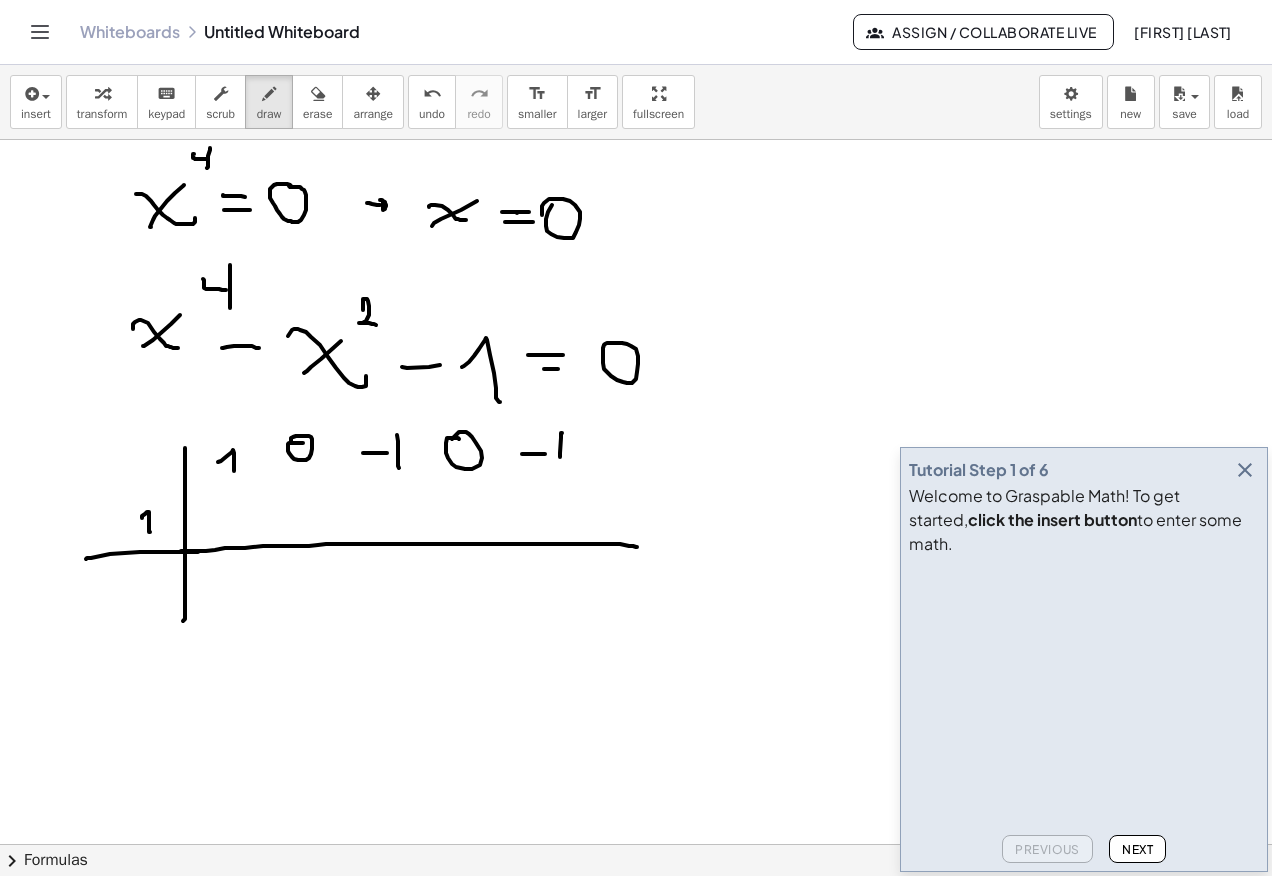 click at bounding box center (636, 344) 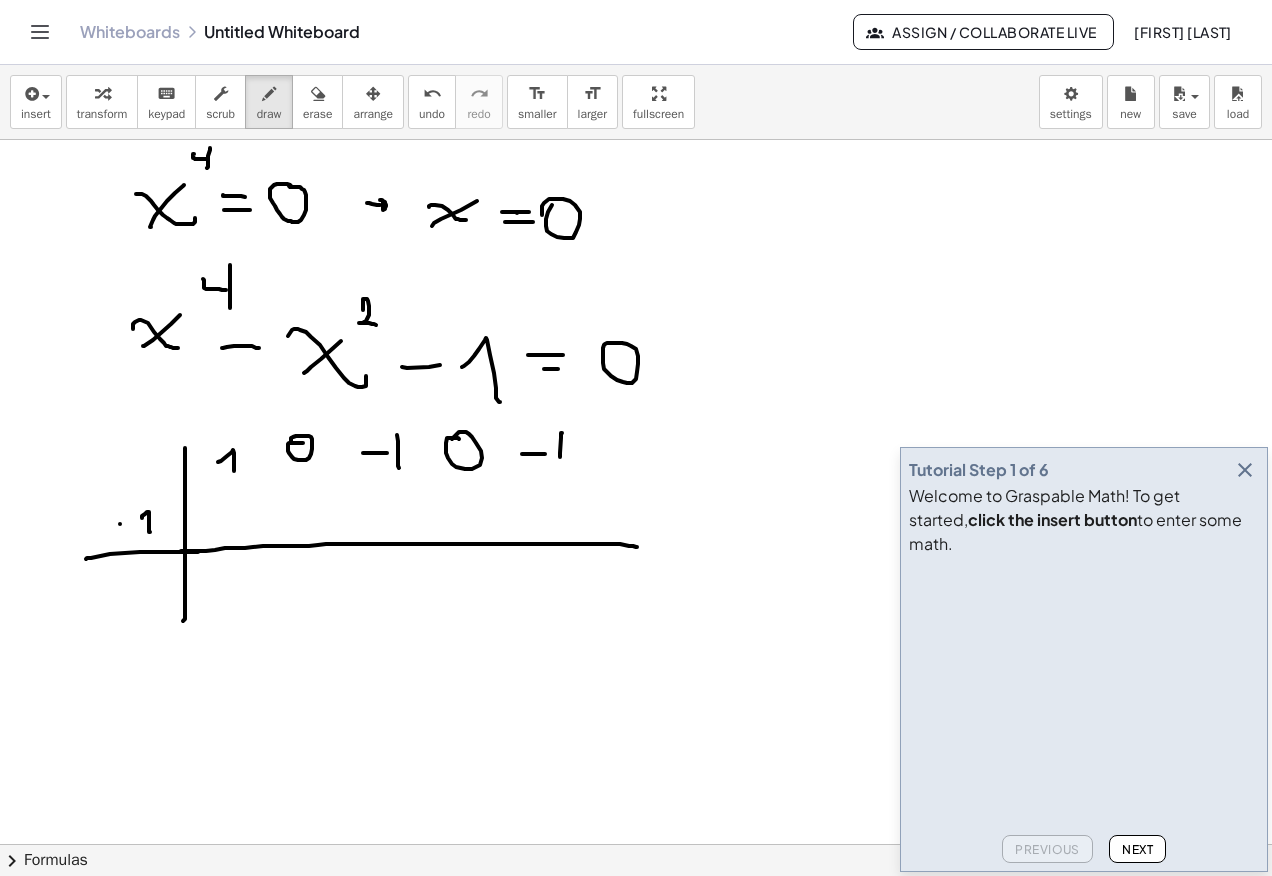 click at bounding box center (636, 344) 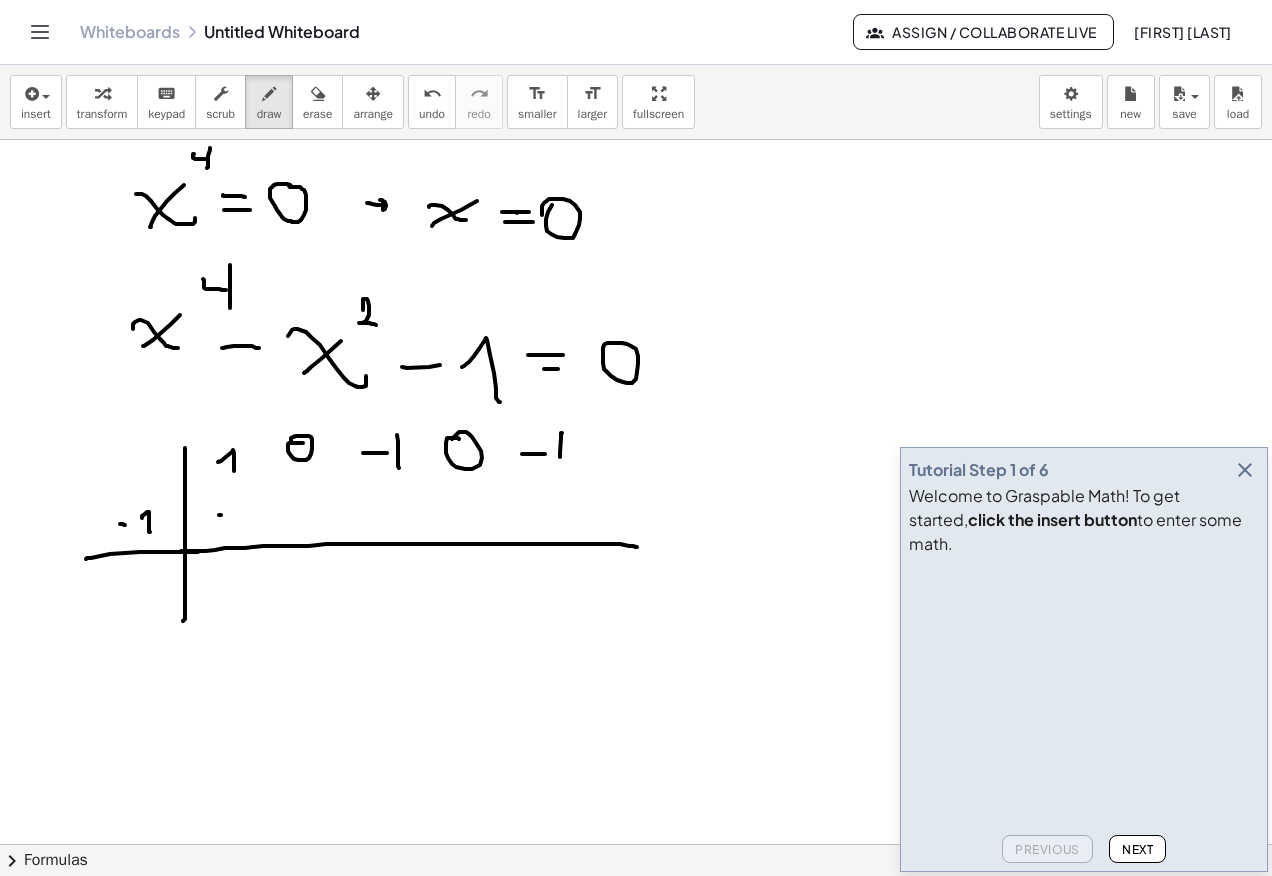 click at bounding box center (636, 344) 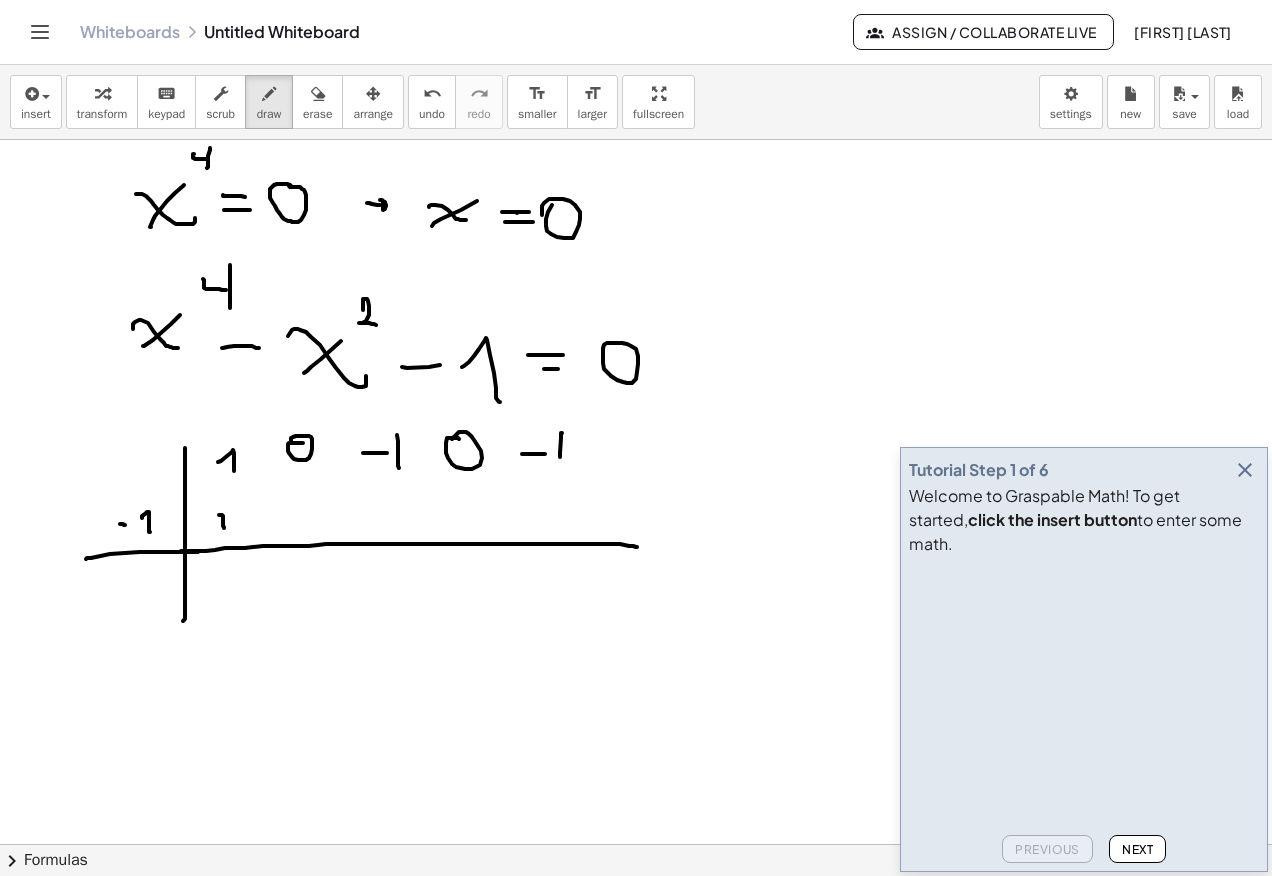click at bounding box center (636, 344) 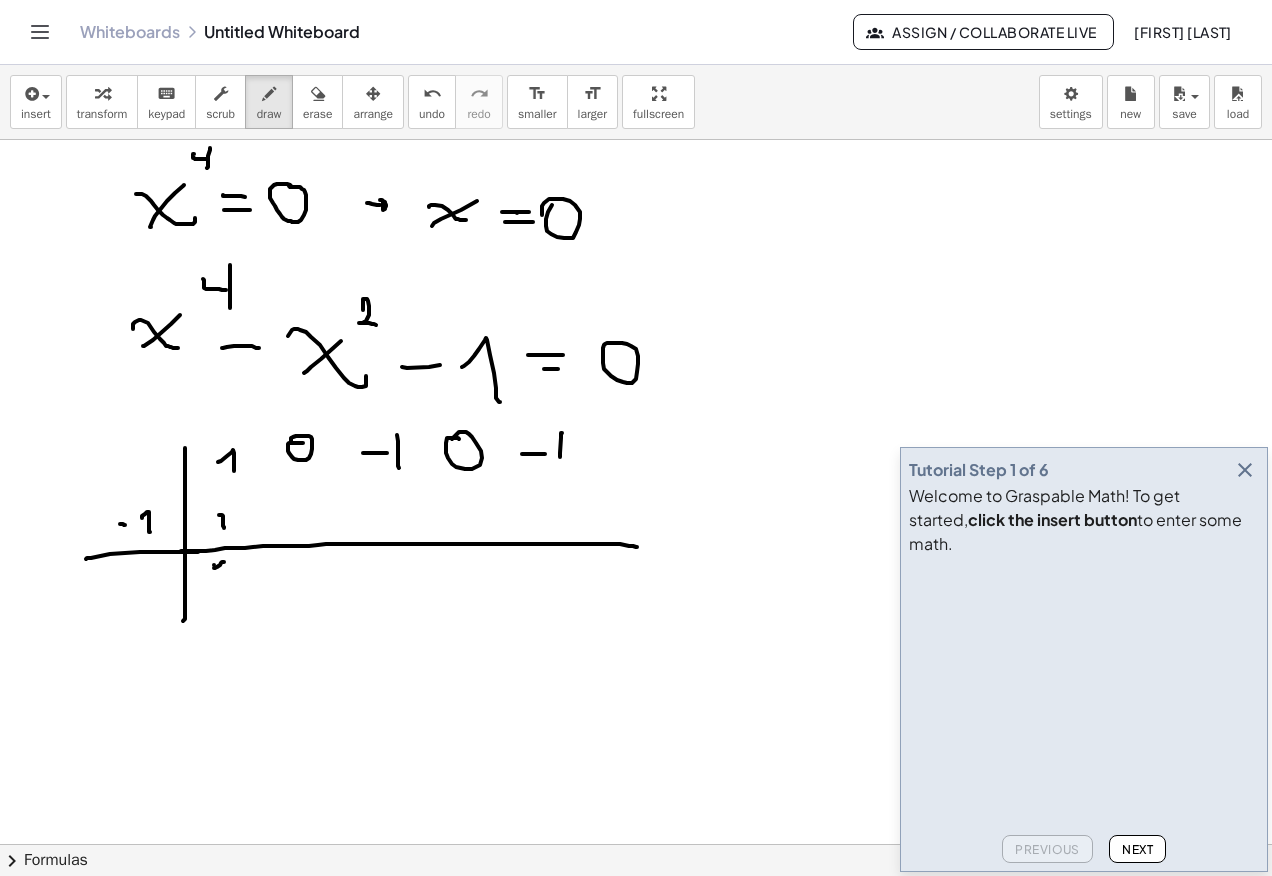 click at bounding box center (636, 344) 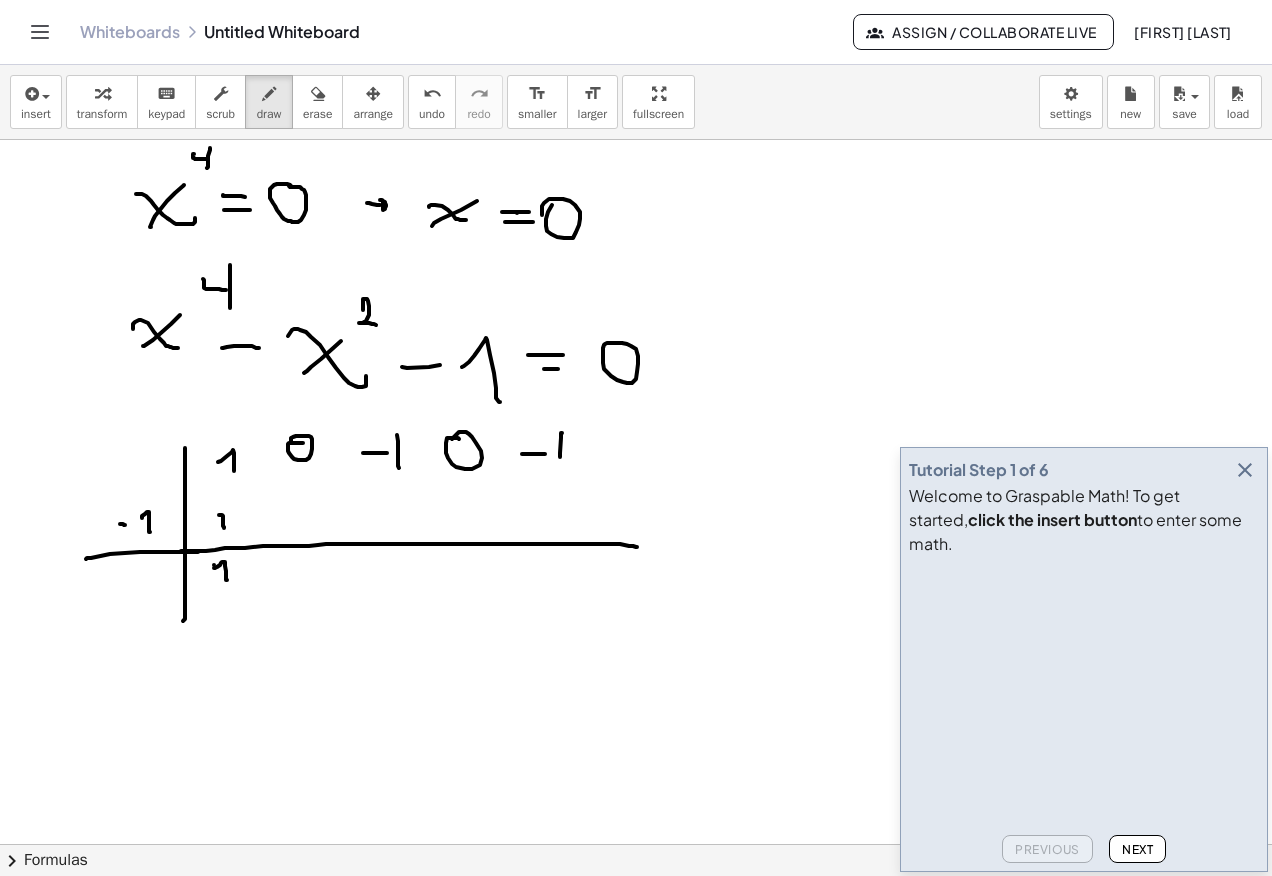 click at bounding box center (636, 344) 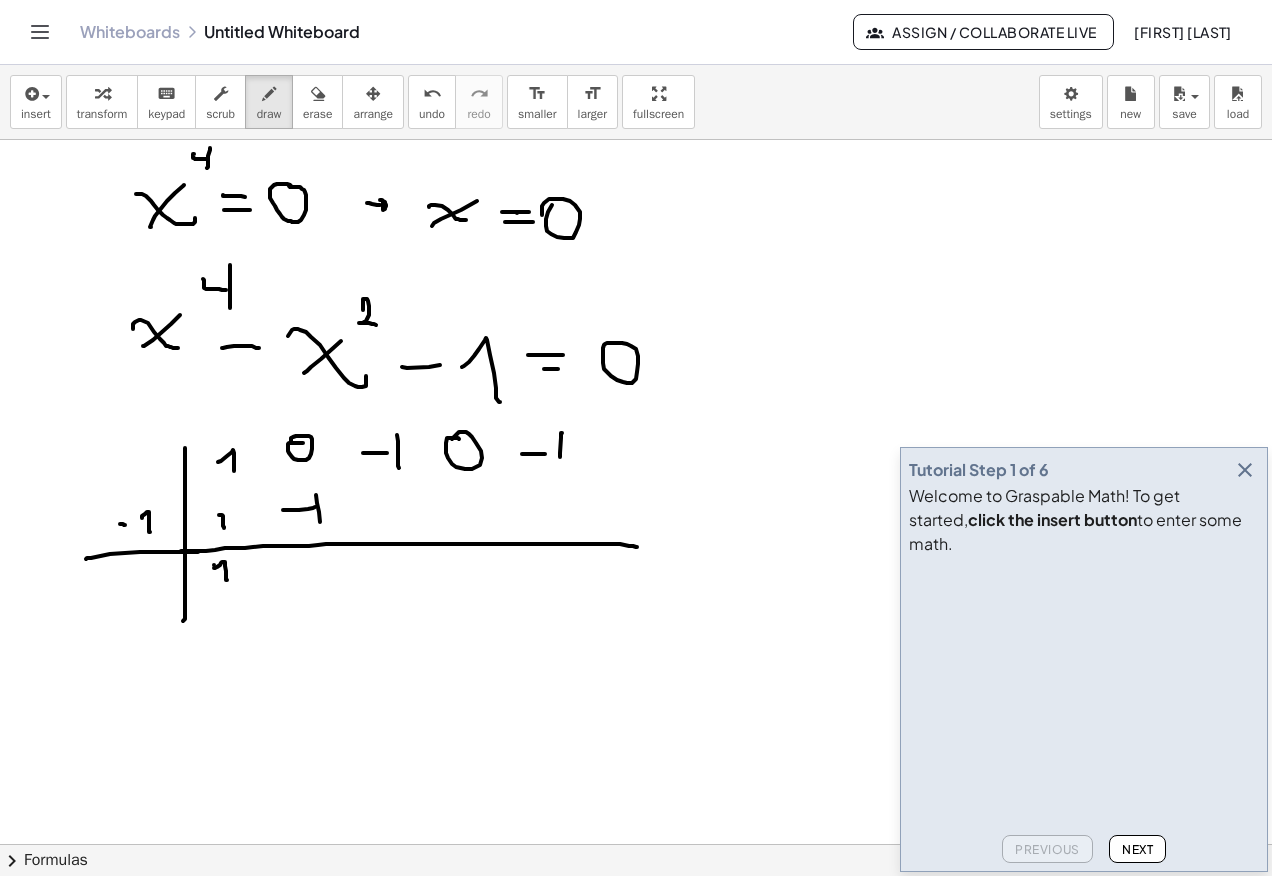 drag, startPoint x: 316, startPoint y: 495, endPoint x: 324, endPoint y: 530, distance: 35.902645 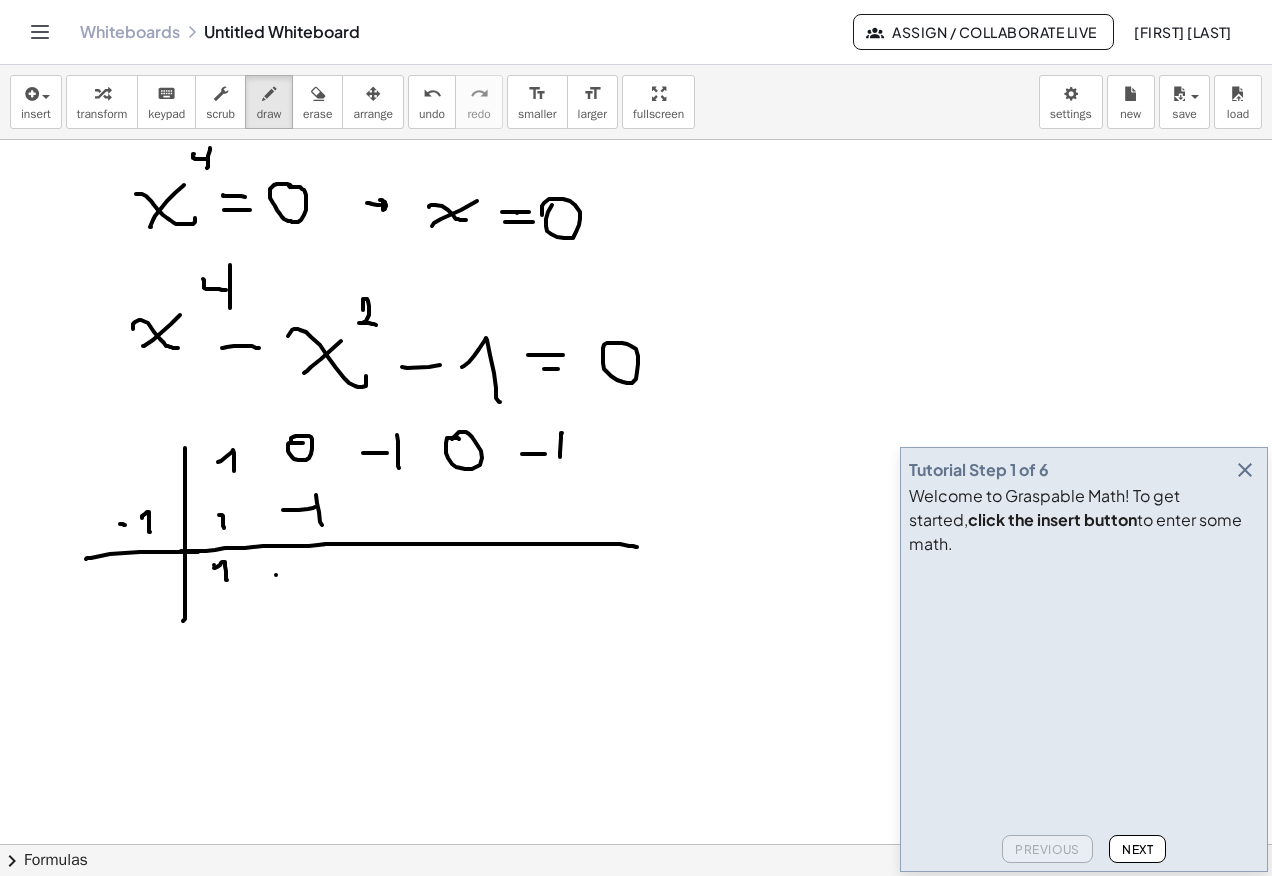 drag, startPoint x: 276, startPoint y: 575, endPoint x: 310, endPoint y: 571, distance: 34.234486 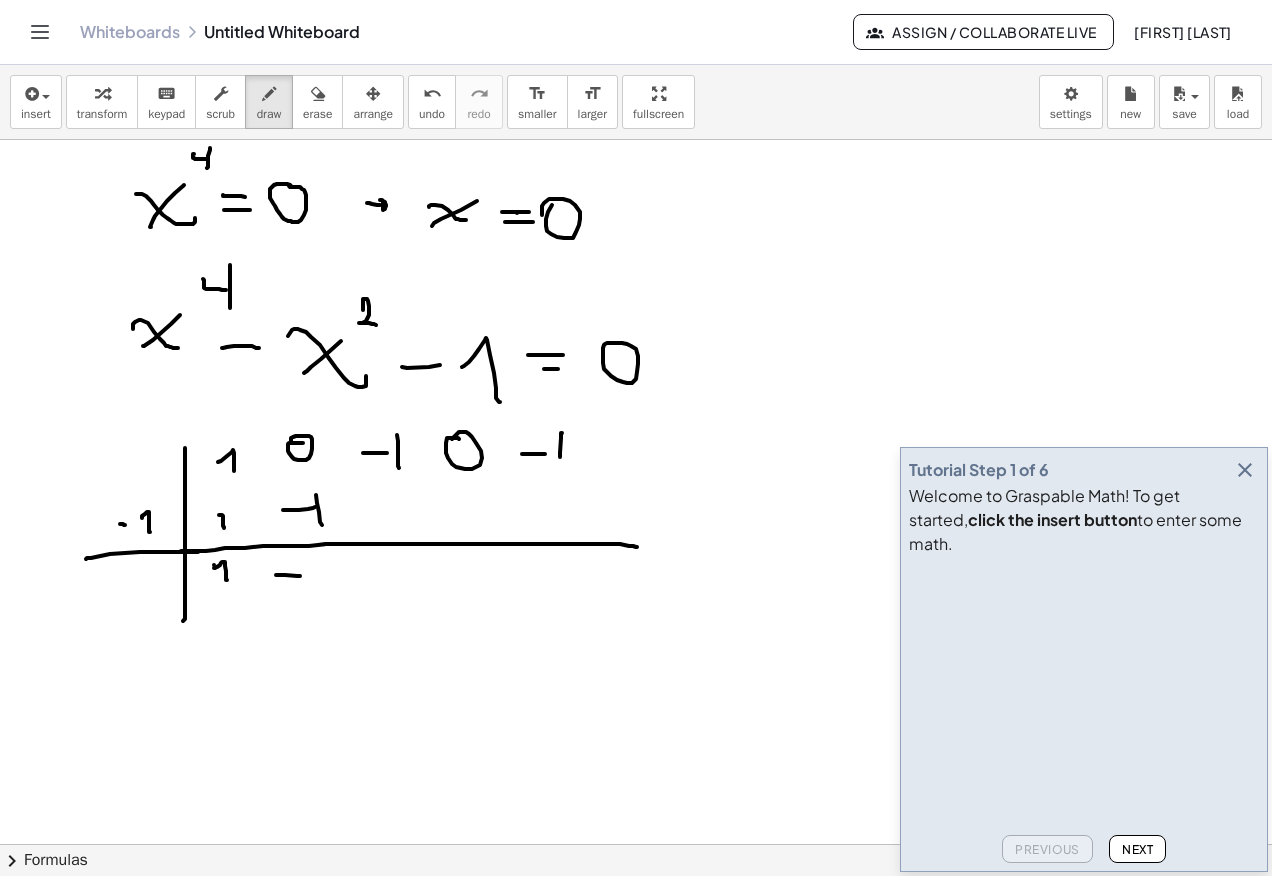 drag, startPoint x: 315, startPoint y: 564, endPoint x: 327, endPoint y: 602, distance: 39.849716 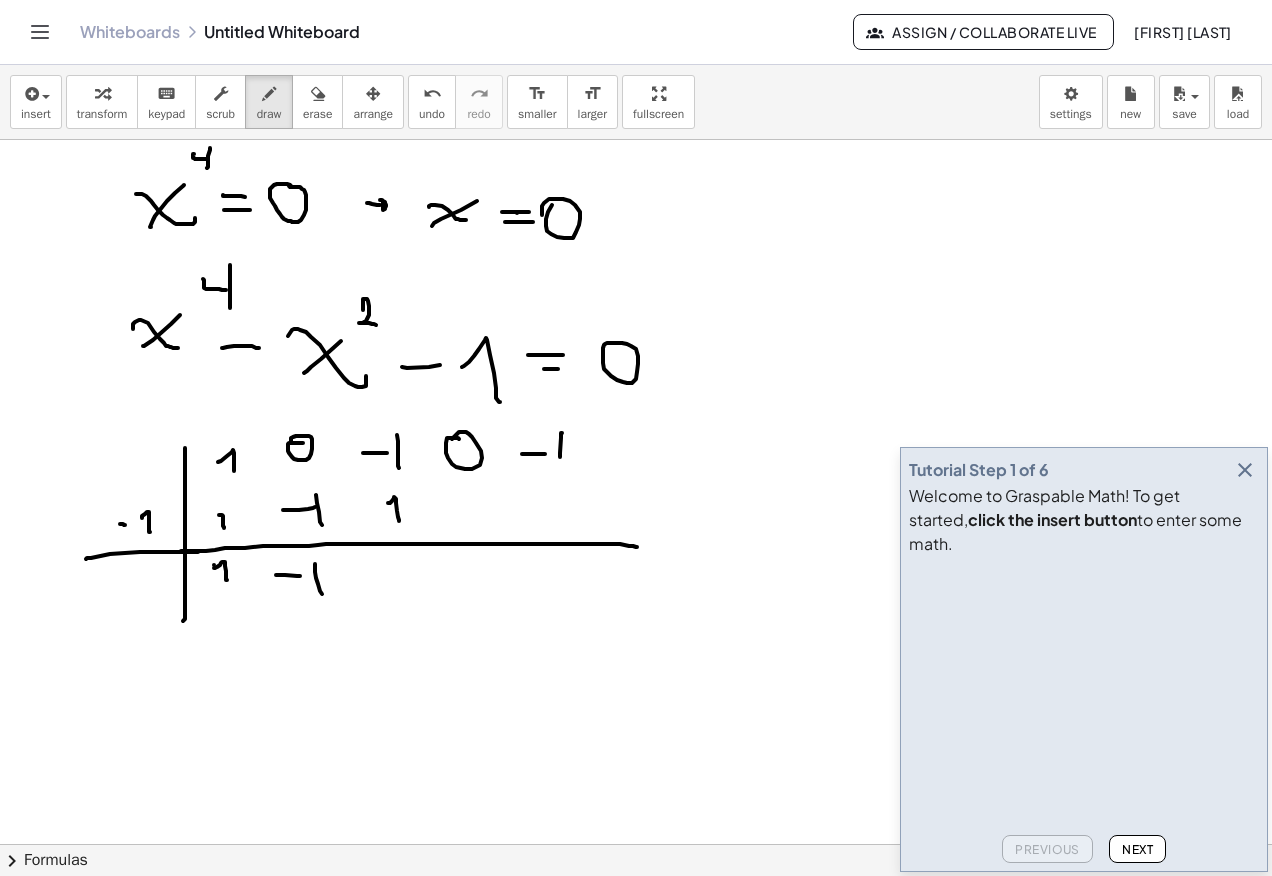 drag, startPoint x: 388, startPoint y: 503, endPoint x: 399, endPoint y: 521, distance: 21.095022 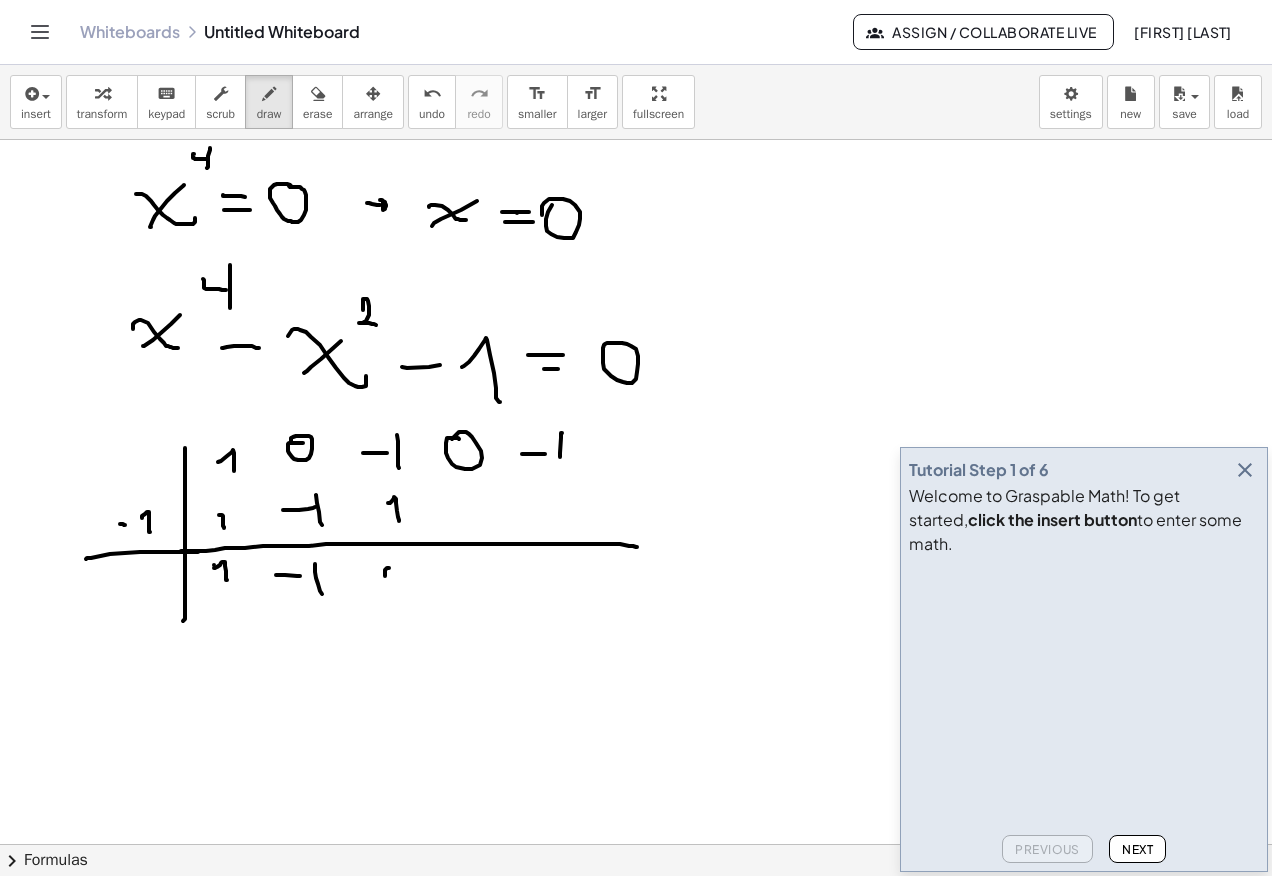 drag, startPoint x: 385, startPoint y: 576, endPoint x: 393, endPoint y: 568, distance: 11.313708 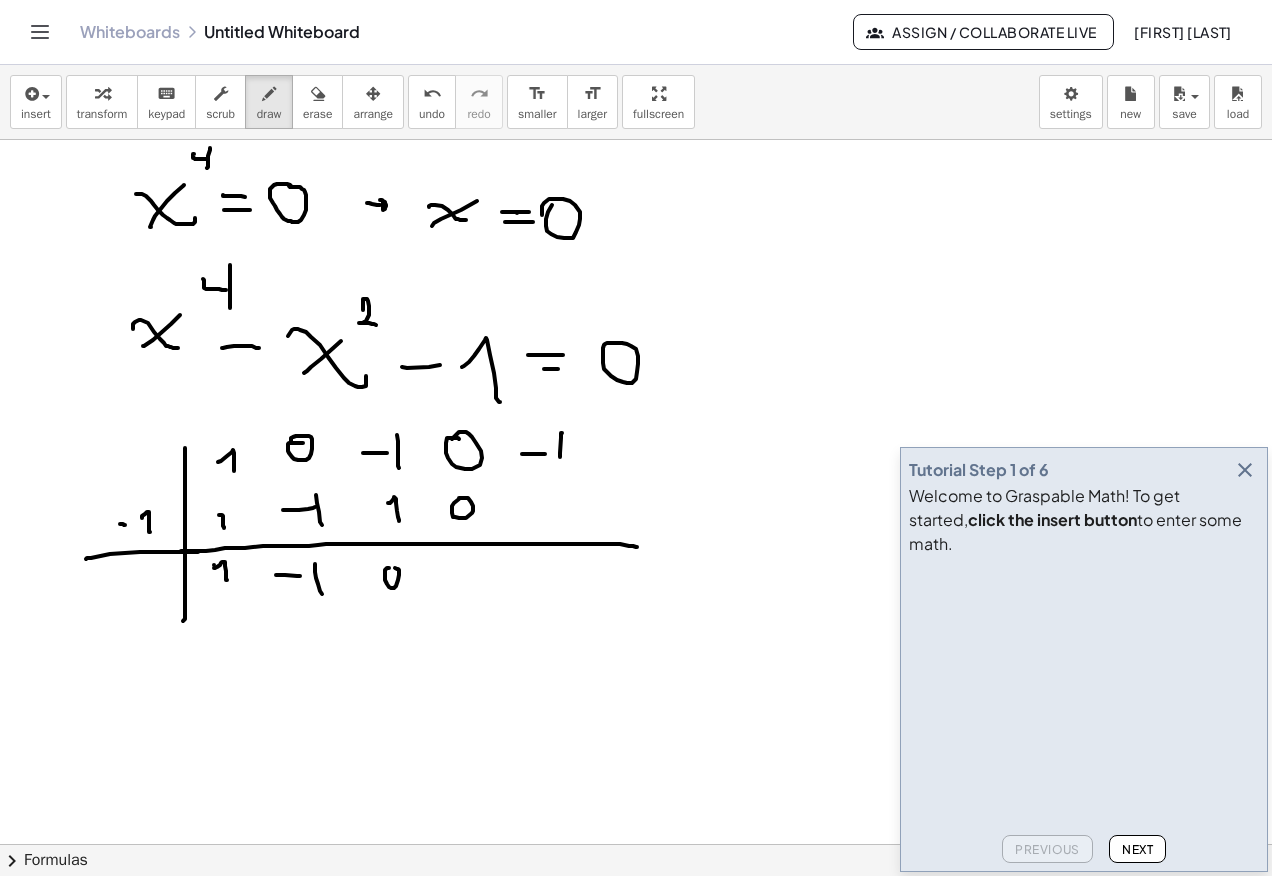 click at bounding box center [636, 344] 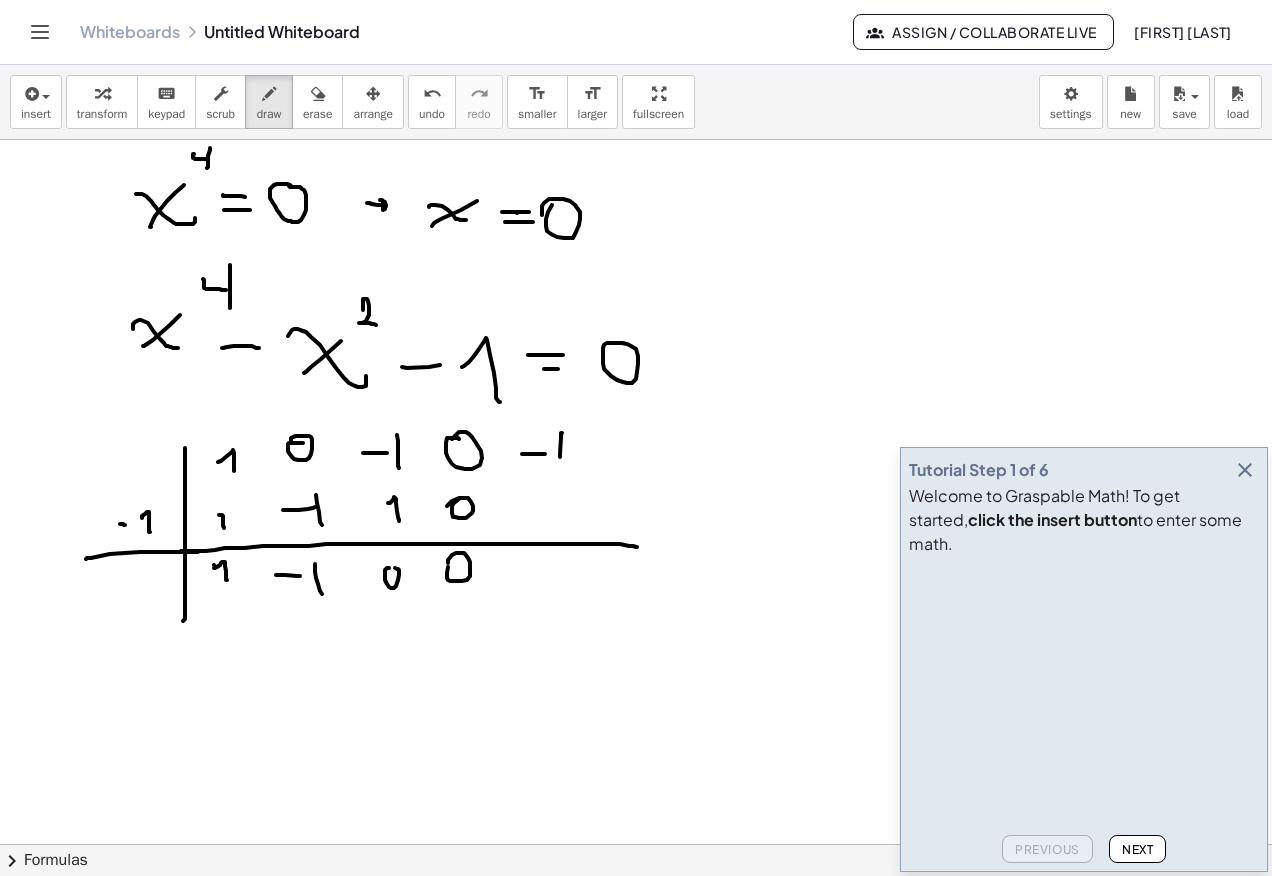 drag, startPoint x: 450, startPoint y: 581, endPoint x: 458, endPoint y: 571, distance: 12.806249 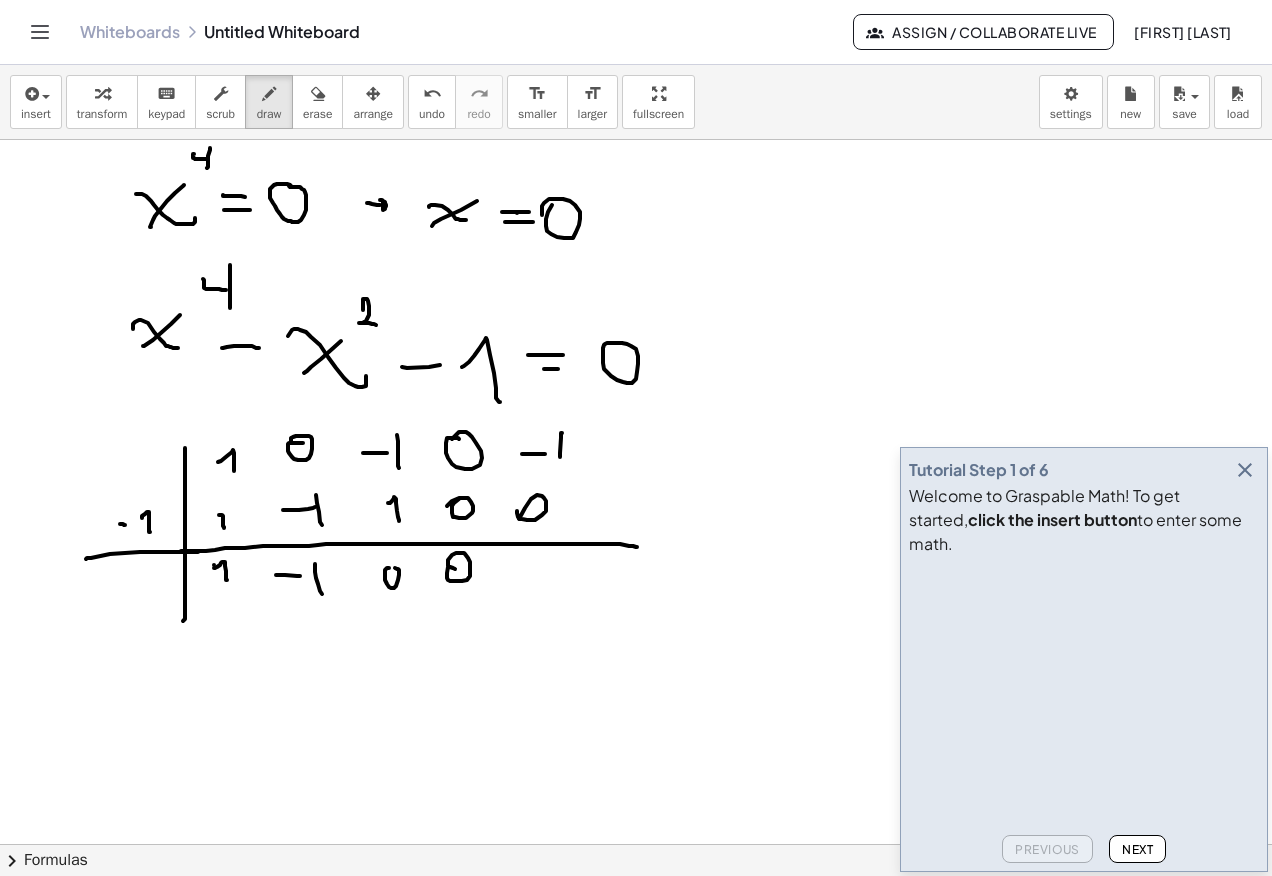 click at bounding box center (636, 344) 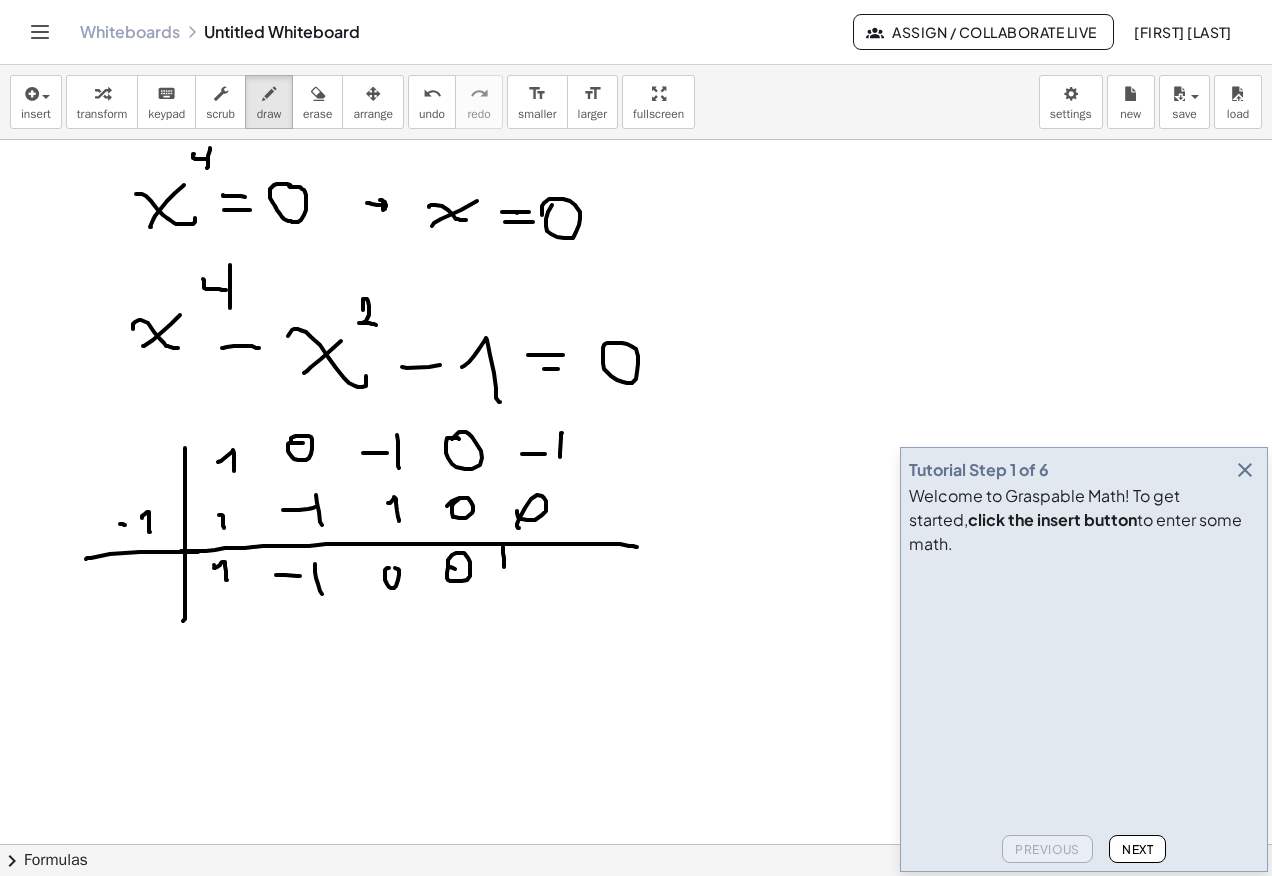 click at bounding box center (636, 344) 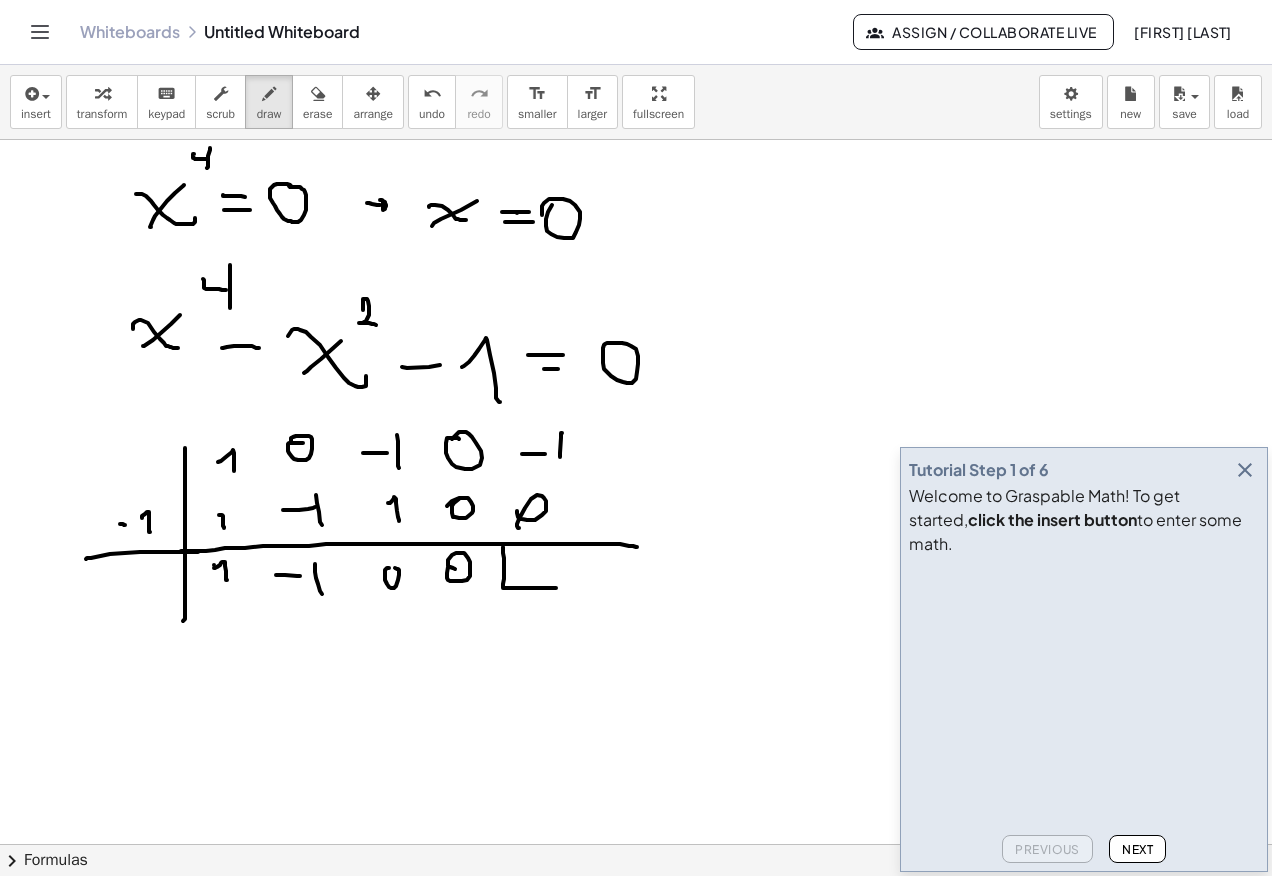click at bounding box center (636, 344) 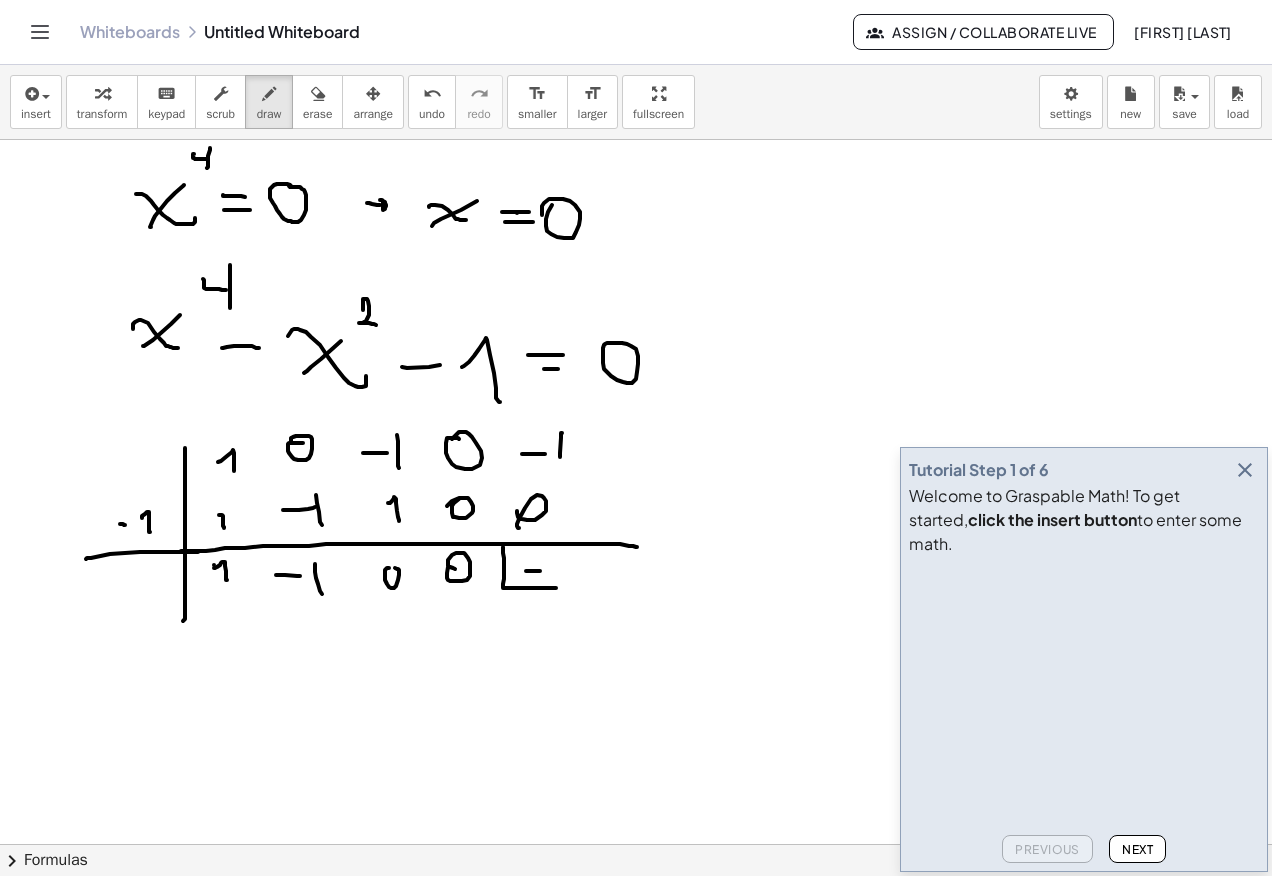 click at bounding box center [636, 344] 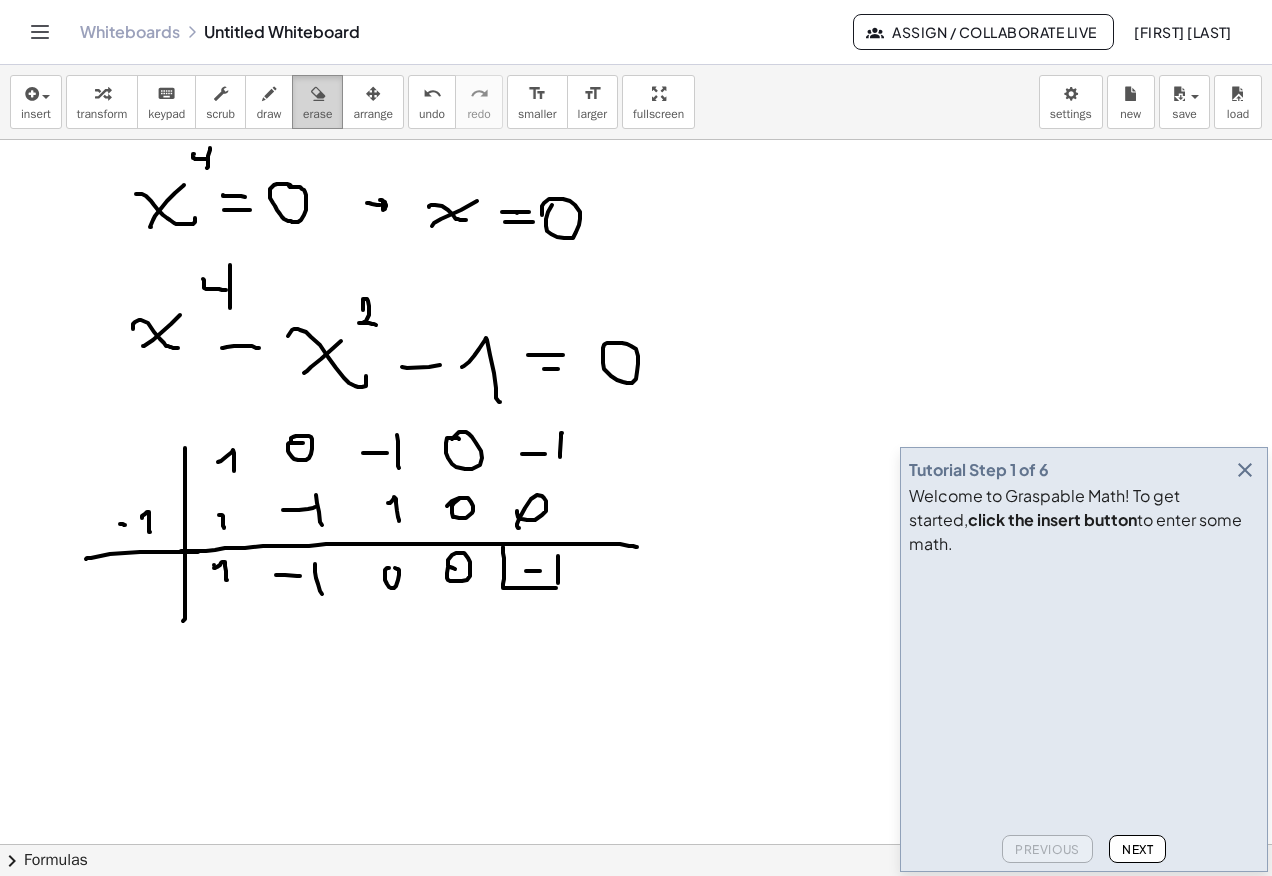 click on "erase" at bounding box center [317, 114] 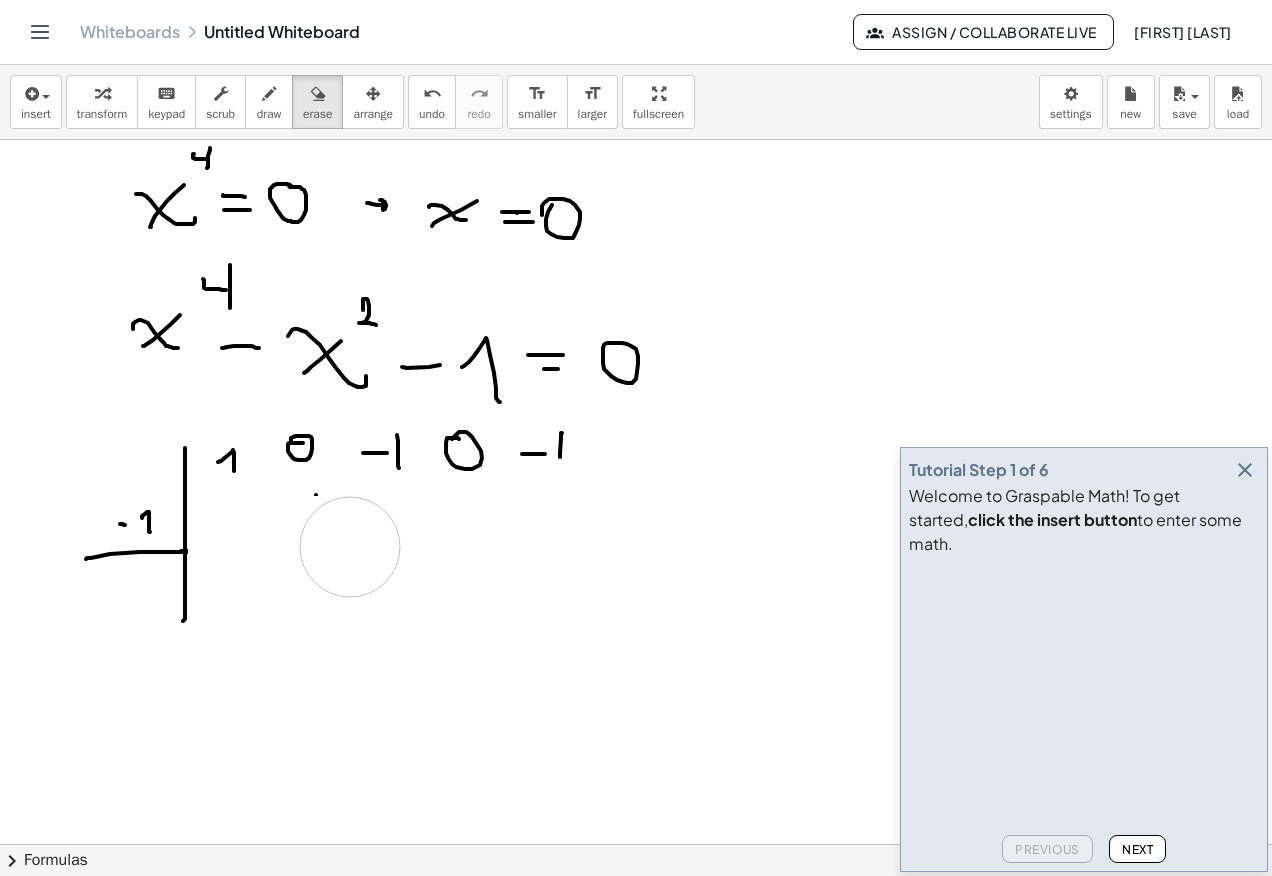 click at bounding box center [636, 344] 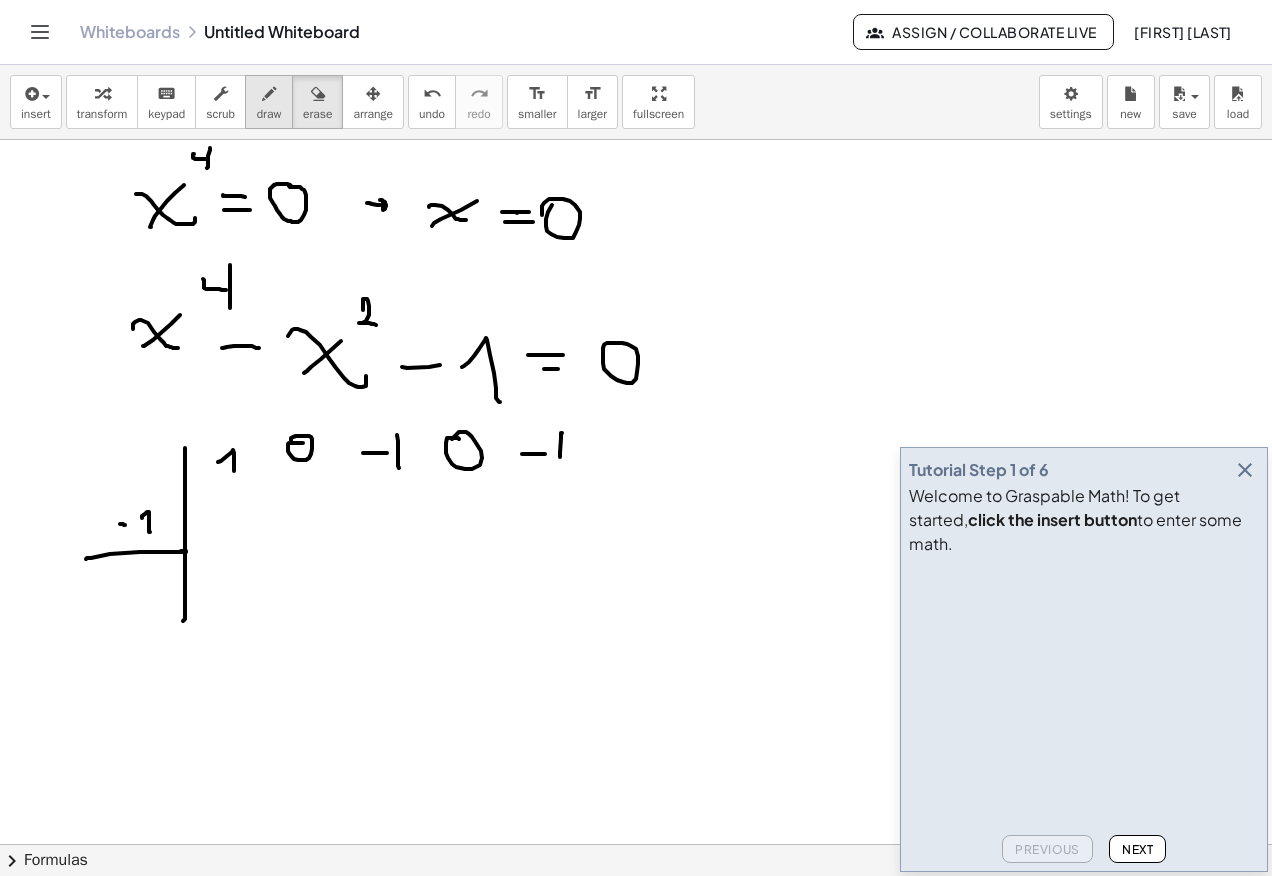 click on "draw" at bounding box center (269, 102) 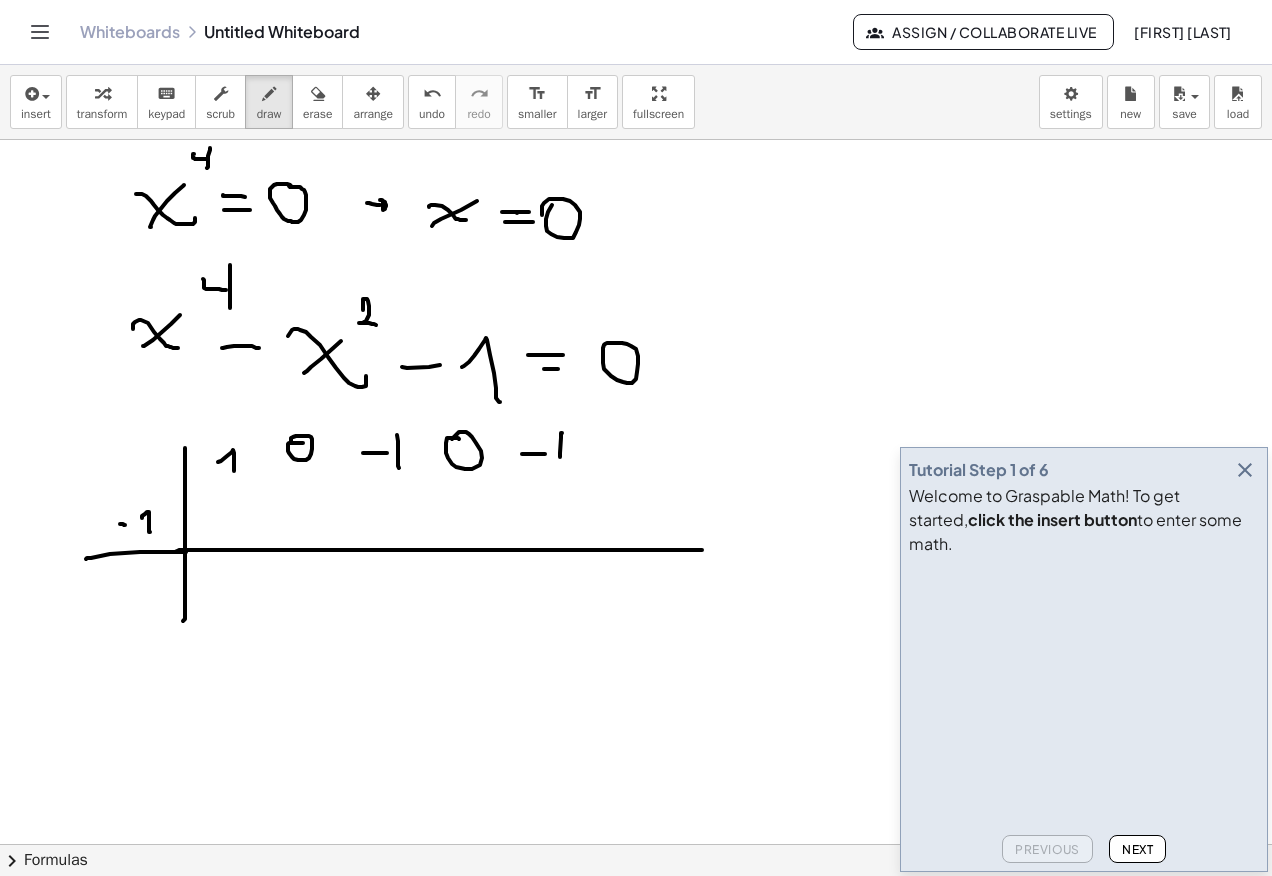 click at bounding box center [636, 344] 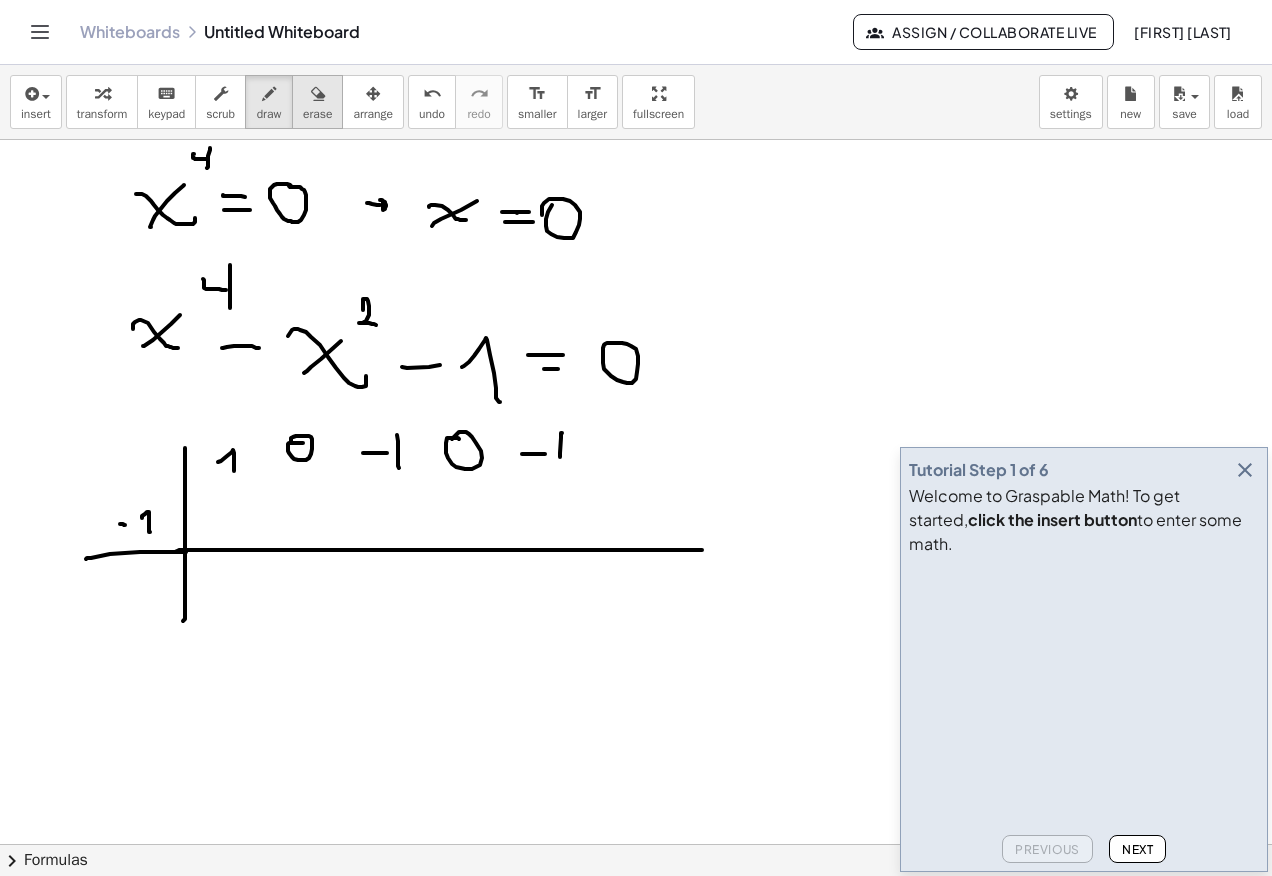 click on "erase" at bounding box center (317, 114) 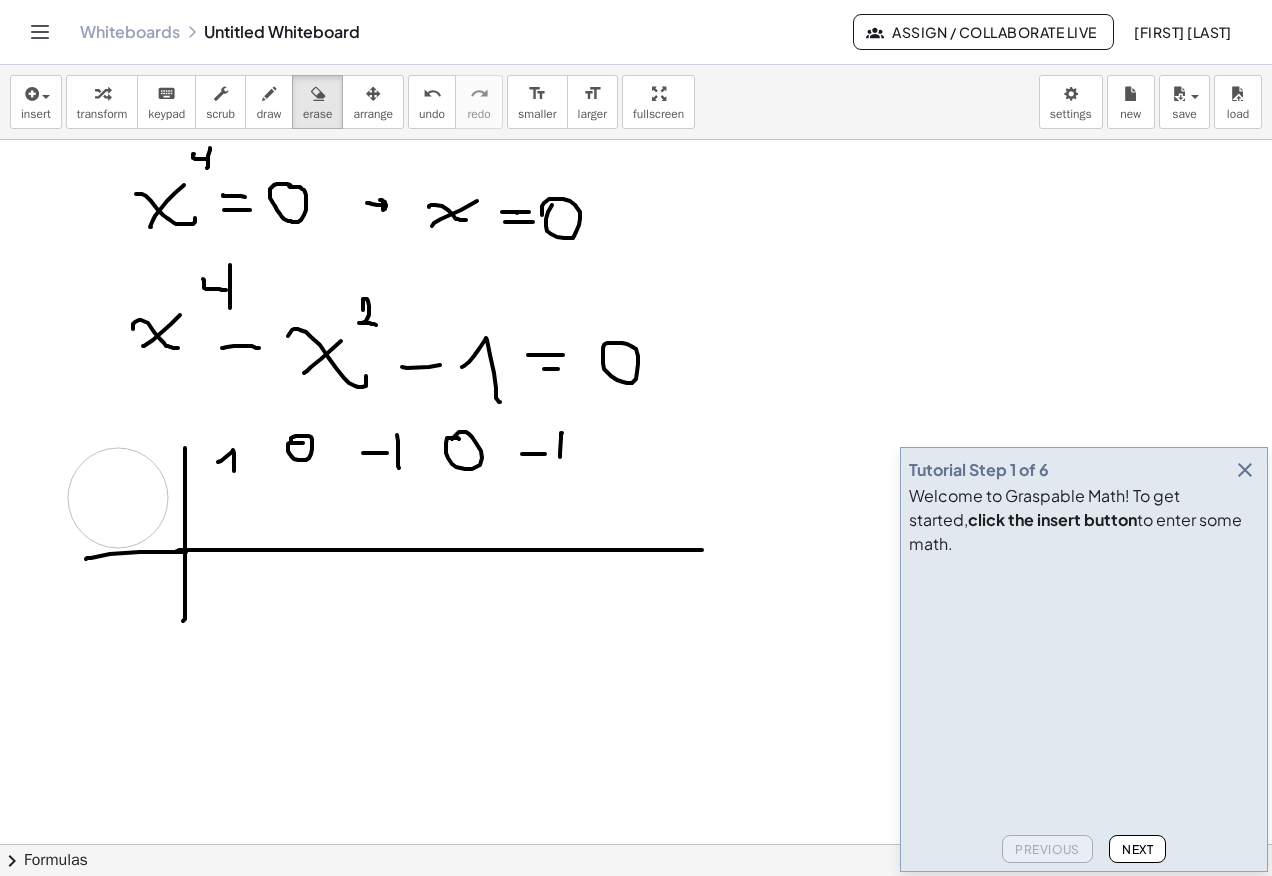 drag, startPoint x: 43, startPoint y: 487, endPoint x: 118, endPoint y: 498, distance: 75.802376 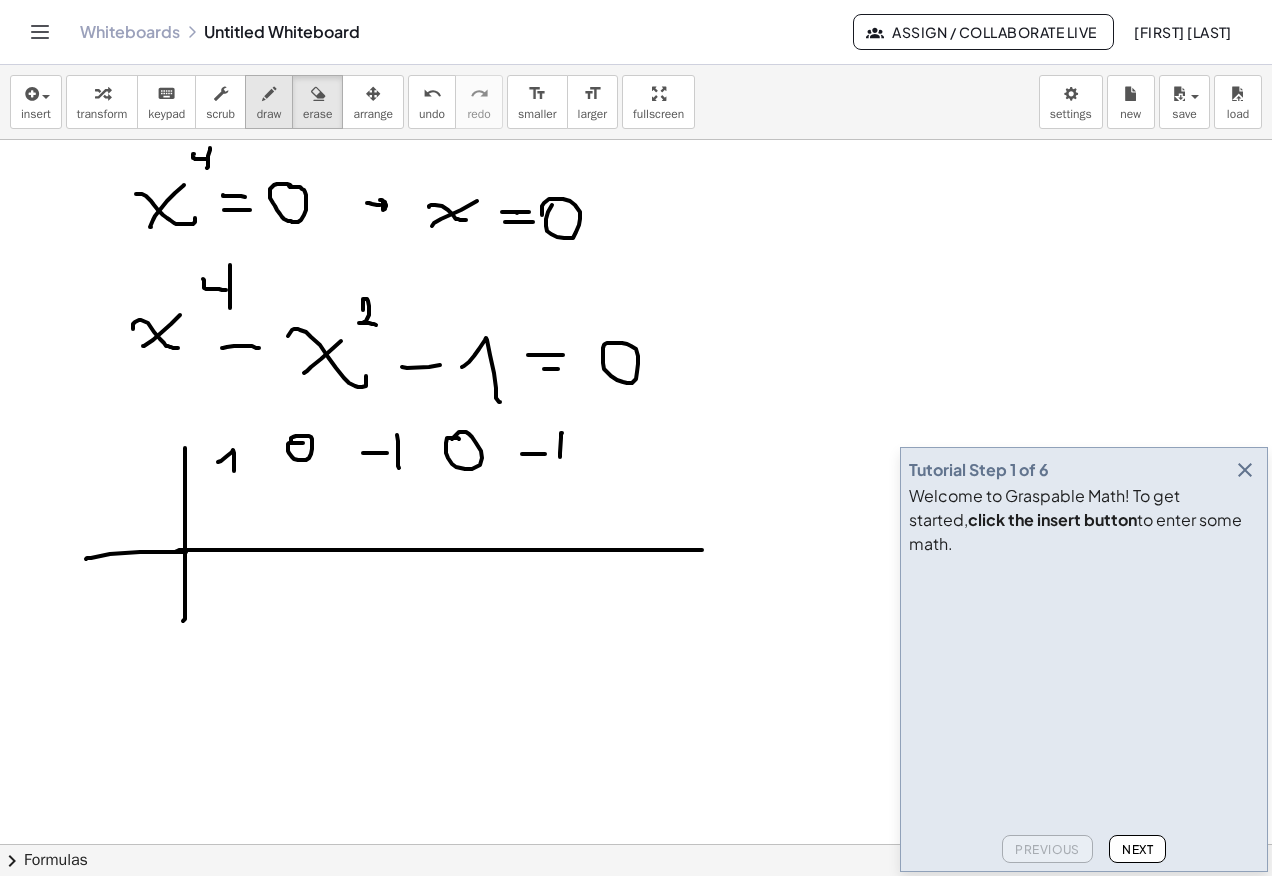click on "draw" at bounding box center [269, 114] 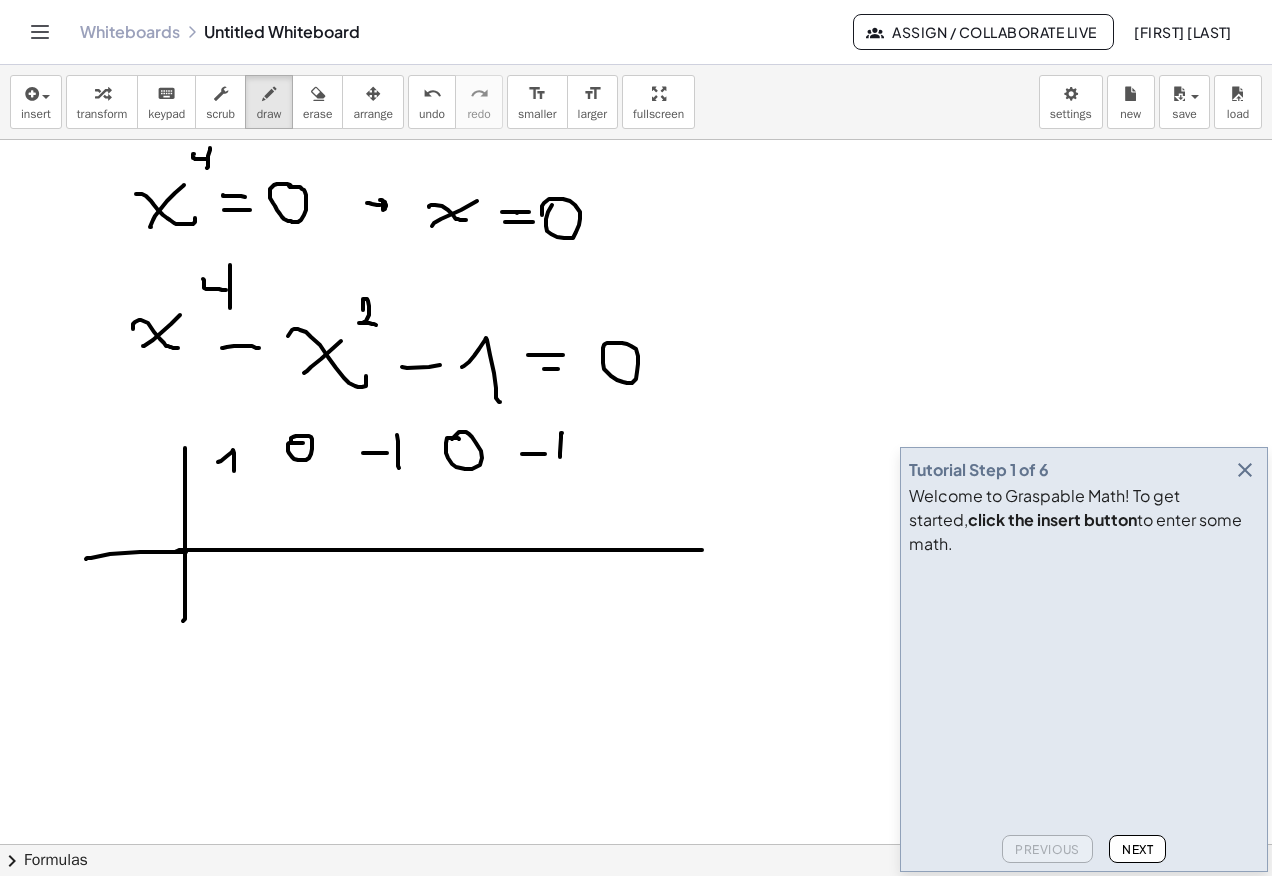 click at bounding box center [1245, 470] 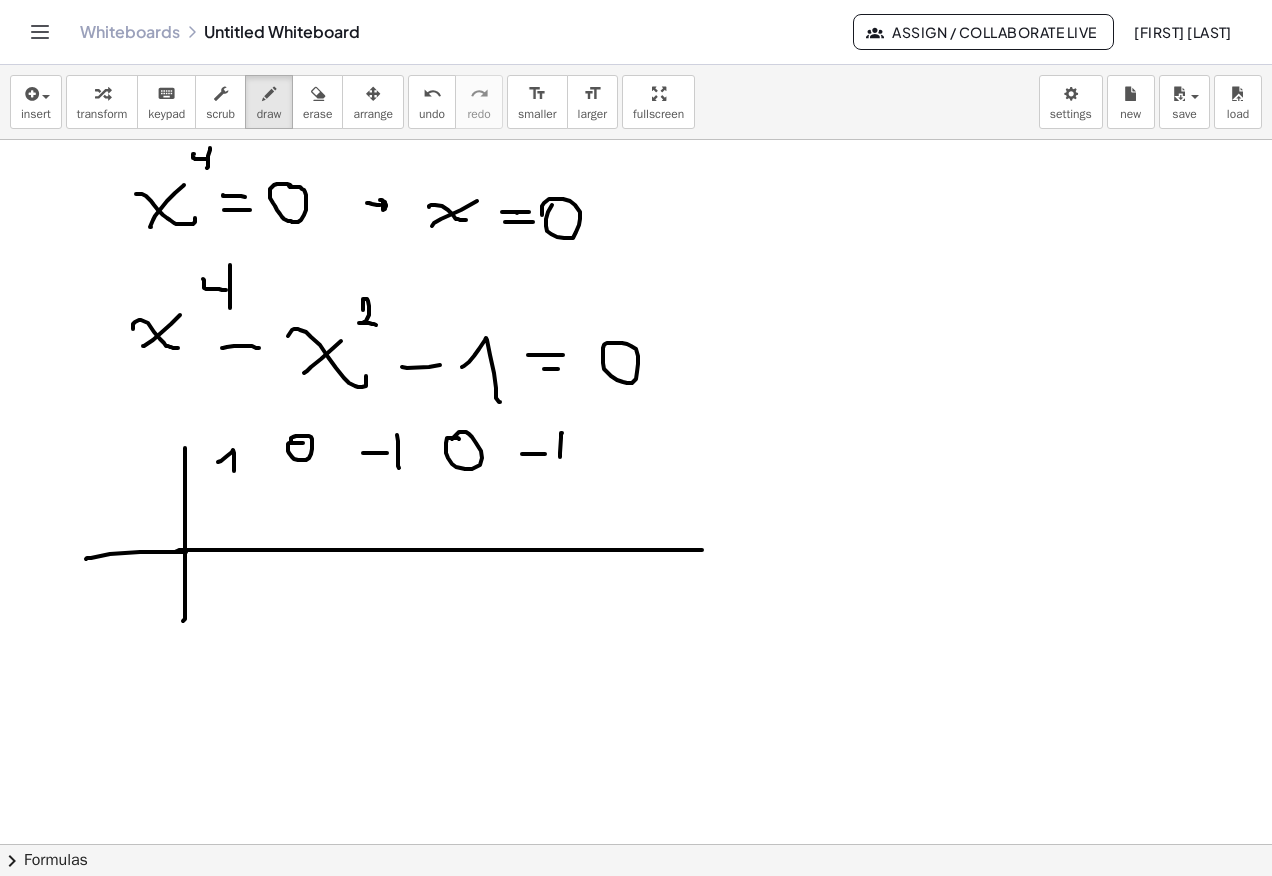 drag, startPoint x: 322, startPoint y: 94, endPoint x: 466, endPoint y: 331, distance: 277.3175 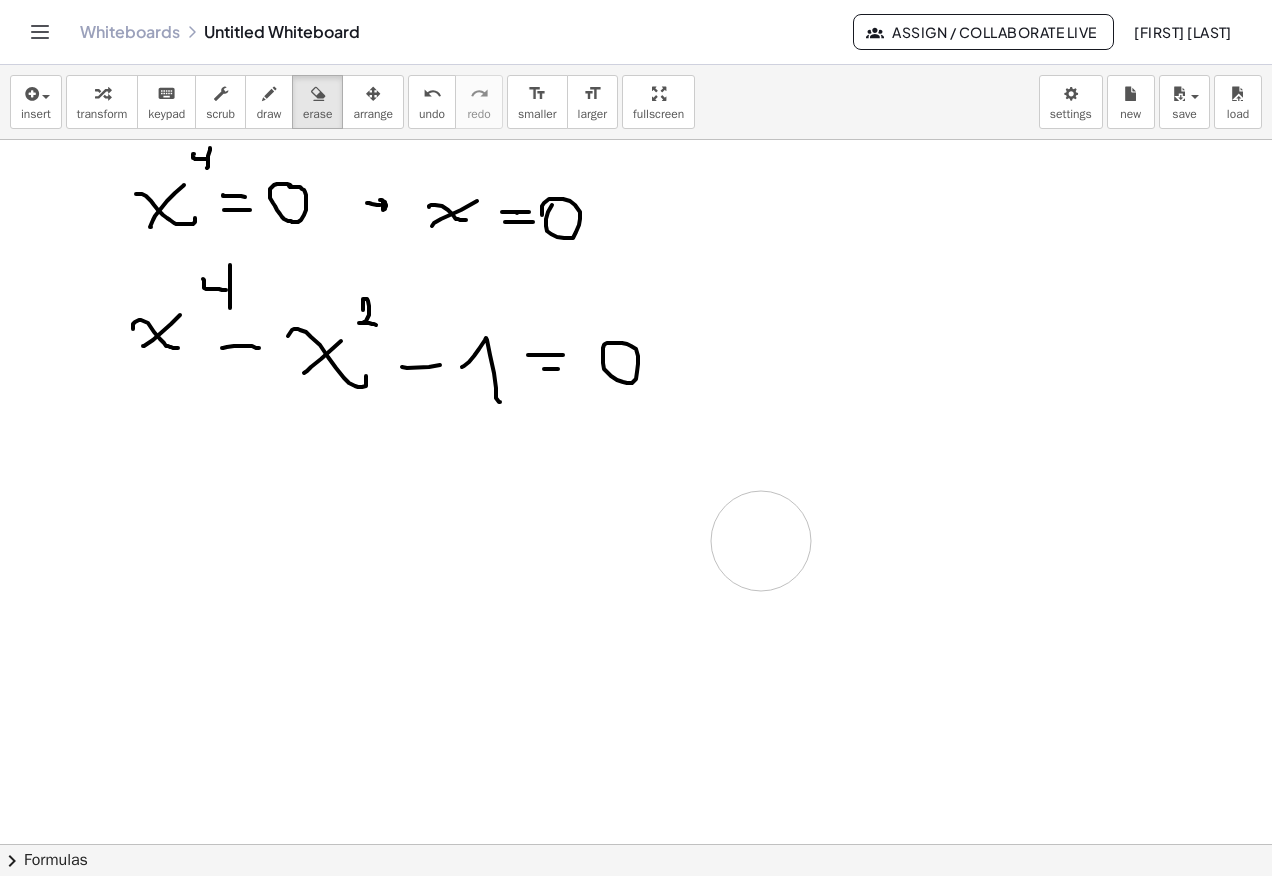 drag, startPoint x: 772, startPoint y: 457, endPoint x: 452, endPoint y: 398, distance: 325.39362 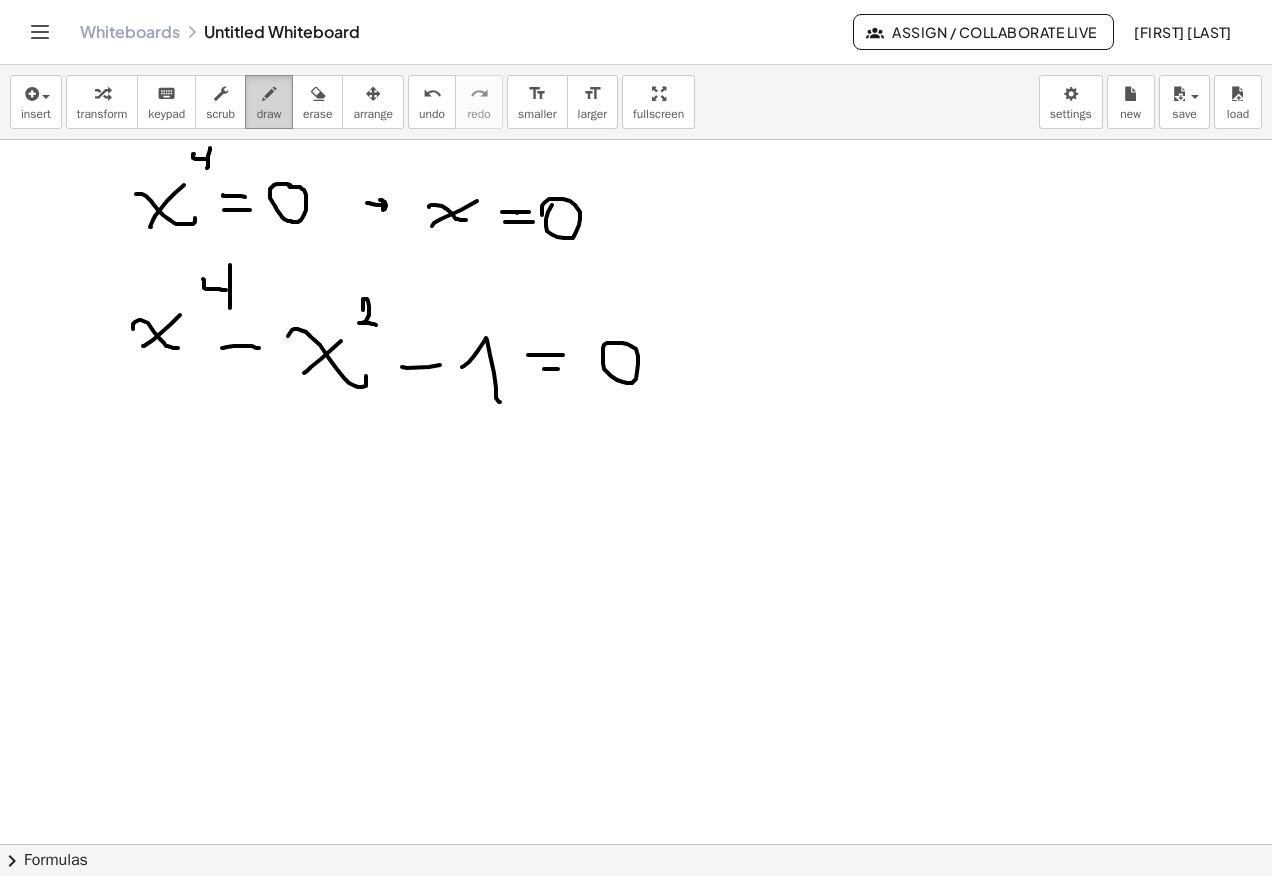 click at bounding box center [269, 94] 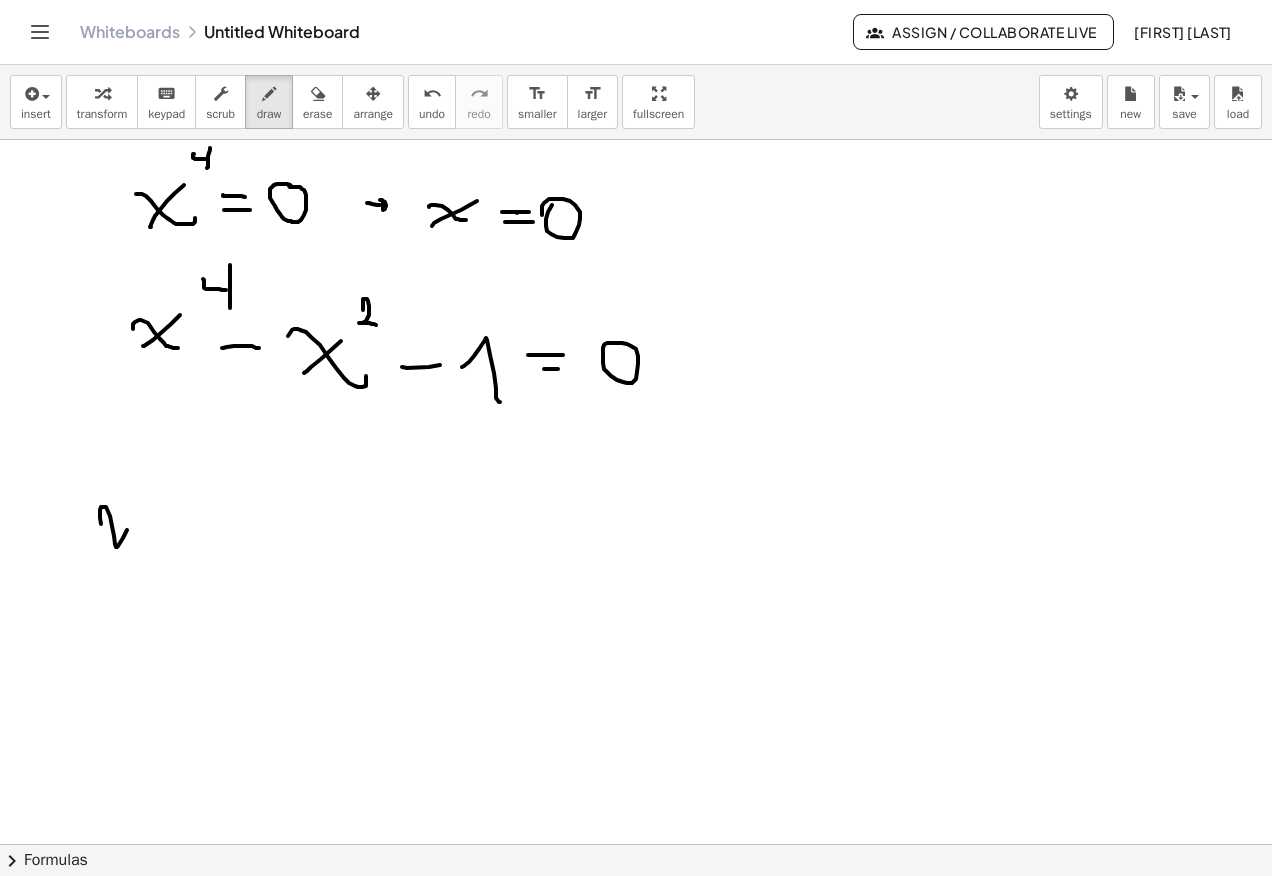 drag, startPoint x: 100, startPoint y: 513, endPoint x: 167, endPoint y: 534, distance: 70.21396 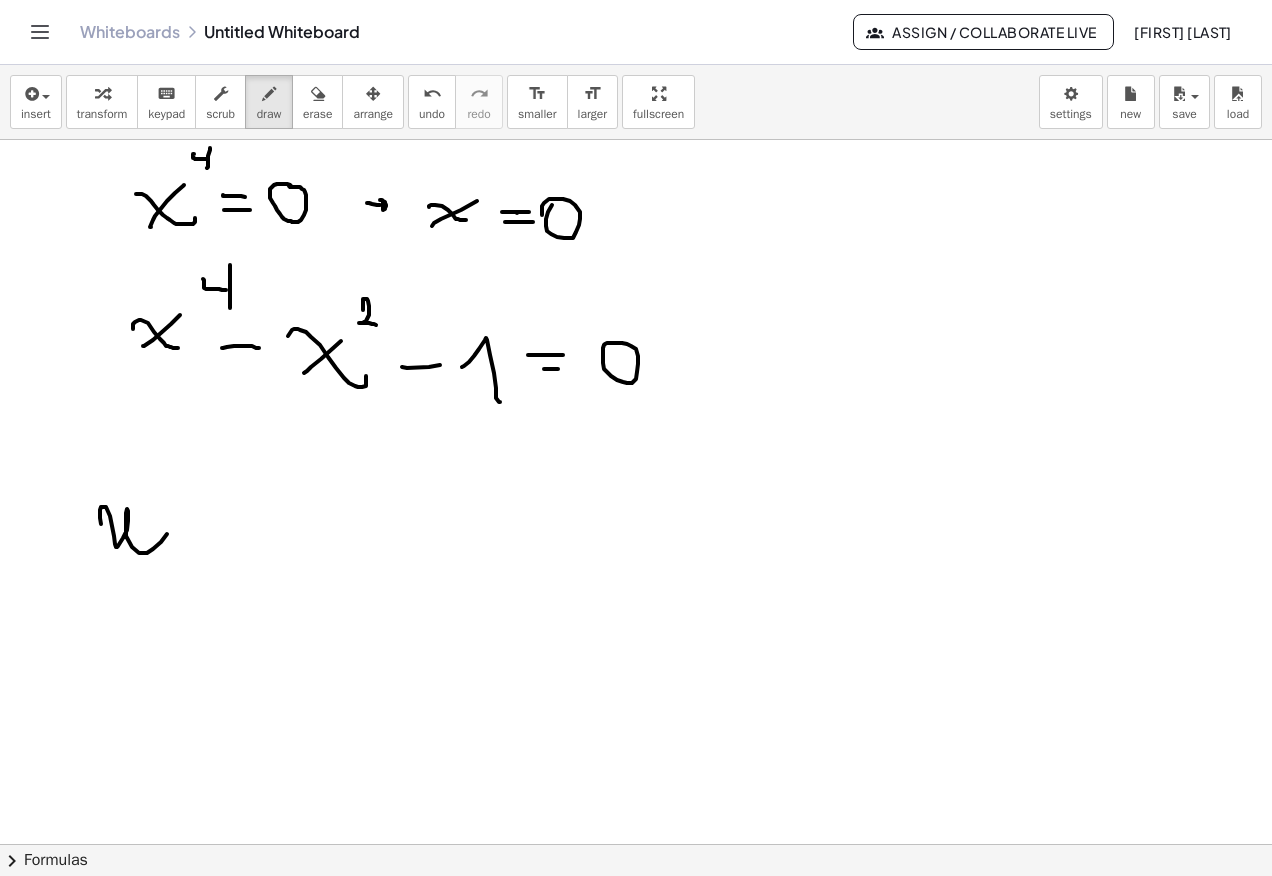 drag, startPoint x: 173, startPoint y: 529, endPoint x: 197, endPoint y: 530, distance: 24.020824 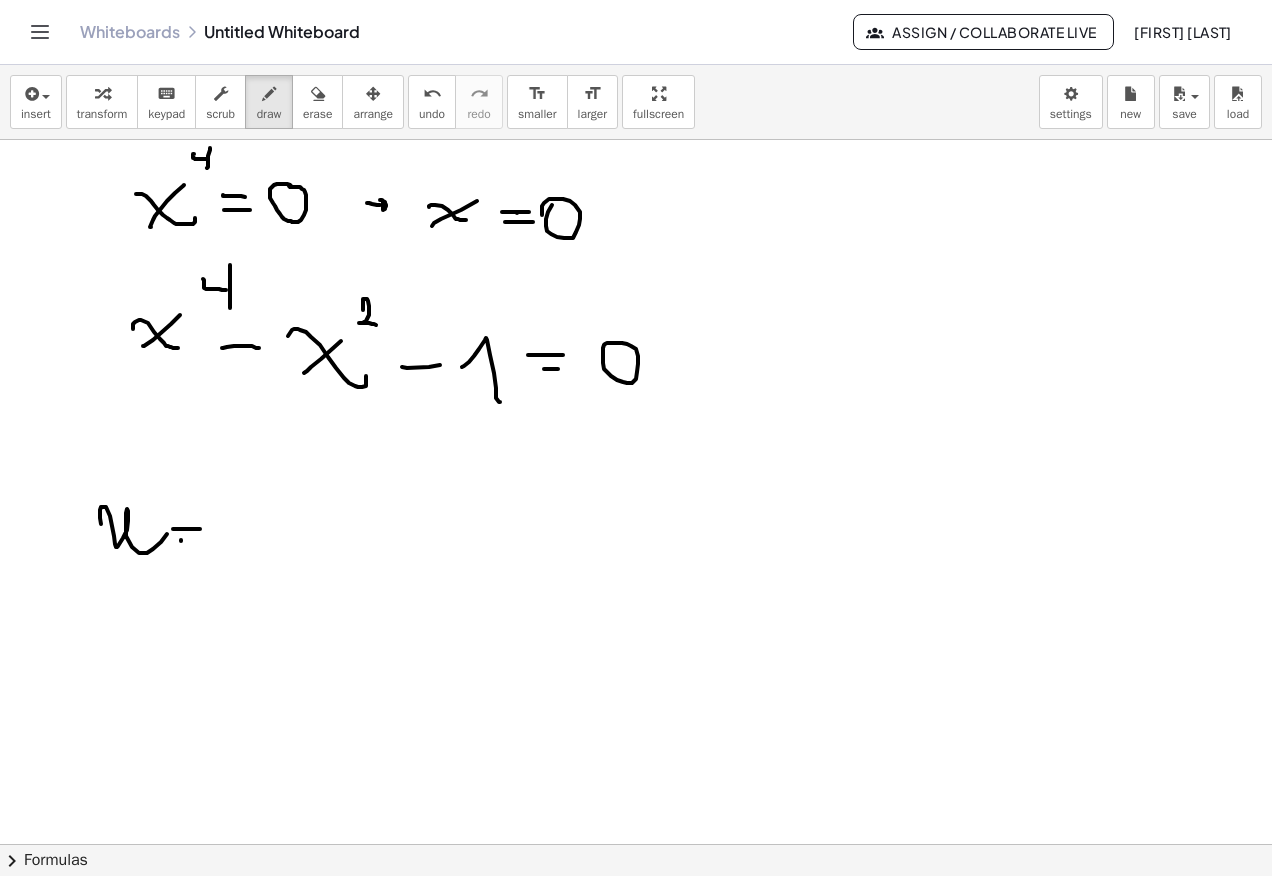 drag, startPoint x: 181, startPoint y: 541, endPoint x: 233, endPoint y: 541, distance: 52 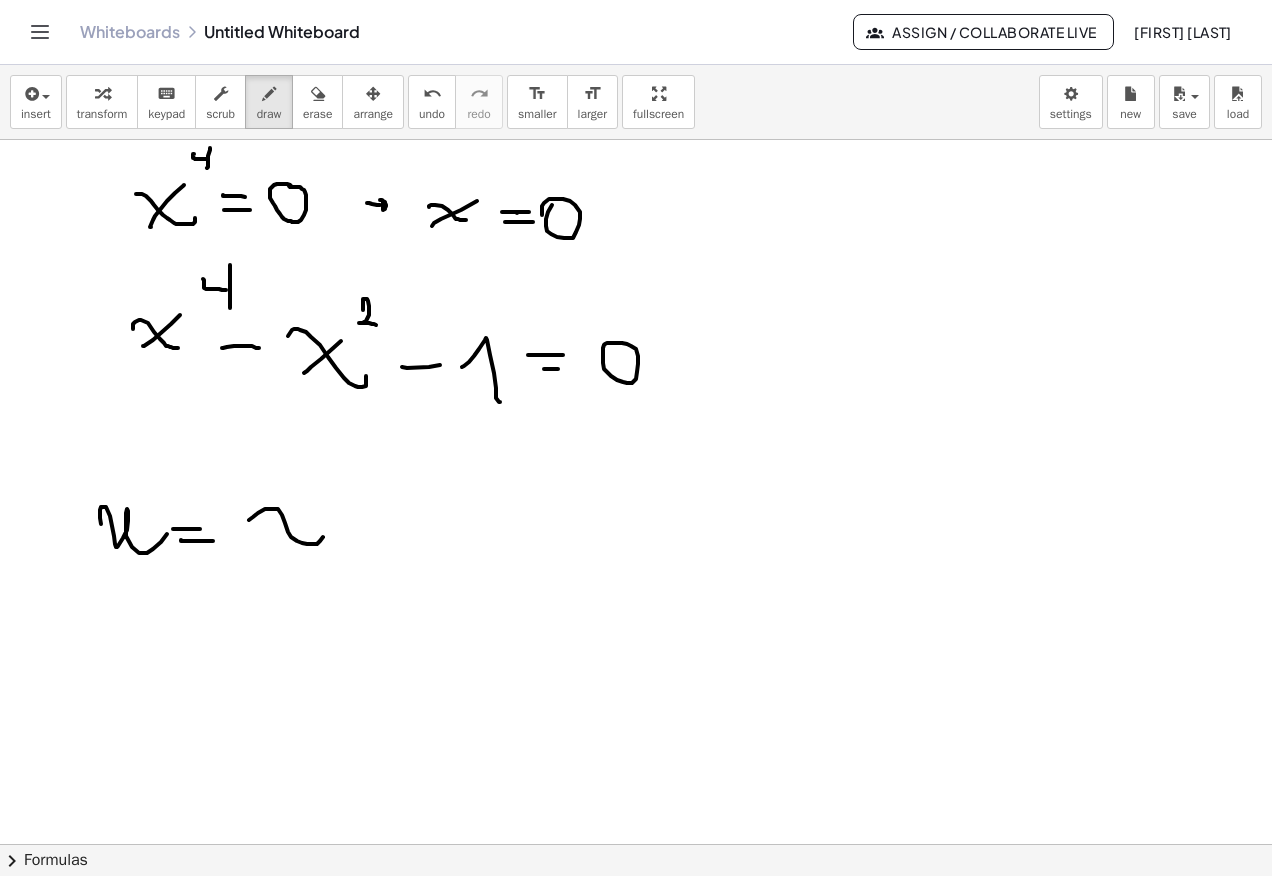 drag, startPoint x: 253, startPoint y: 517, endPoint x: 320, endPoint y: 526, distance: 67.601776 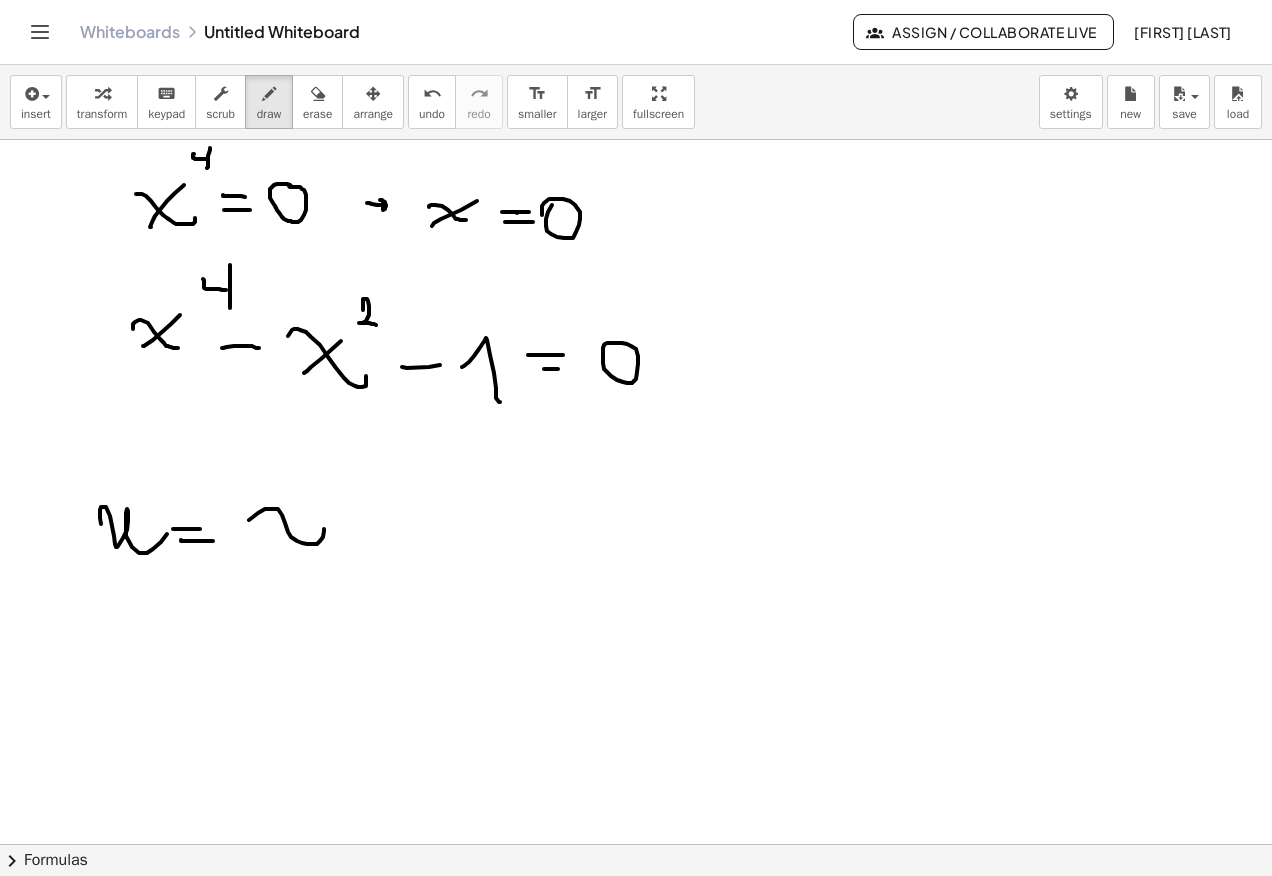 click at bounding box center (636, 344) 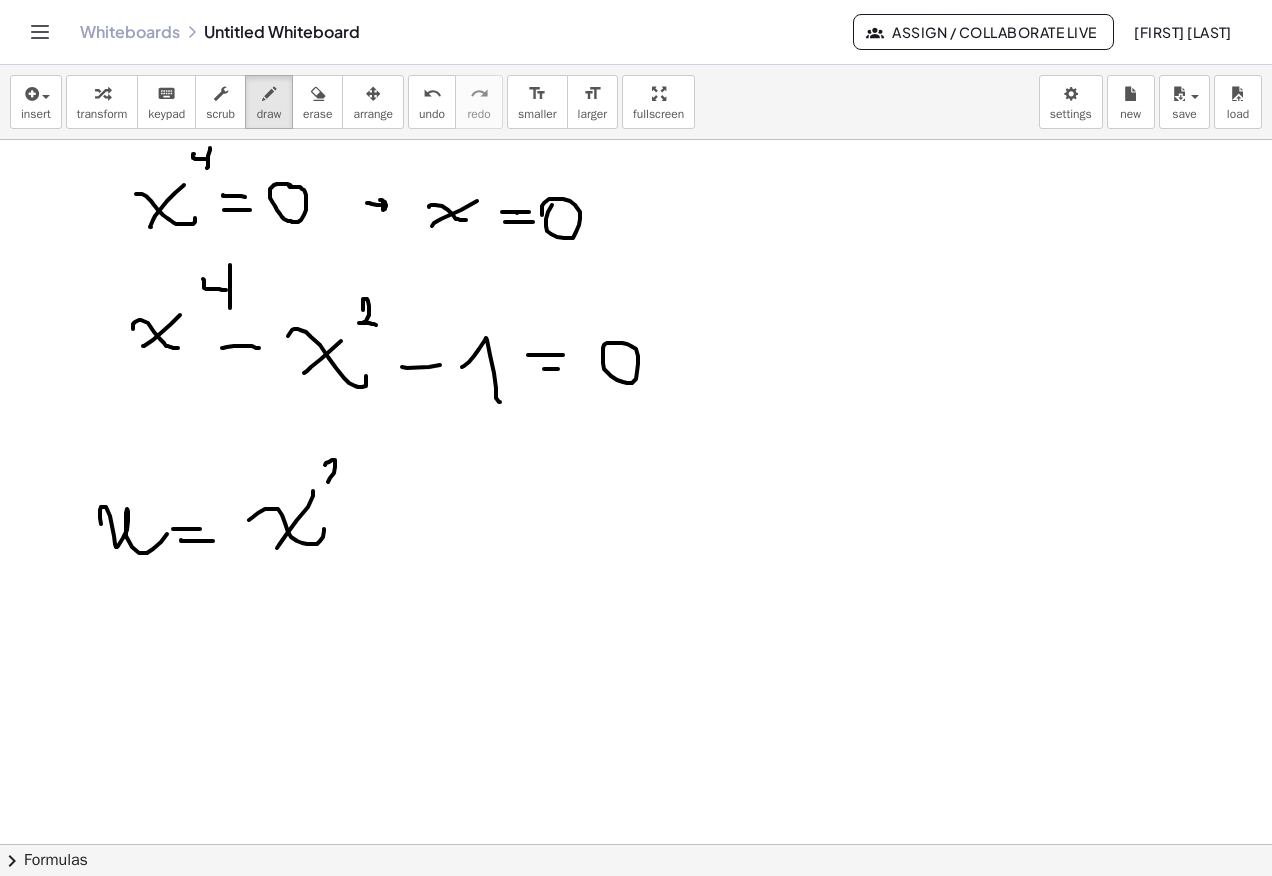 drag, startPoint x: 325, startPoint y: 465, endPoint x: 342, endPoint y: 488, distance: 28.600698 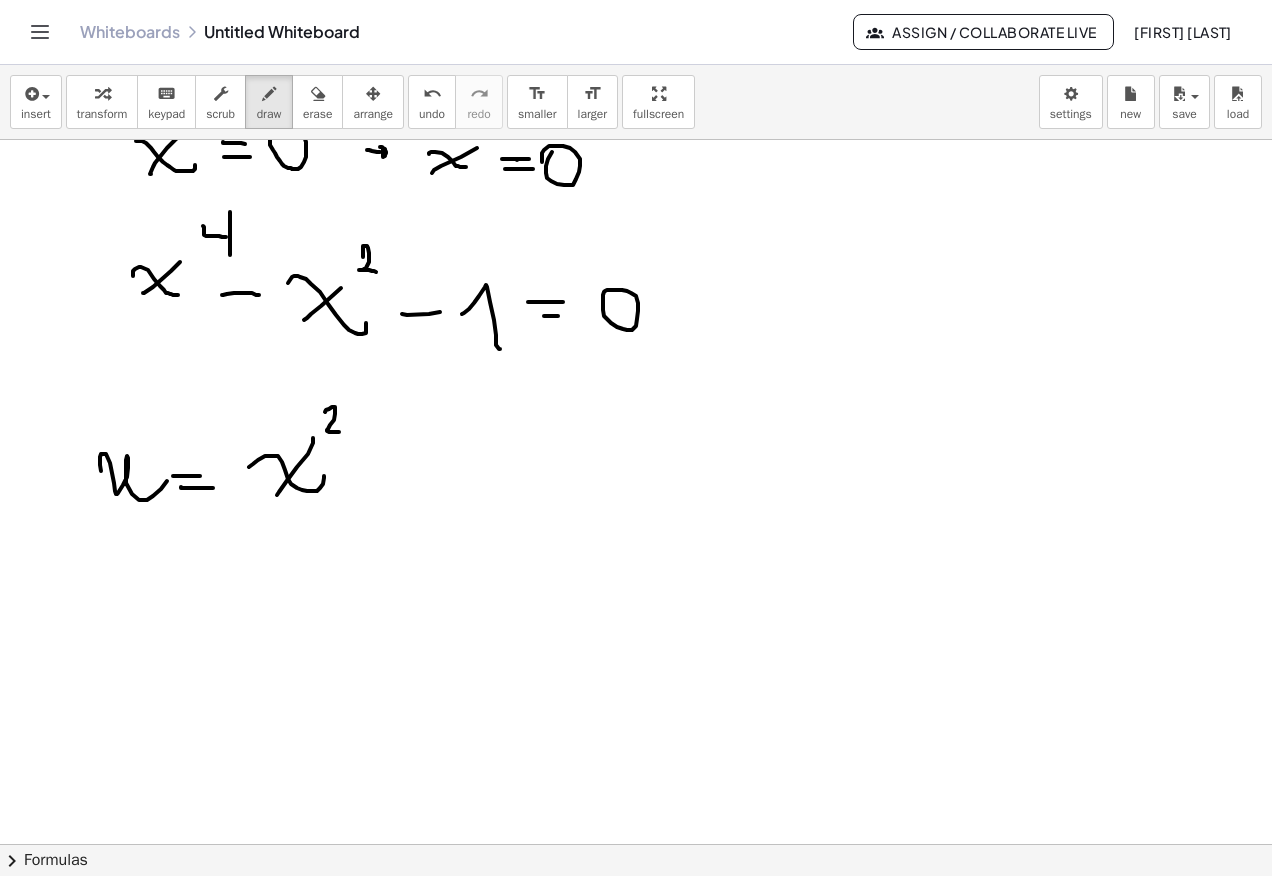 scroll, scrollTop: 600, scrollLeft: 0, axis: vertical 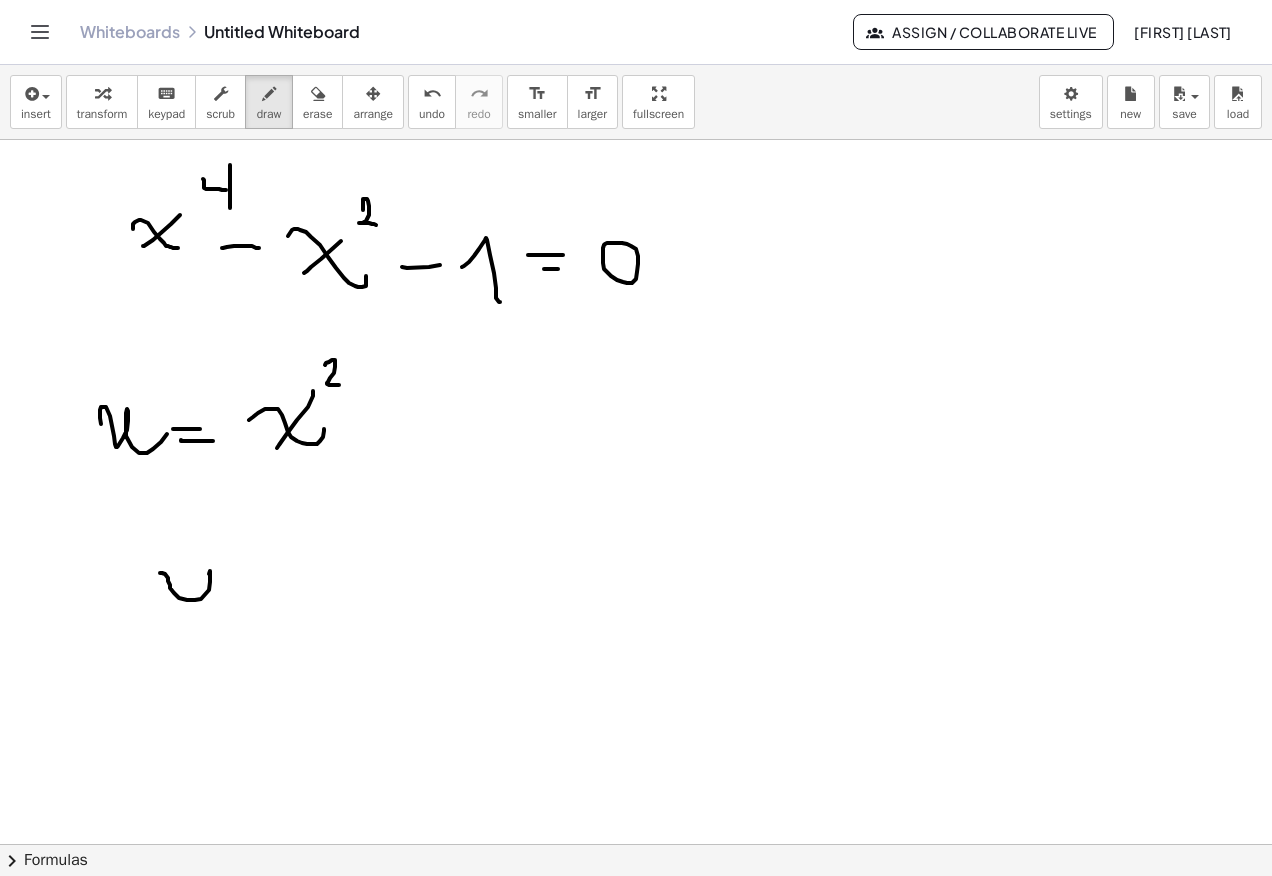 drag, startPoint x: 160, startPoint y: 573, endPoint x: 268, endPoint y: 576, distance: 108.04166 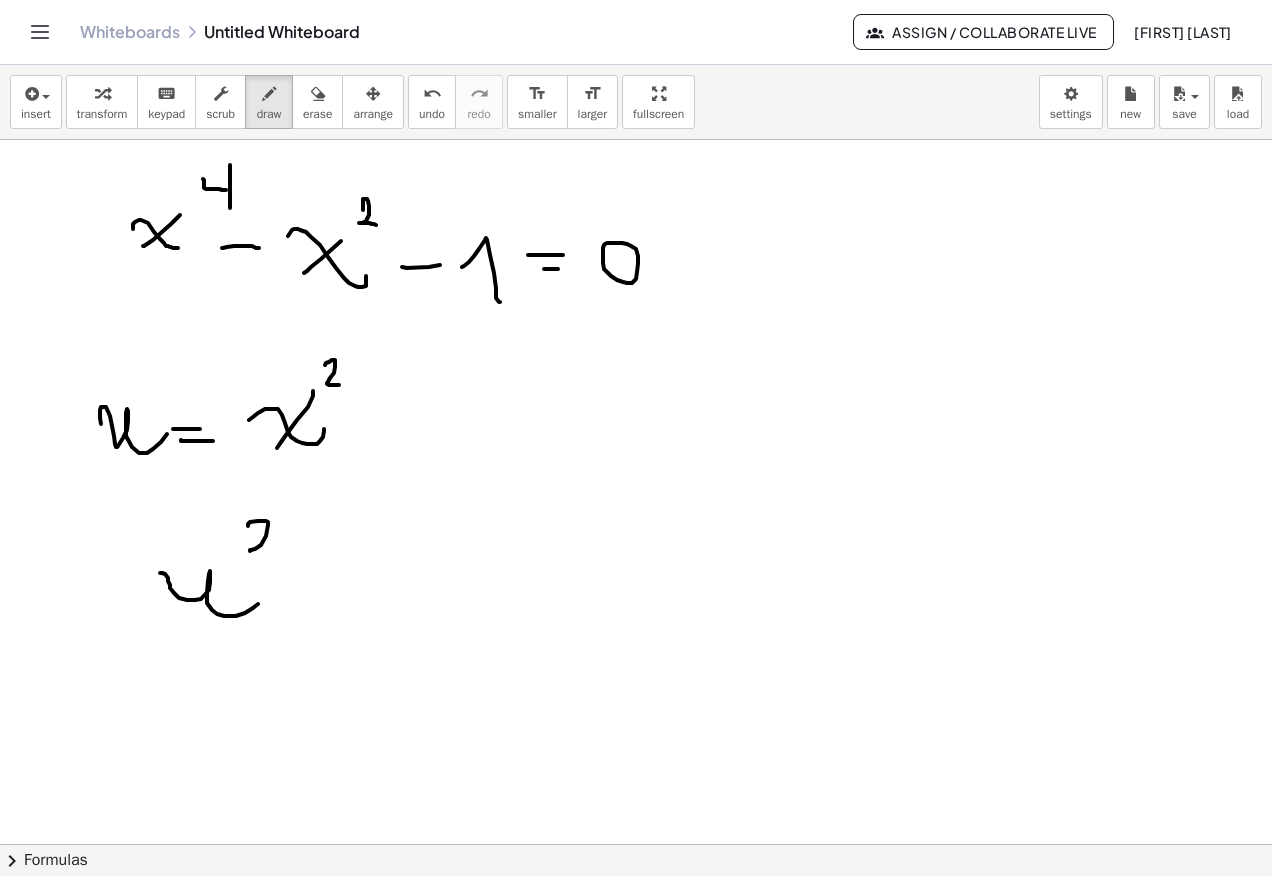 drag, startPoint x: 248, startPoint y: 526, endPoint x: 294, endPoint y: 553, distance: 53.338543 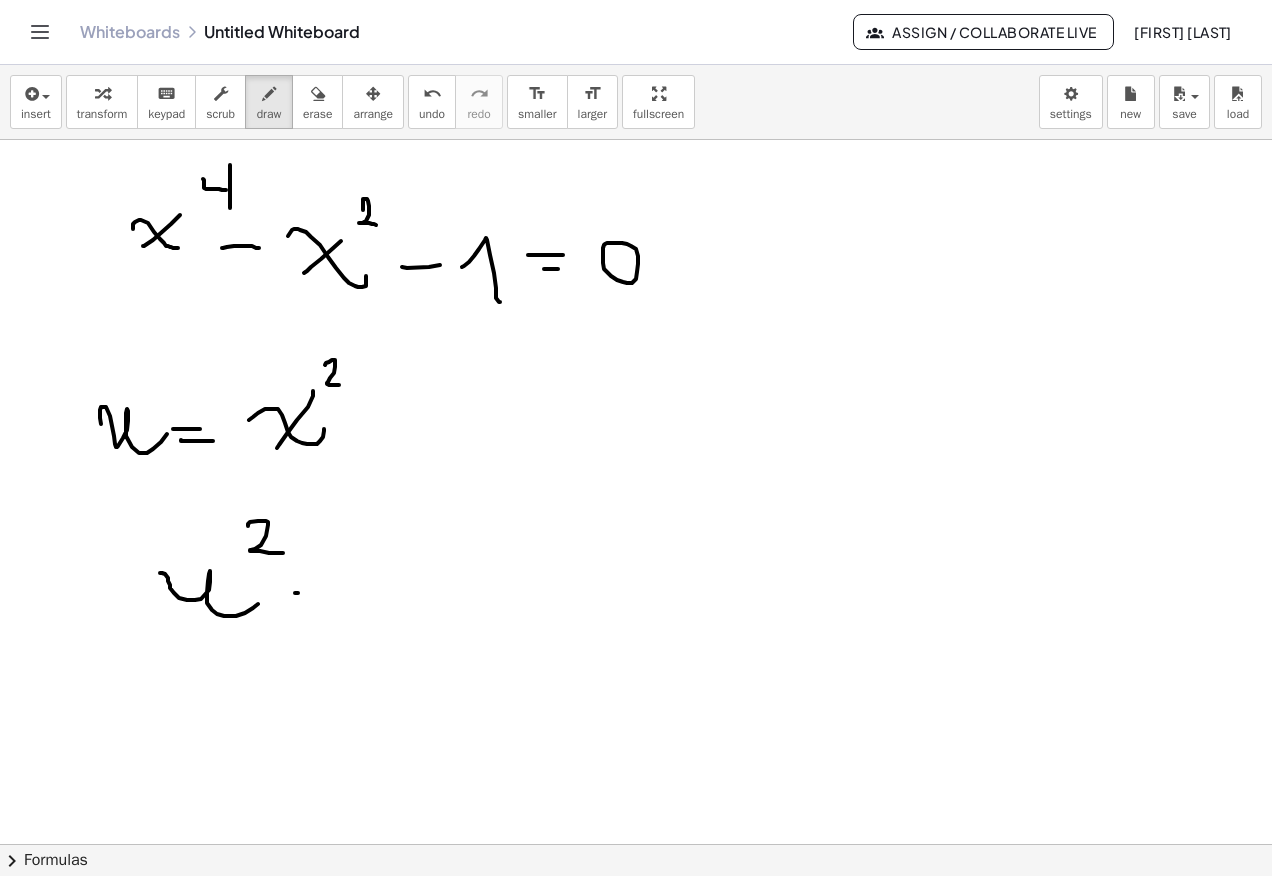 drag, startPoint x: 295, startPoint y: 593, endPoint x: 327, endPoint y: 590, distance: 32.140316 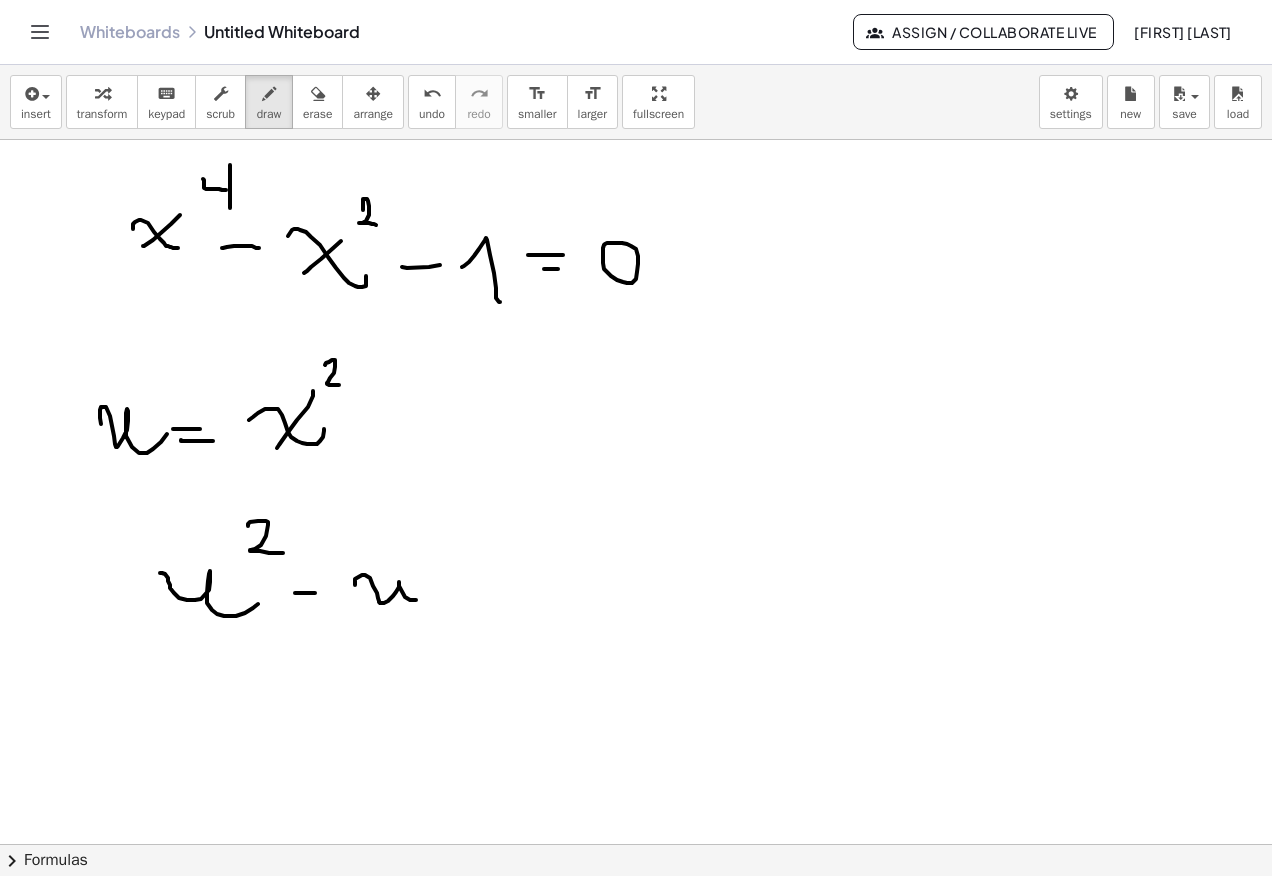 drag, startPoint x: 355, startPoint y: 585, endPoint x: 450, endPoint y: 586, distance: 95.005264 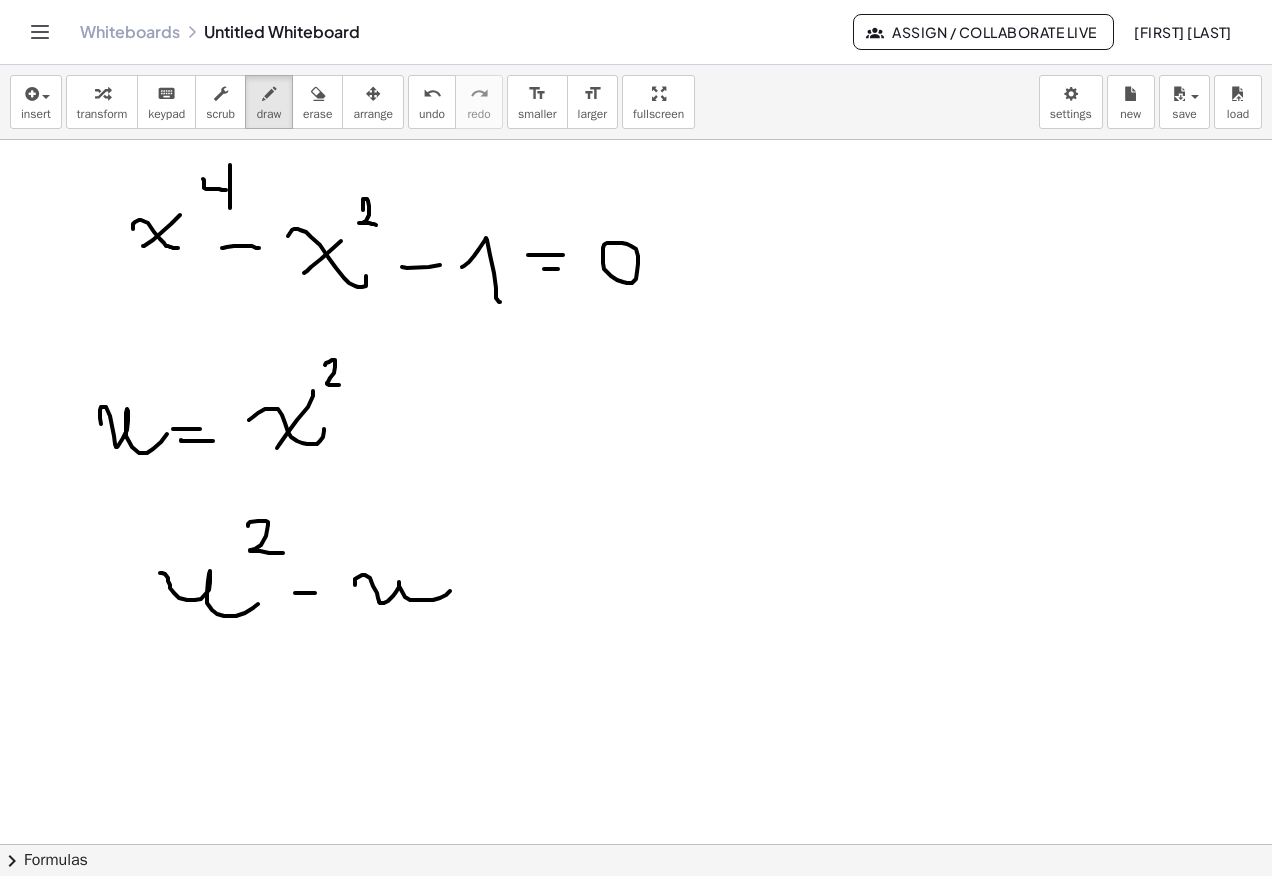 drag, startPoint x: 474, startPoint y: 593, endPoint x: 519, endPoint y: 584, distance: 45.891174 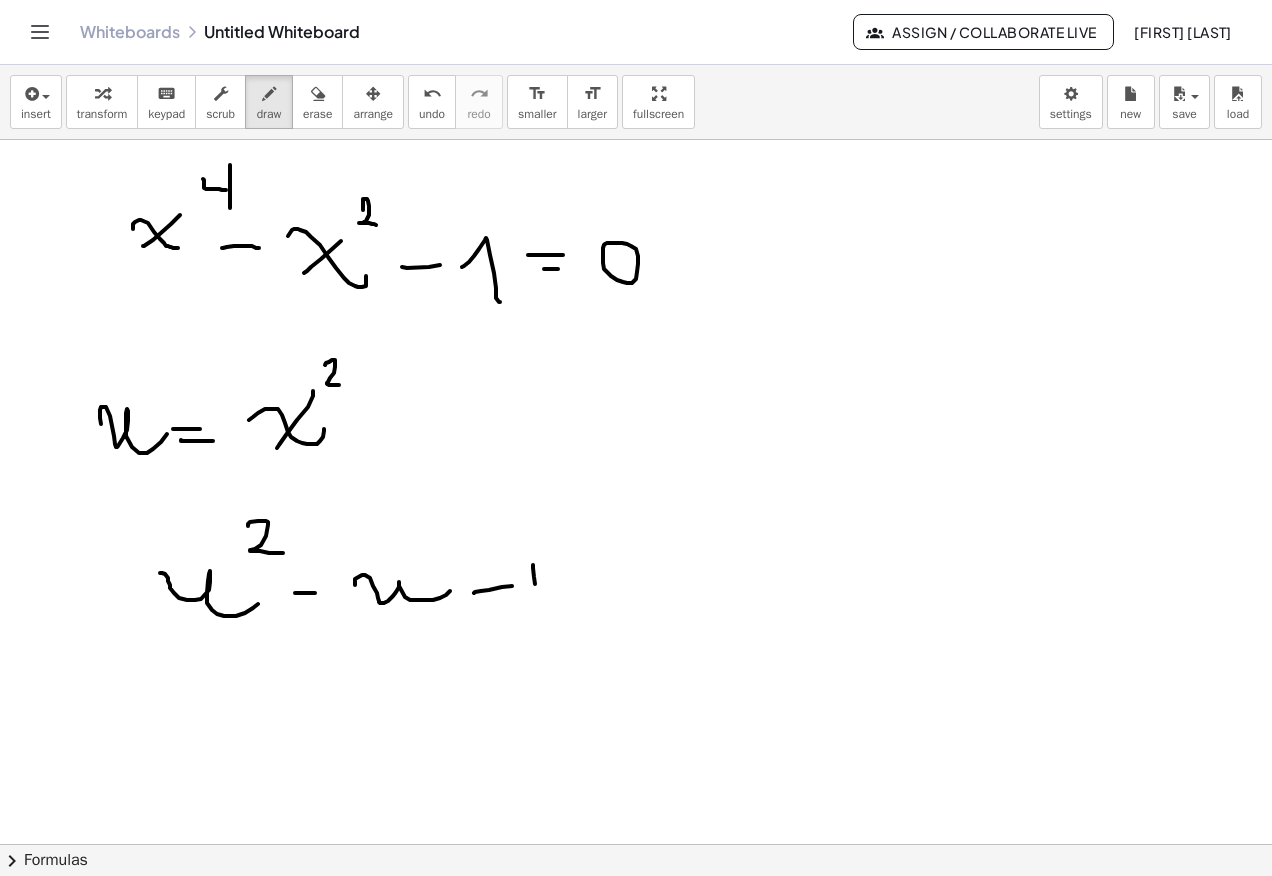 drag, startPoint x: 535, startPoint y: 584, endPoint x: 542, endPoint y: 606, distance: 23.086792 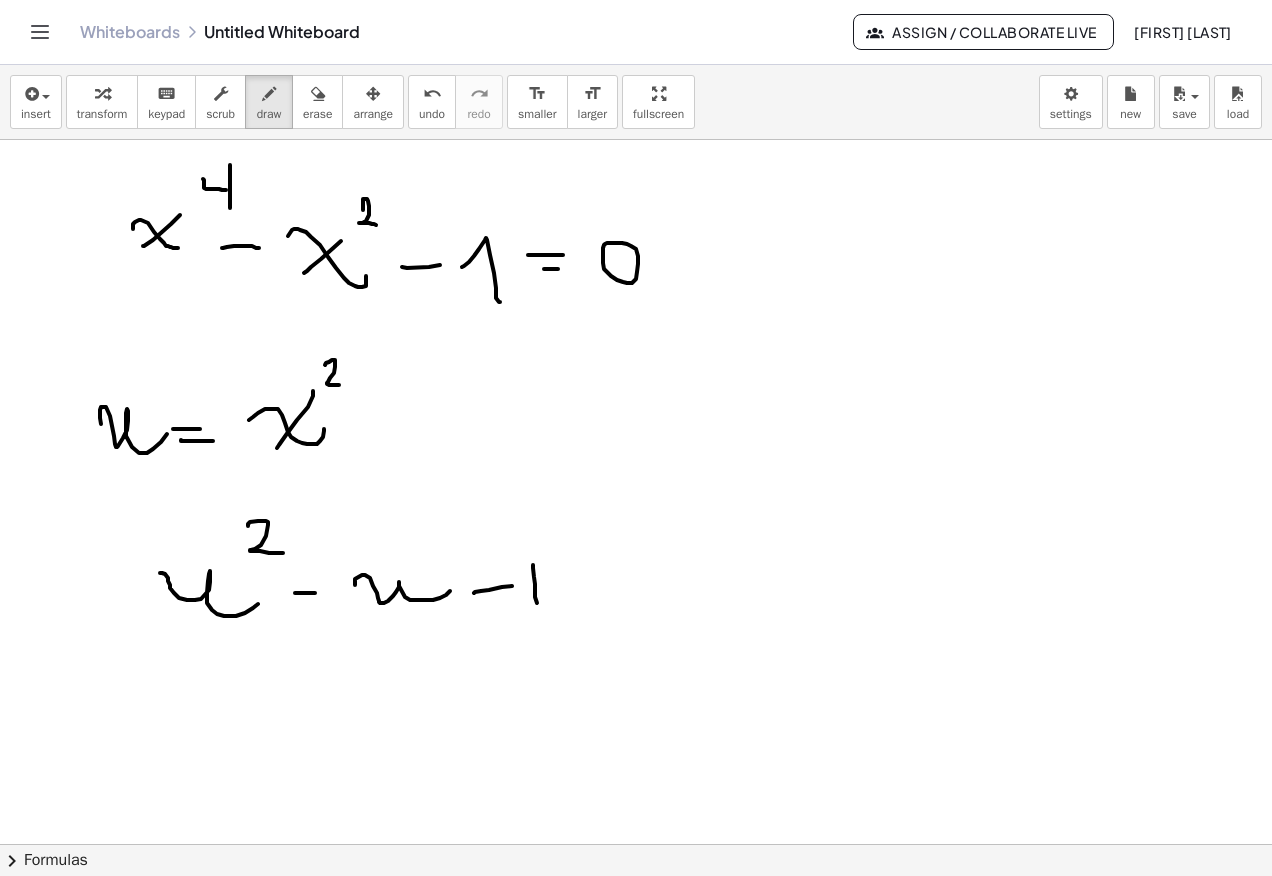drag, startPoint x: 580, startPoint y: 586, endPoint x: 608, endPoint y: 585, distance: 28.01785 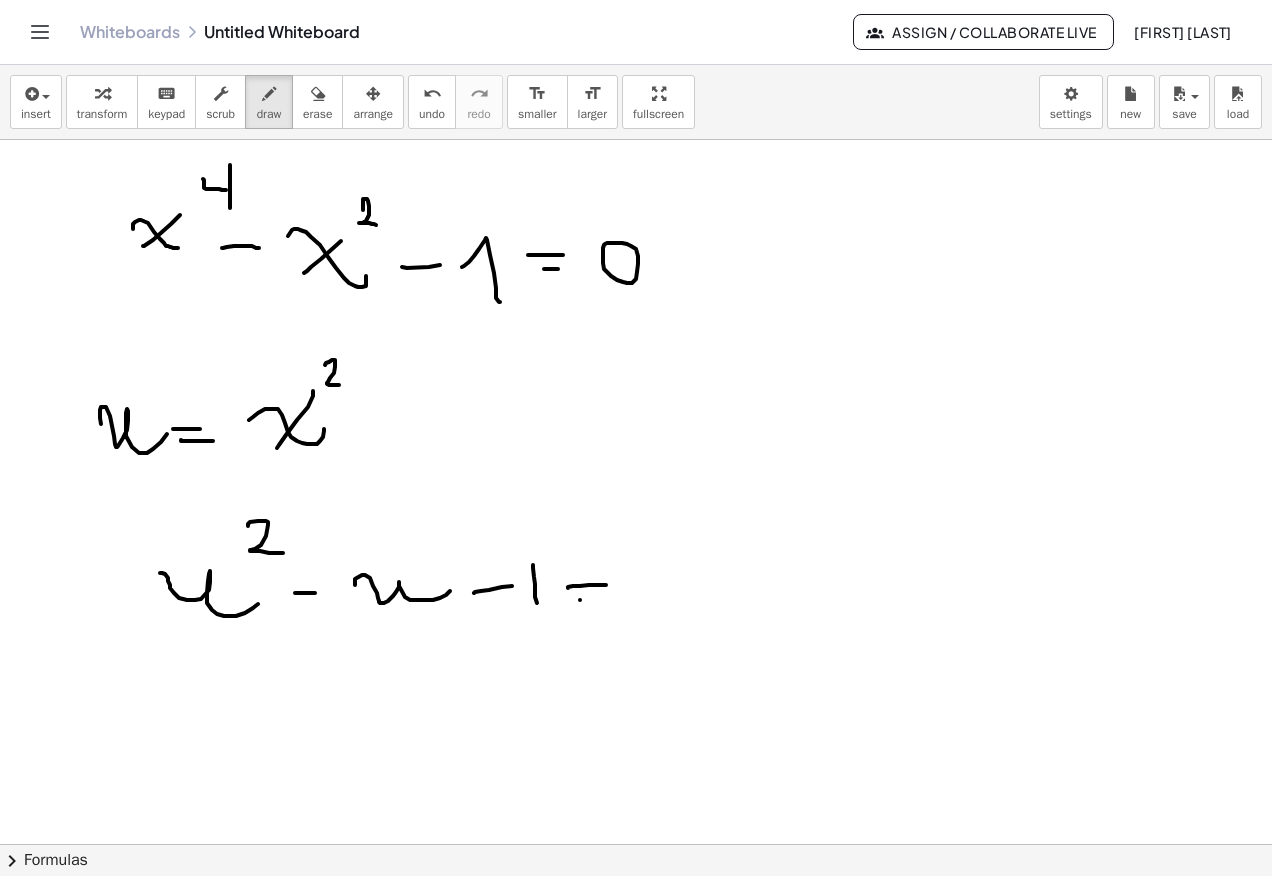drag, startPoint x: 580, startPoint y: 600, endPoint x: 628, endPoint y: 593, distance: 48.507732 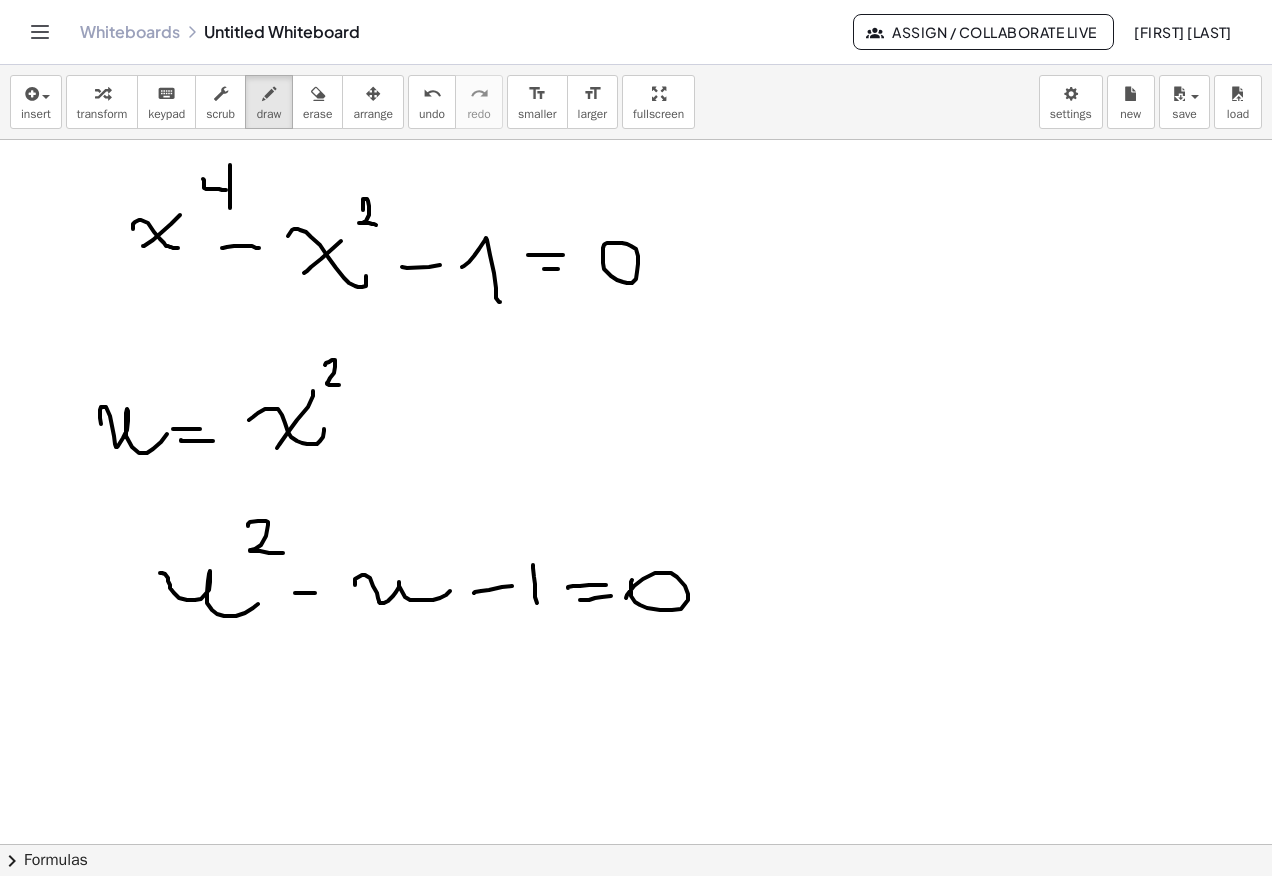 click at bounding box center [636, 244] 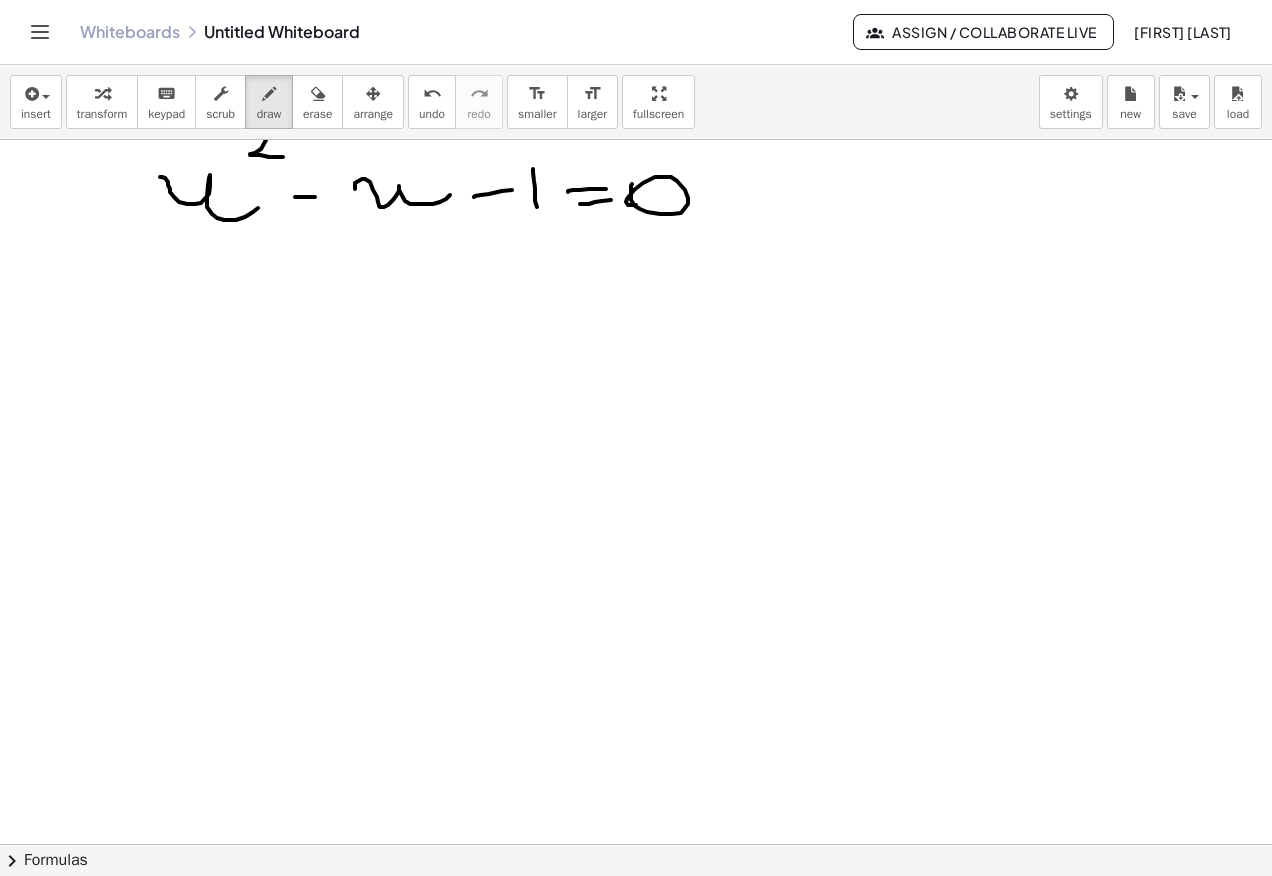 scroll, scrollTop: 1004, scrollLeft: 0, axis: vertical 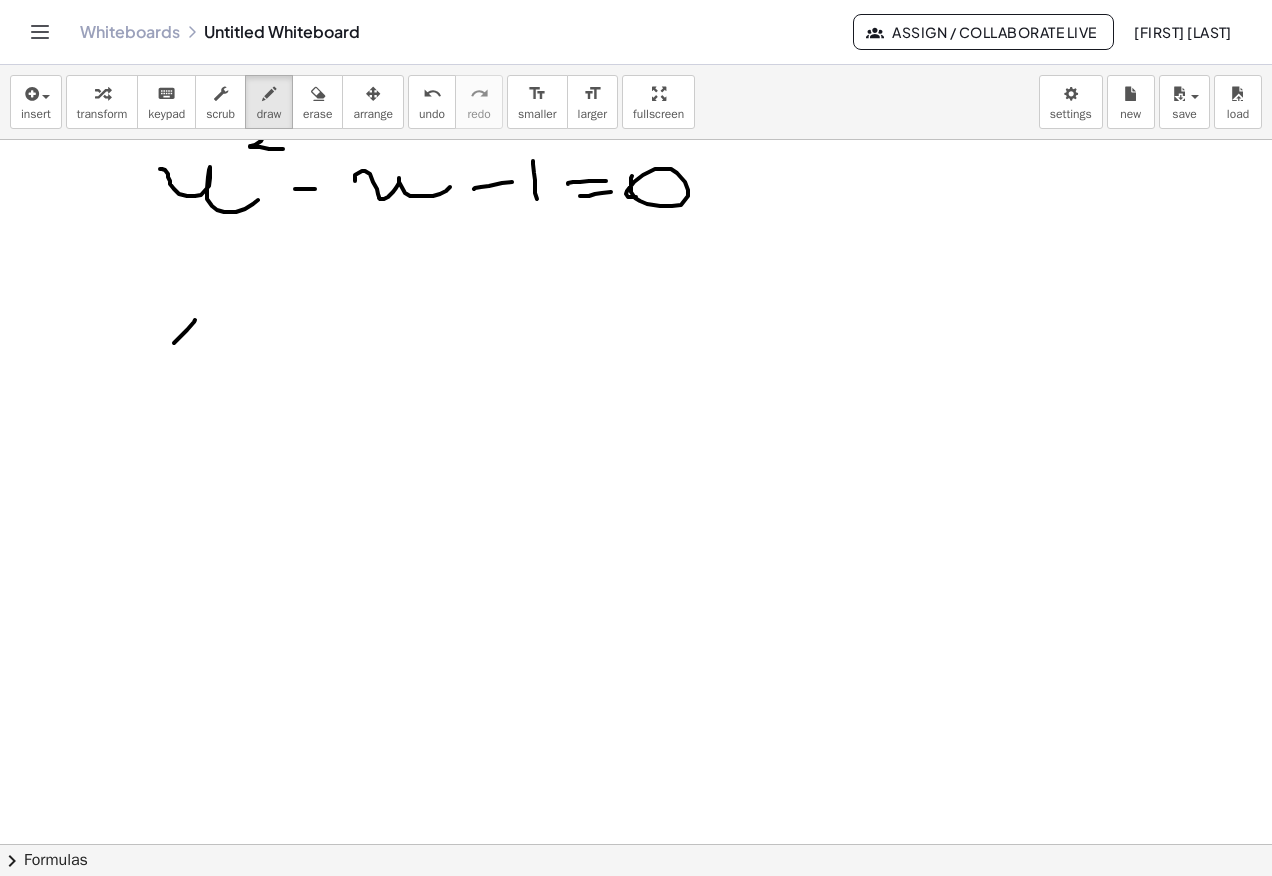 drag, startPoint x: 195, startPoint y: 320, endPoint x: 236, endPoint y: 460, distance: 145.88008 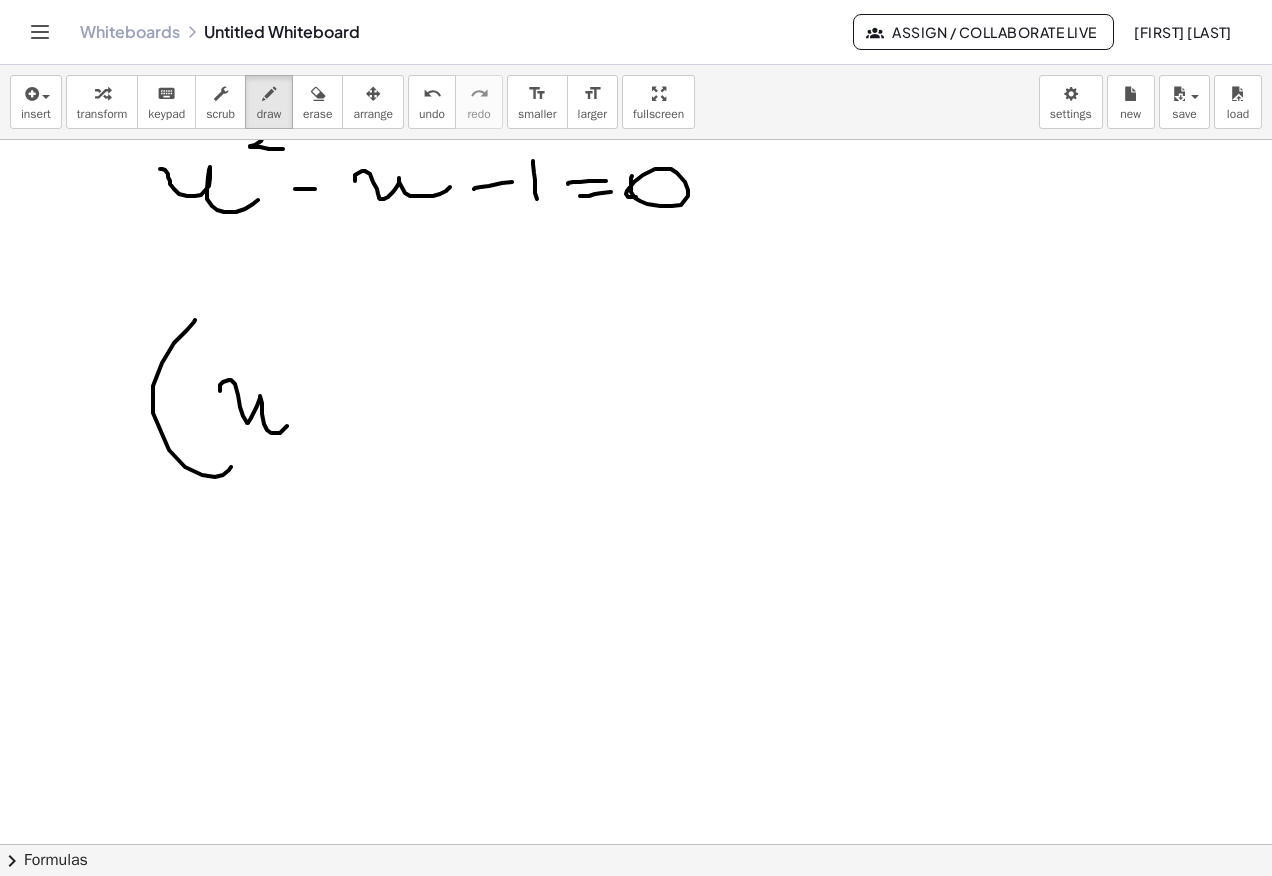 drag, startPoint x: 229, startPoint y: 380, endPoint x: 306, endPoint y: 420, distance: 86.76981 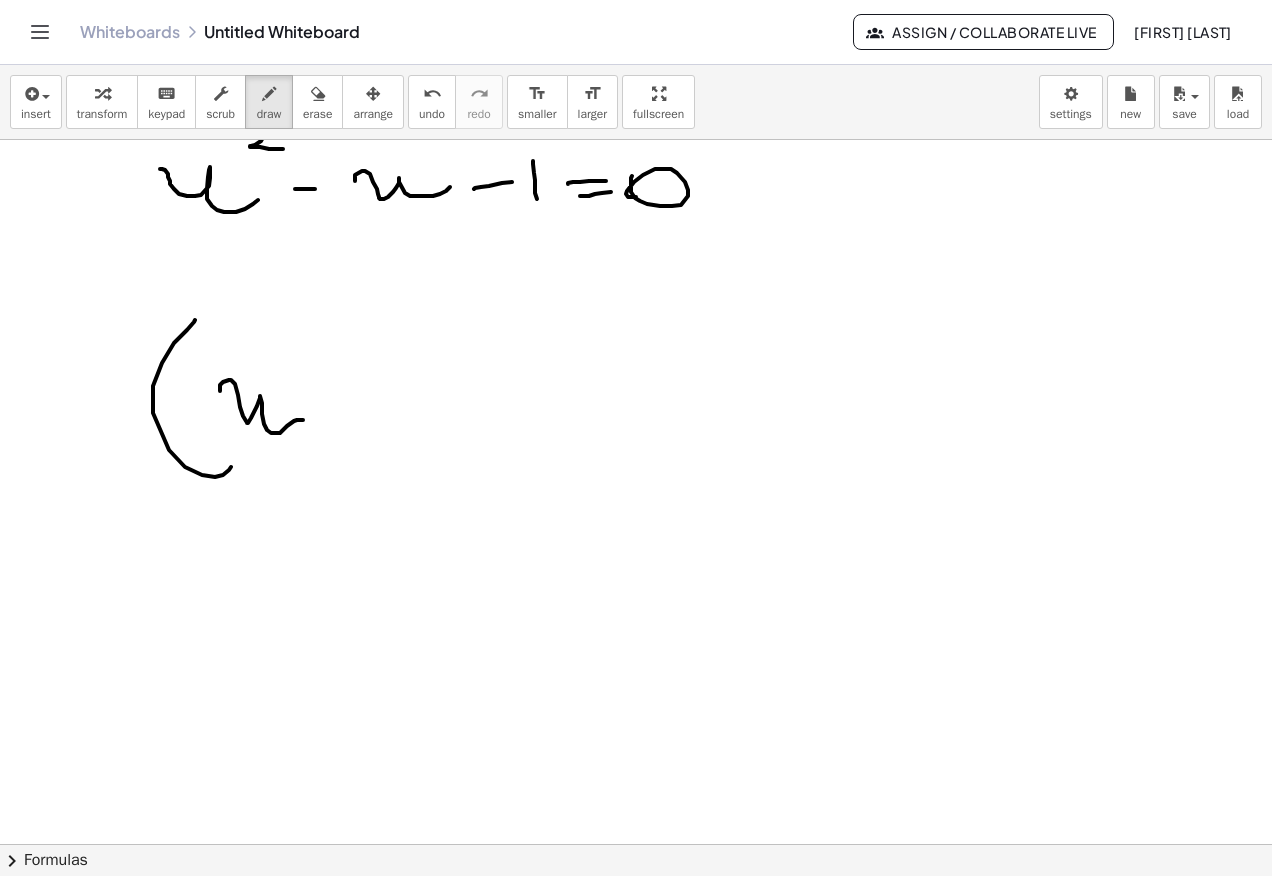 drag, startPoint x: 317, startPoint y: 407, endPoint x: 351, endPoint y: 405, distance: 34.058773 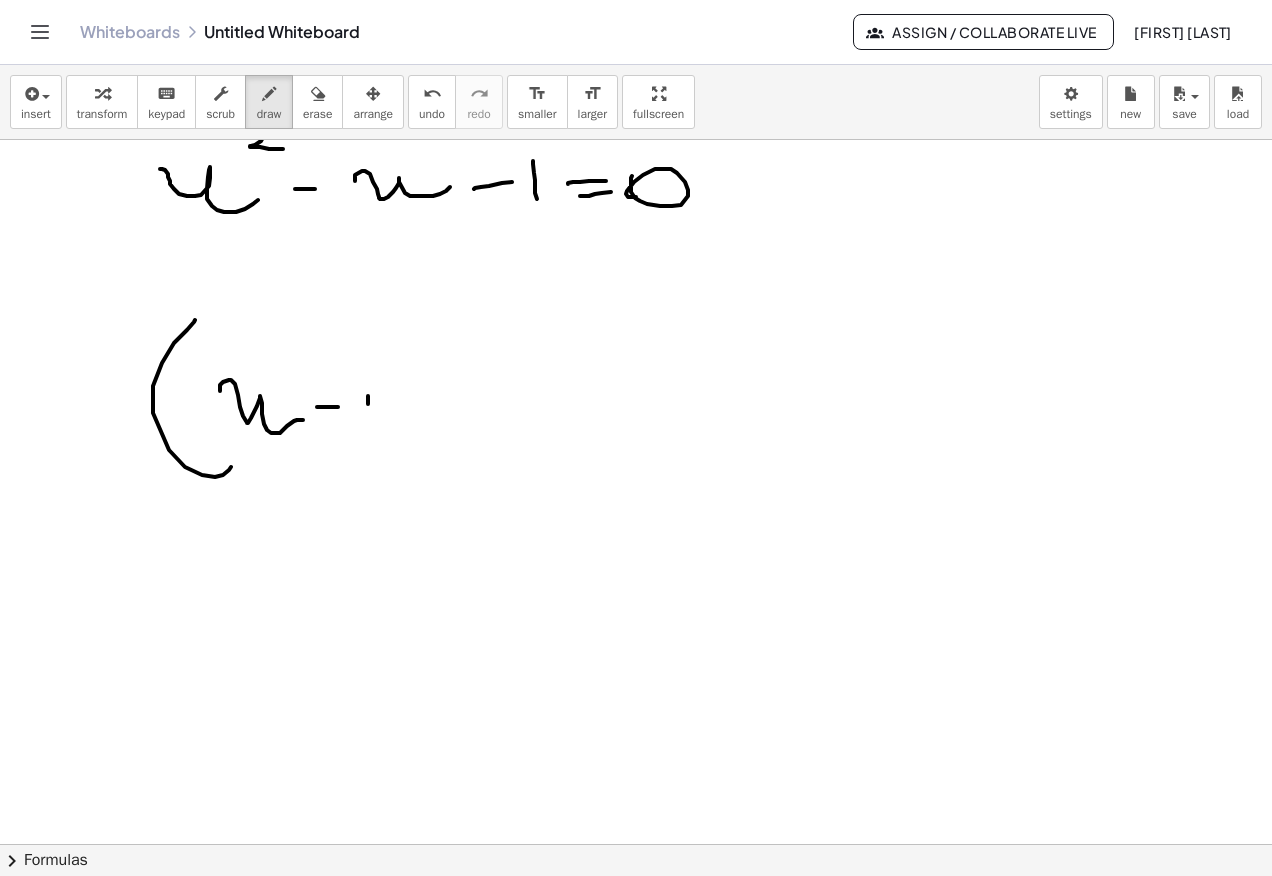 drag, startPoint x: 368, startPoint y: 404, endPoint x: 367, endPoint y: 424, distance: 20.024984 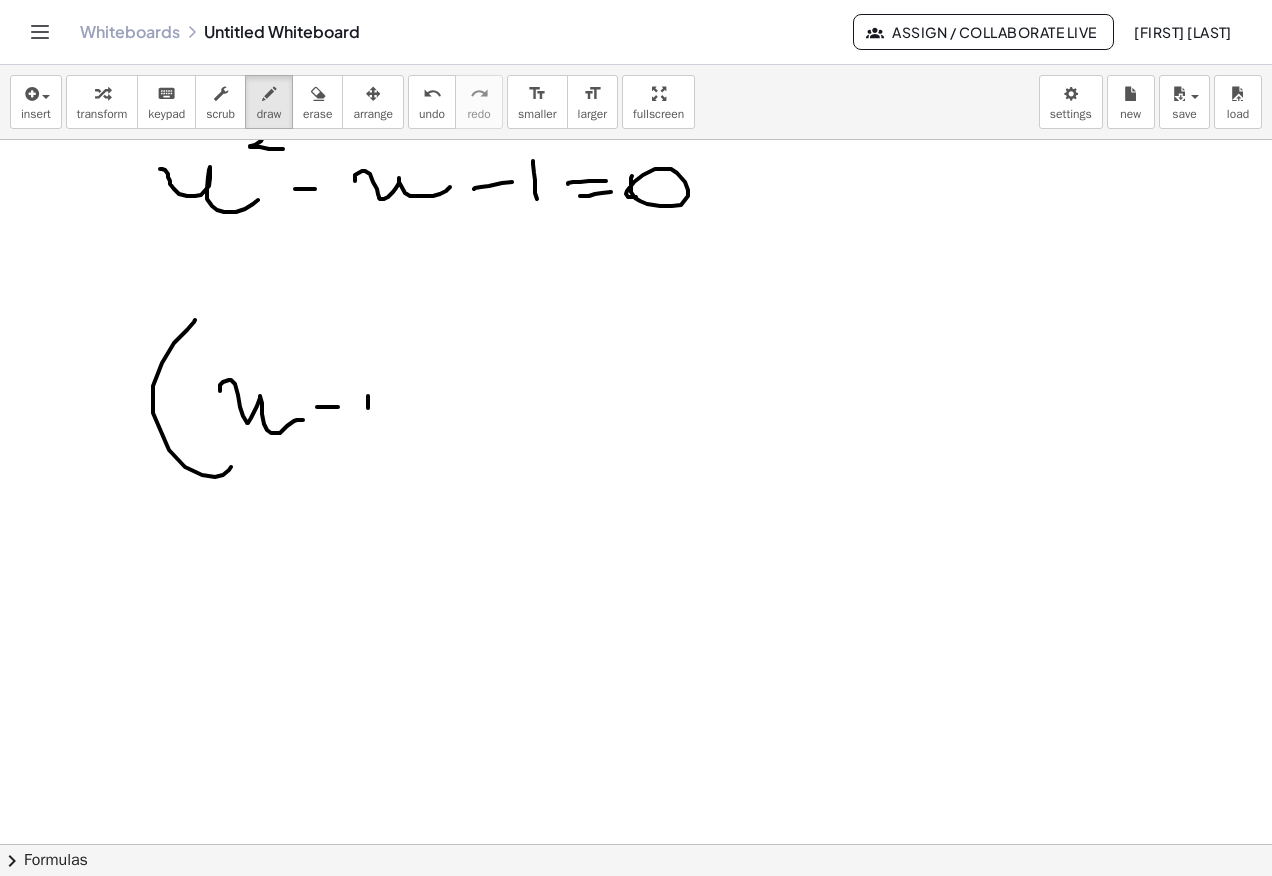 drag, startPoint x: 375, startPoint y: 368, endPoint x: 372, endPoint y: 424, distance: 56.0803 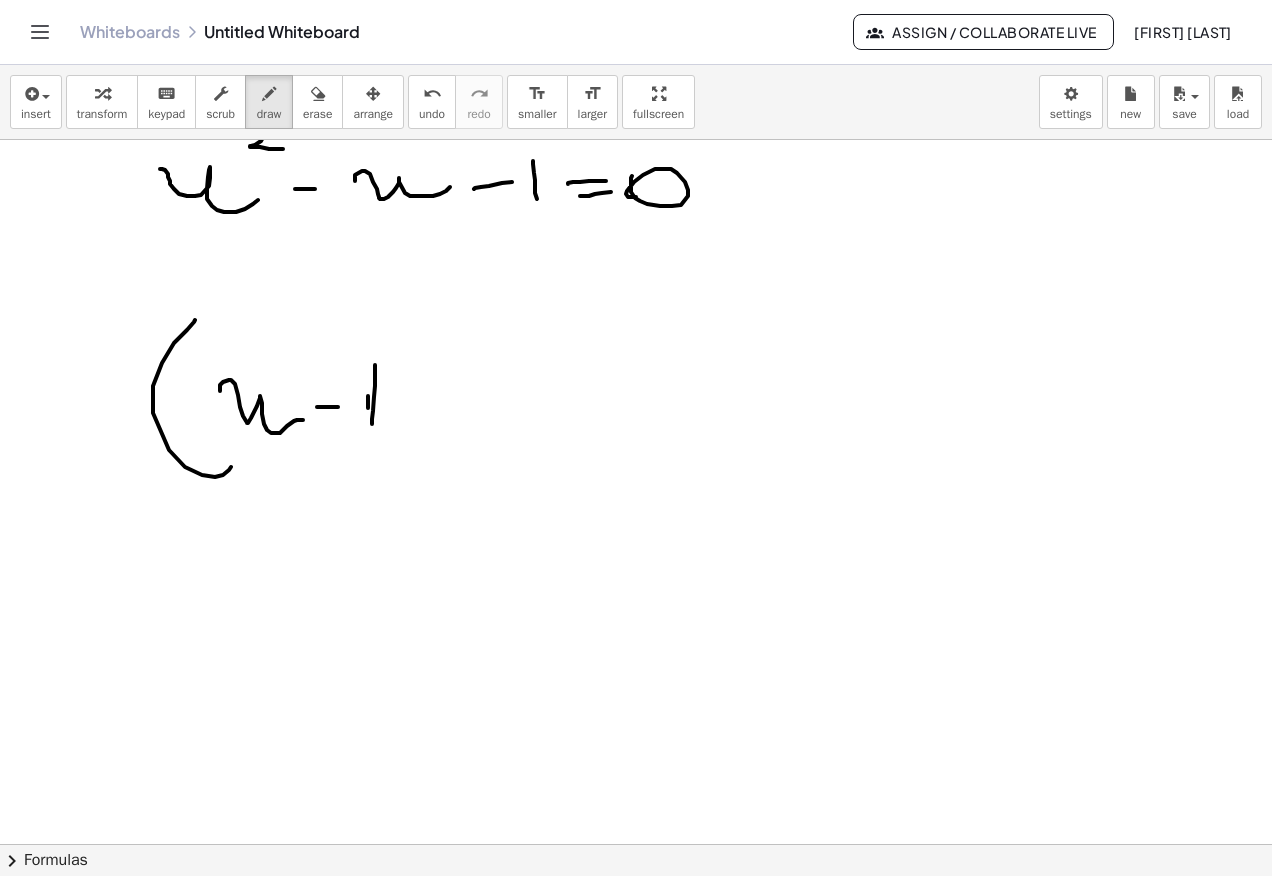 click at bounding box center [636, 192] 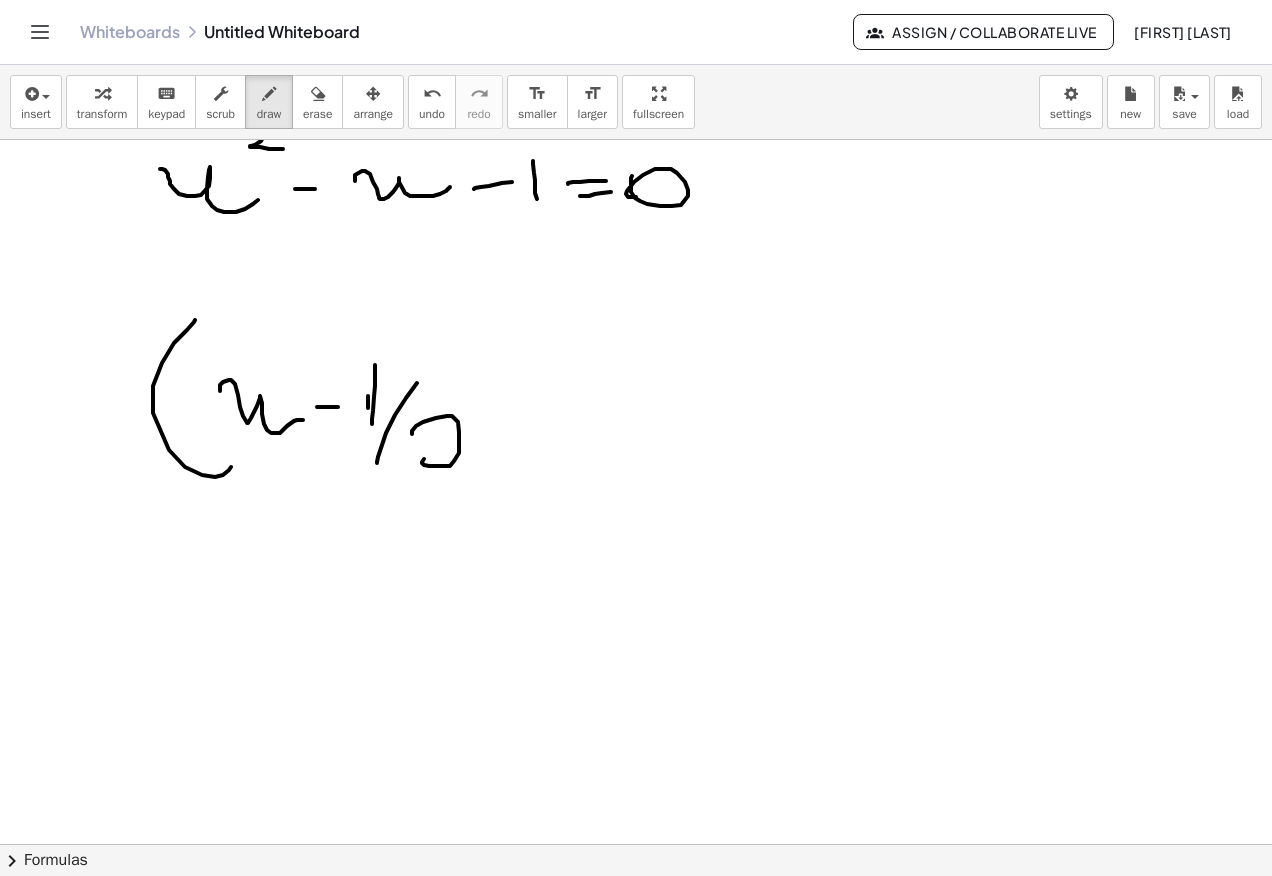 drag, startPoint x: 447, startPoint y: 416, endPoint x: 514, endPoint y: 451, distance: 75.591 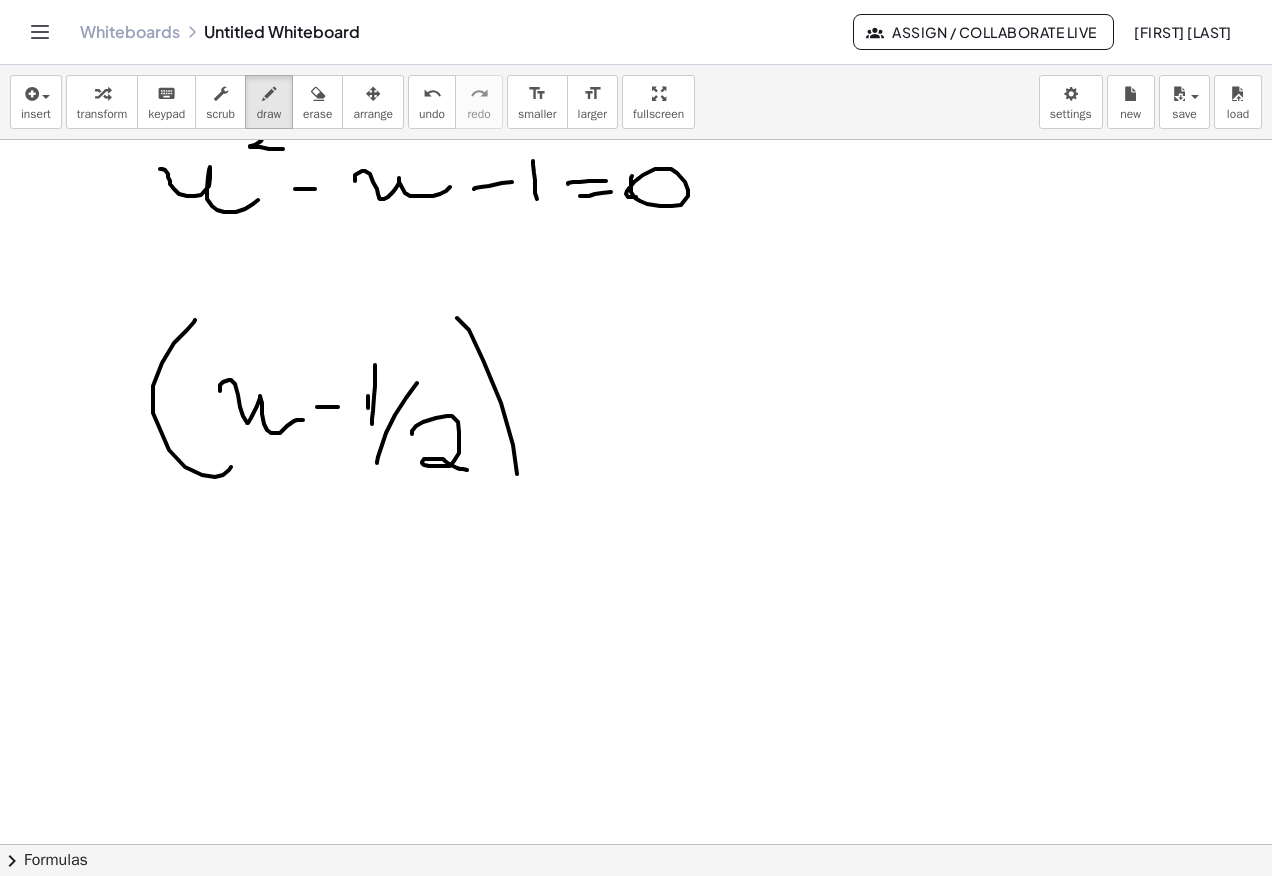 drag, startPoint x: 517, startPoint y: 474, endPoint x: 494, endPoint y: 523, distance: 54.129475 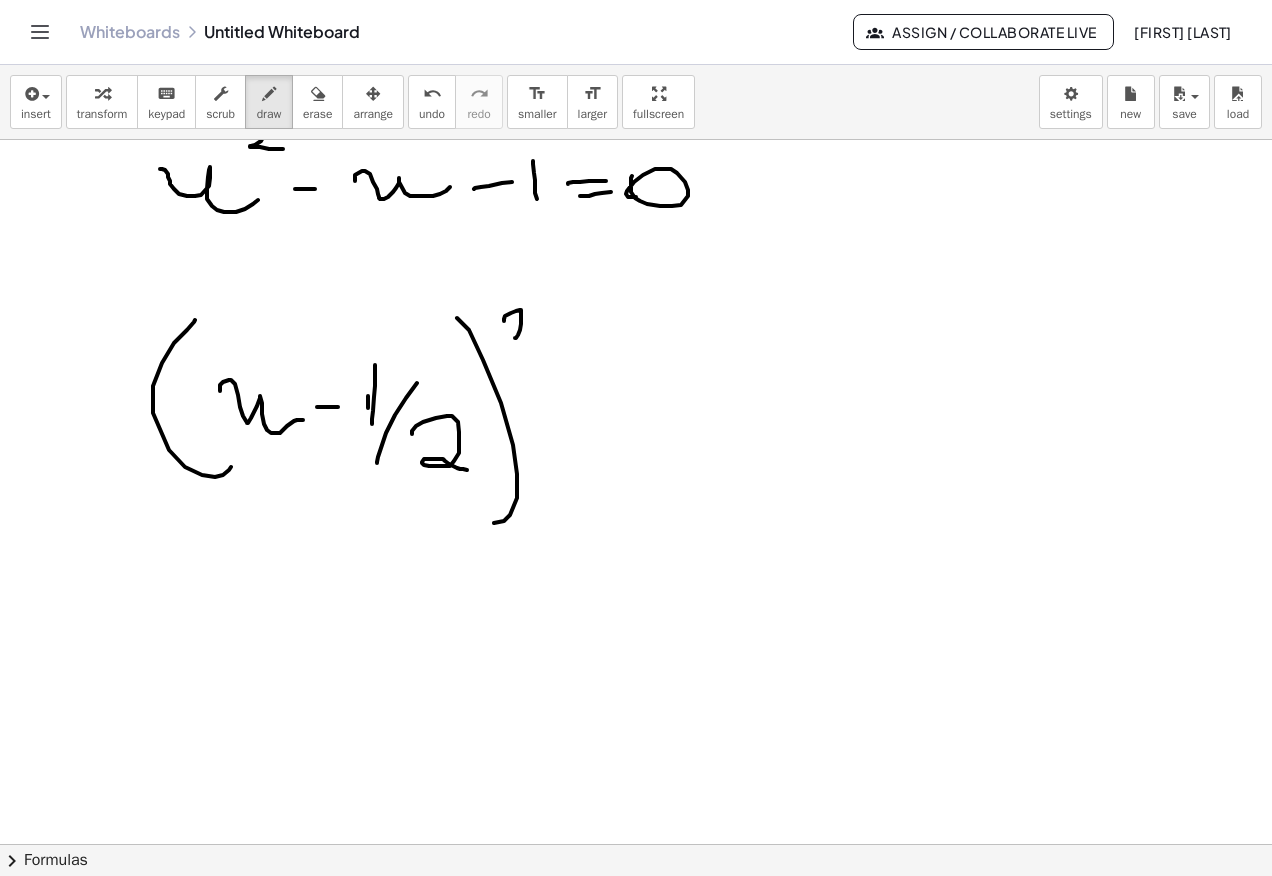 drag, startPoint x: 504, startPoint y: 321, endPoint x: 524, endPoint y: 363, distance: 46.518814 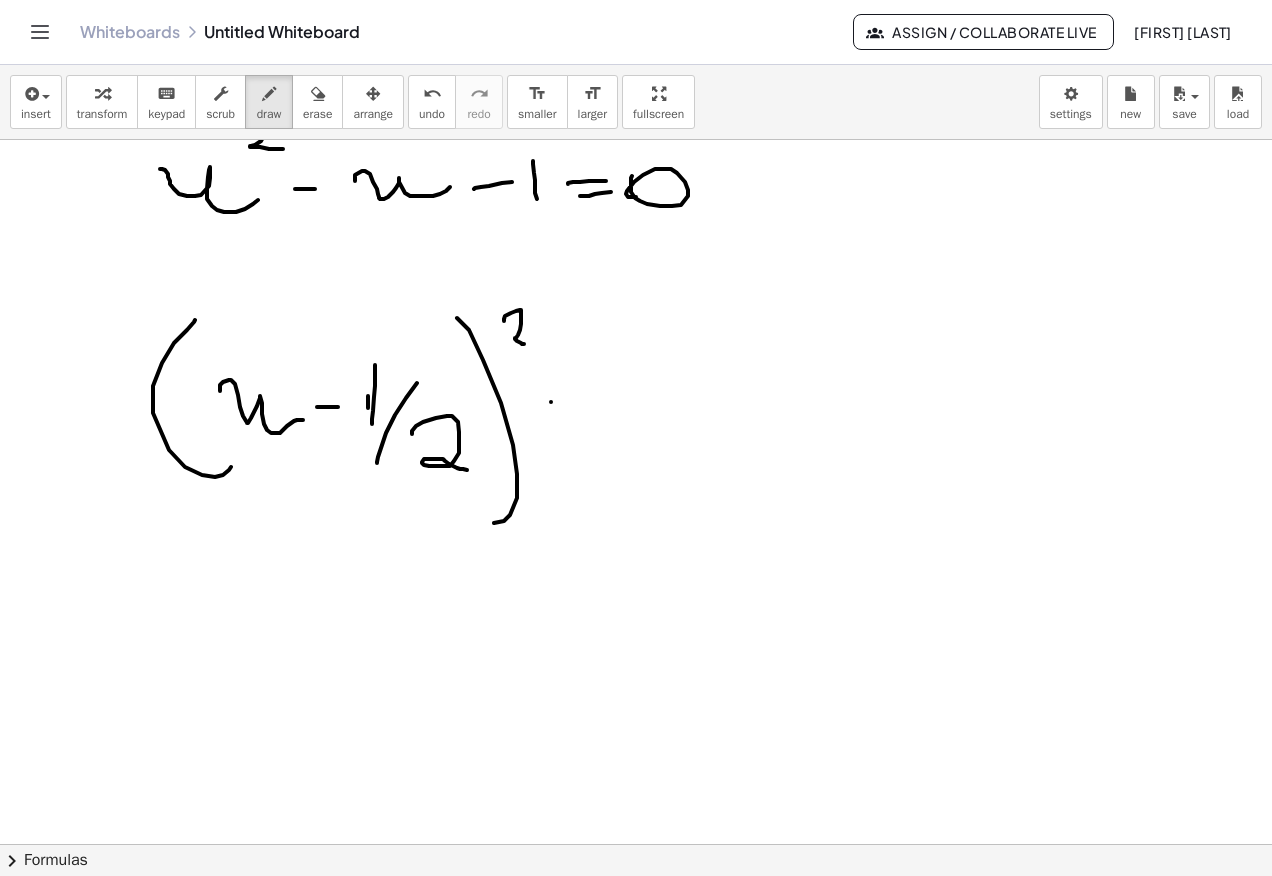 drag, startPoint x: 551, startPoint y: 402, endPoint x: 643, endPoint y: 375, distance: 95.880135 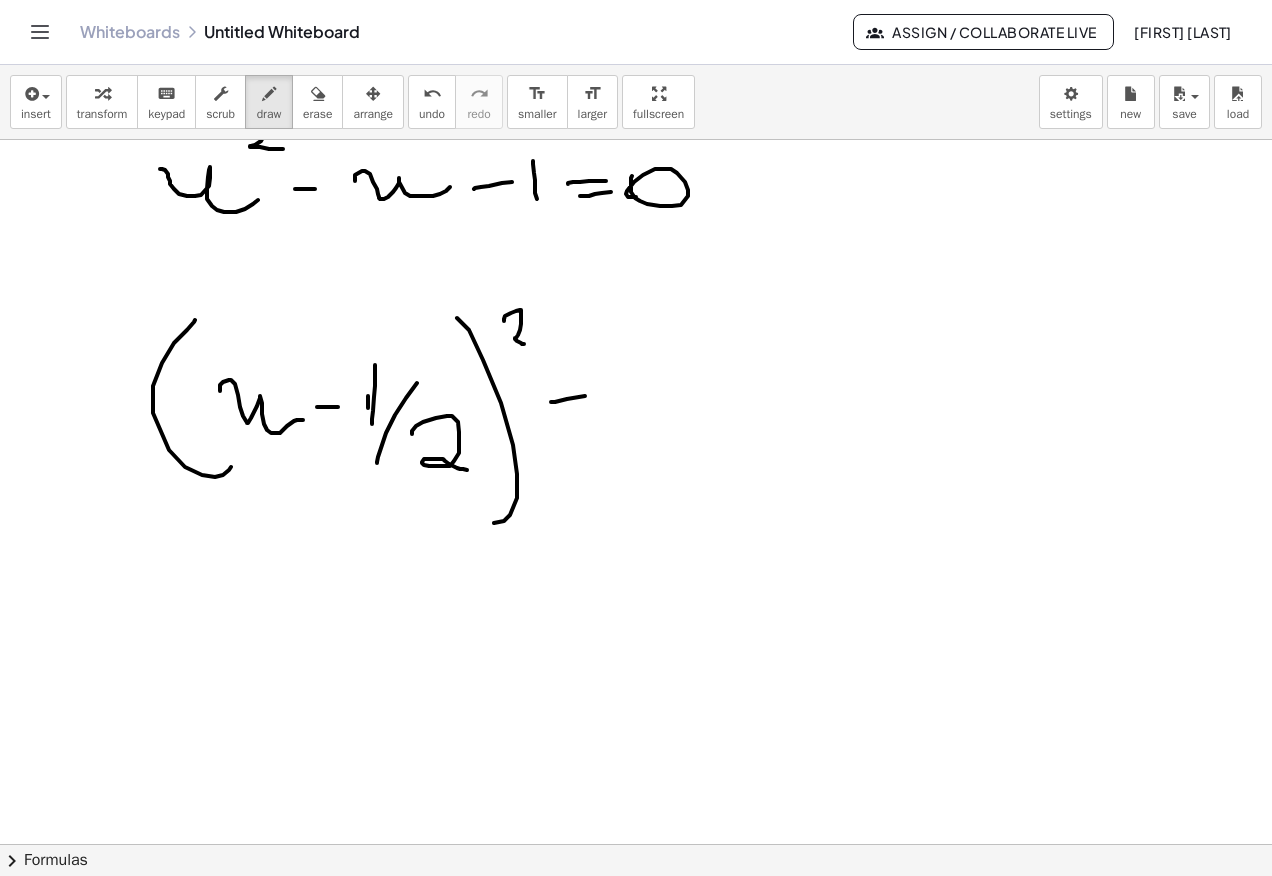 drag, startPoint x: 656, startPoint y: 344, endPoint x: 654, endPoint y: 405, distance: 61.03278 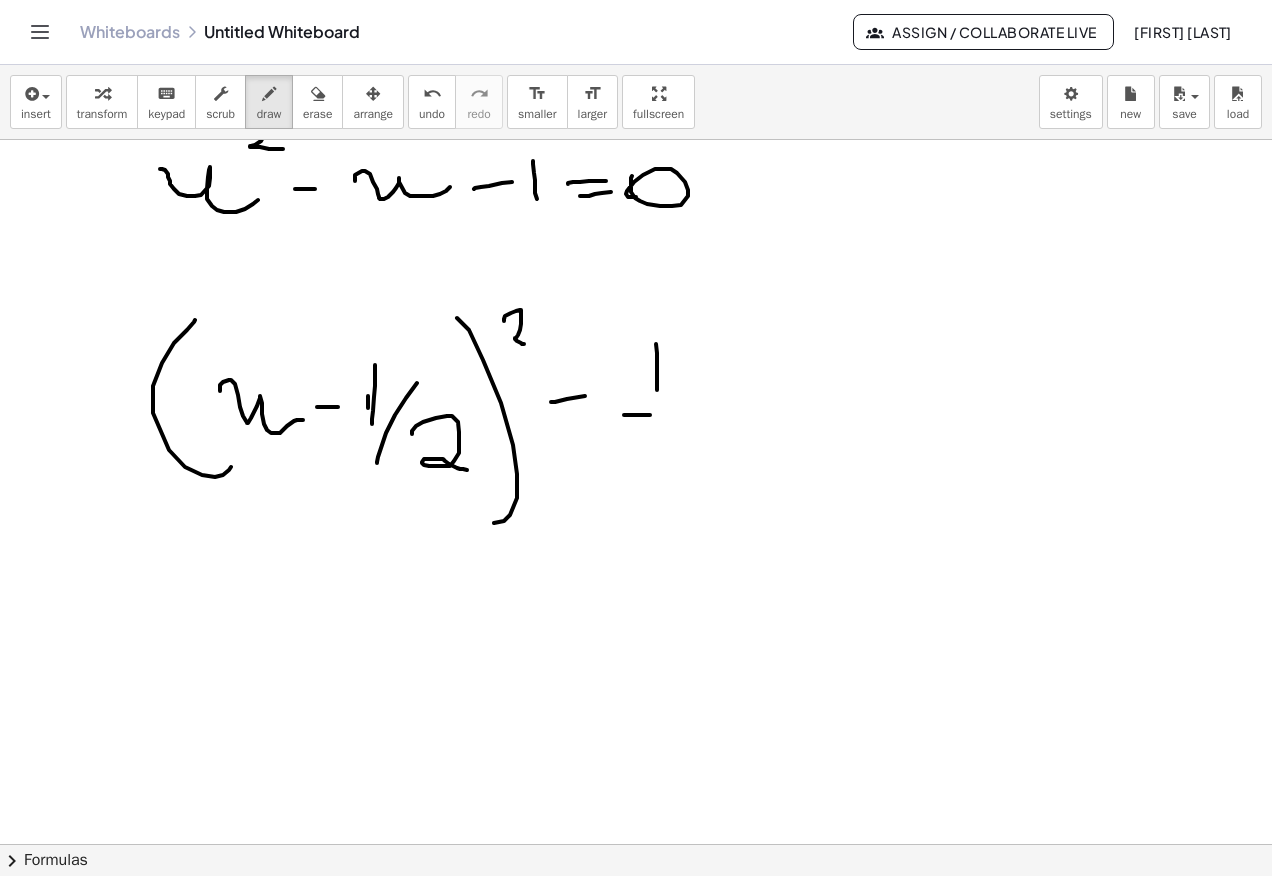 drag, startPoint x: 650, startPoint y: 415, endPoint x: 682, endPoint y: 420, distance: 32.38827 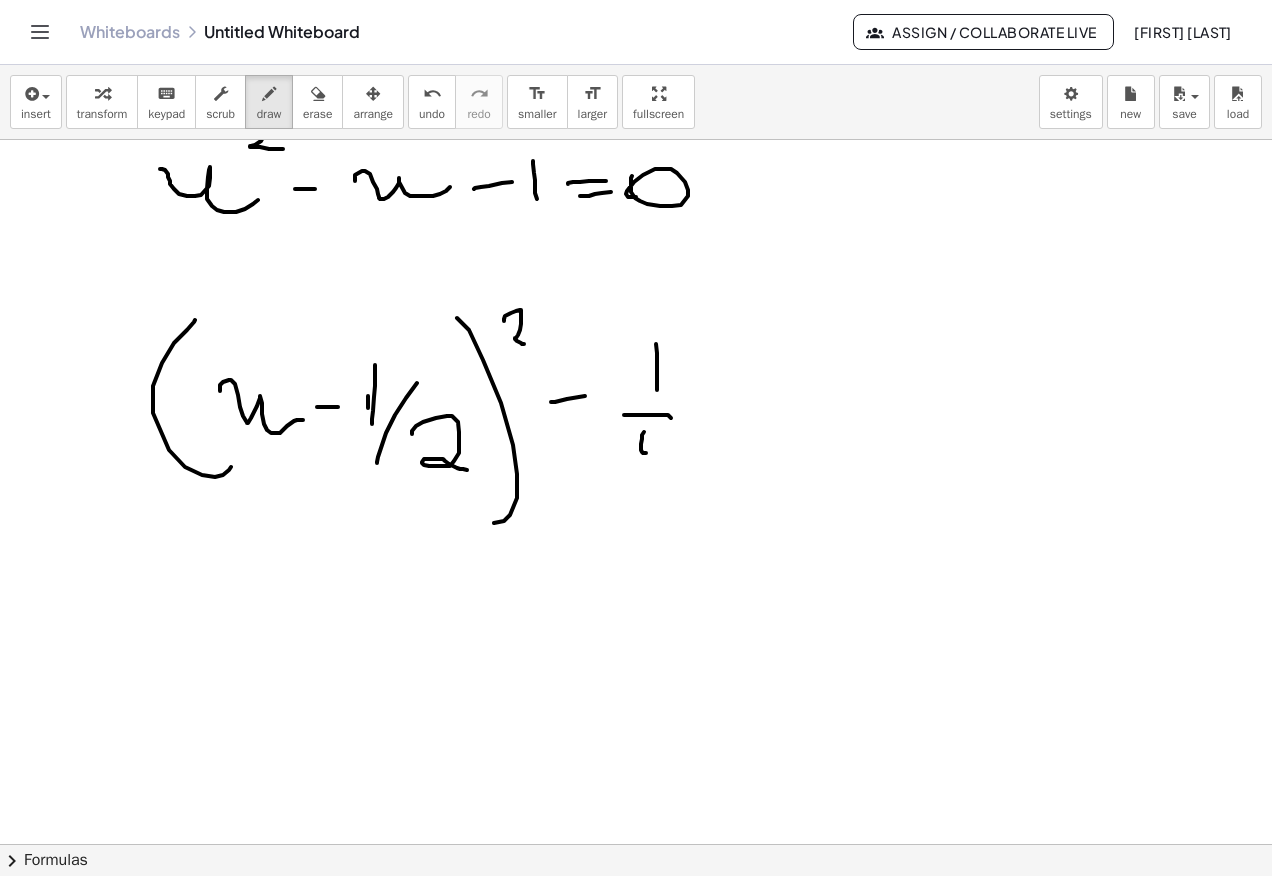 drag, startPoint x: 642, startPoint y: 439, endPoint x: 664, endPoint y: 435, distance: 22.36068 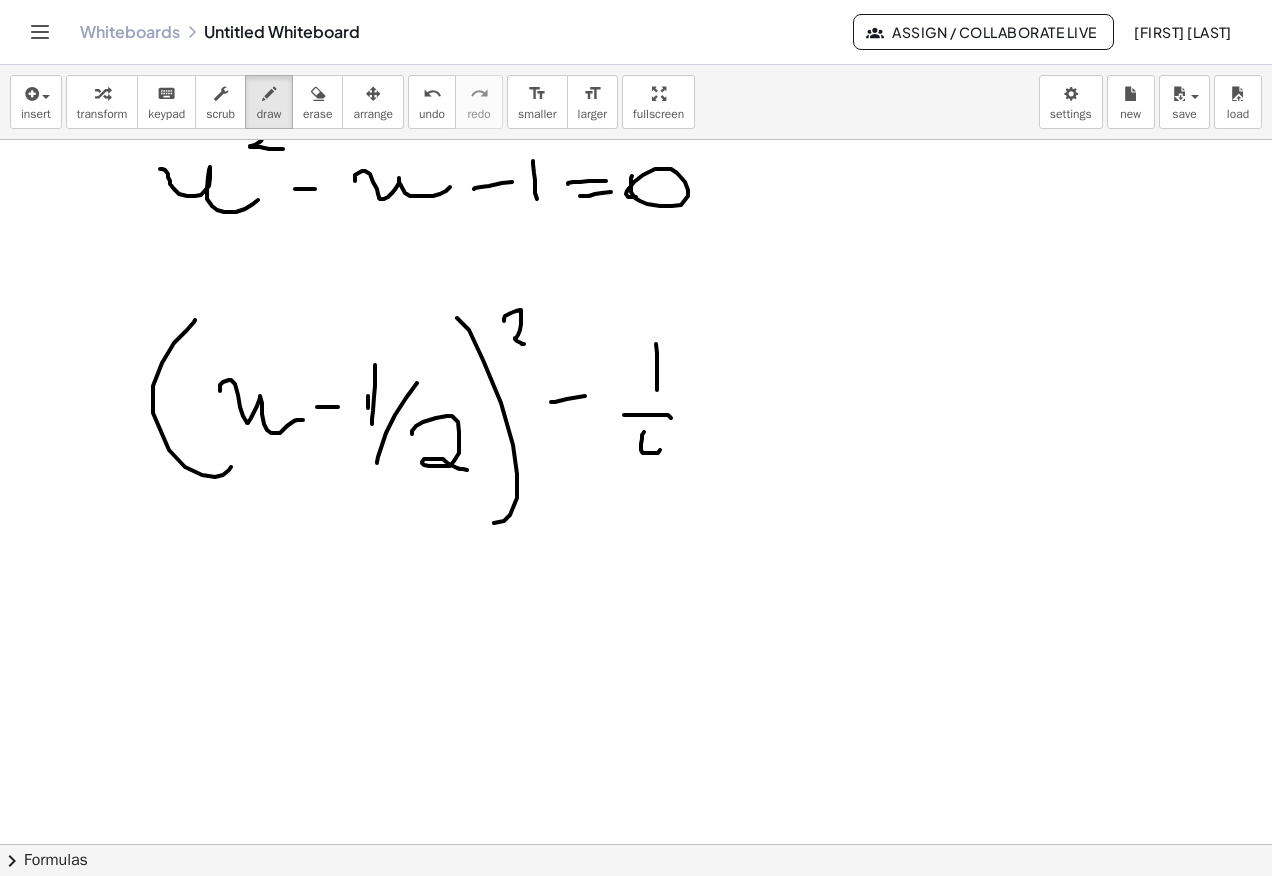 drag, startPoint x: 665, startPoint y: 434, endPoint x: 666, endPoint y: 463, distance: 29.017237 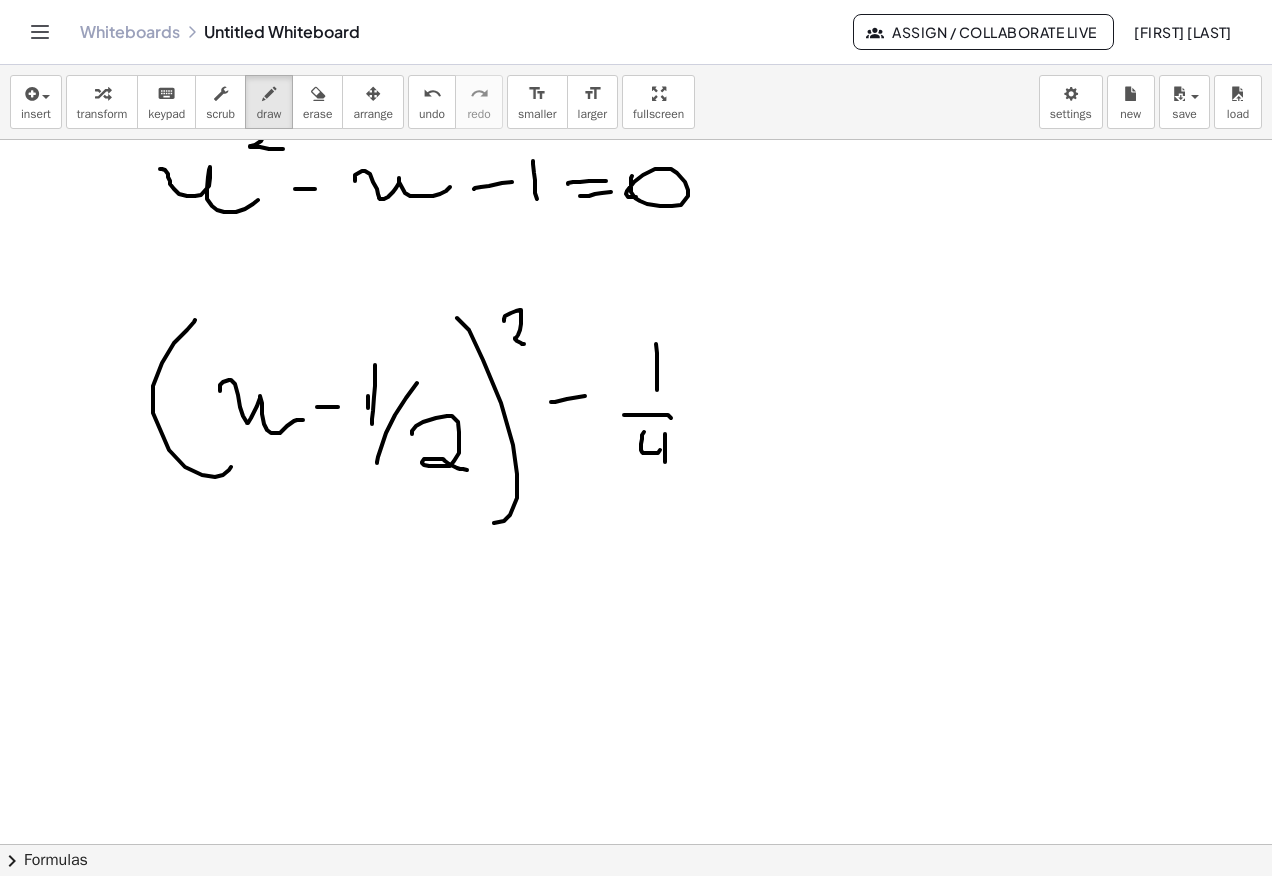 click at bounding box center [636, 192] 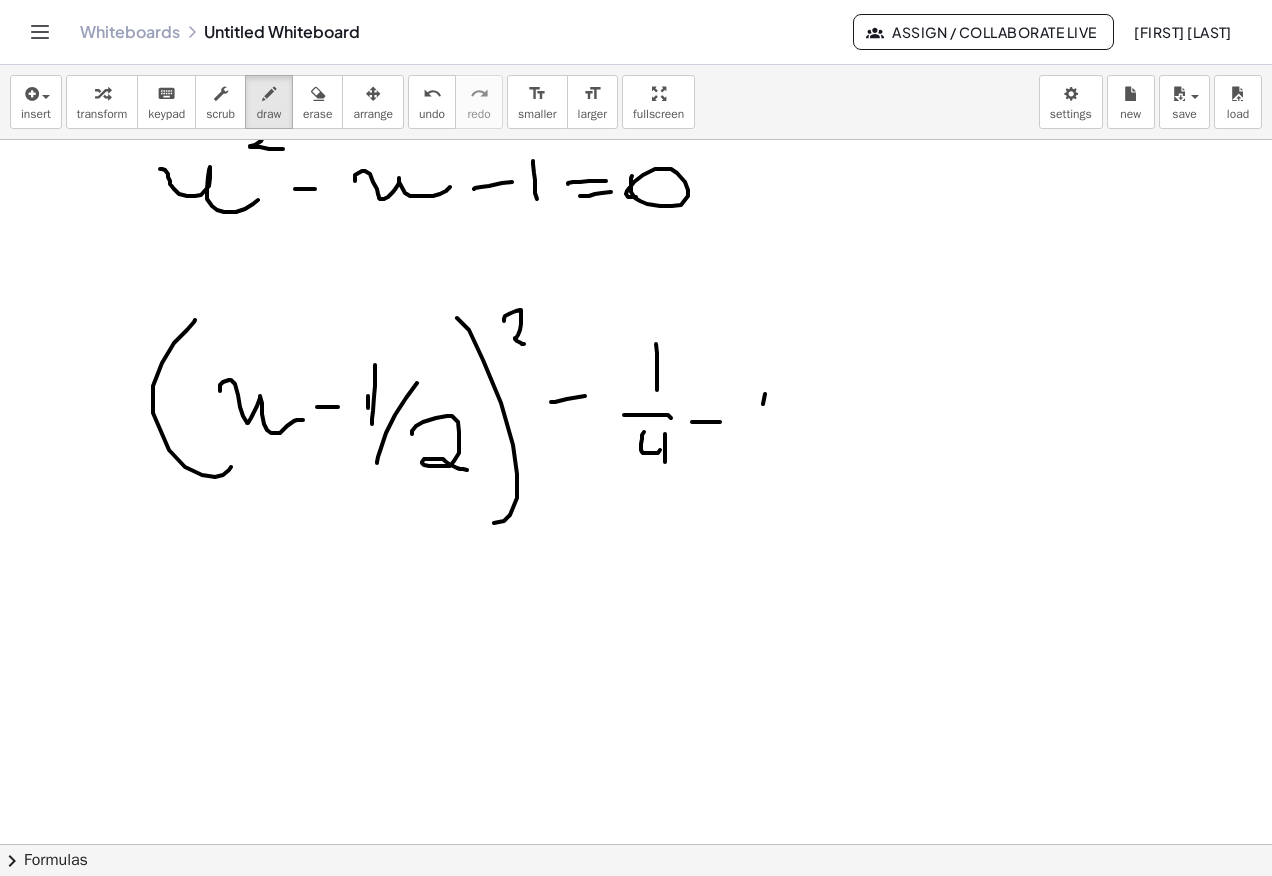 drag, startPoint x: 765, startPoint y: 394, endPoint x: 763, endPoint y: 455, distance: 61.03278 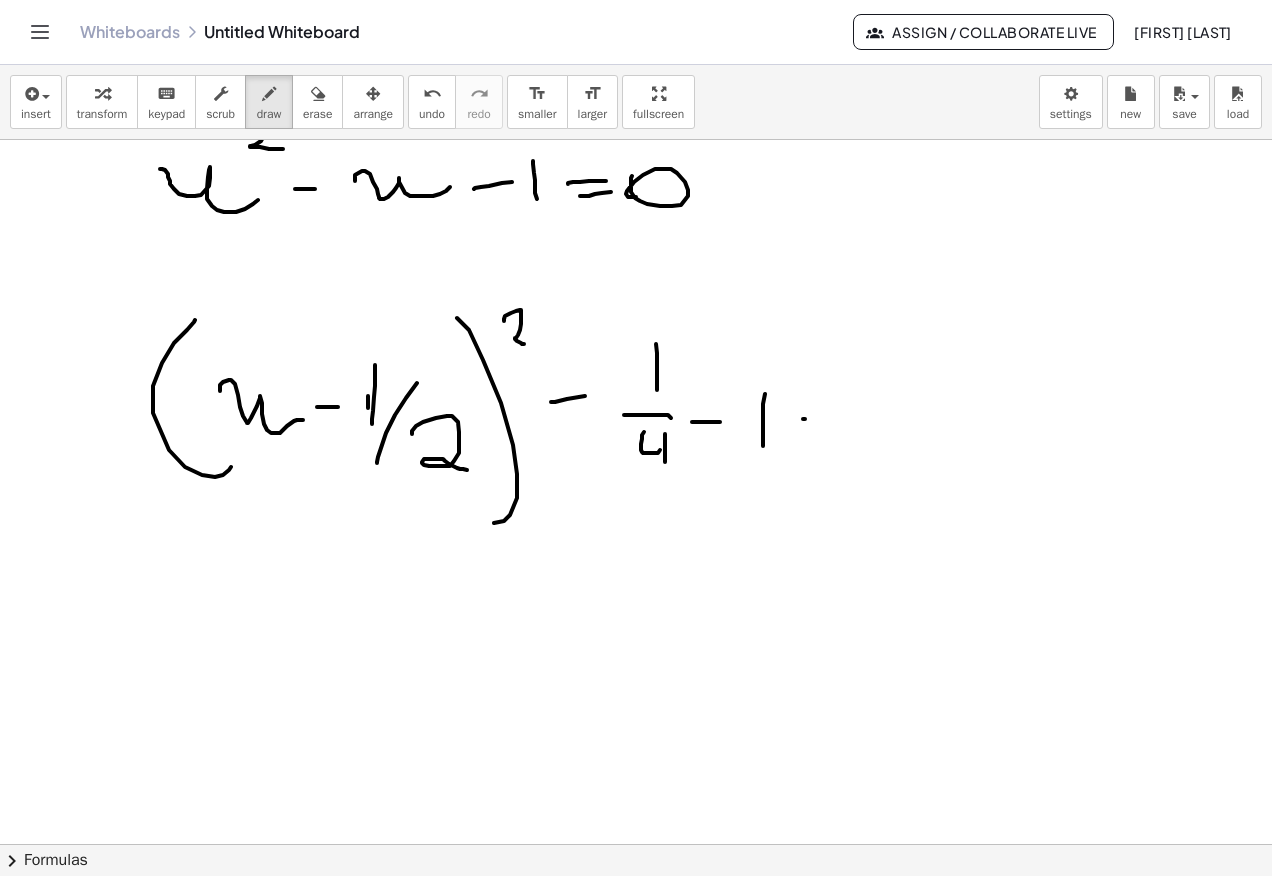 click at bounding box center (636, 192) 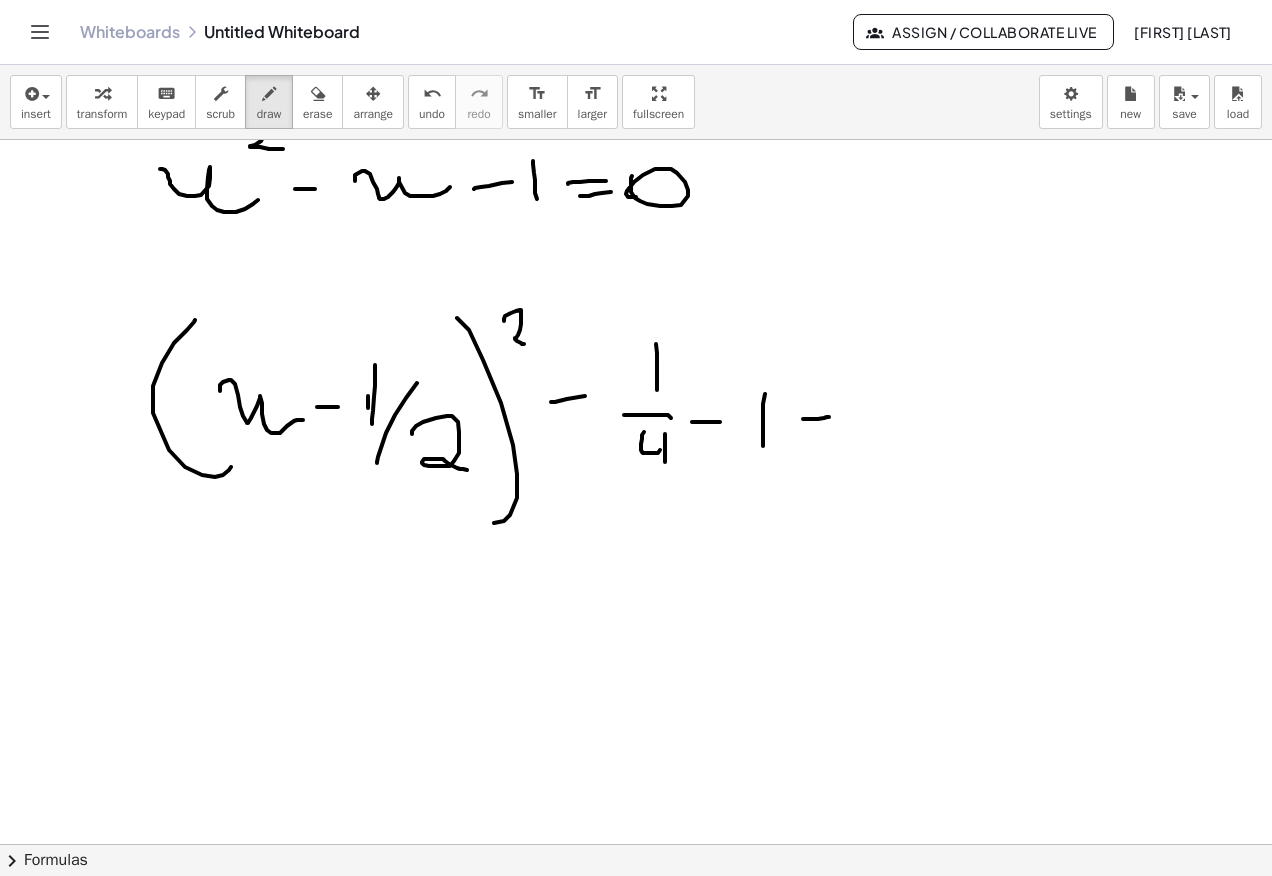 click at bounding box center (636, 192) 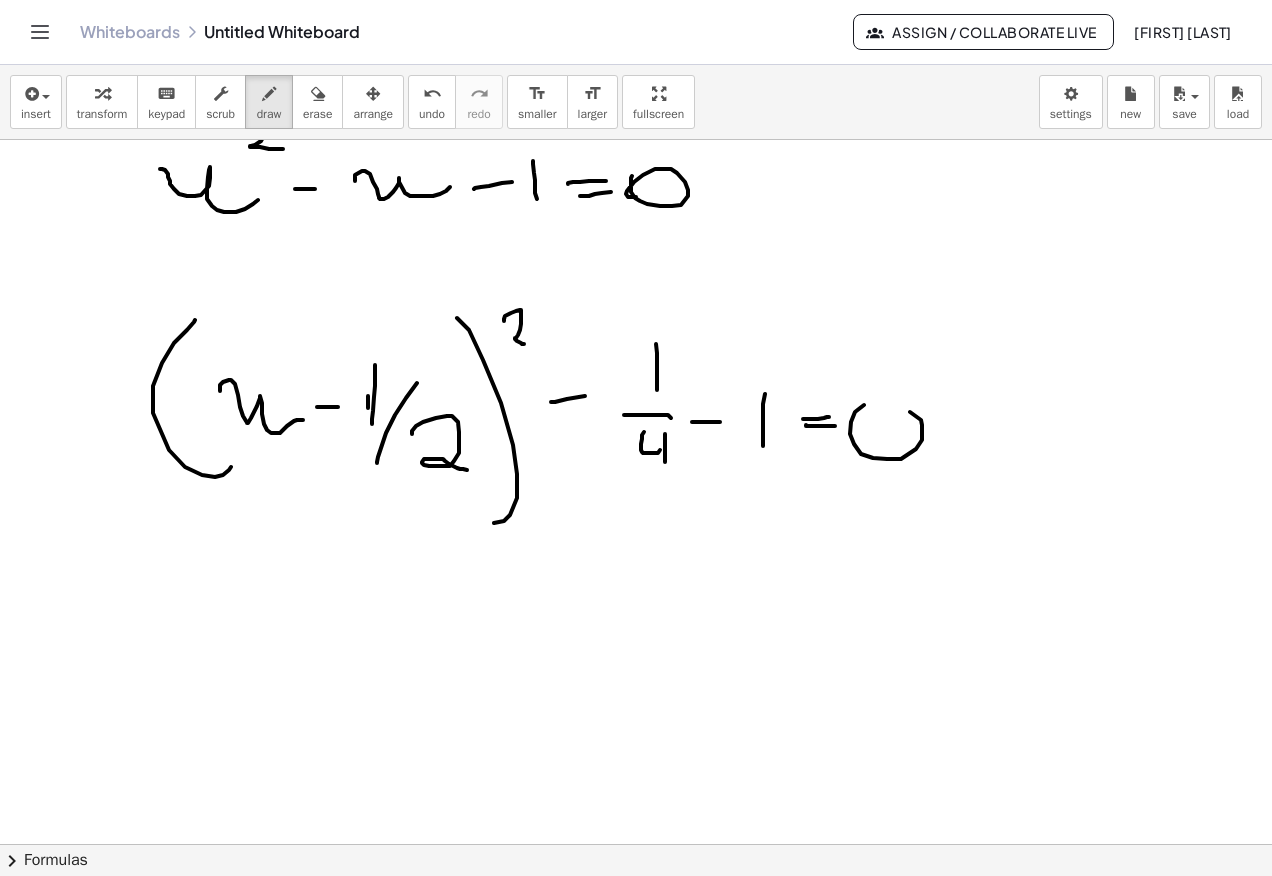 click at bounding box center [636, 192] 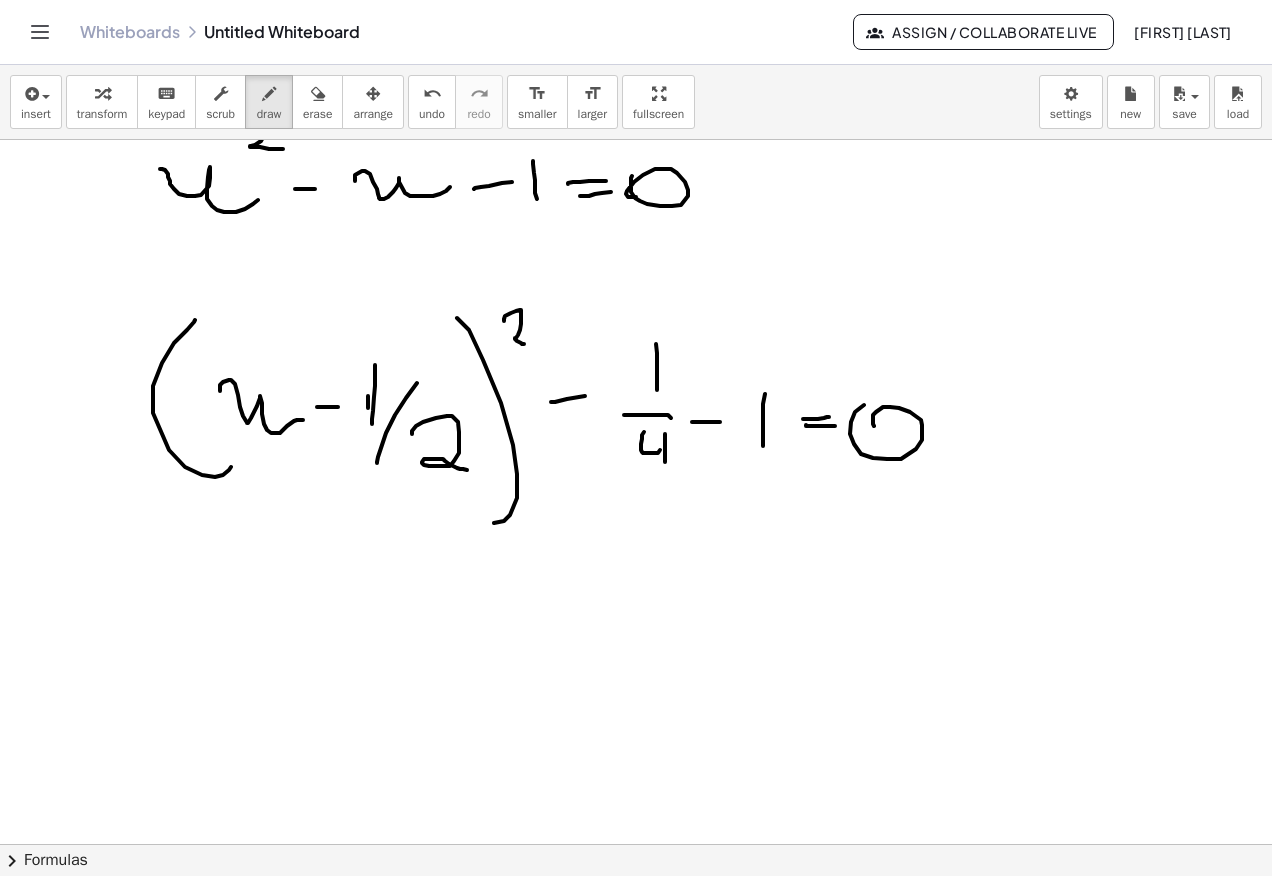 click at bounding box center [636, 192] 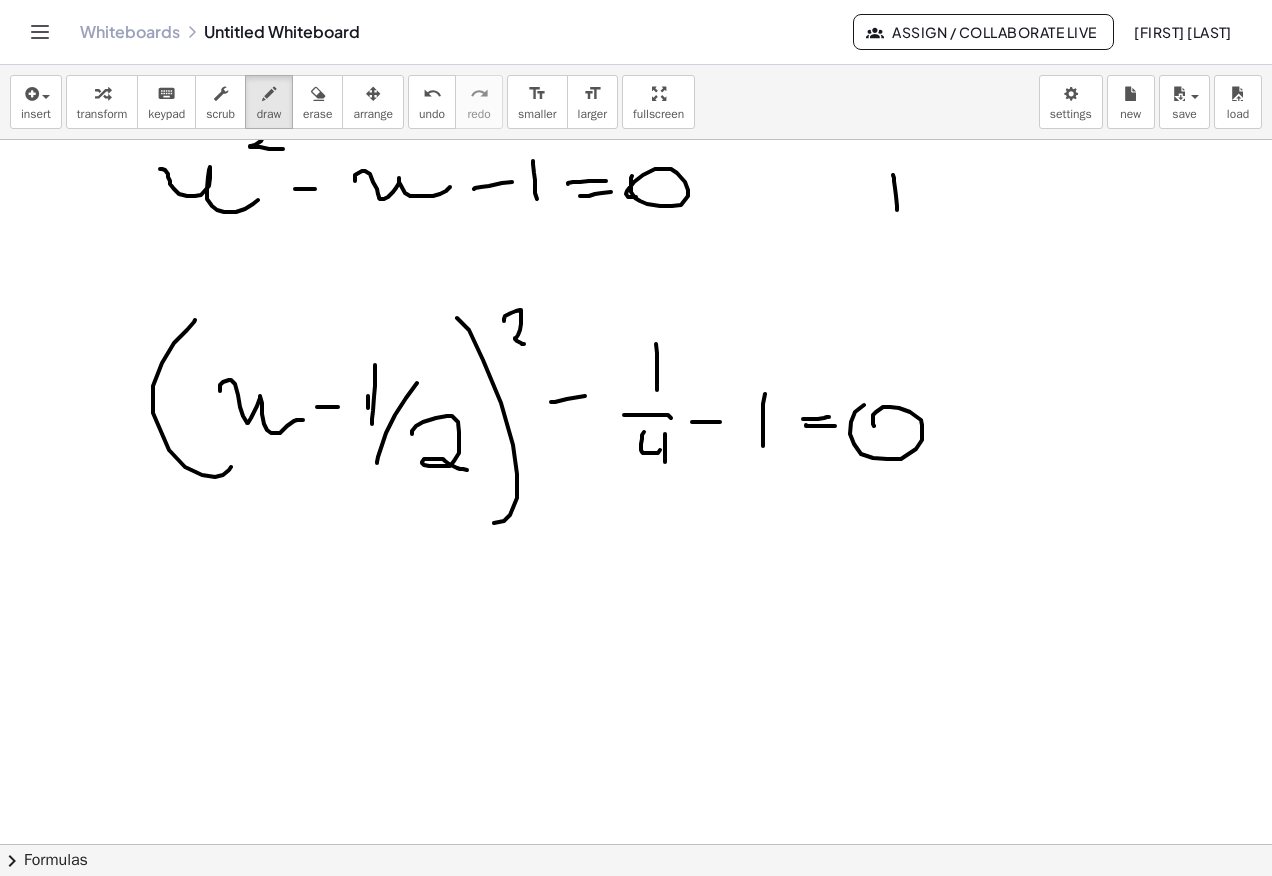 click at bounding box center [636, 192] 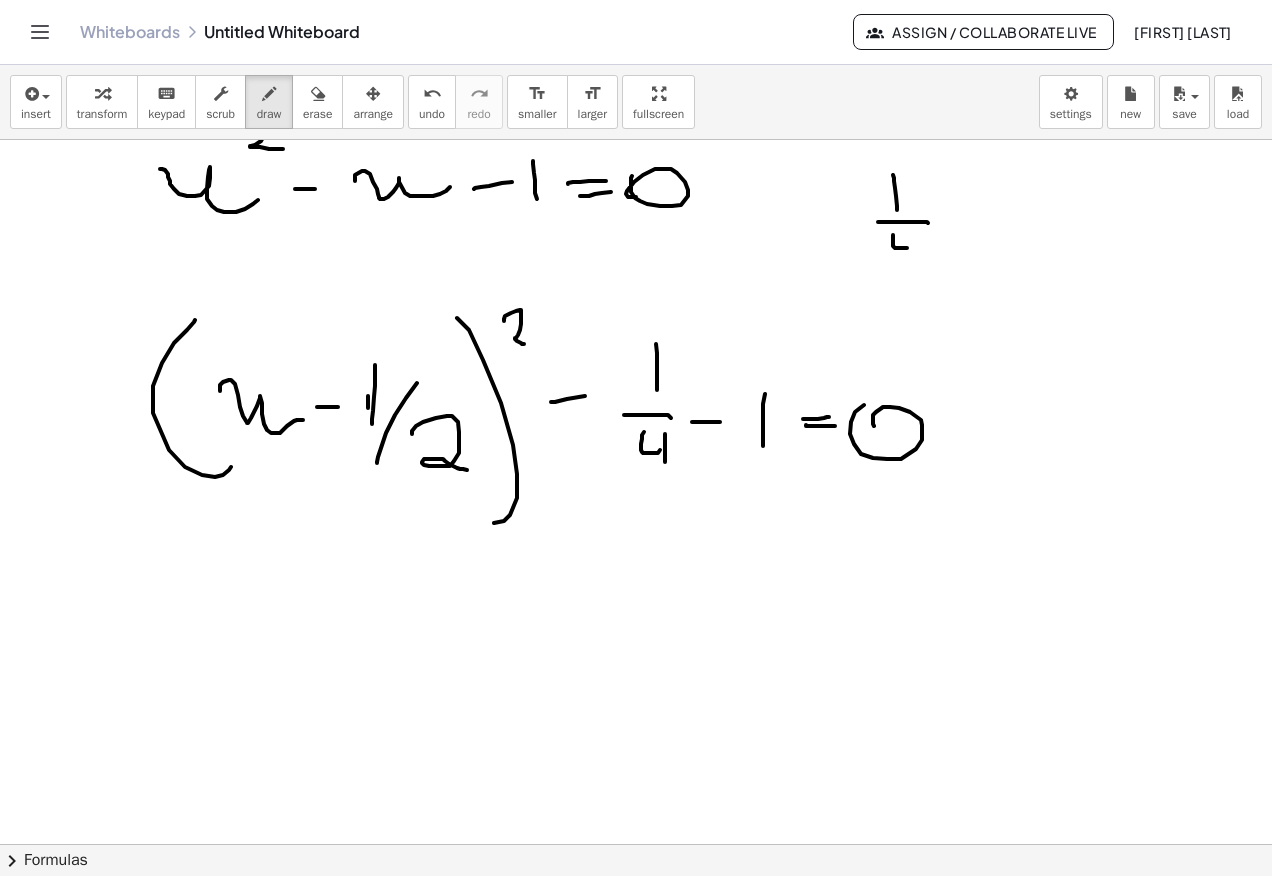 click at bounding box center [636, 192] 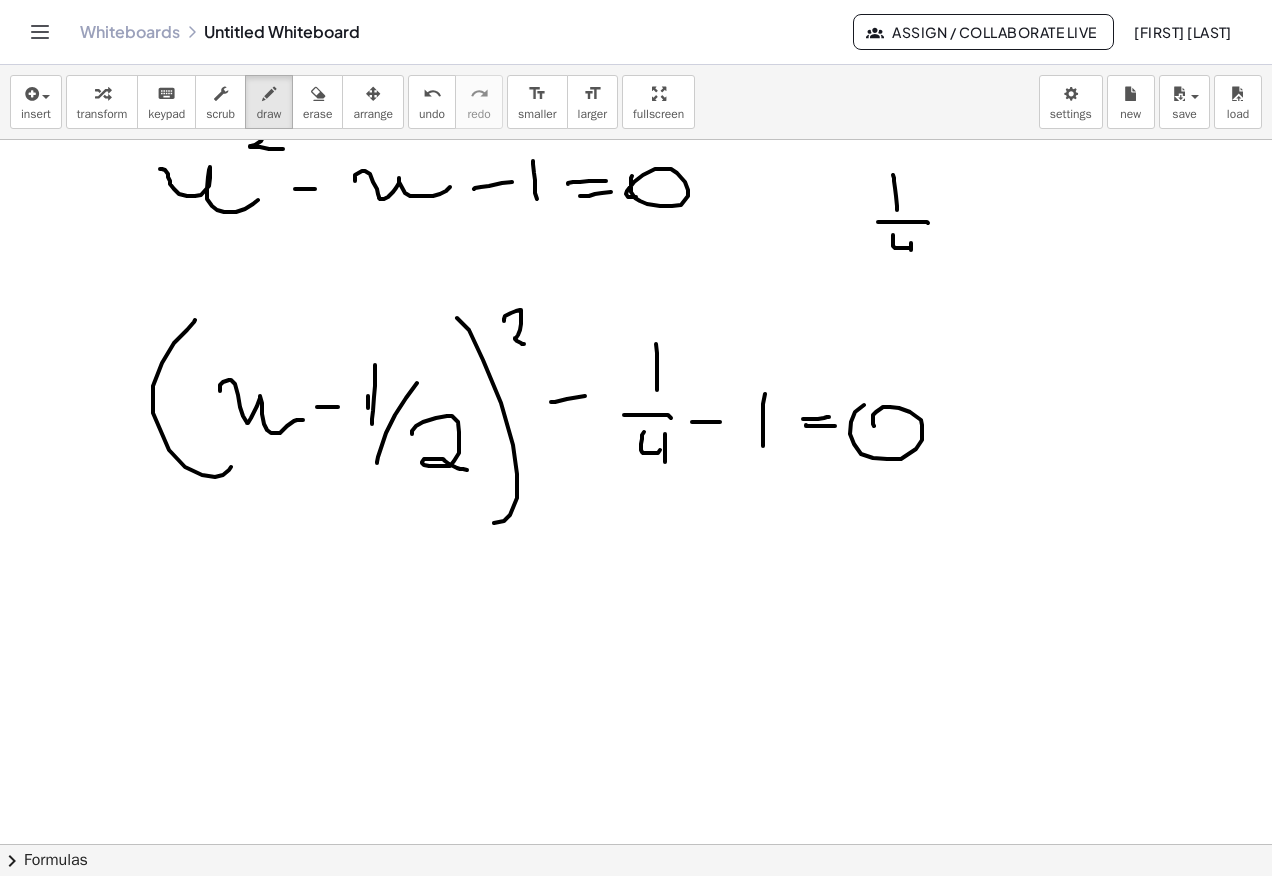 click at bounding box center (636, 192) 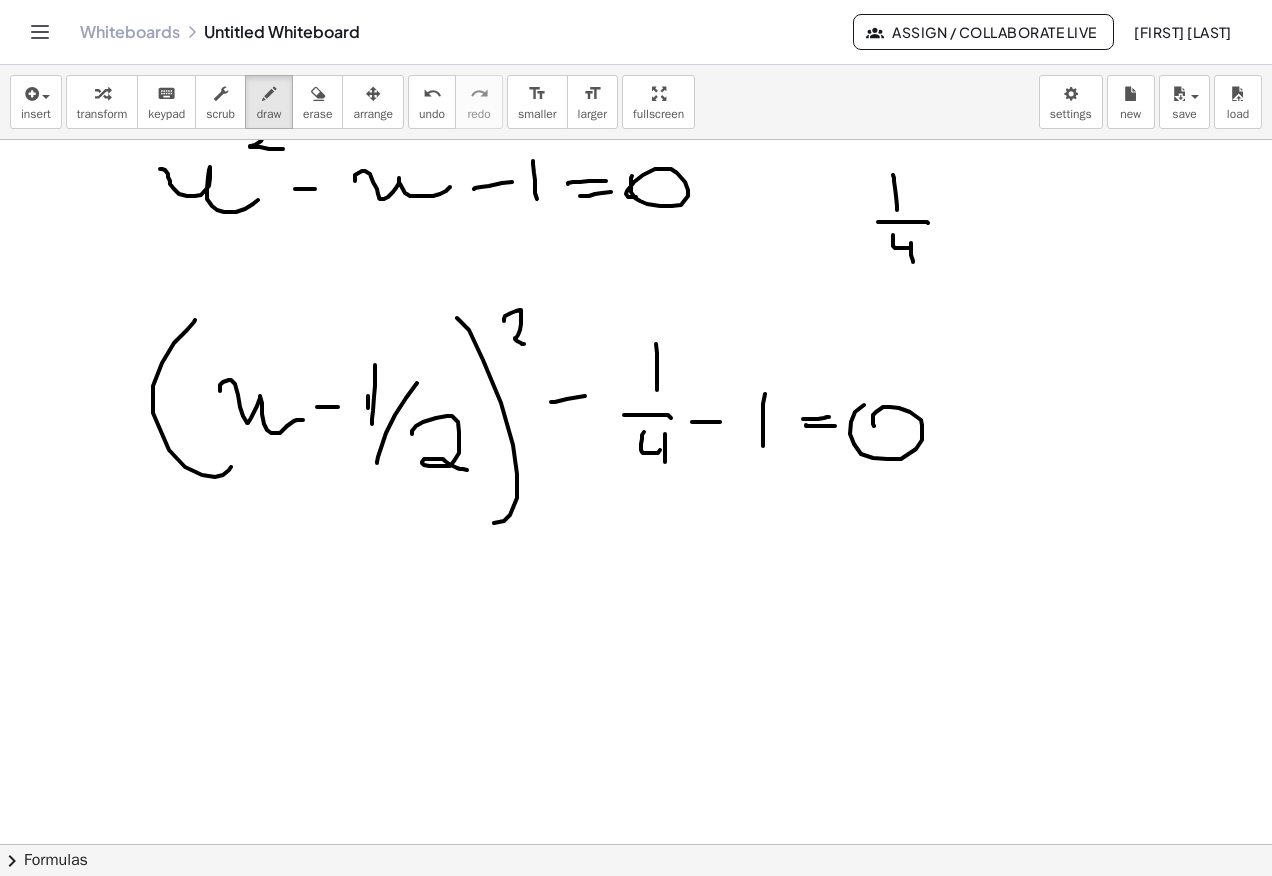 click at bounding box center [636, 192] 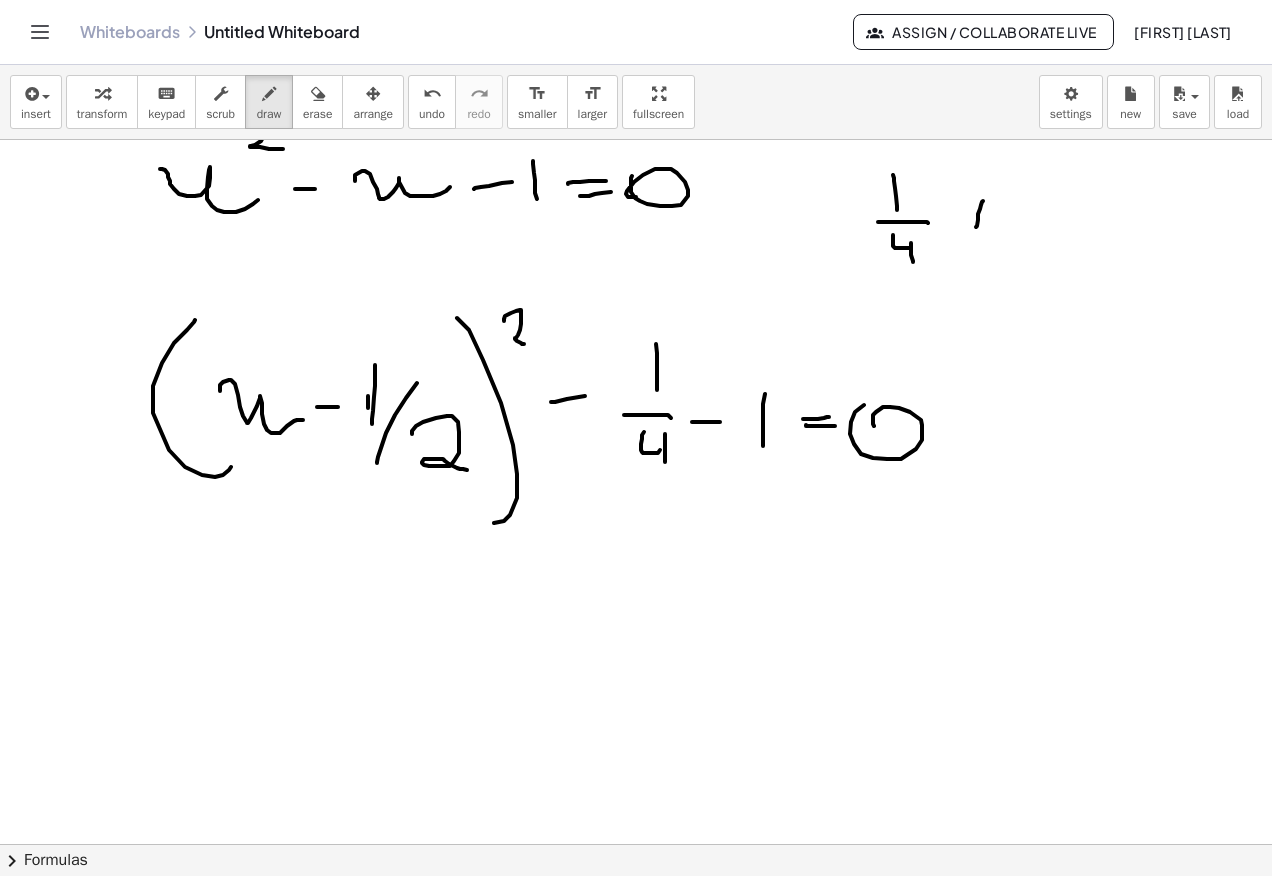 click at bounding box center (636, 192) 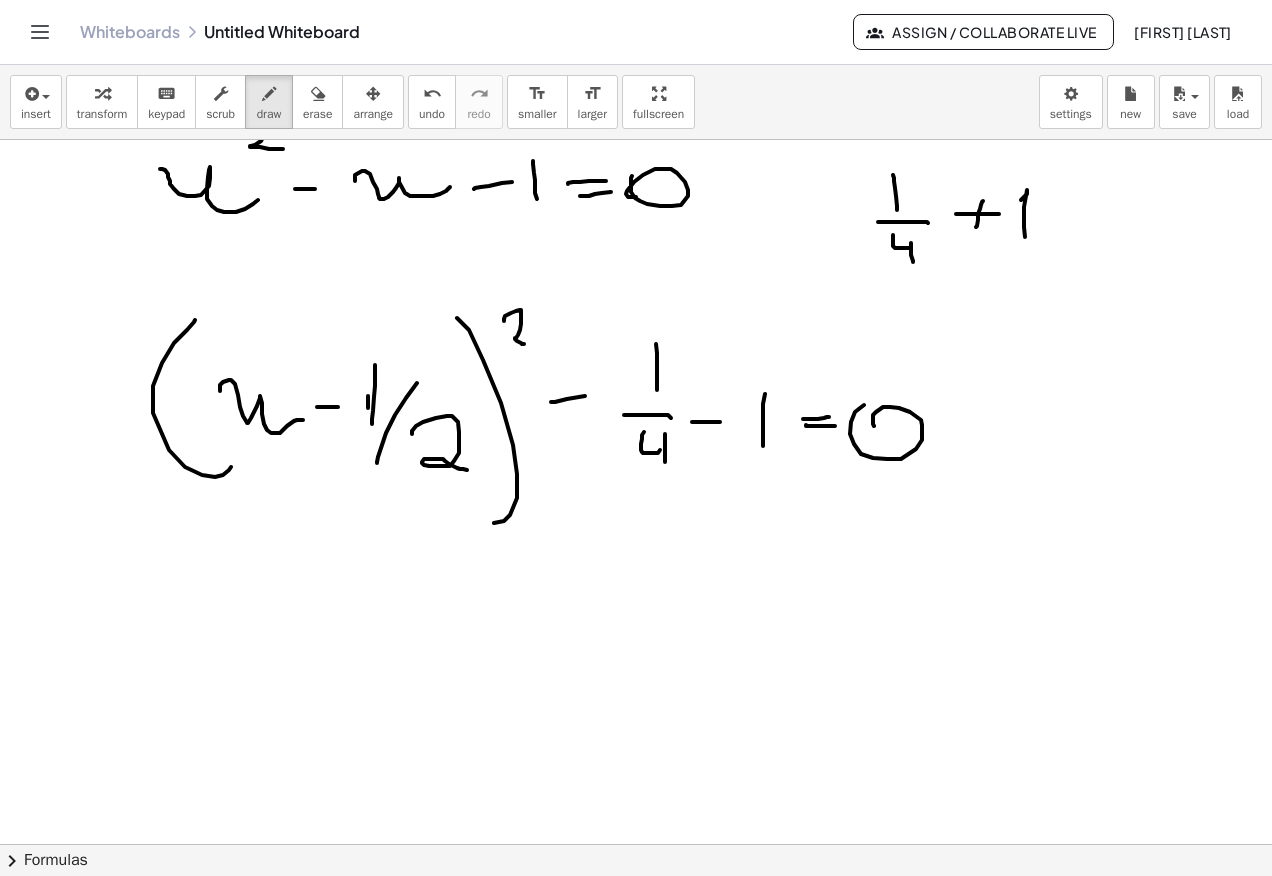 click at bounding box center [636, 192] 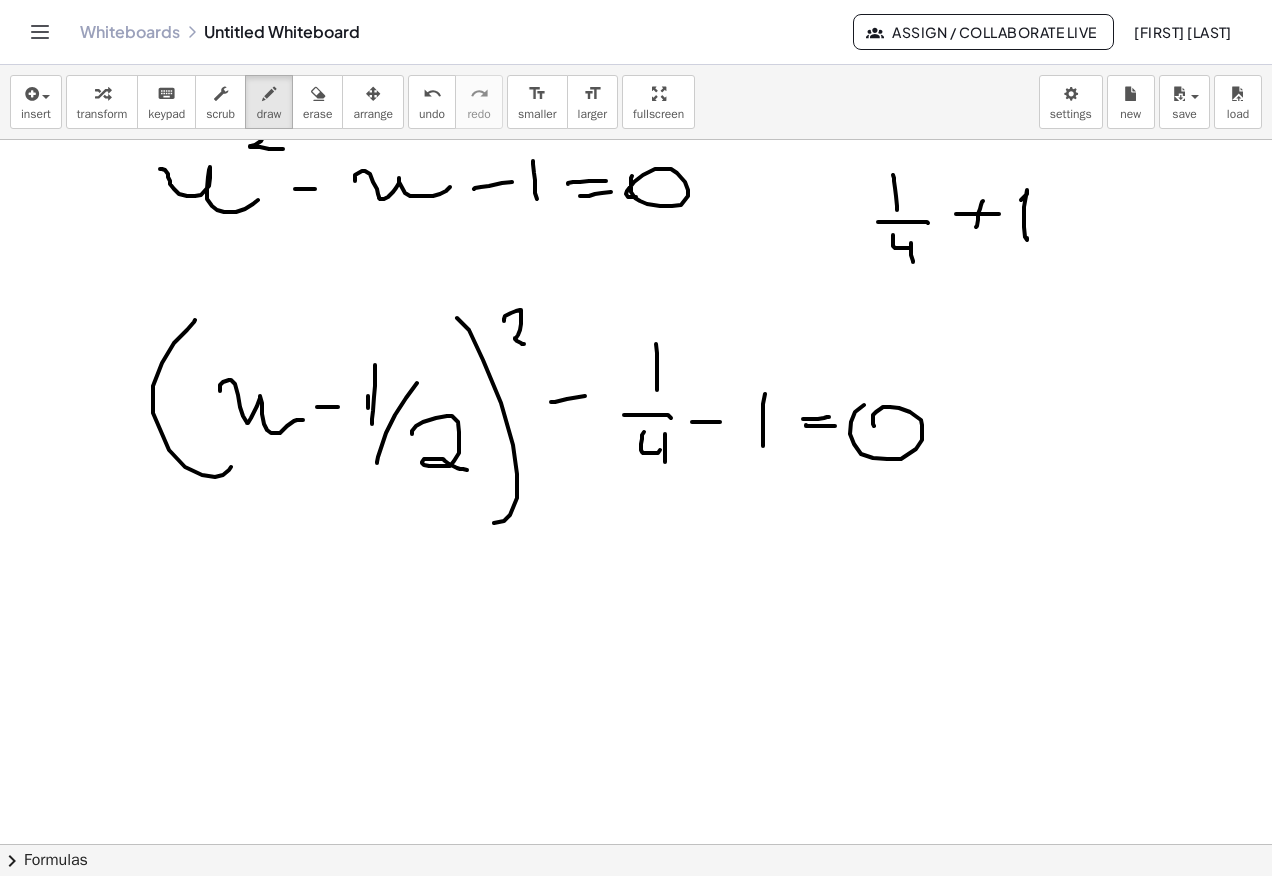 click at bounding box center (636, 192) 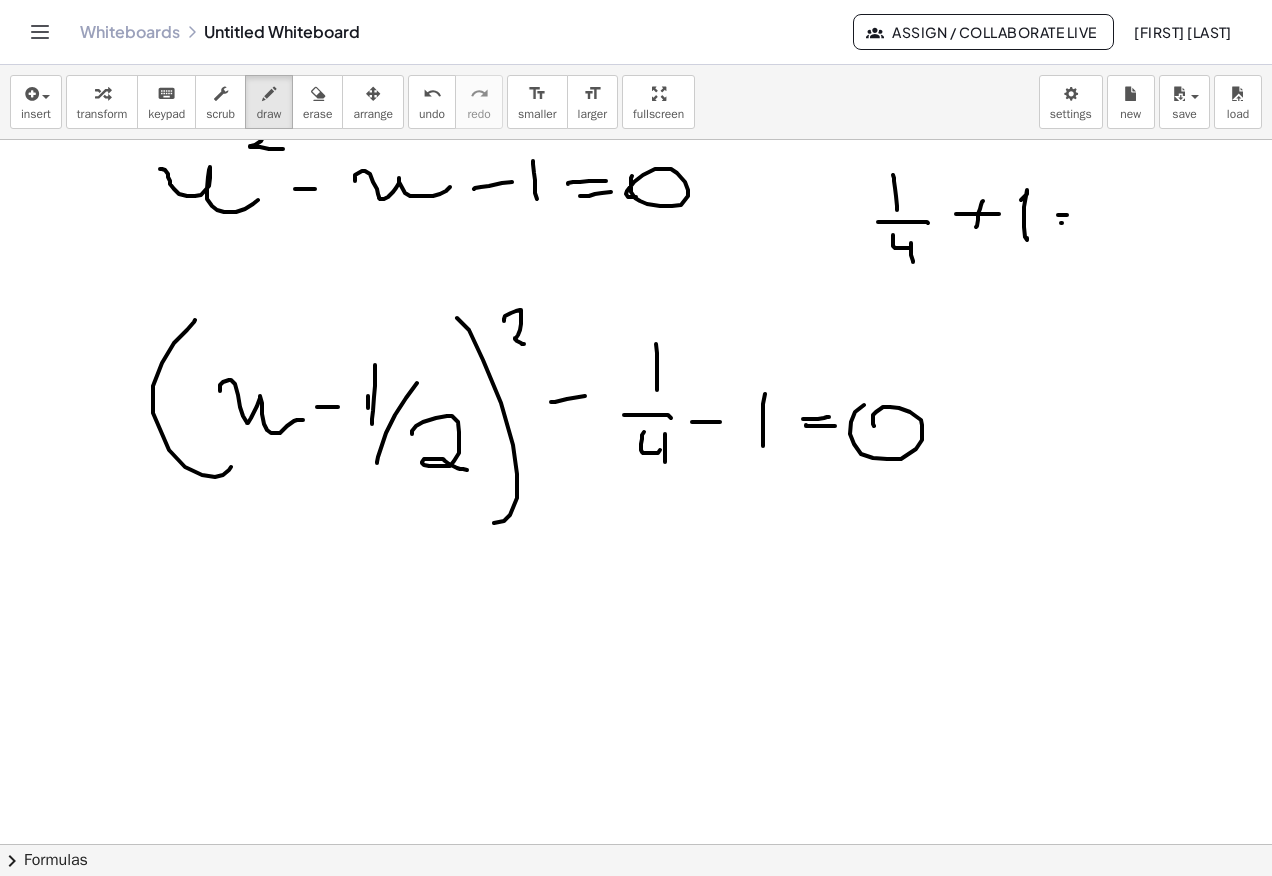 click at bounding box center [636, 192] 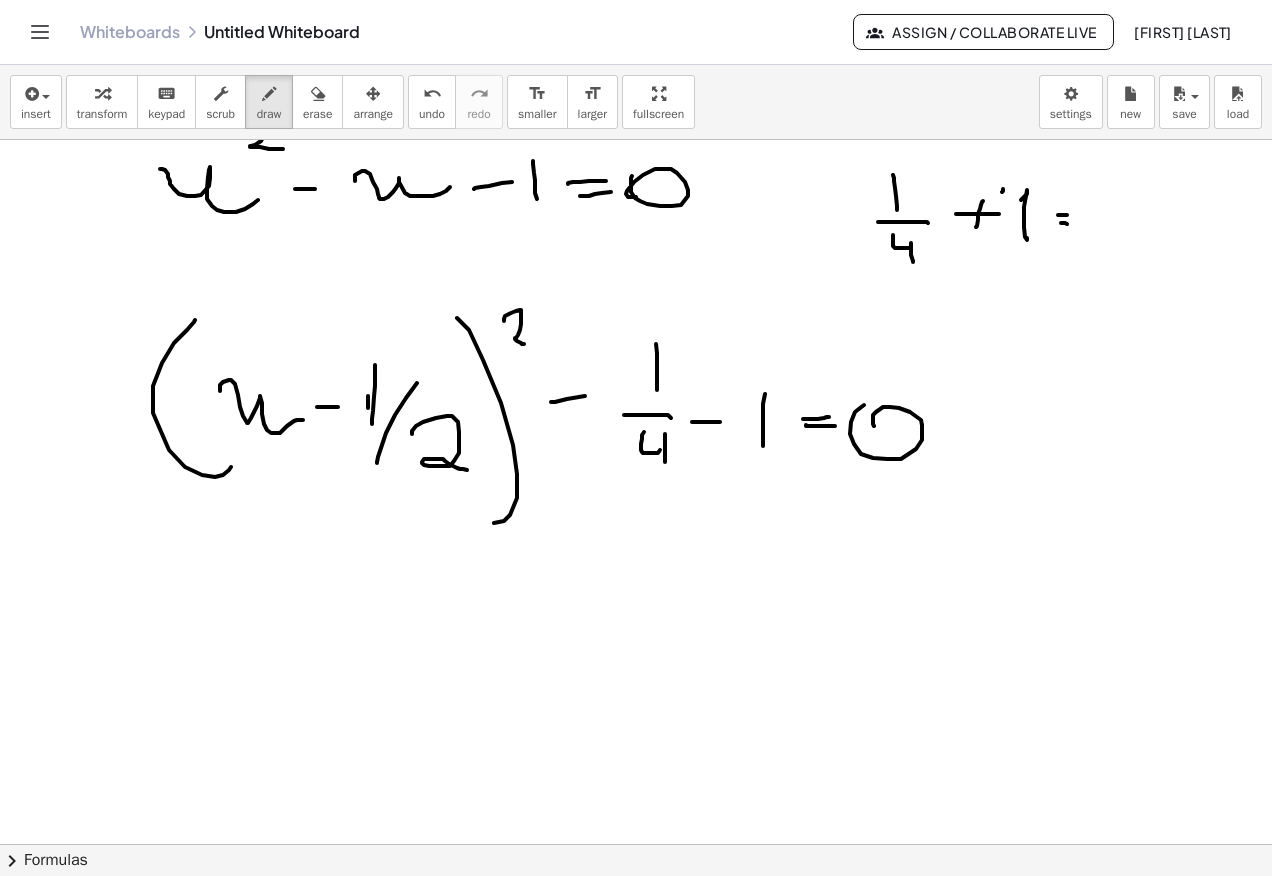 click at bounding box center (636, 192) 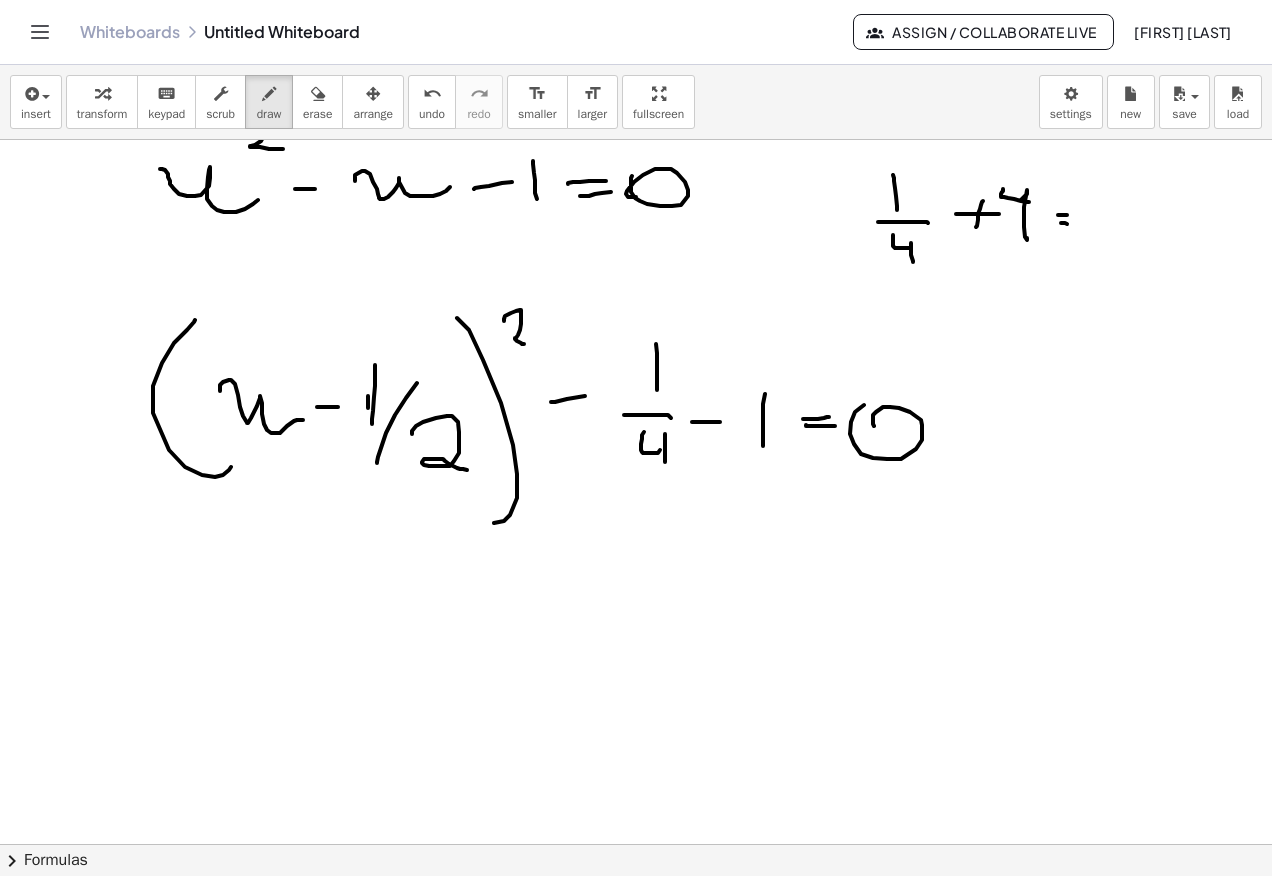 click at bounding box center (636, 192) 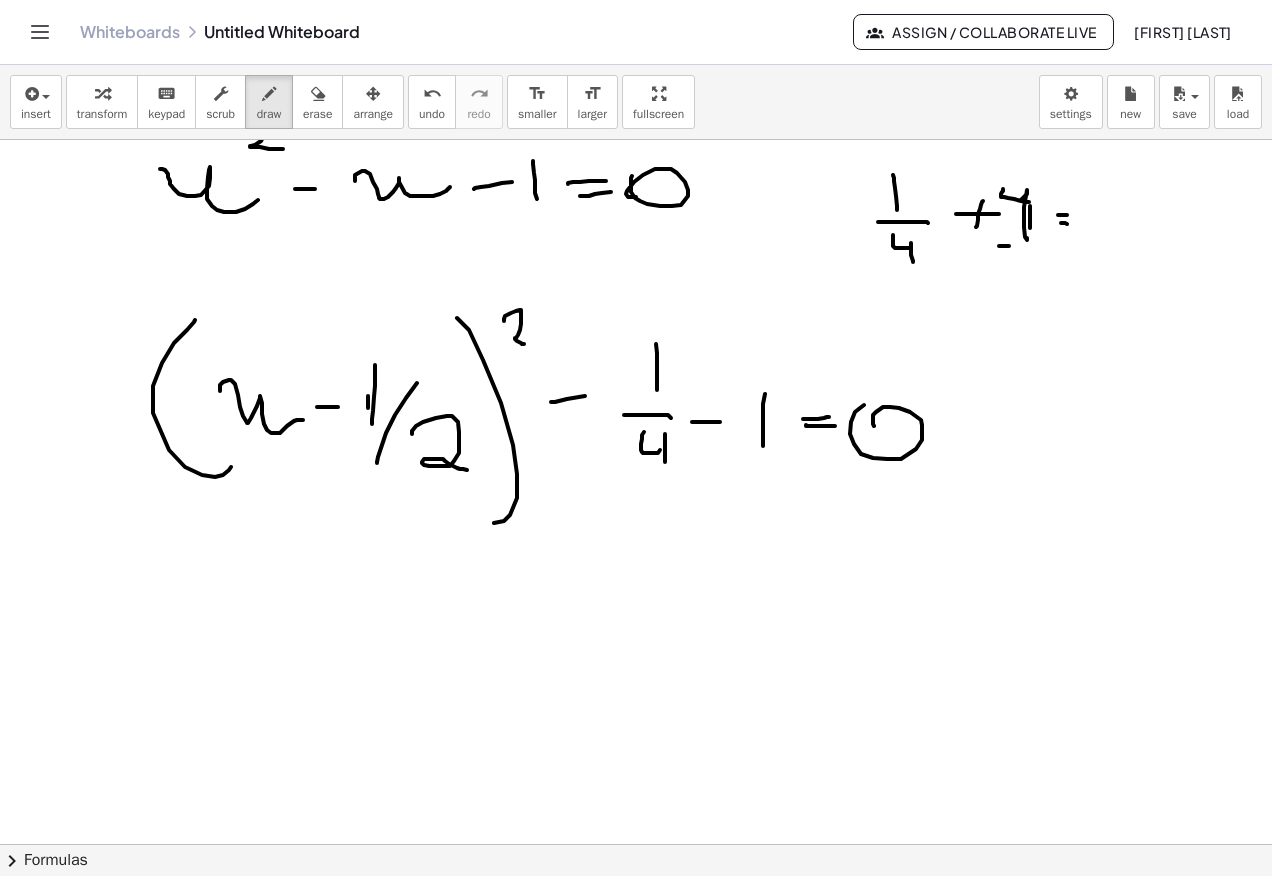 click at bounding box center (636, 192) 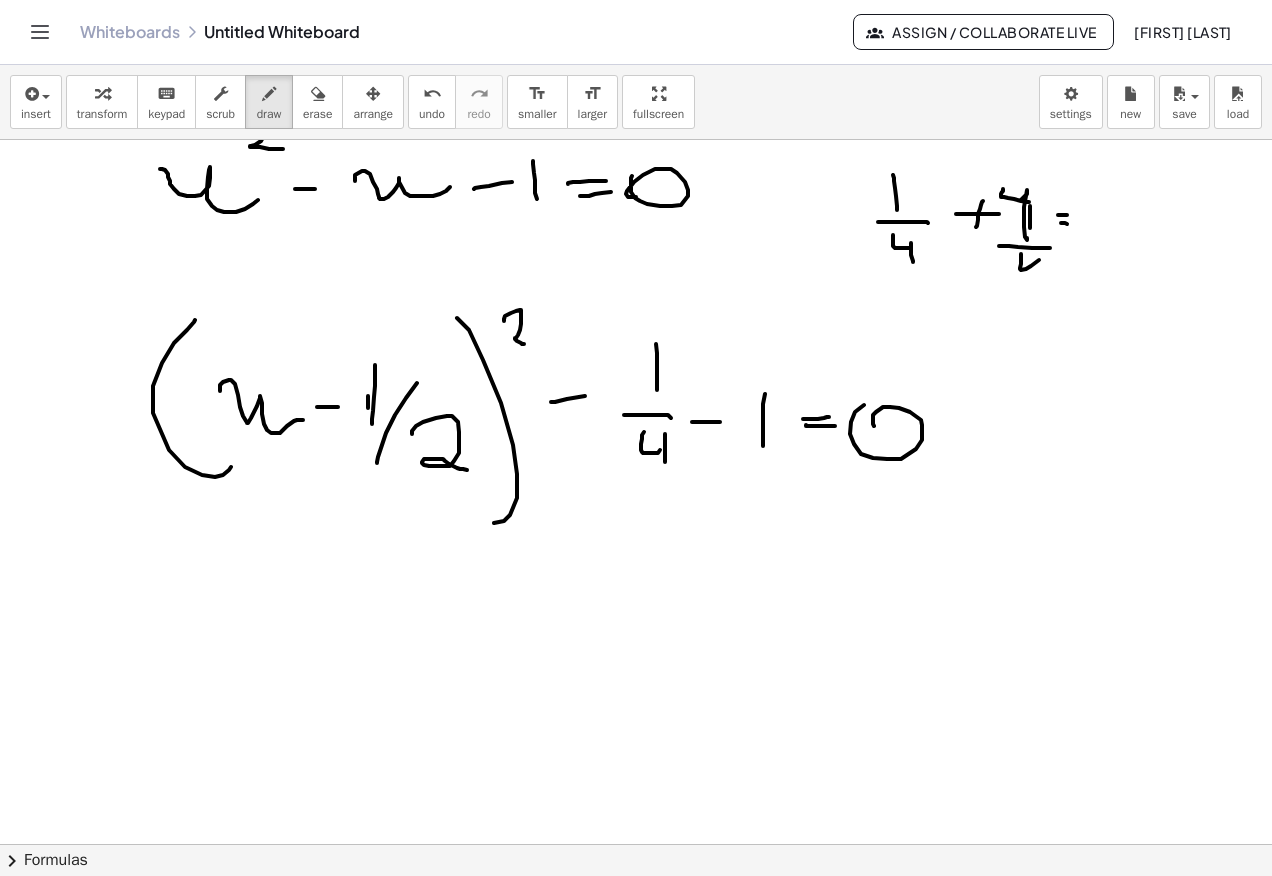 click at bounding box center [636, 192] 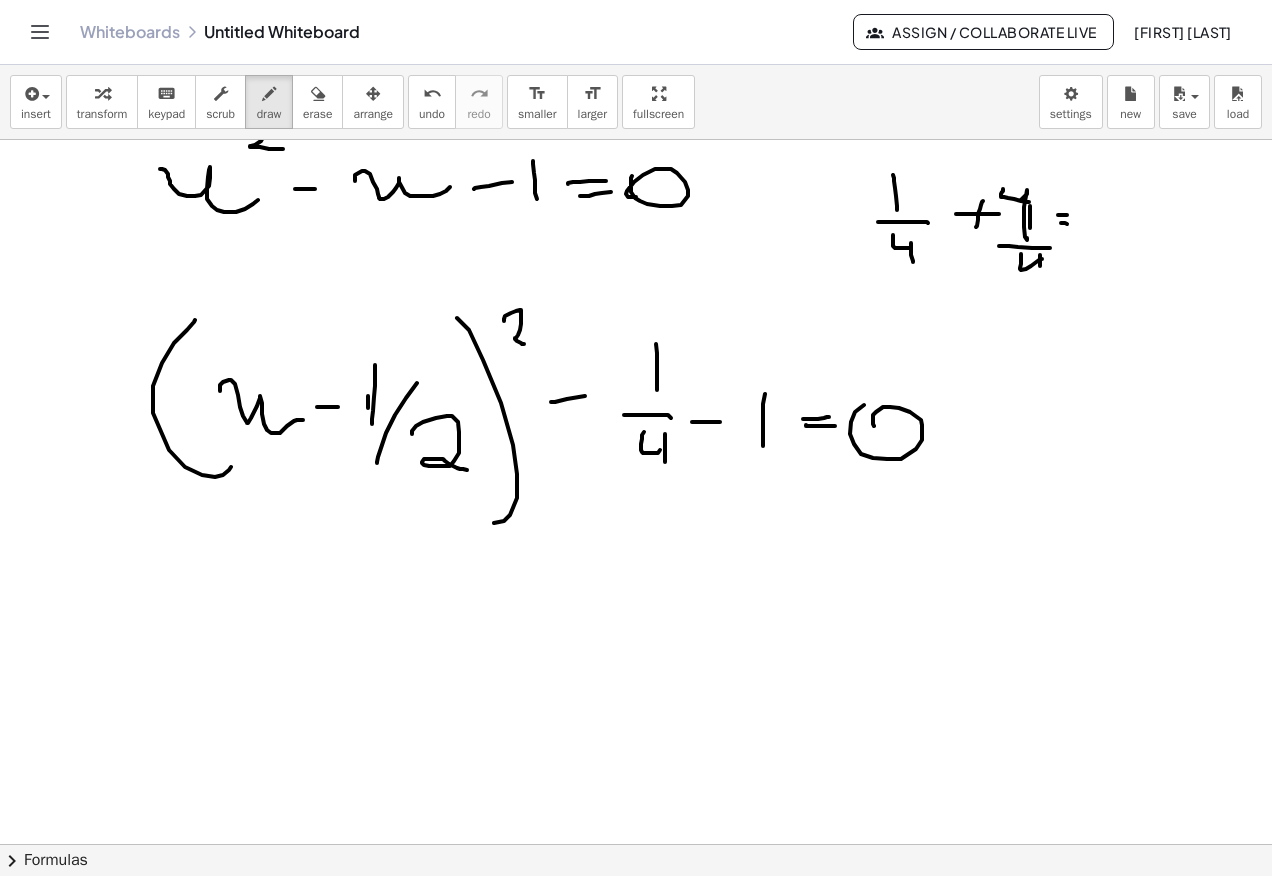click at bounding box center [636, 192] 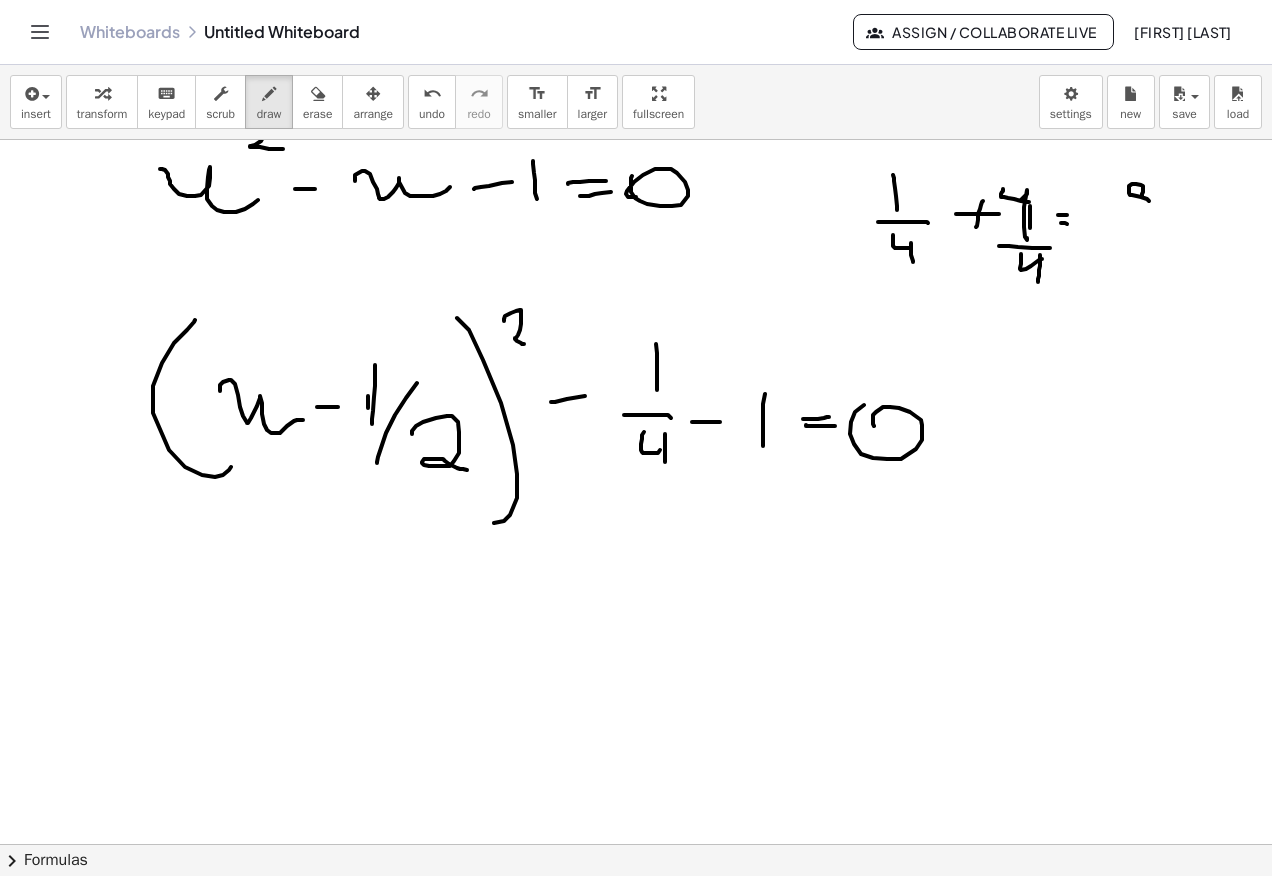 click at bounding box center (636, 192) 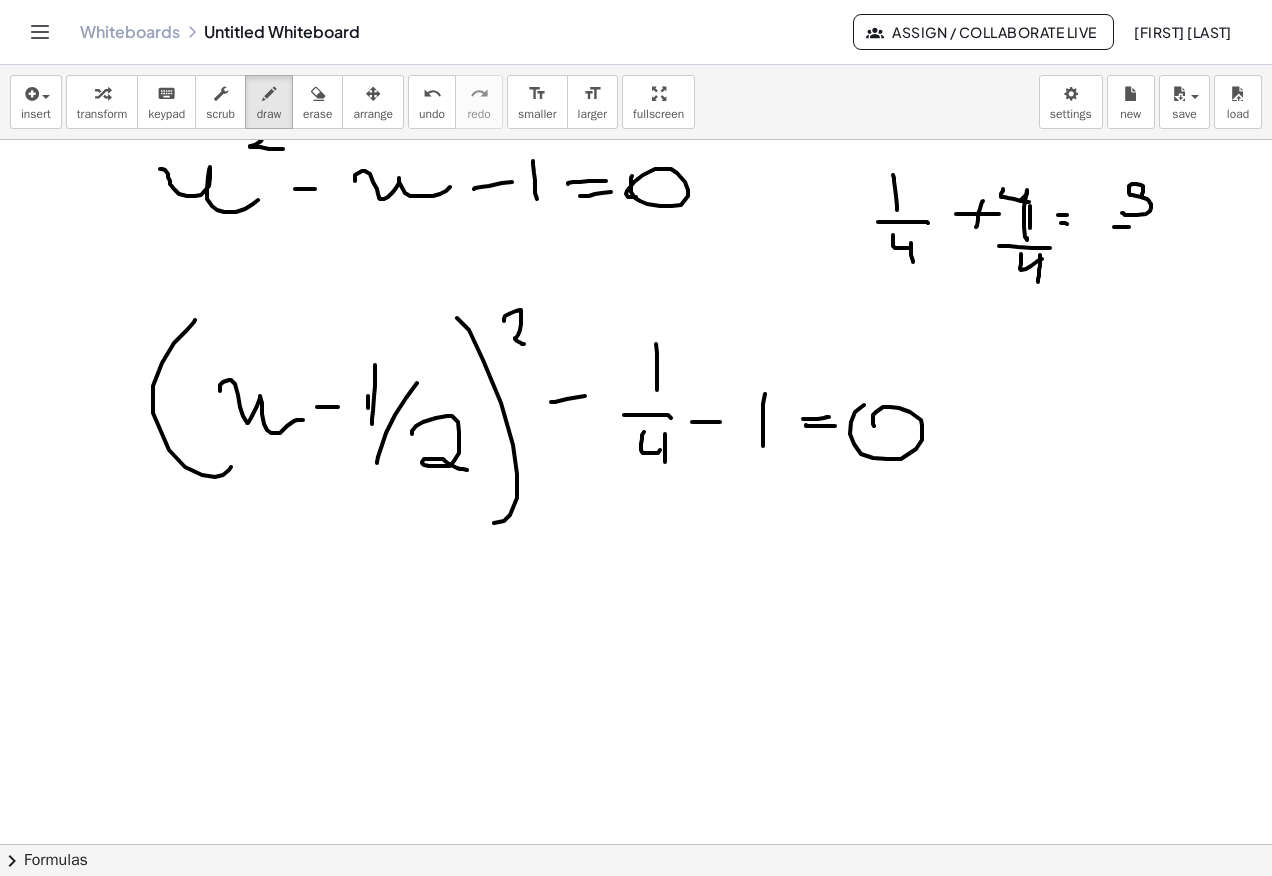 click at bounding box center [636, 192] 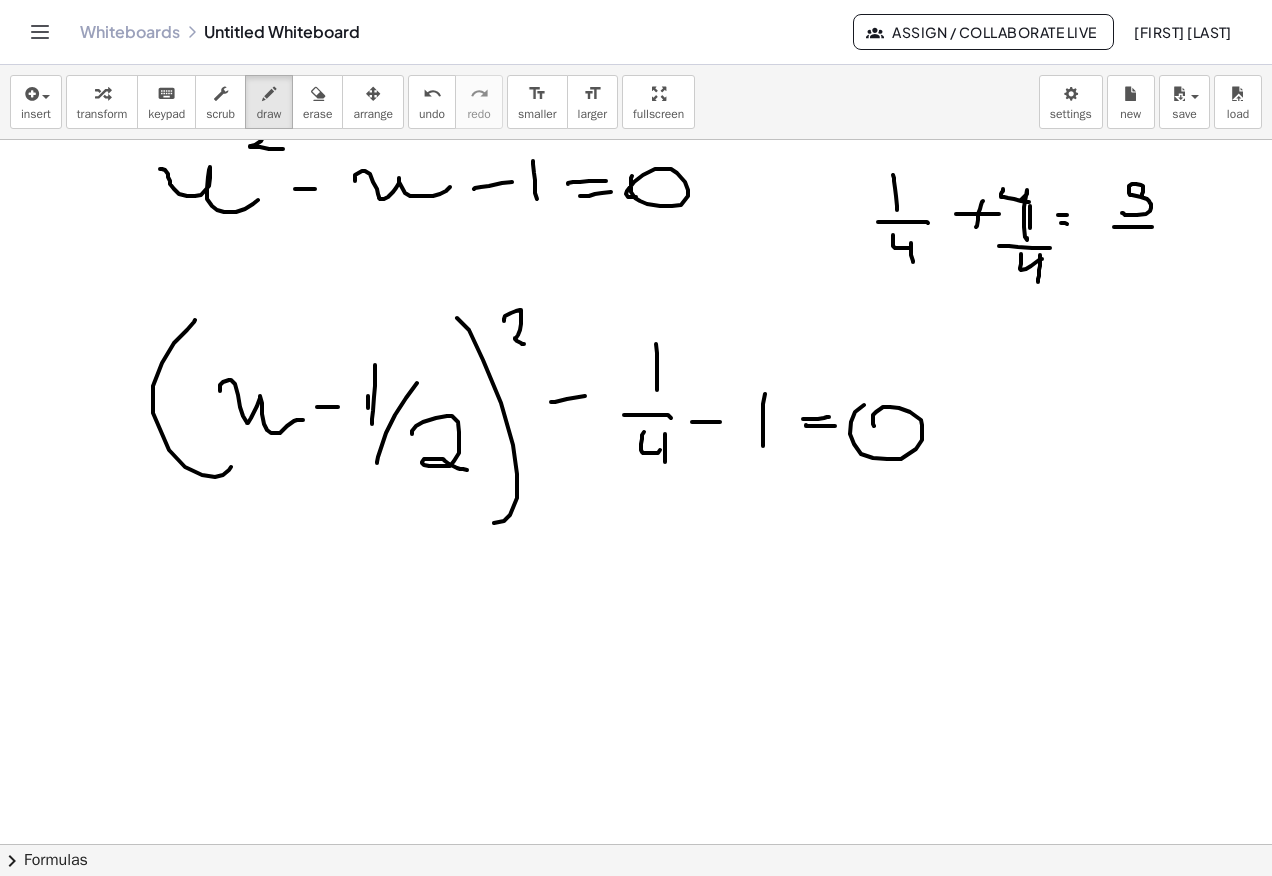 click at bounding box center (636, 192) 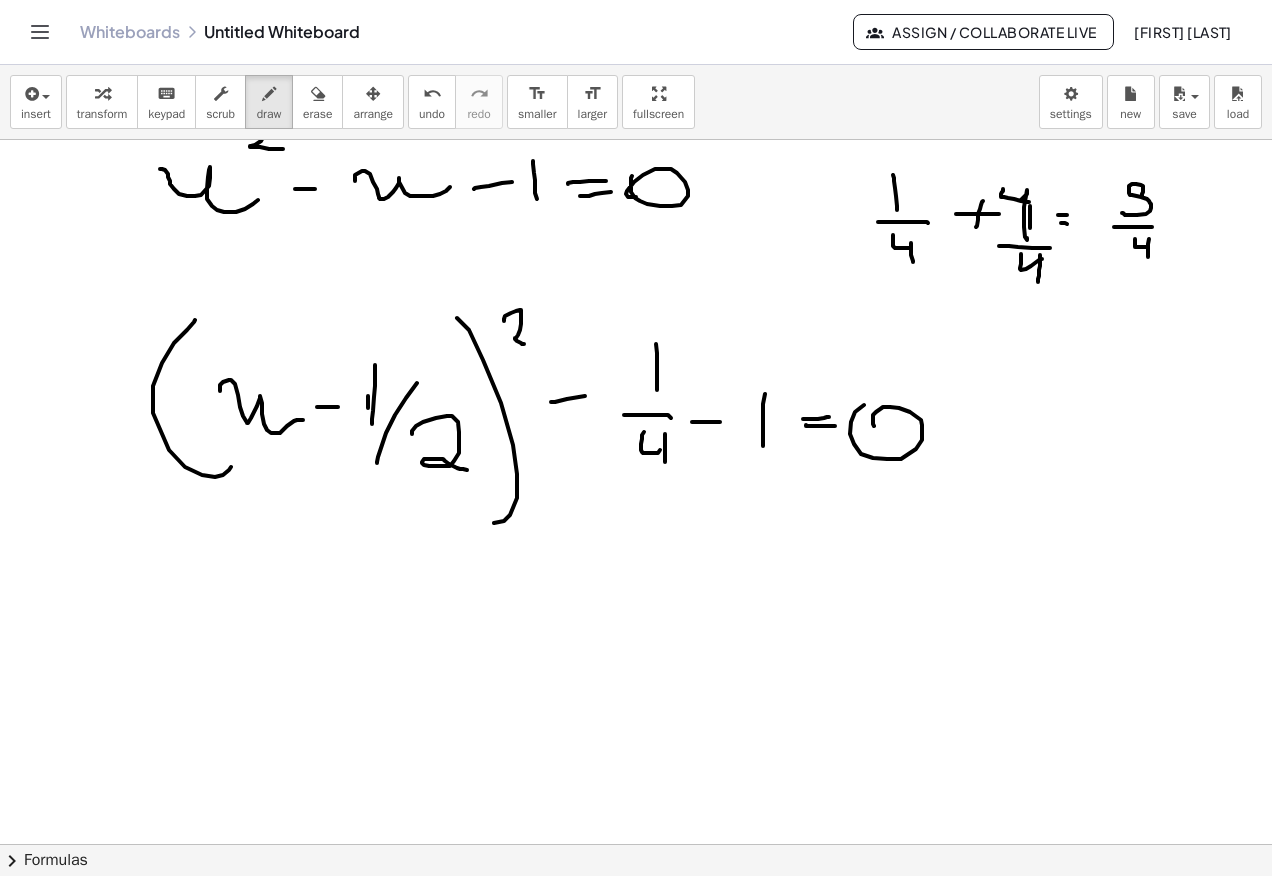 click at bounding box center [636, 192] 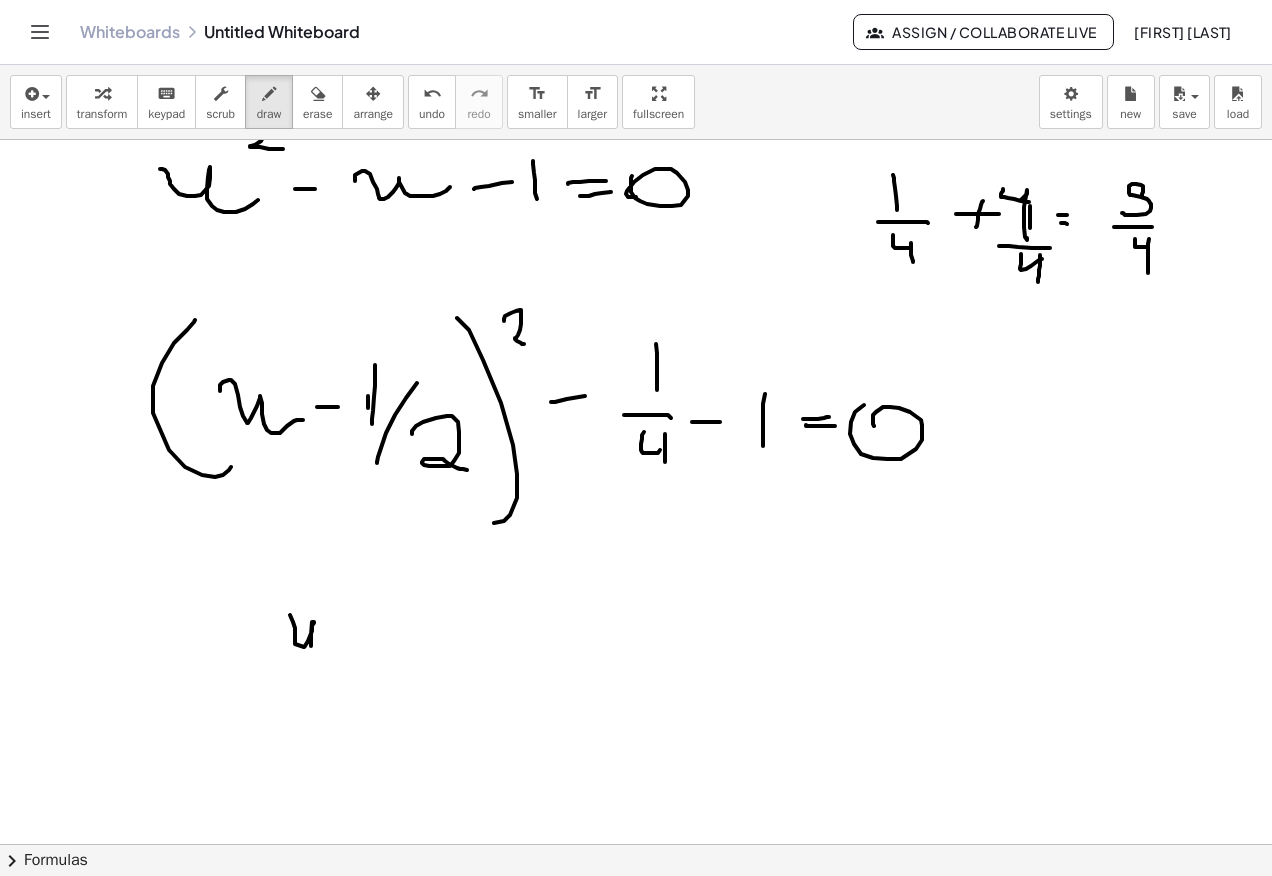 click at bounding box center (636, 192) 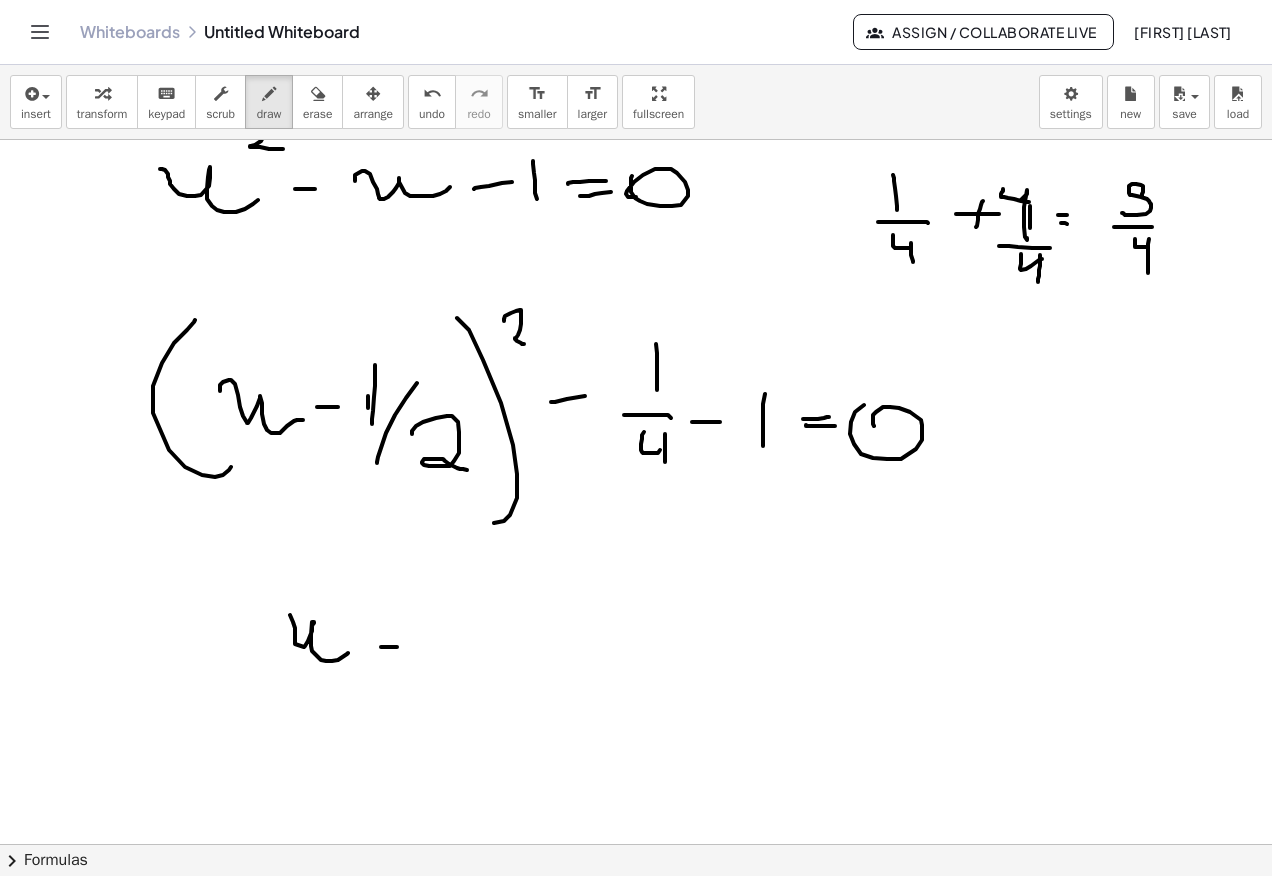 click at bounding box center (636, 192) 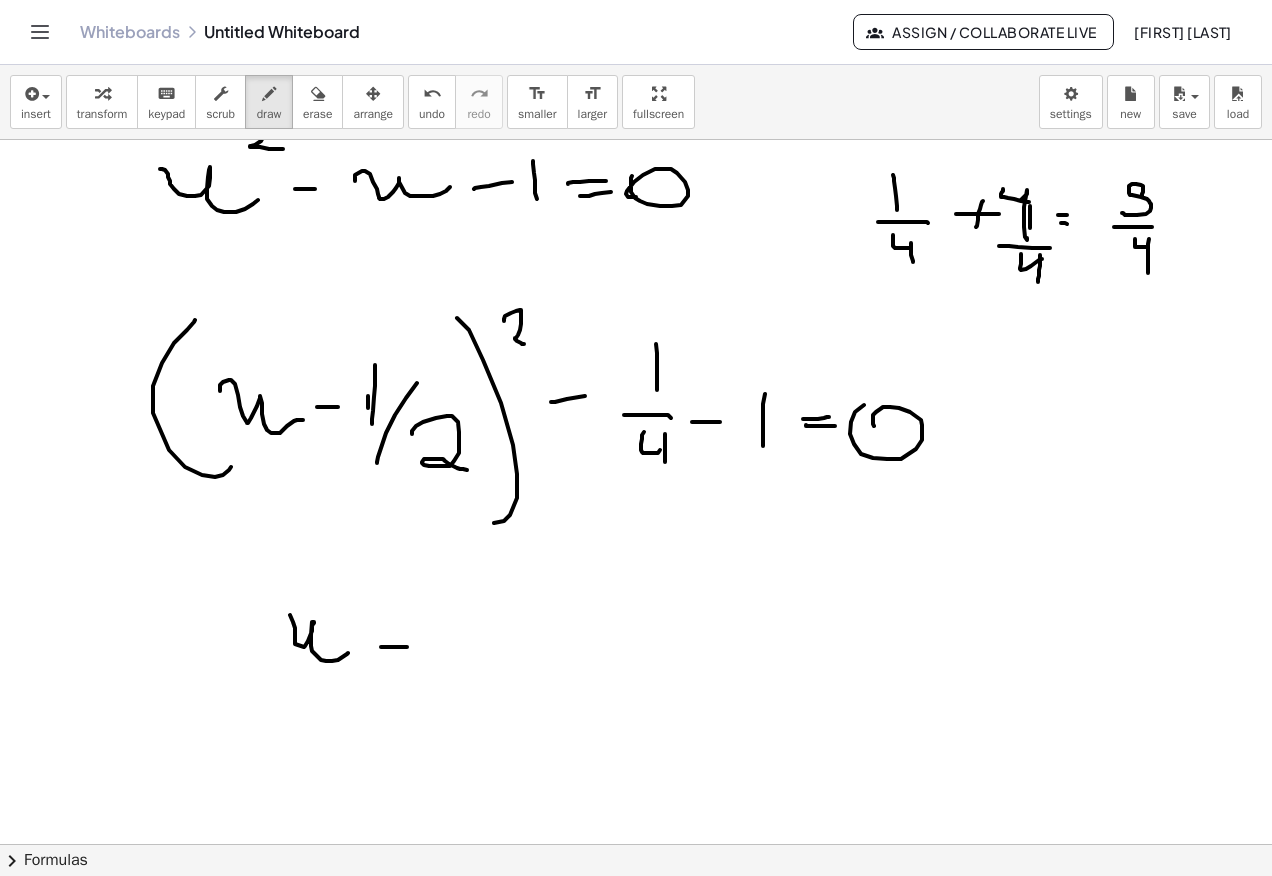 click at bounding box center [636, 192] 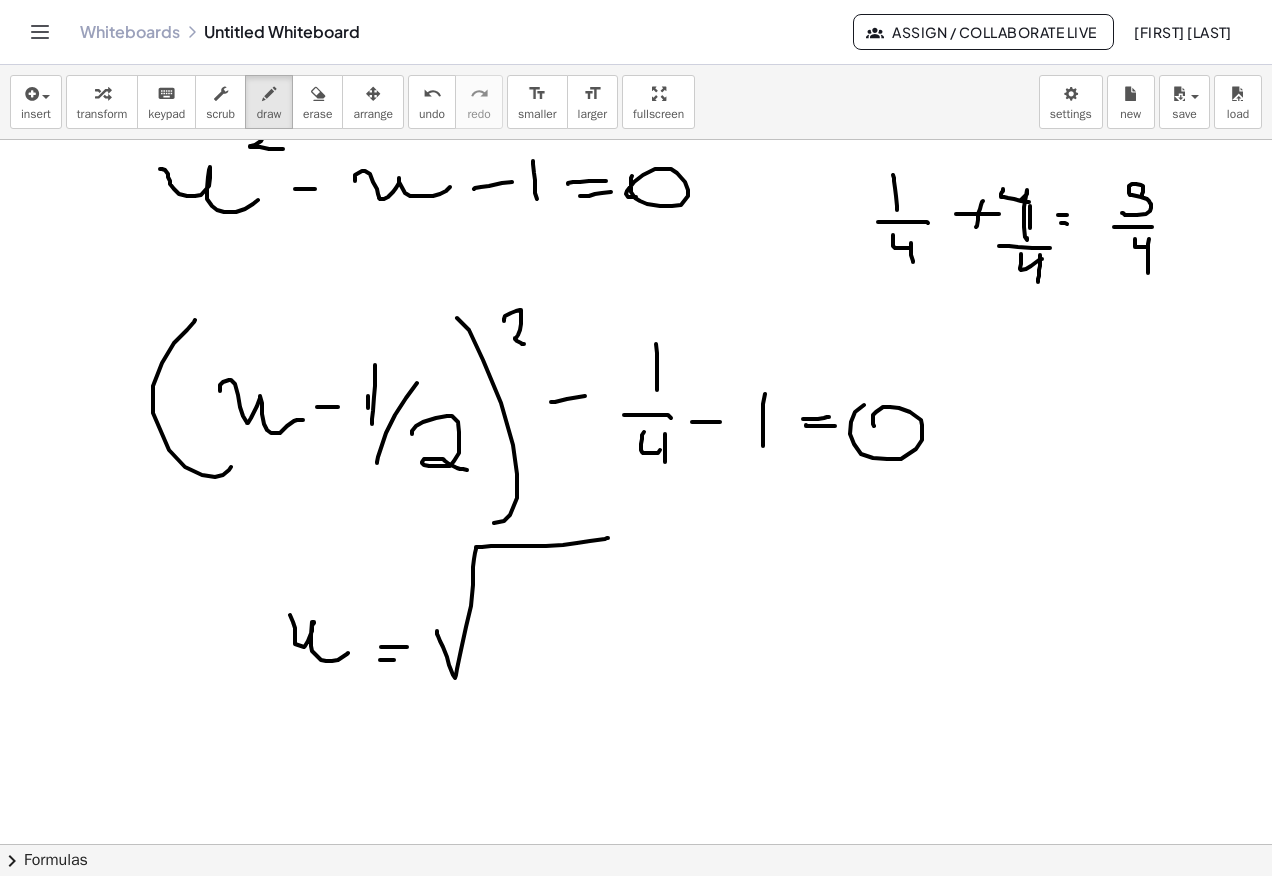 click at bounding box center [636, 192] 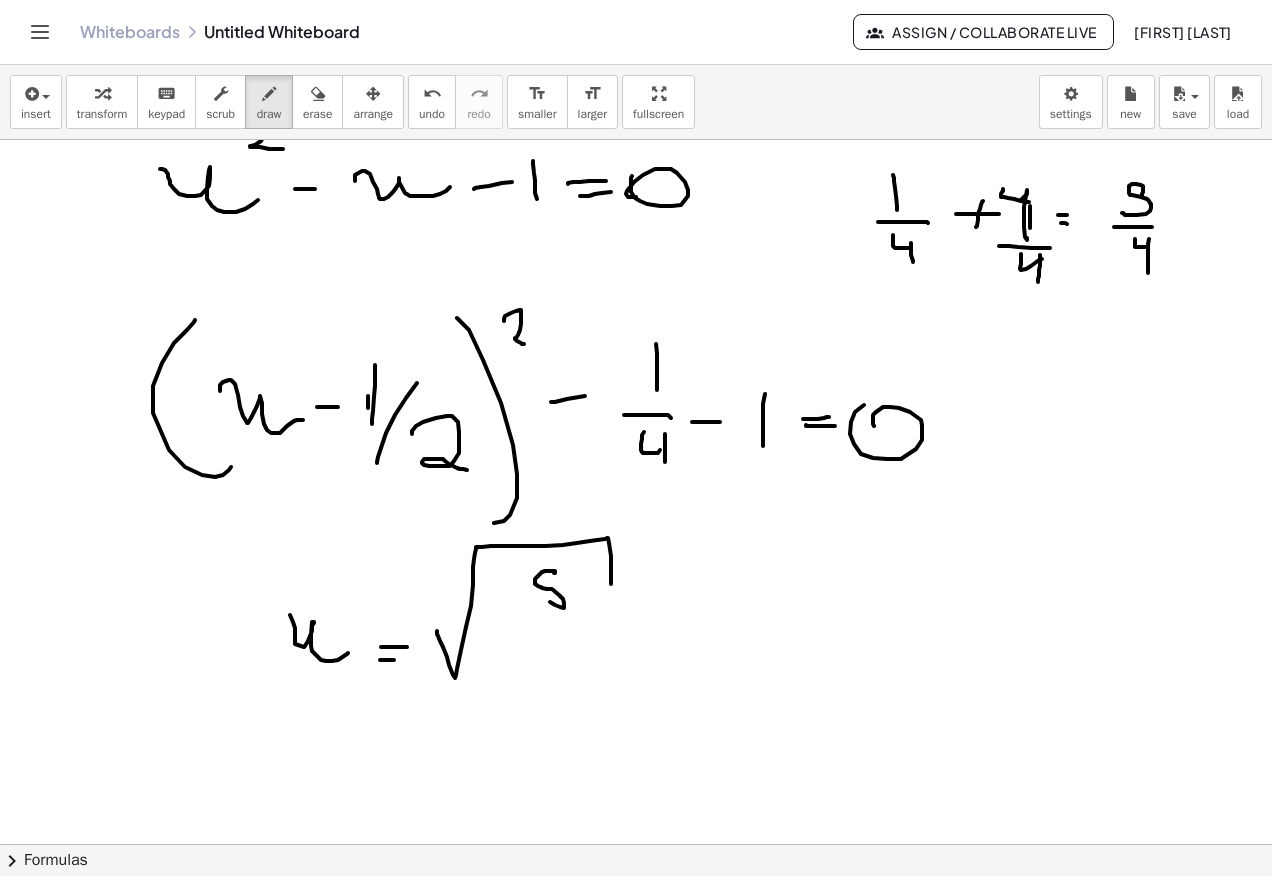 click at bounding box center (636, 192) 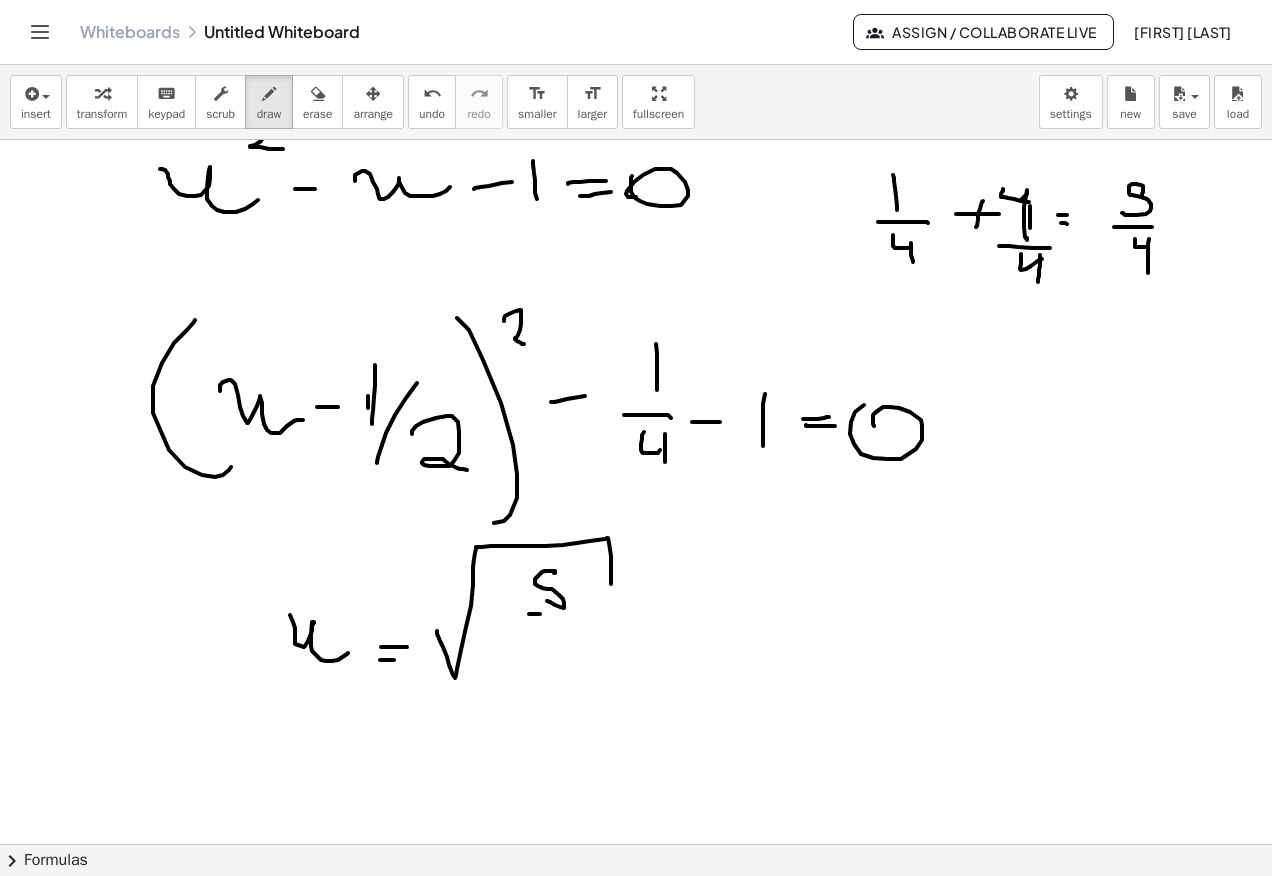 click at bounding box center [636, 192] 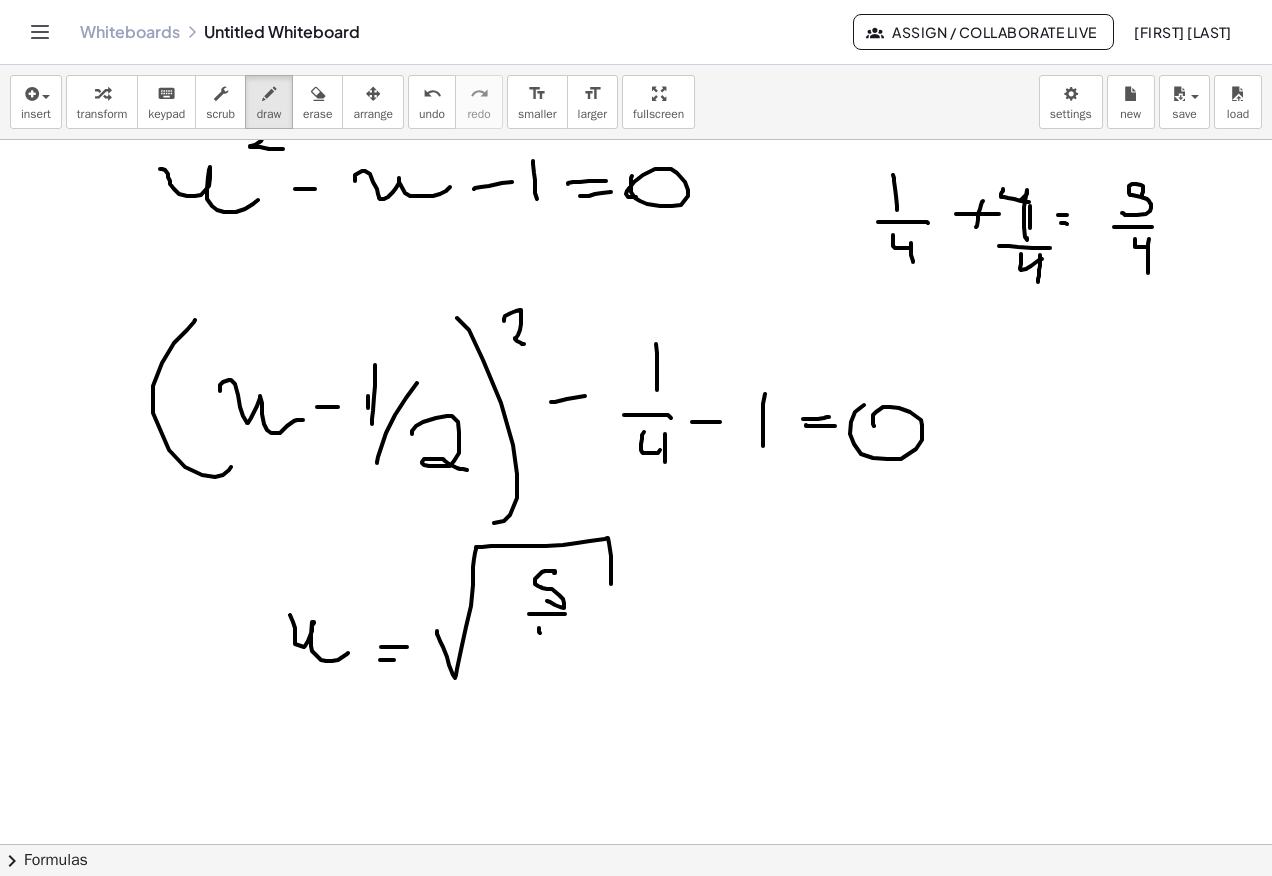 click at bounding box center (636, 192) 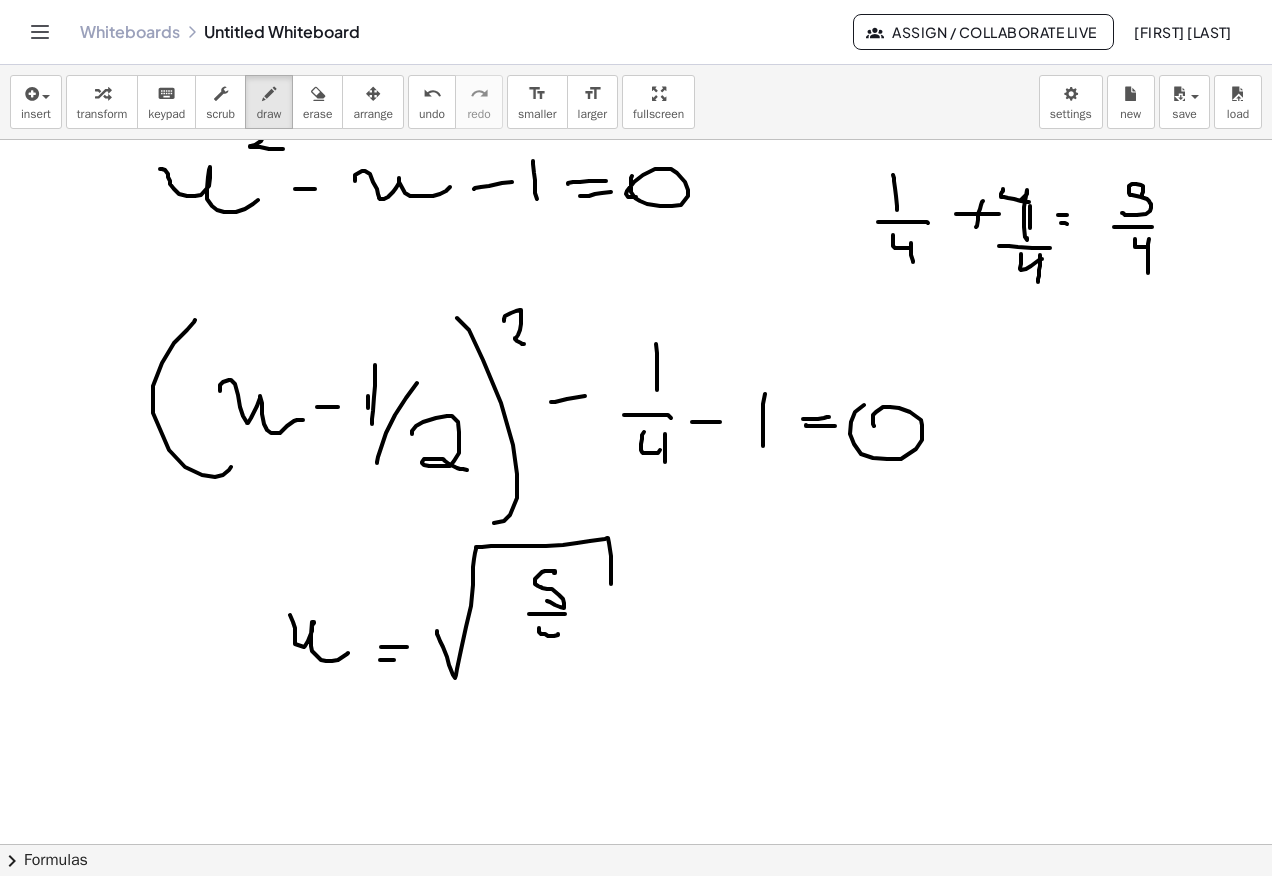 click at bounding box center (636, 192) 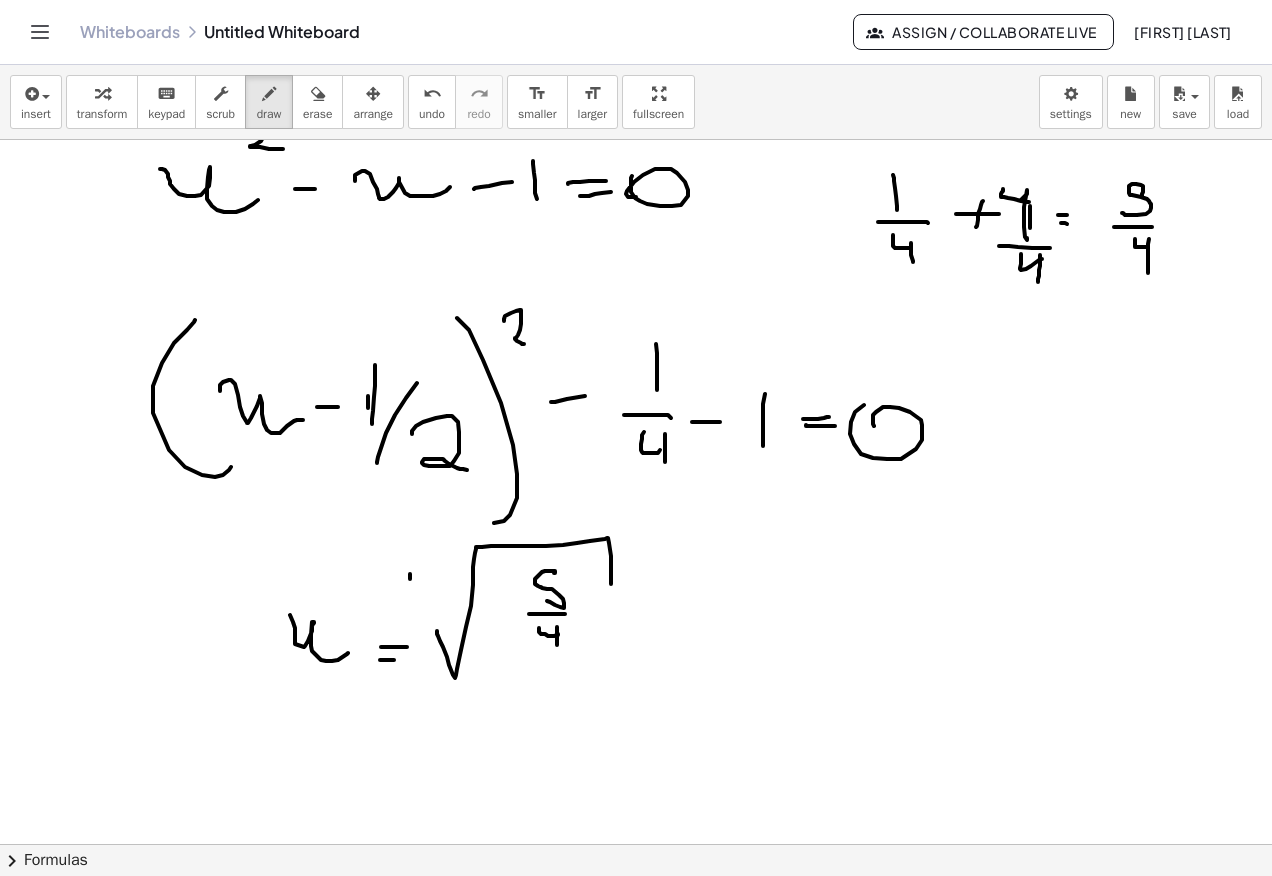 click at bounding box center [636, 192] 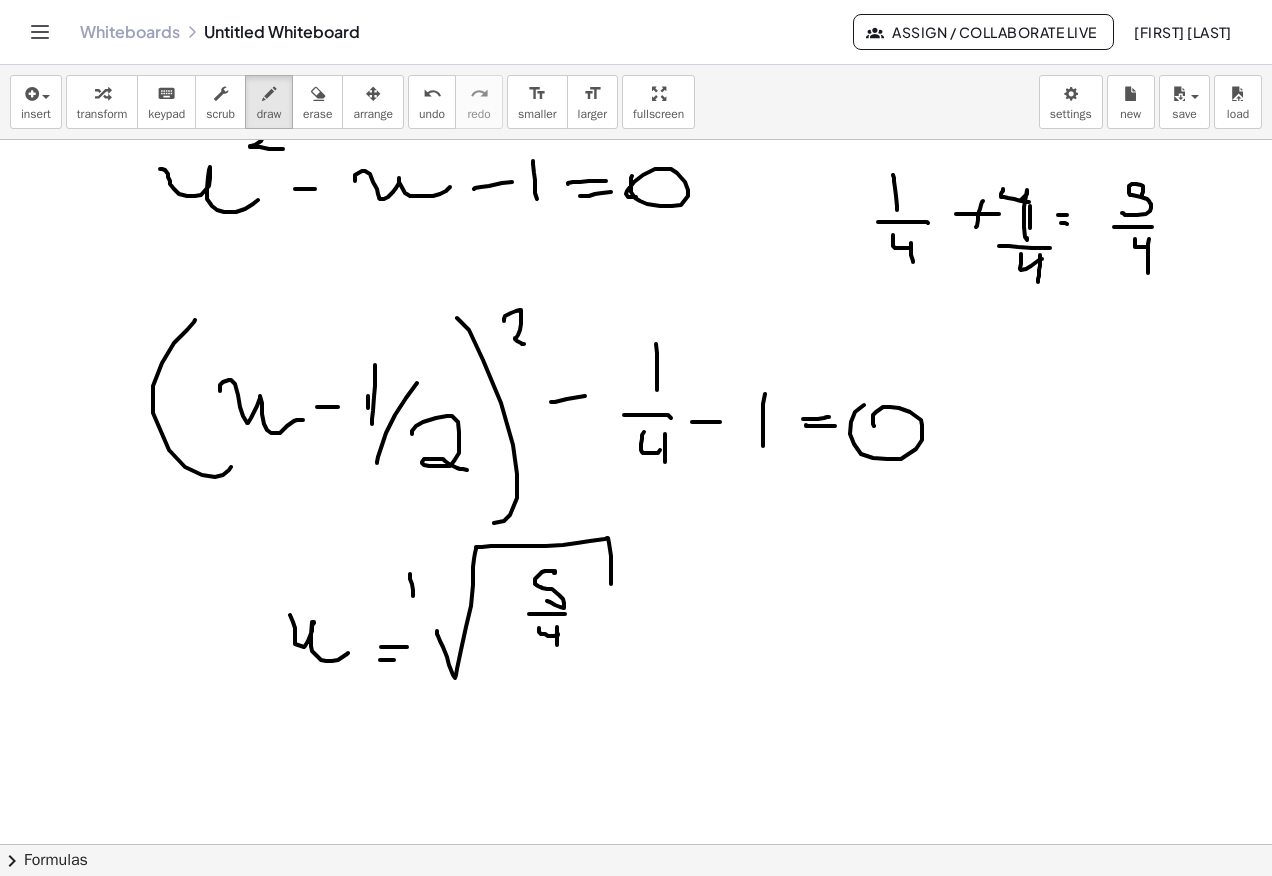 click at bounding box center (636, 192) 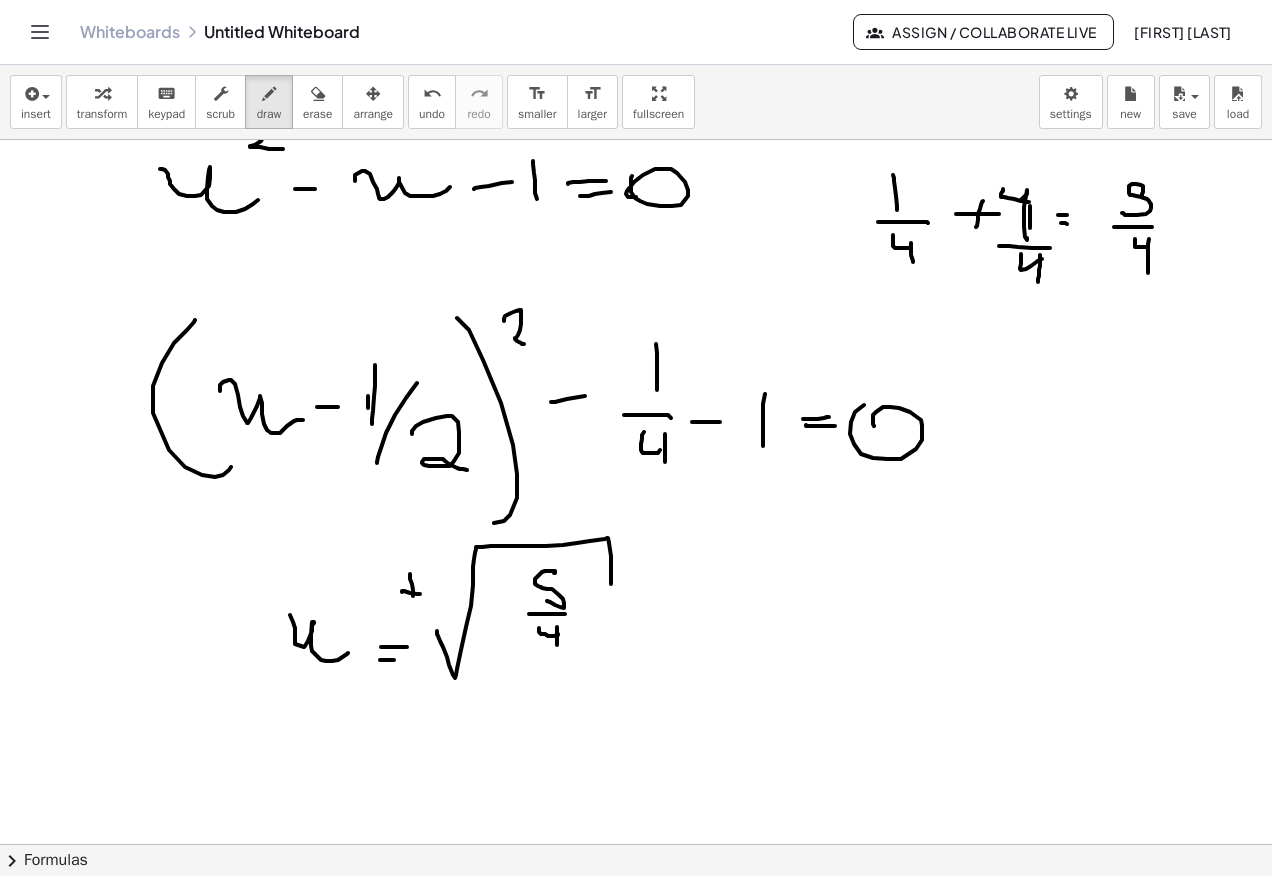 click at bounding box center (636, 192) 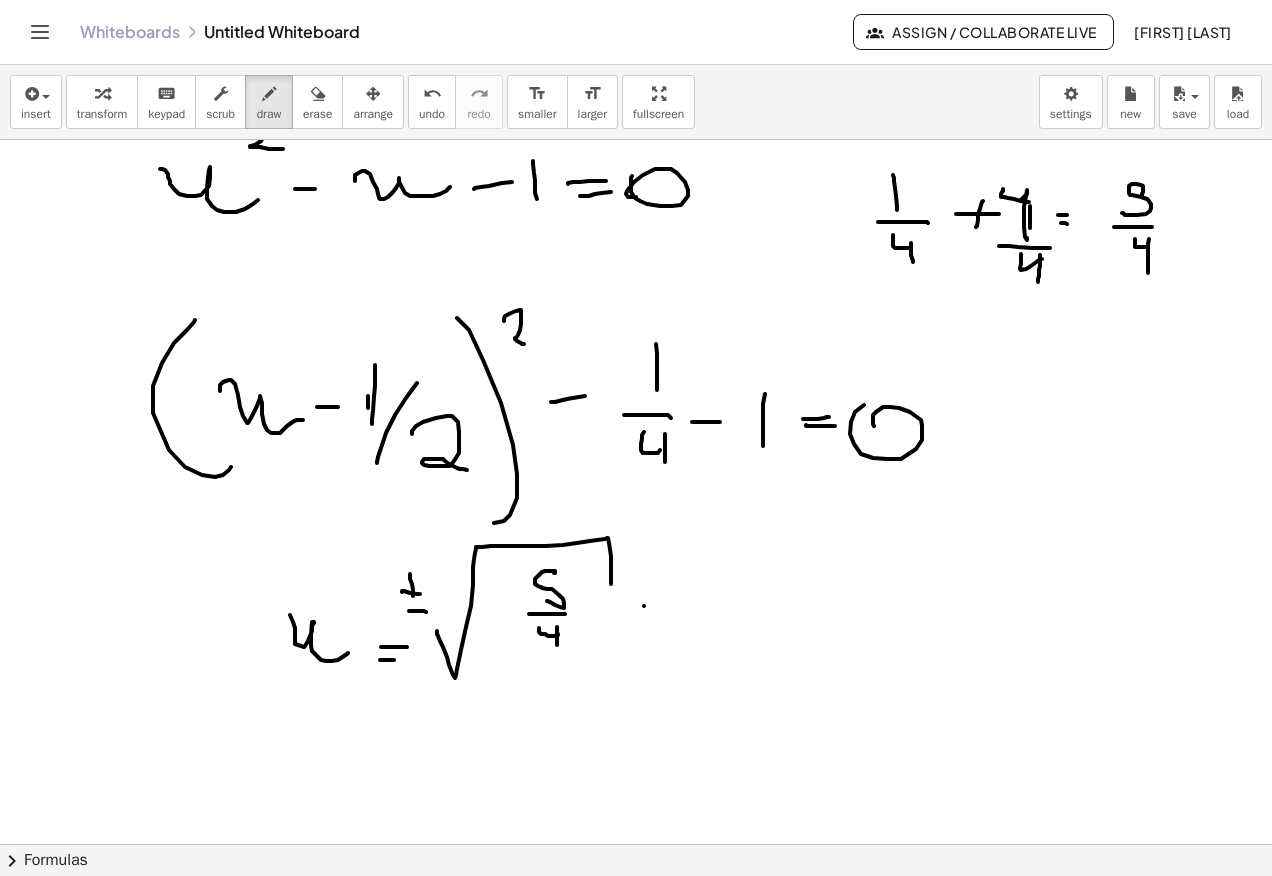click at bounding box center [636, 192] 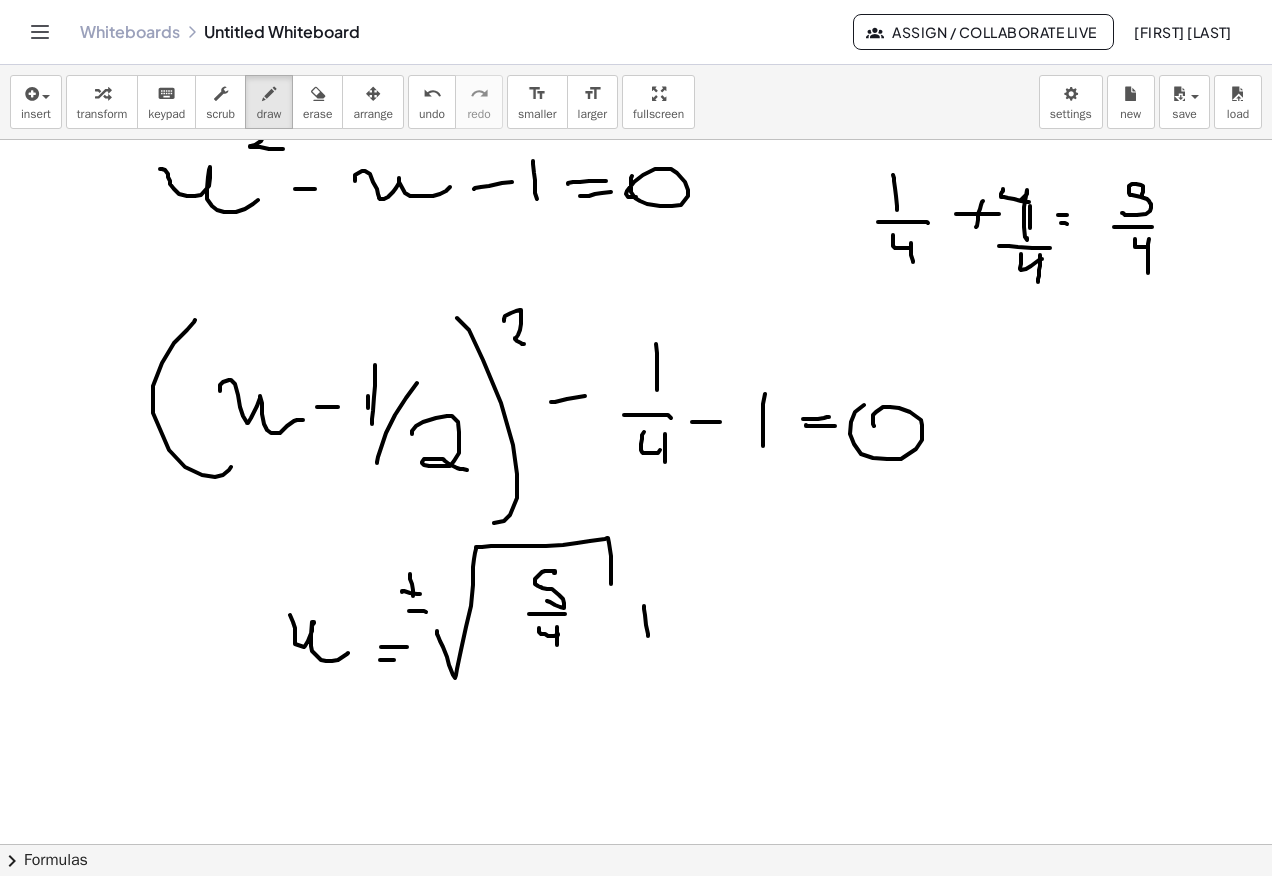 click at bounding box center (636, 192) 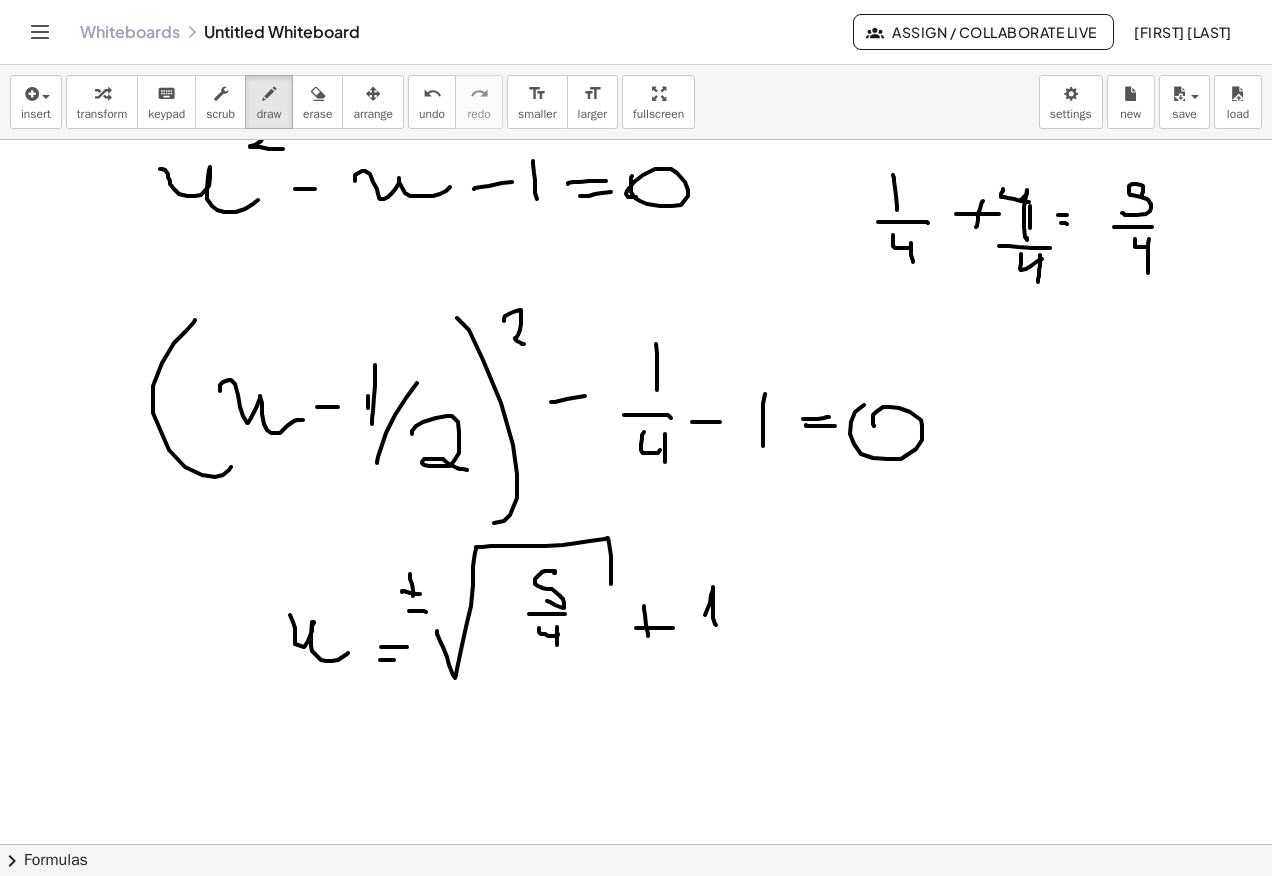click at bounding box center [636, 192] 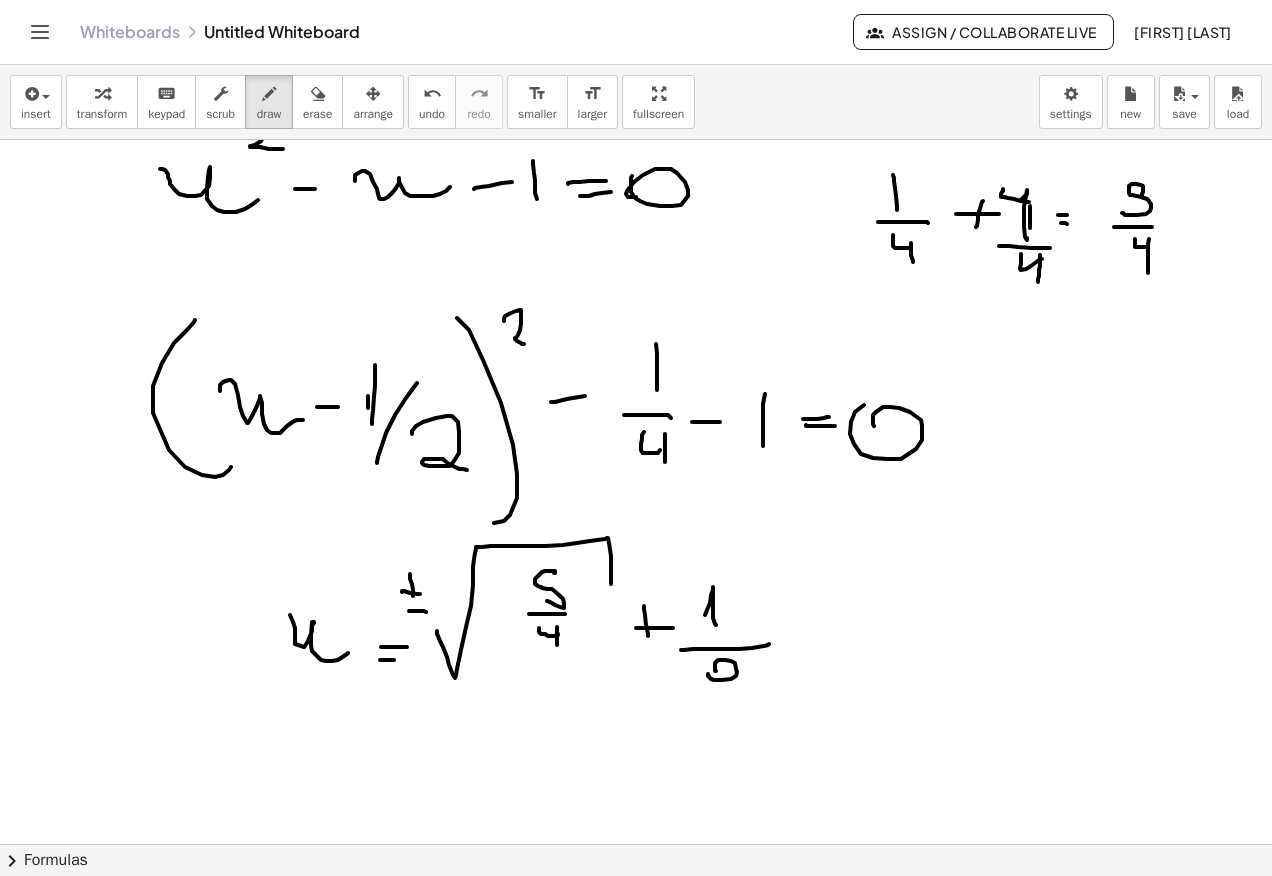click at bounding box center (636, 192) 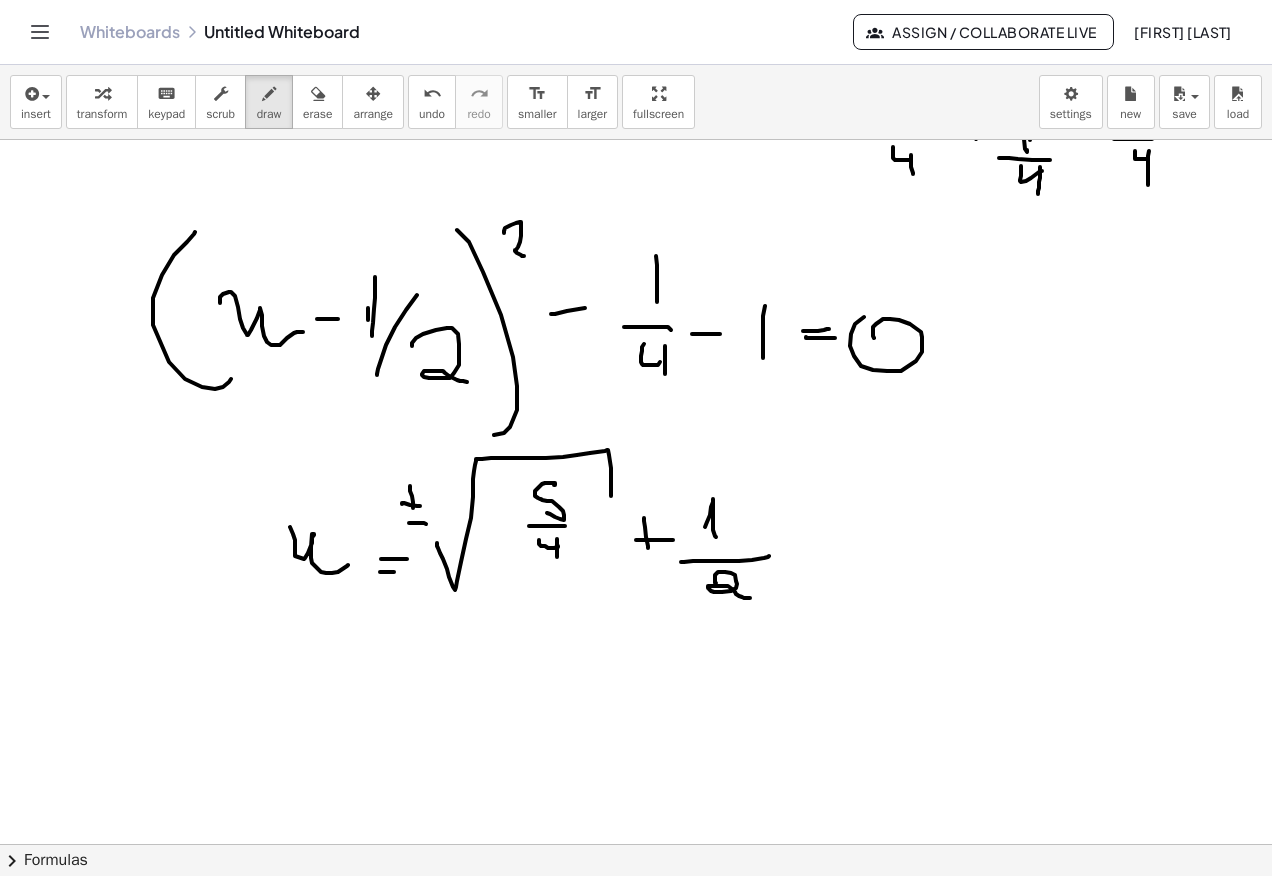 scroll, scrollTop: 1204, scrollLeft: 0, axis: vertical 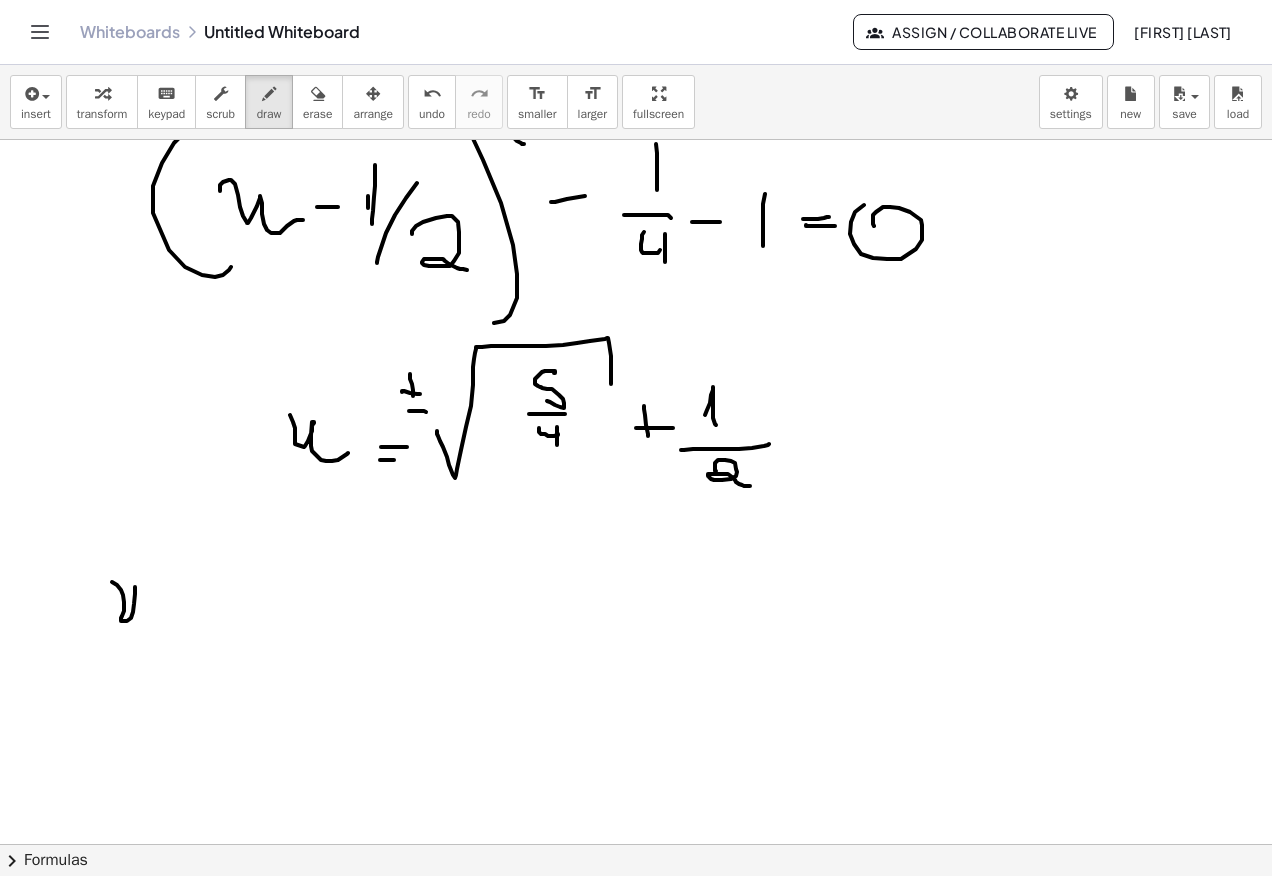click at bounding box center (636, -8) 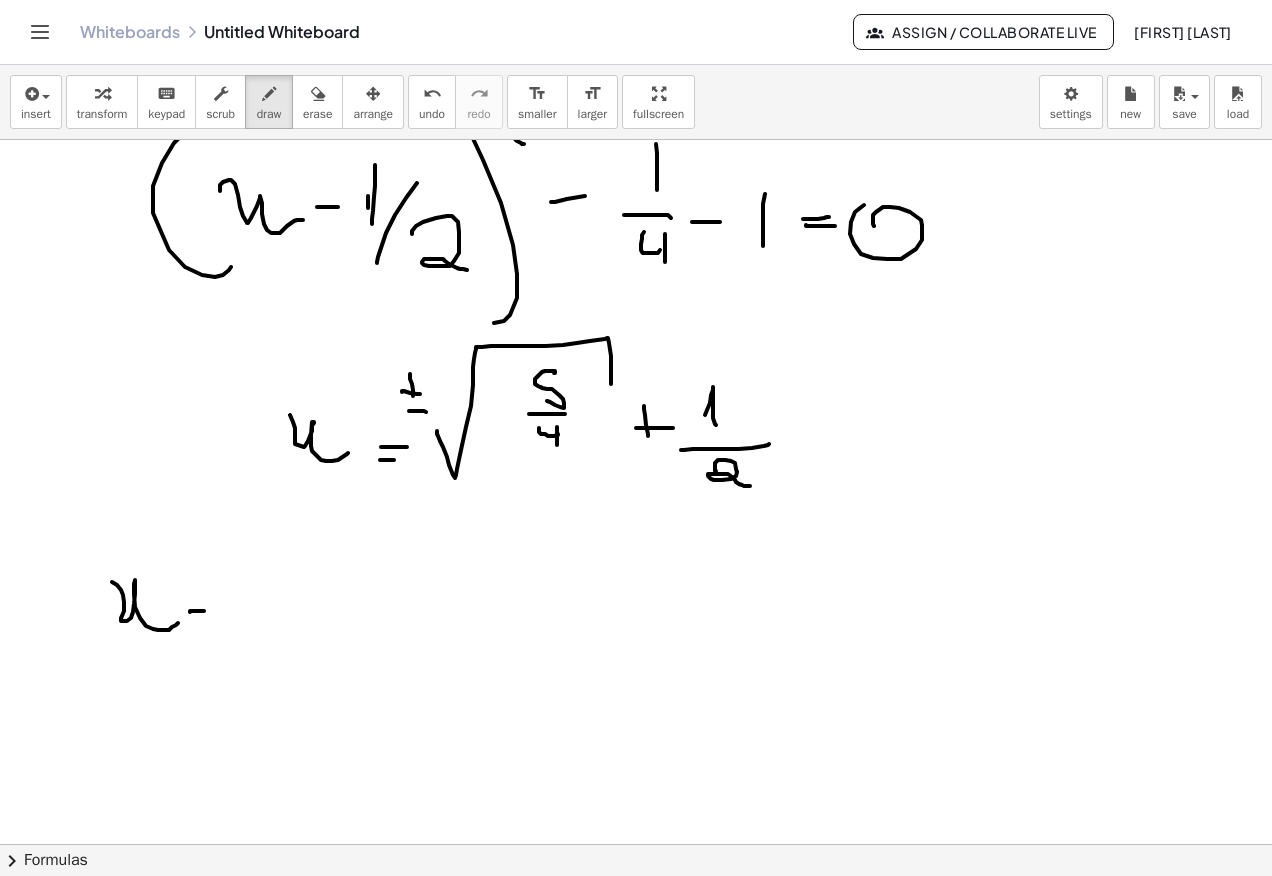 click at bounding box center [636, -8] 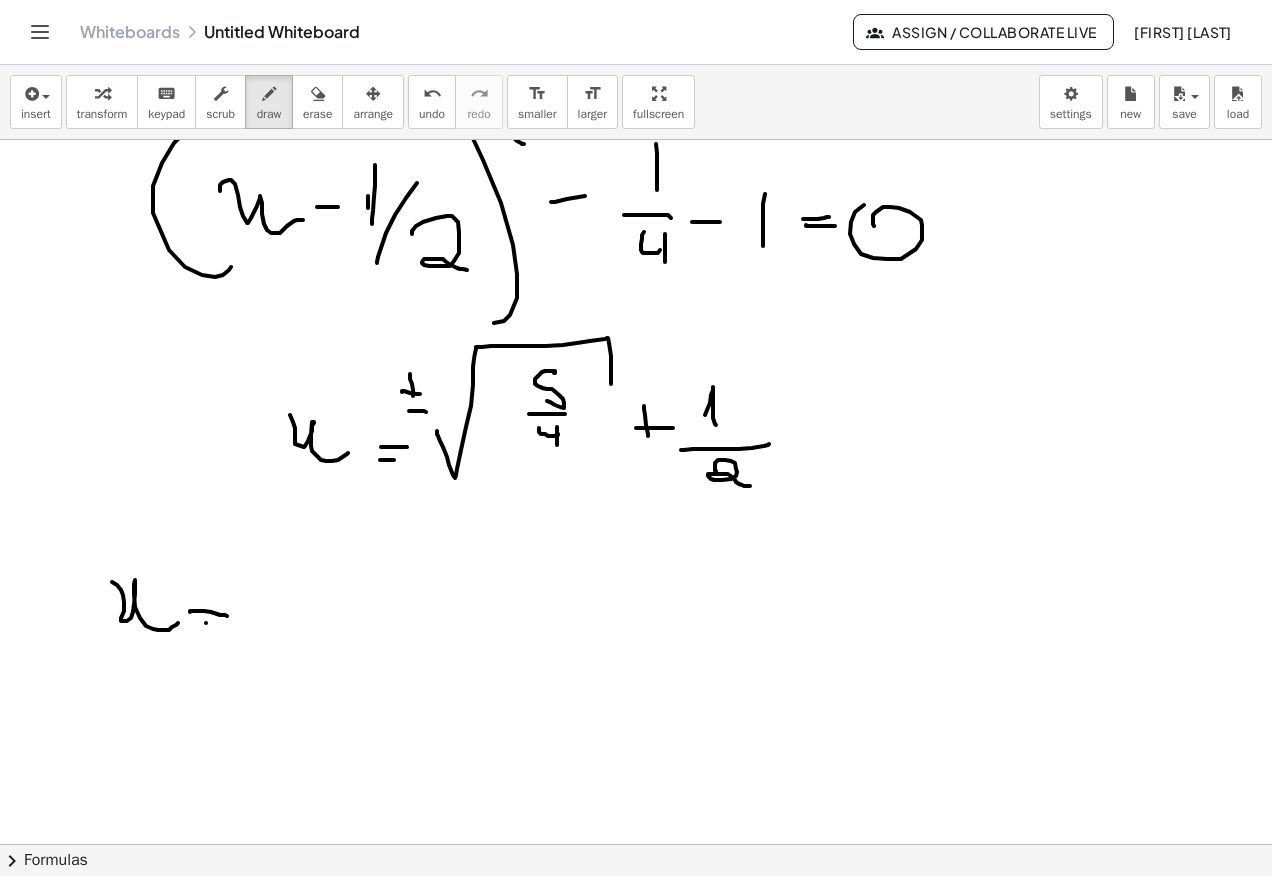 click at bounding box center (636, -8) 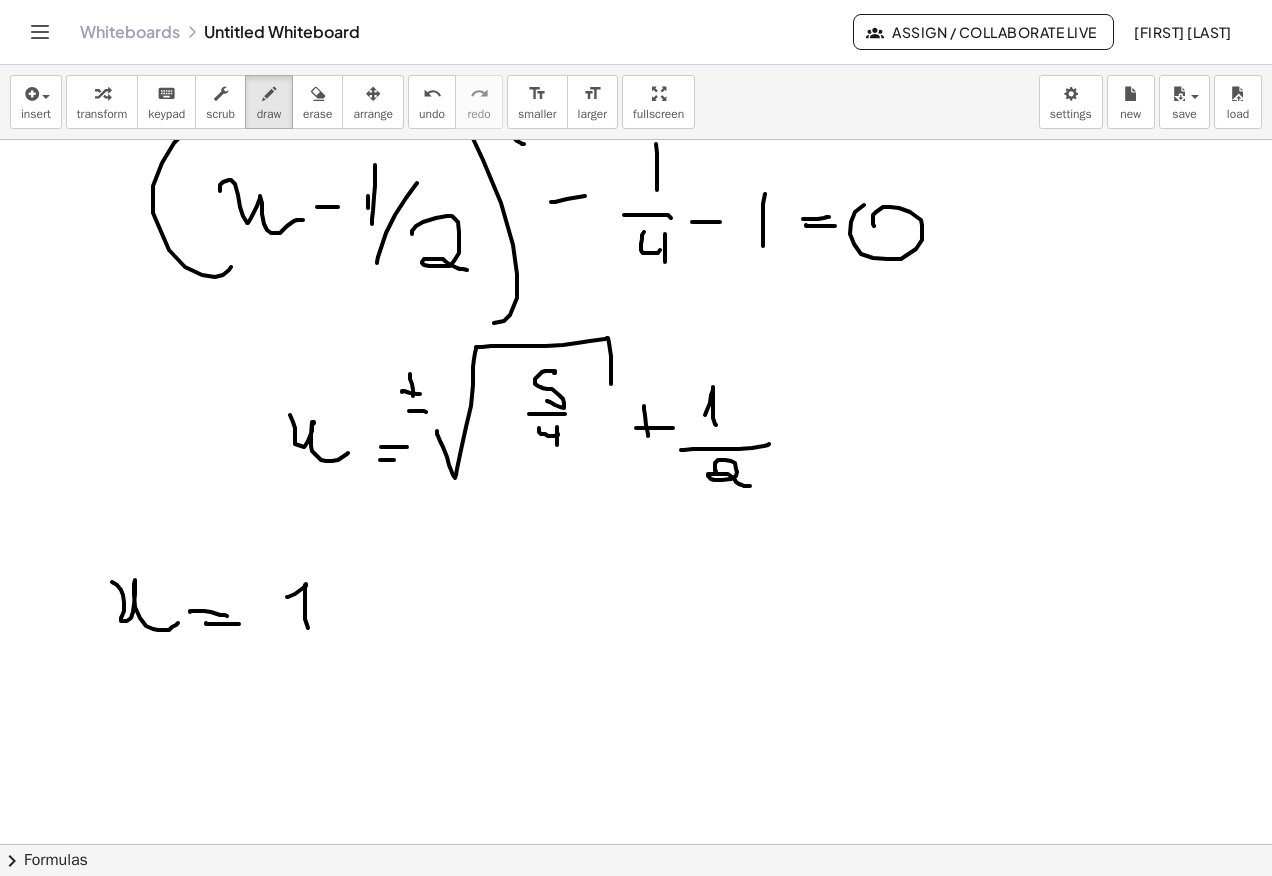 click at bounding box center (636, -8) 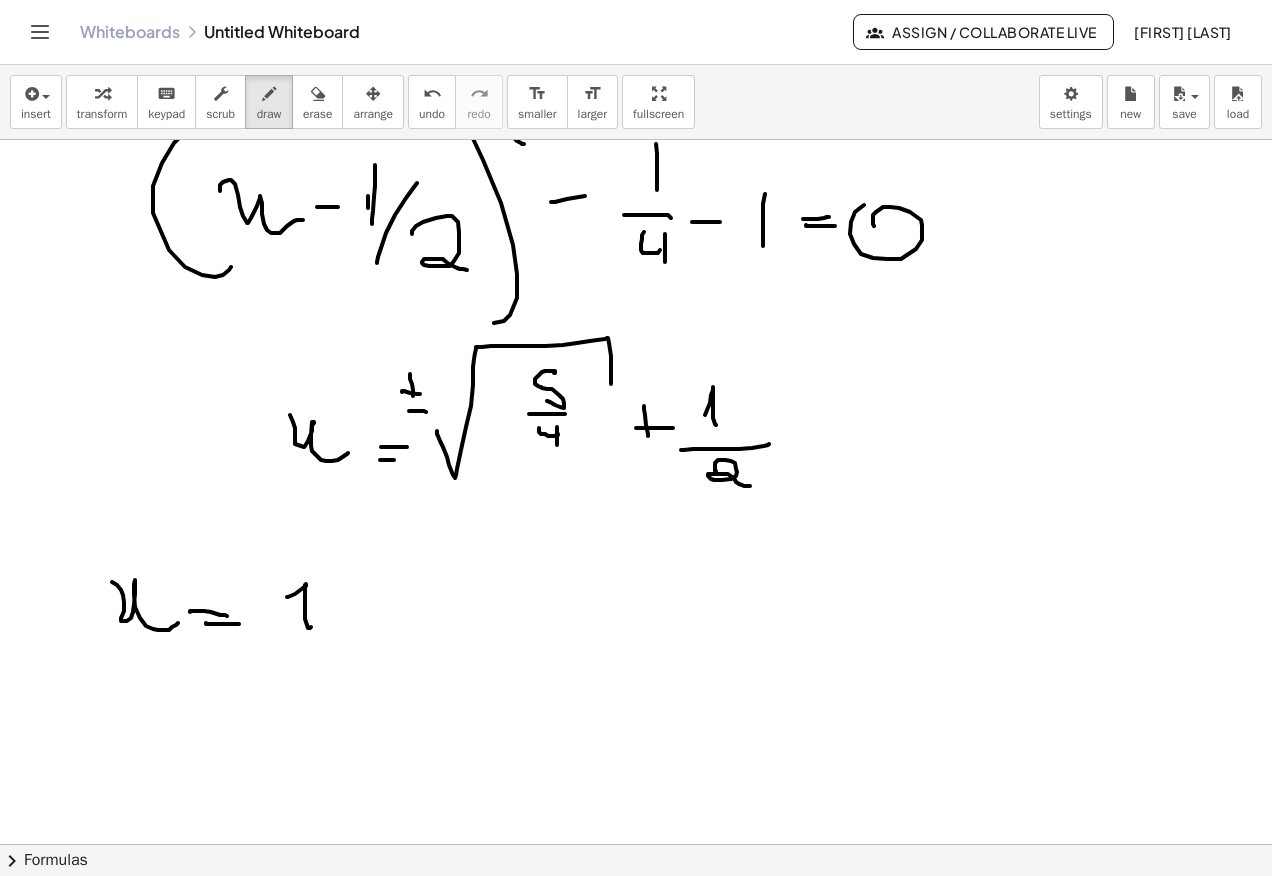 click at bounding box center (636, -8) 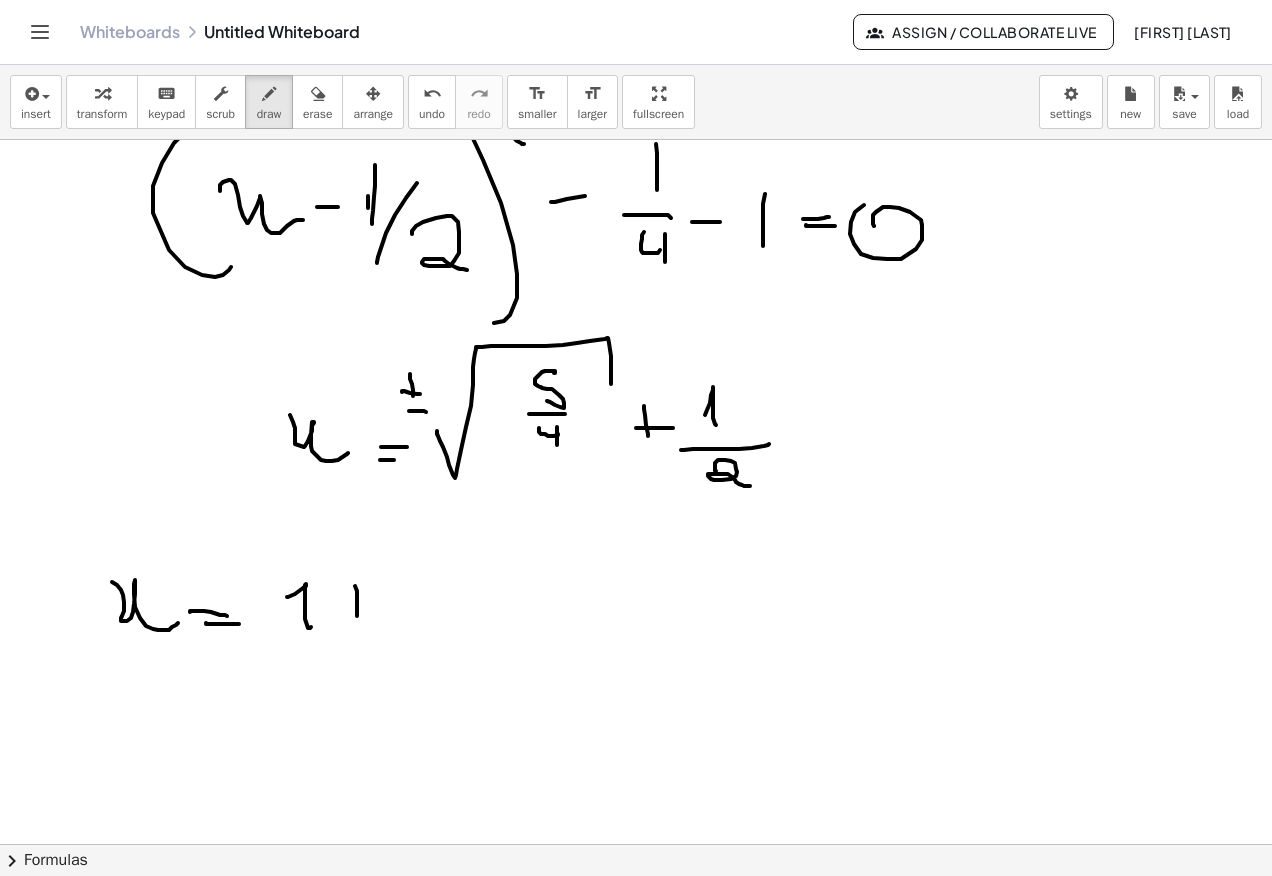 click at bounding box center (636, -8) 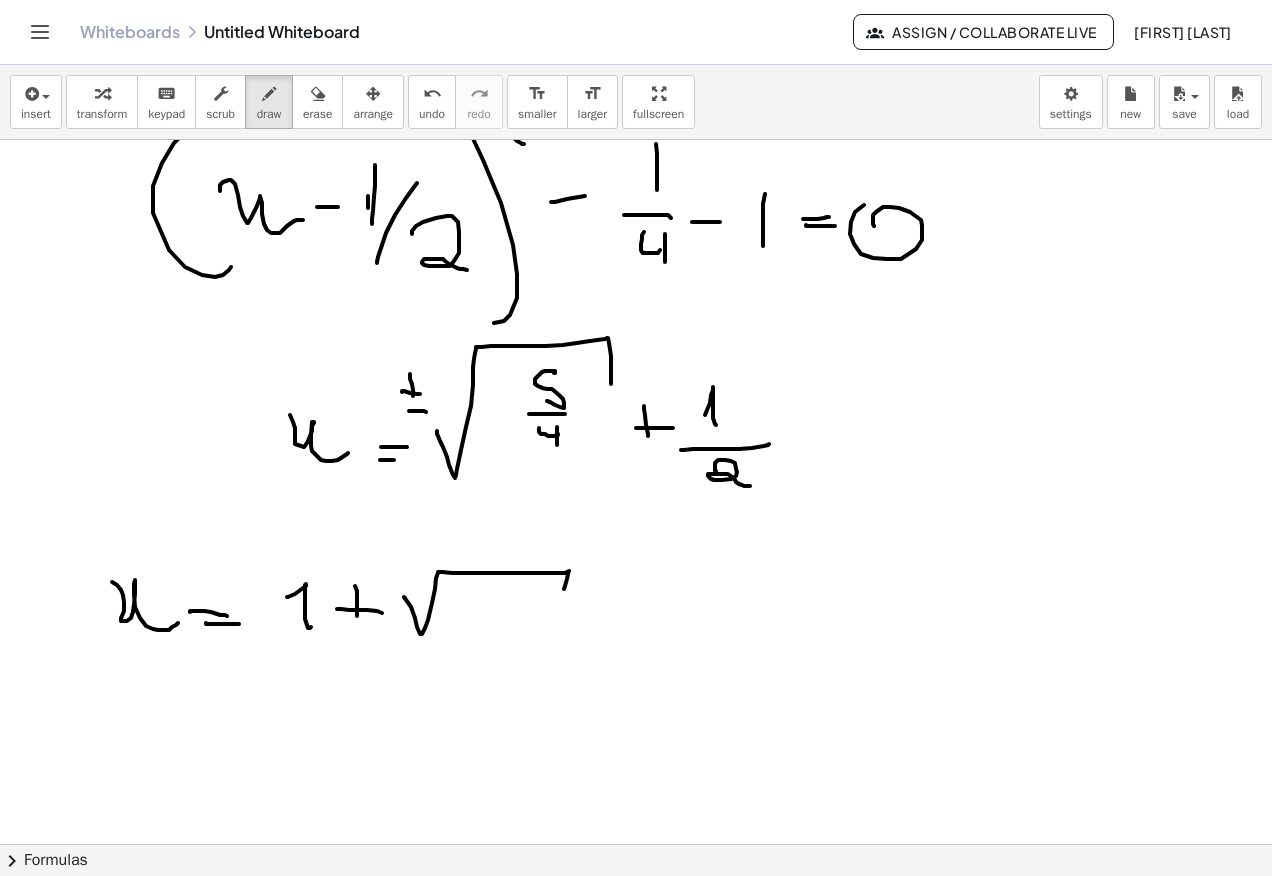 click at bounding box center [636, -8] 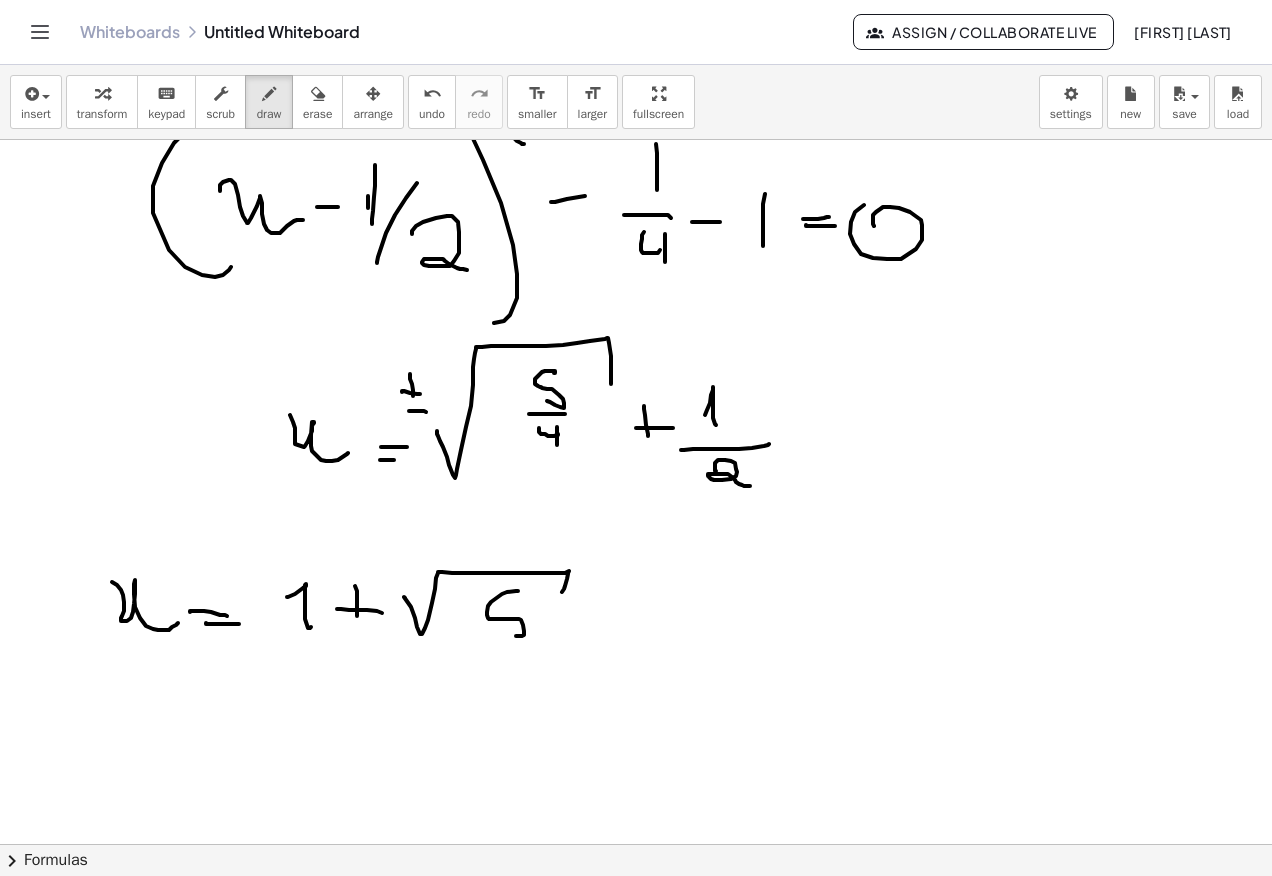 click at bounding box center [636, -8] 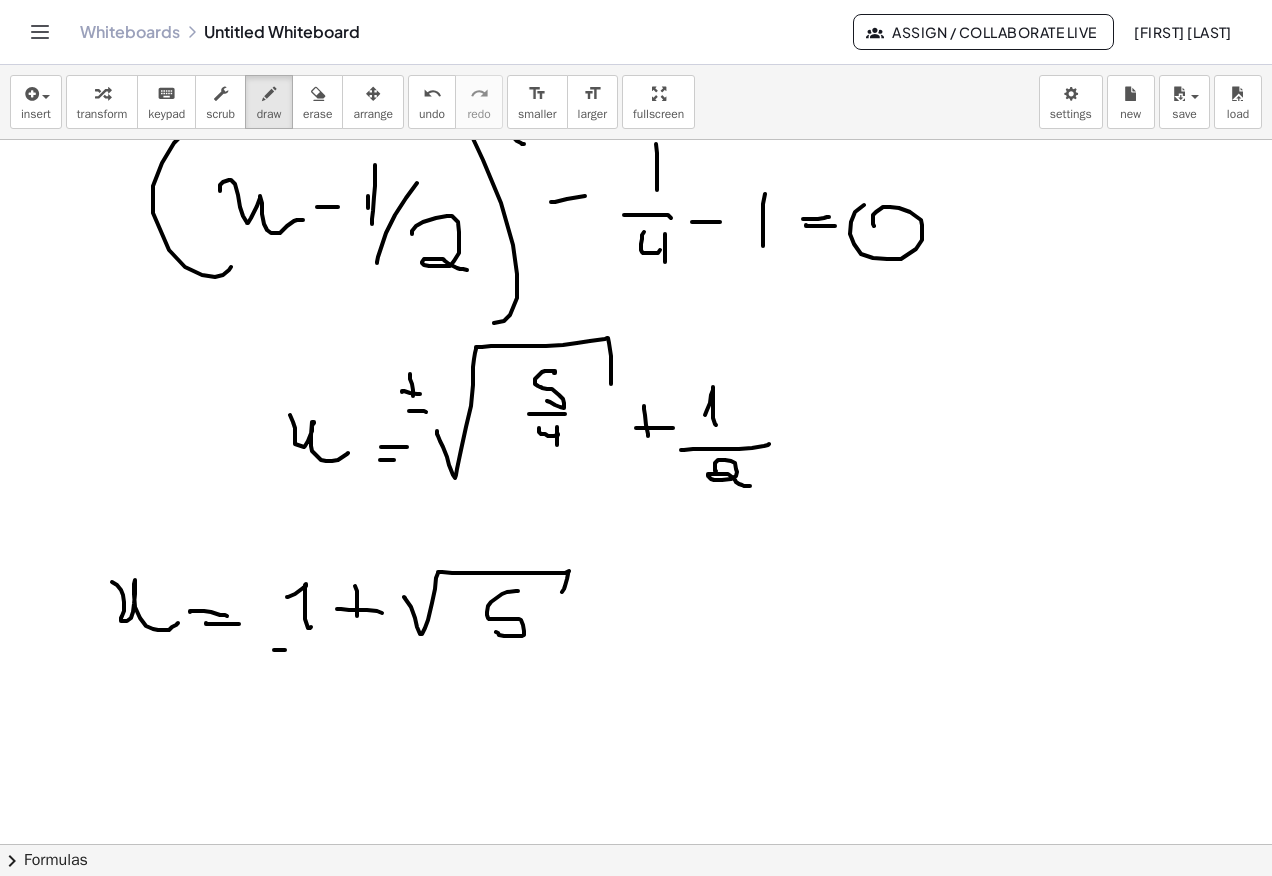 click at bounding box center [636, -8] 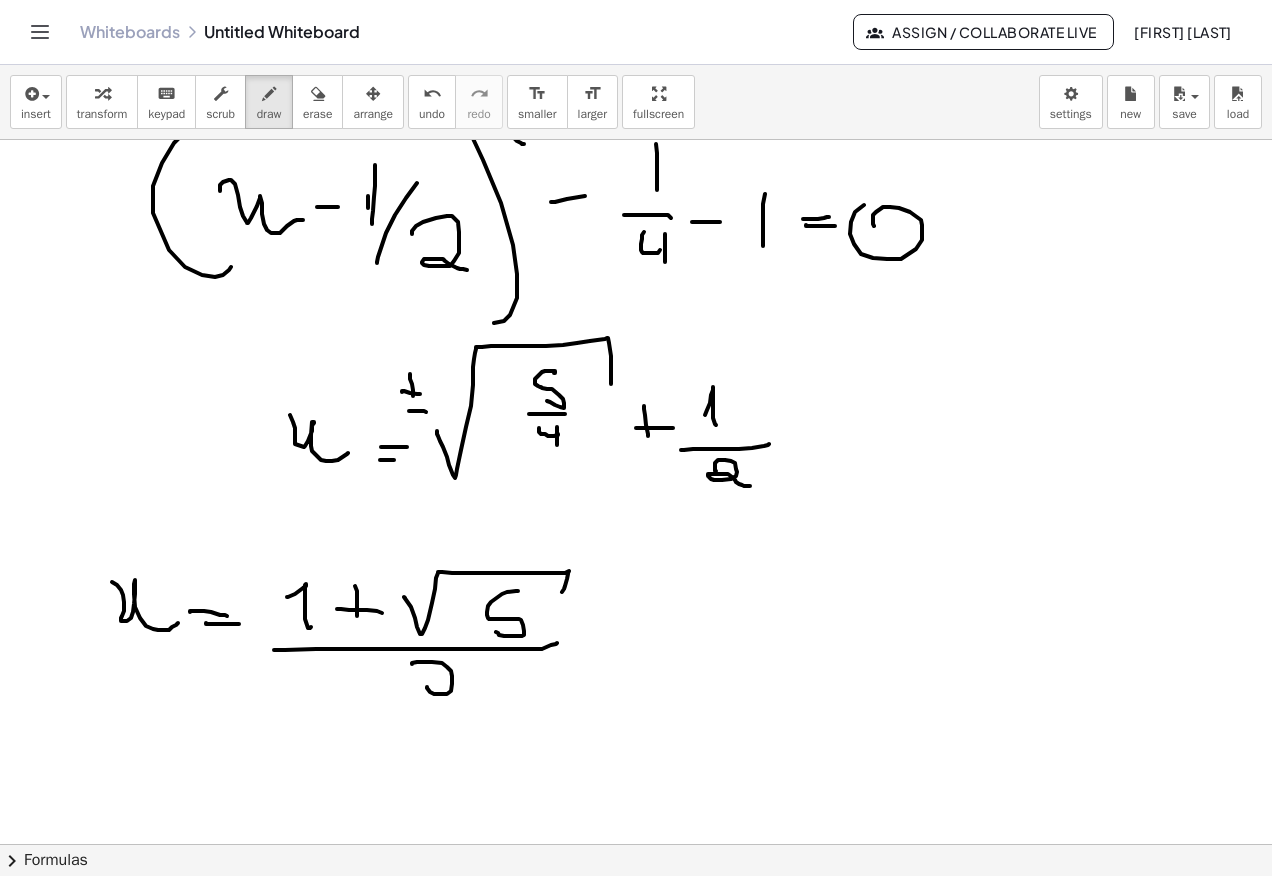 click at bounding box center (636, -8) 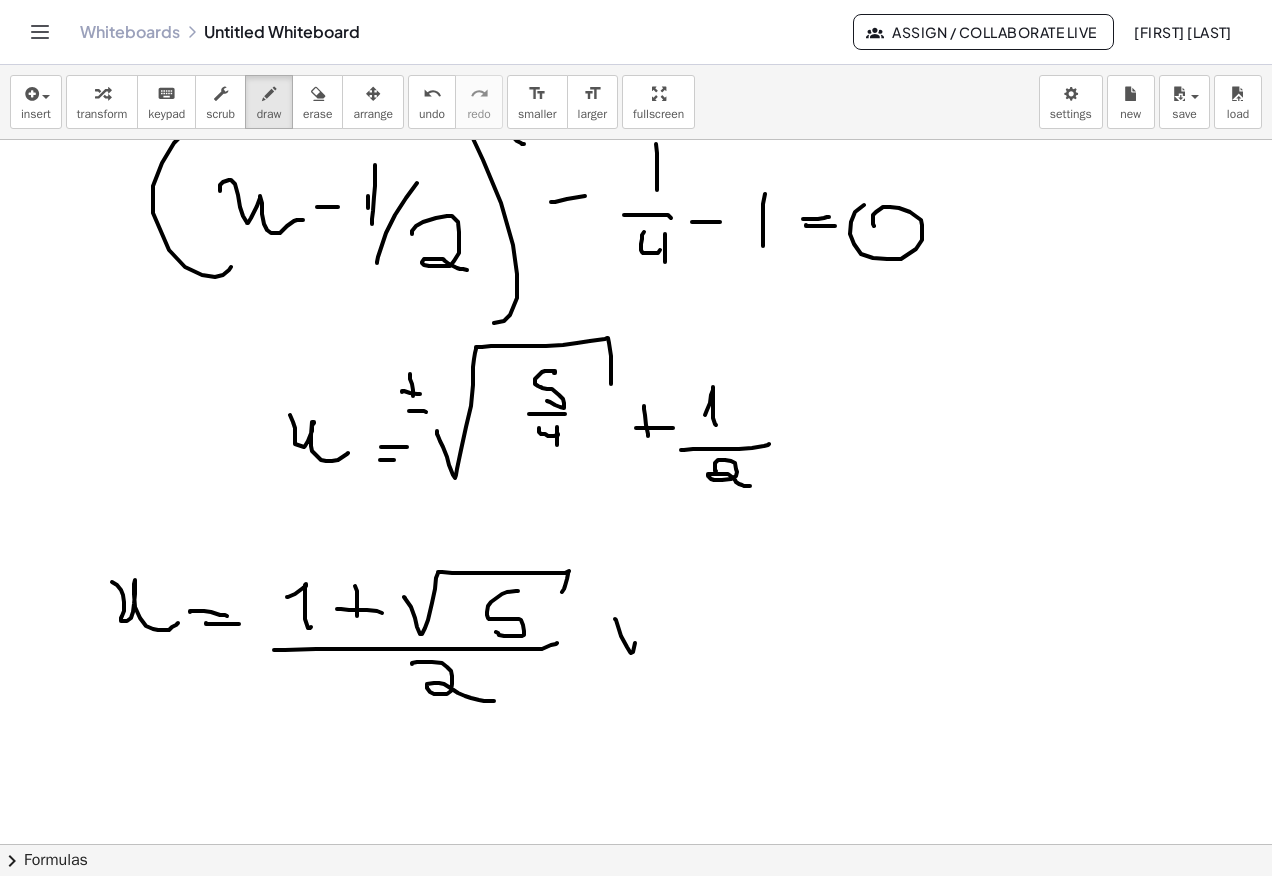 click at bounding box center [636, -8] 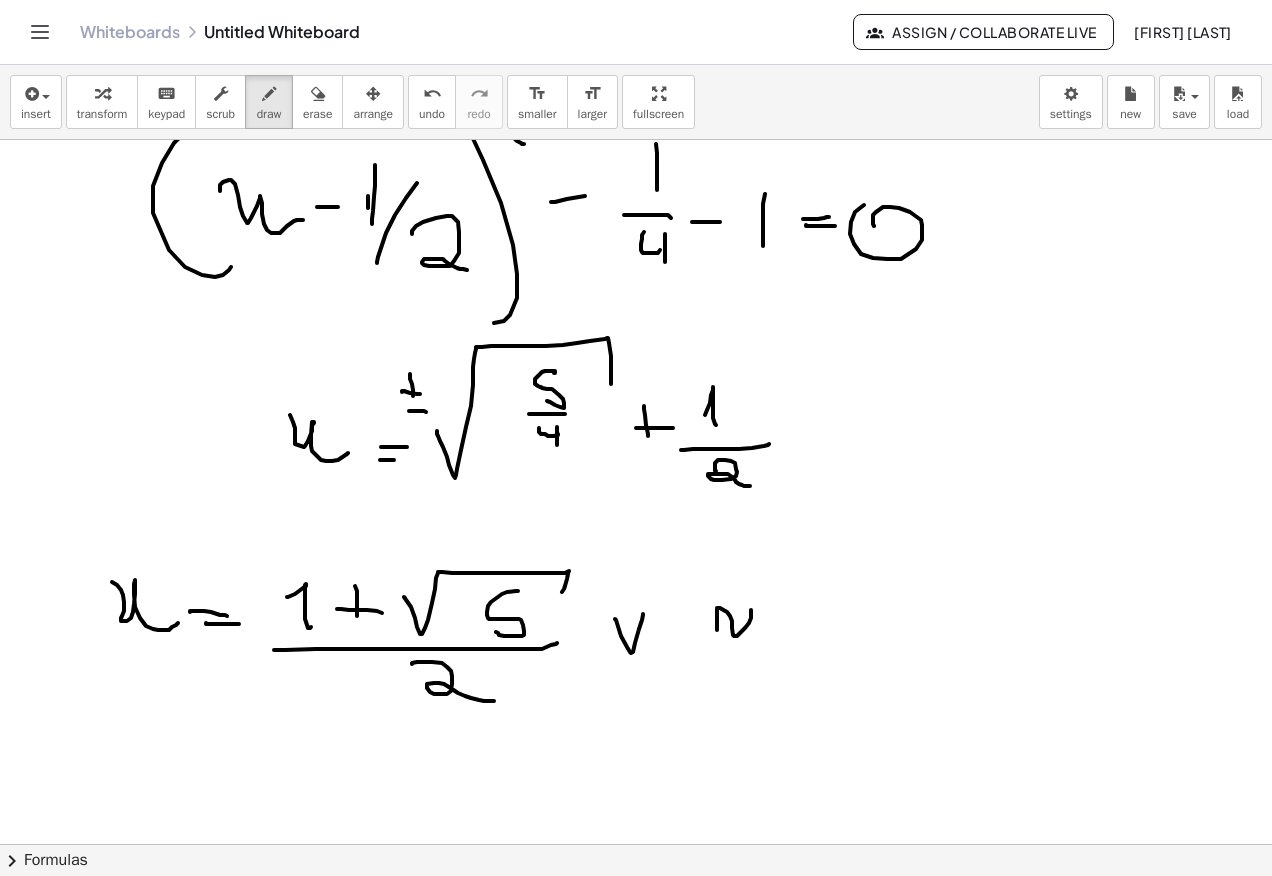 click at bounding box center (636, -8) 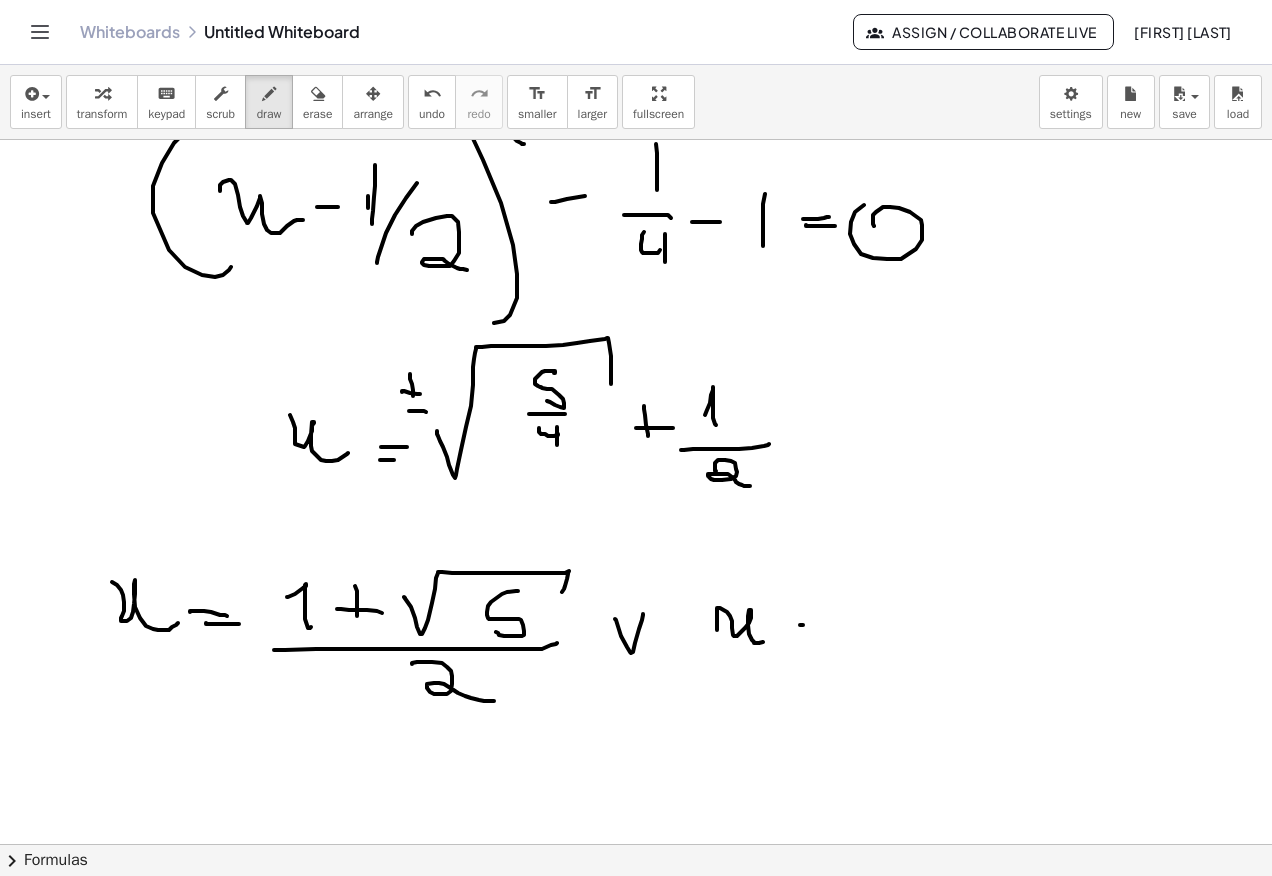 click at bounding box center [636, -8] 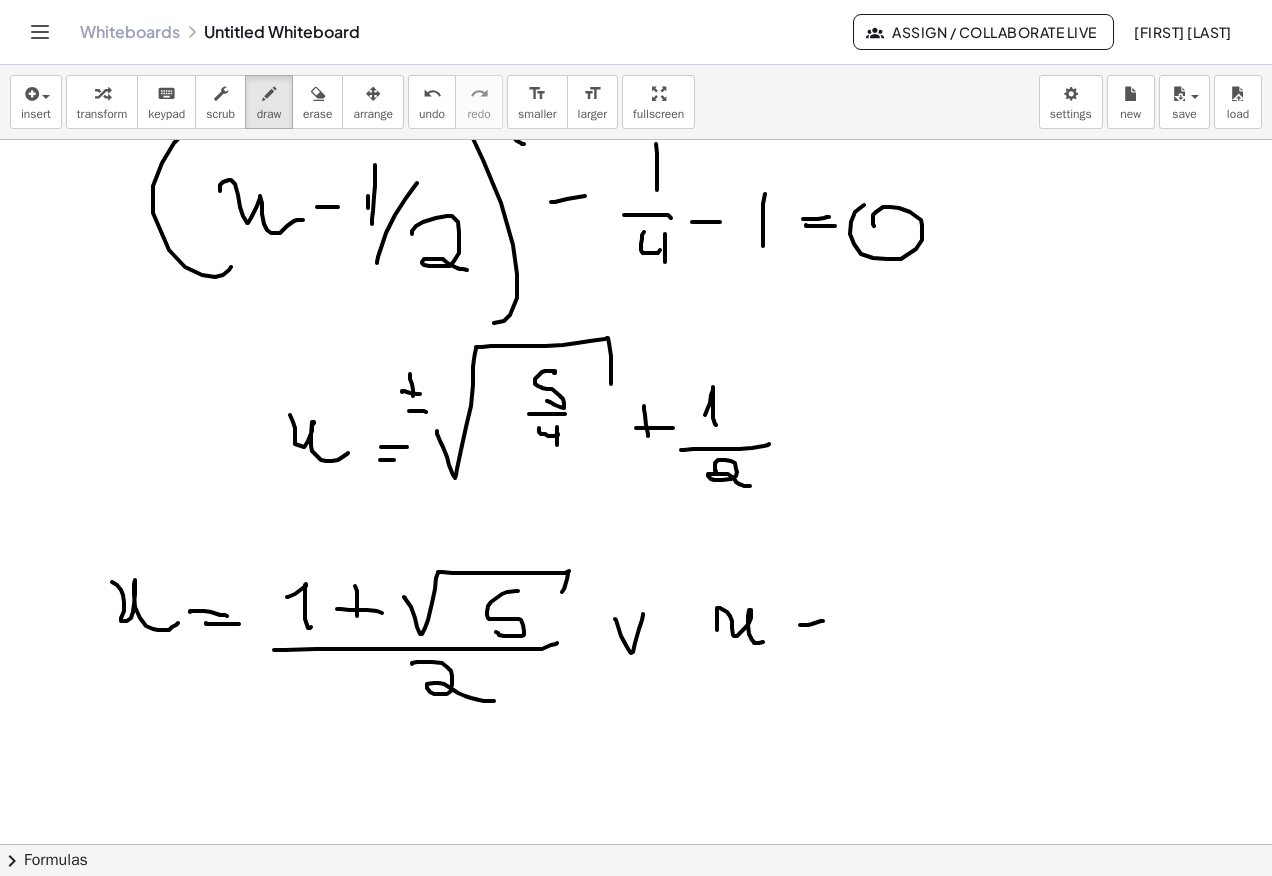 click at bounding box center [636, -8] 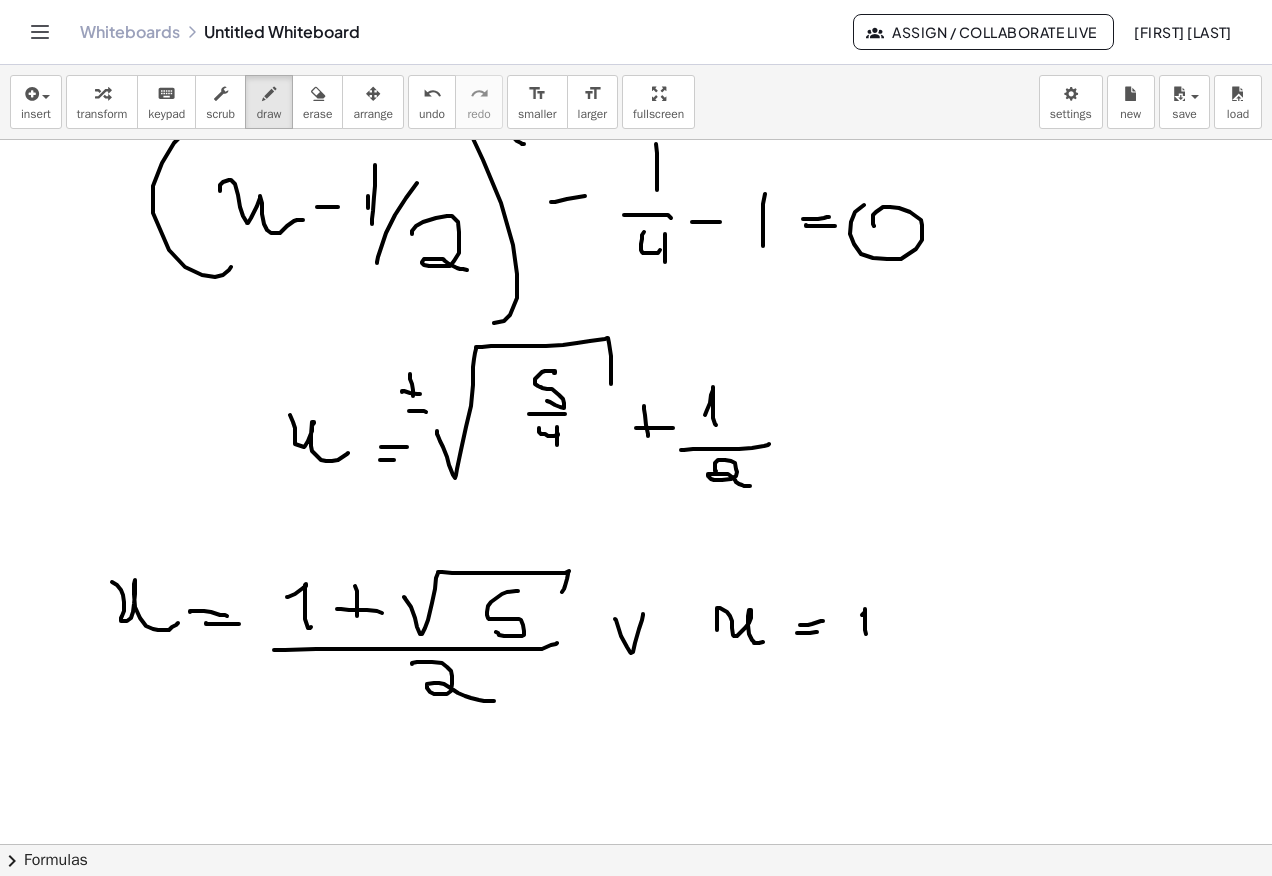 click at bounding box center (636, -8) 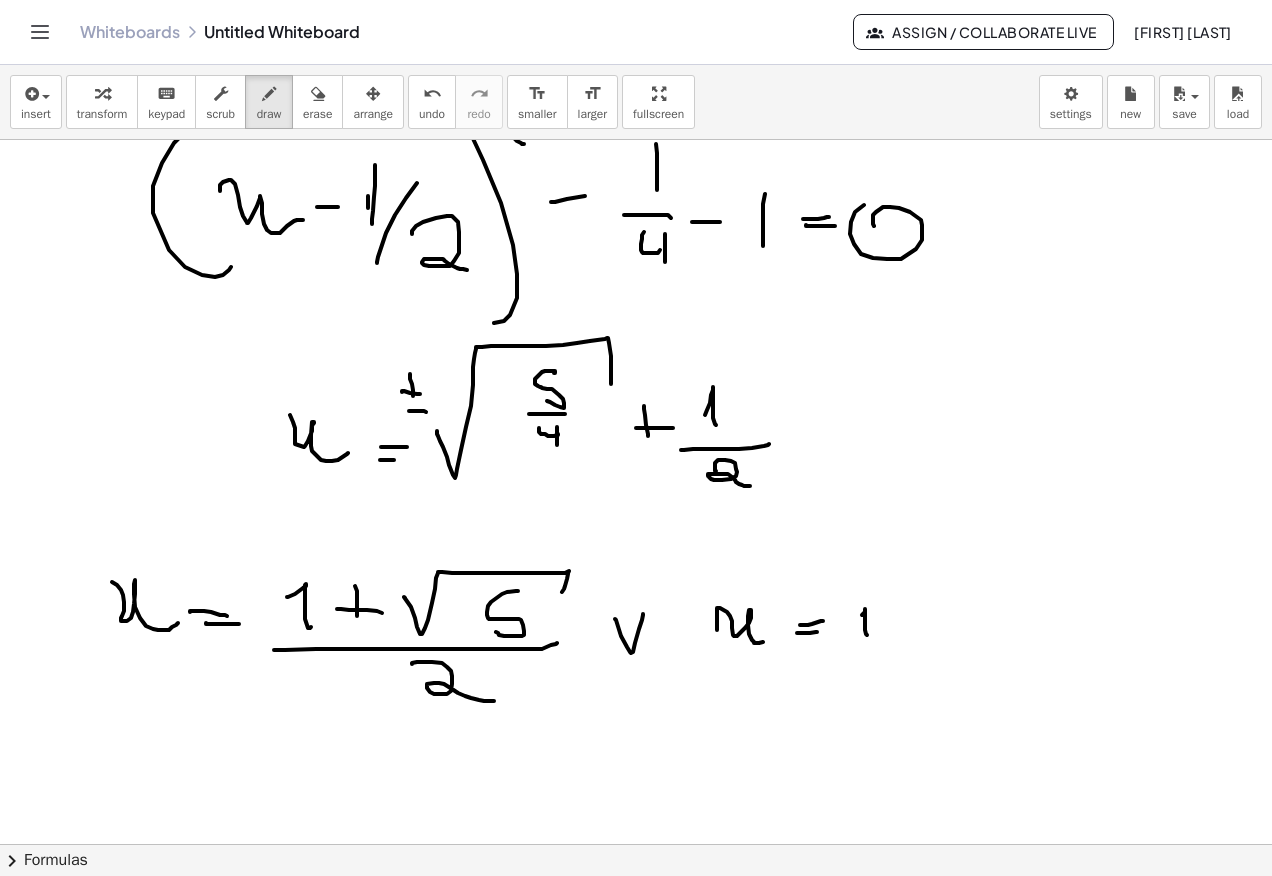 click at bounding box center [636, -8] 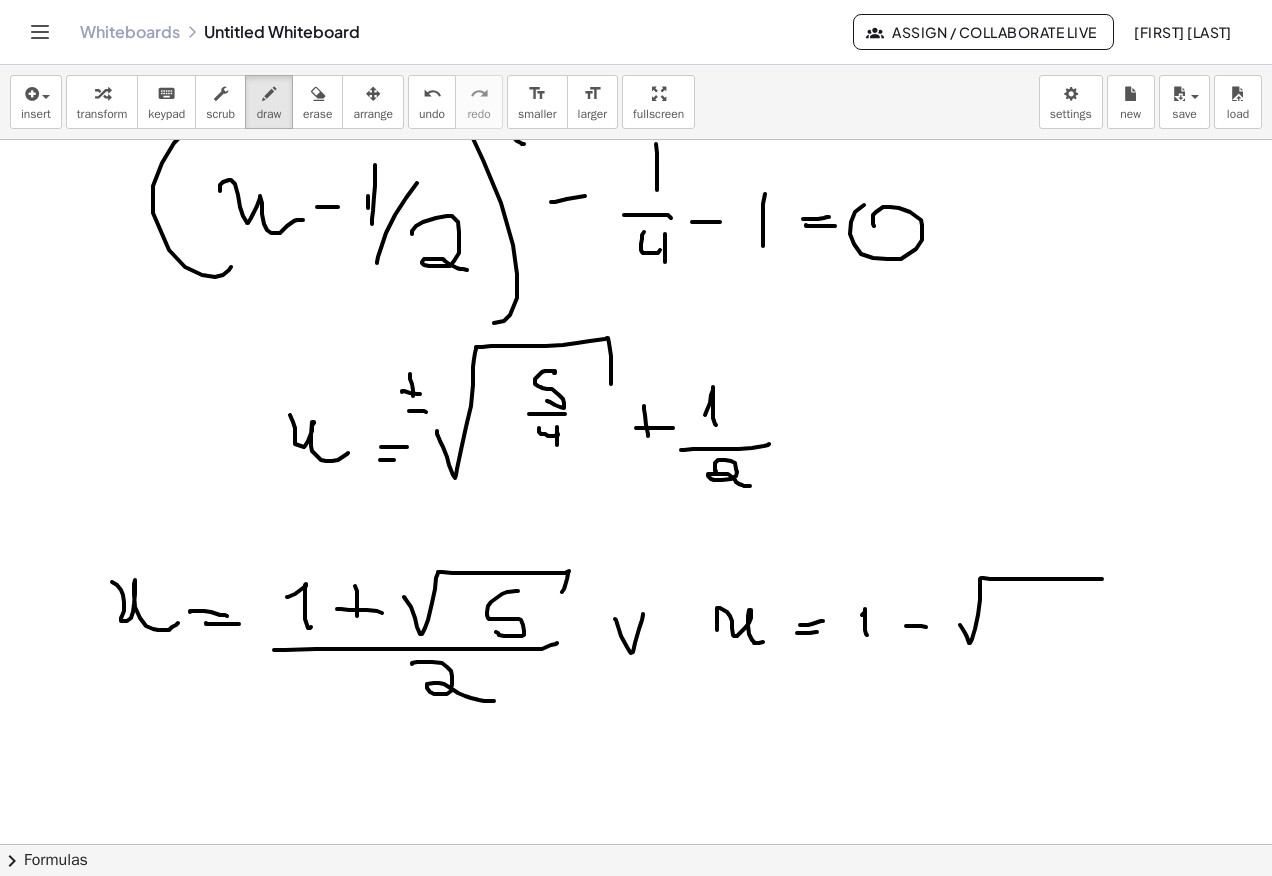 click at bounding box center [636, -8] 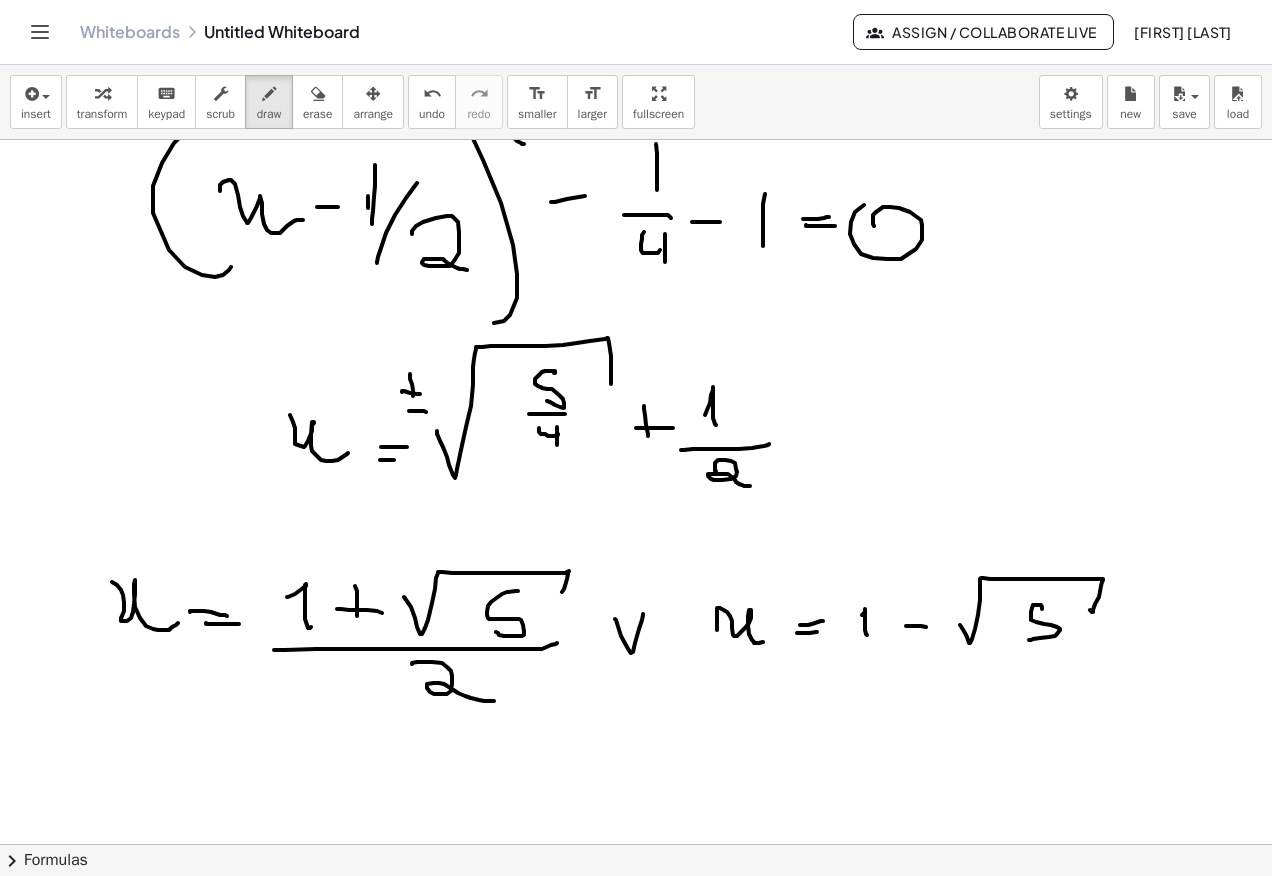 click at bounding box center (636, -8) 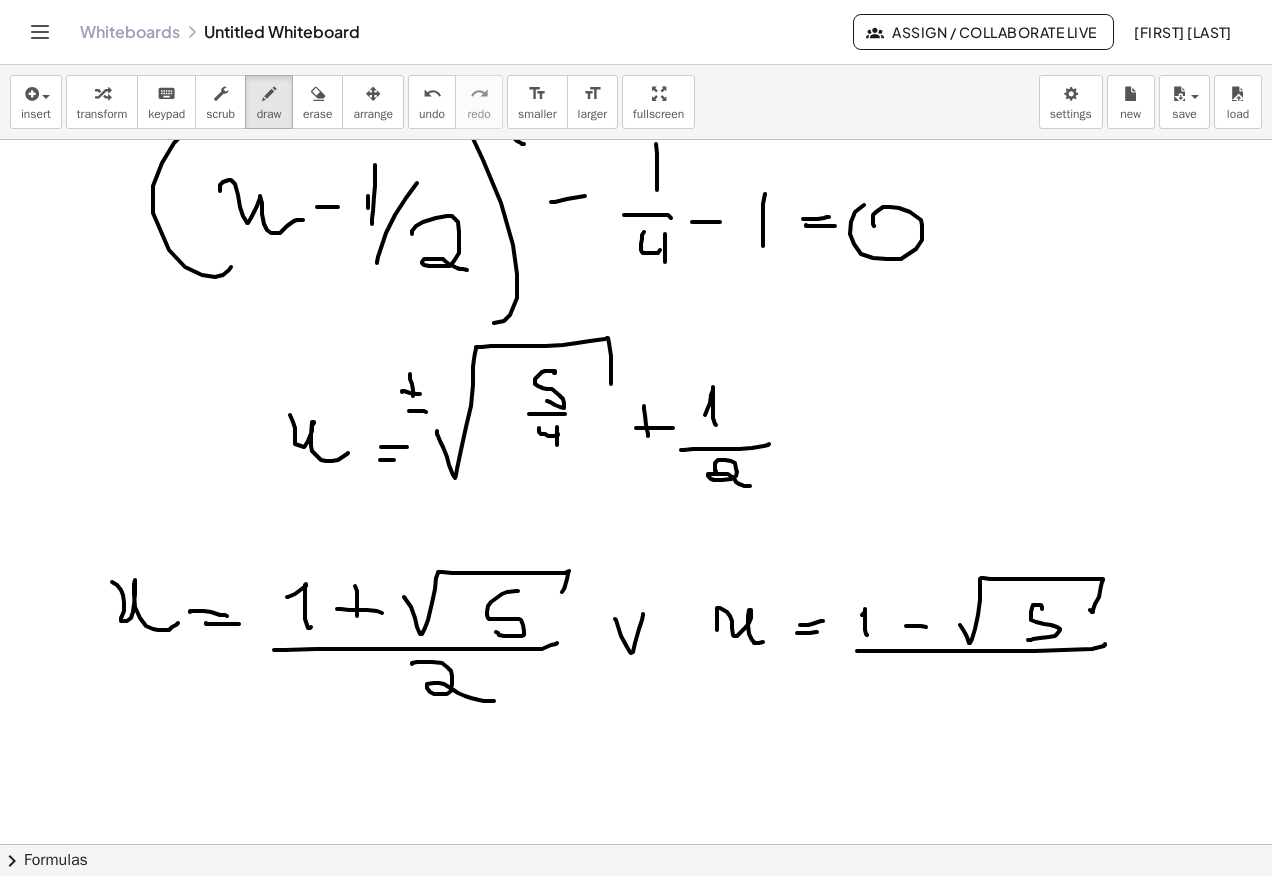 click at bounding box center [636, -8] 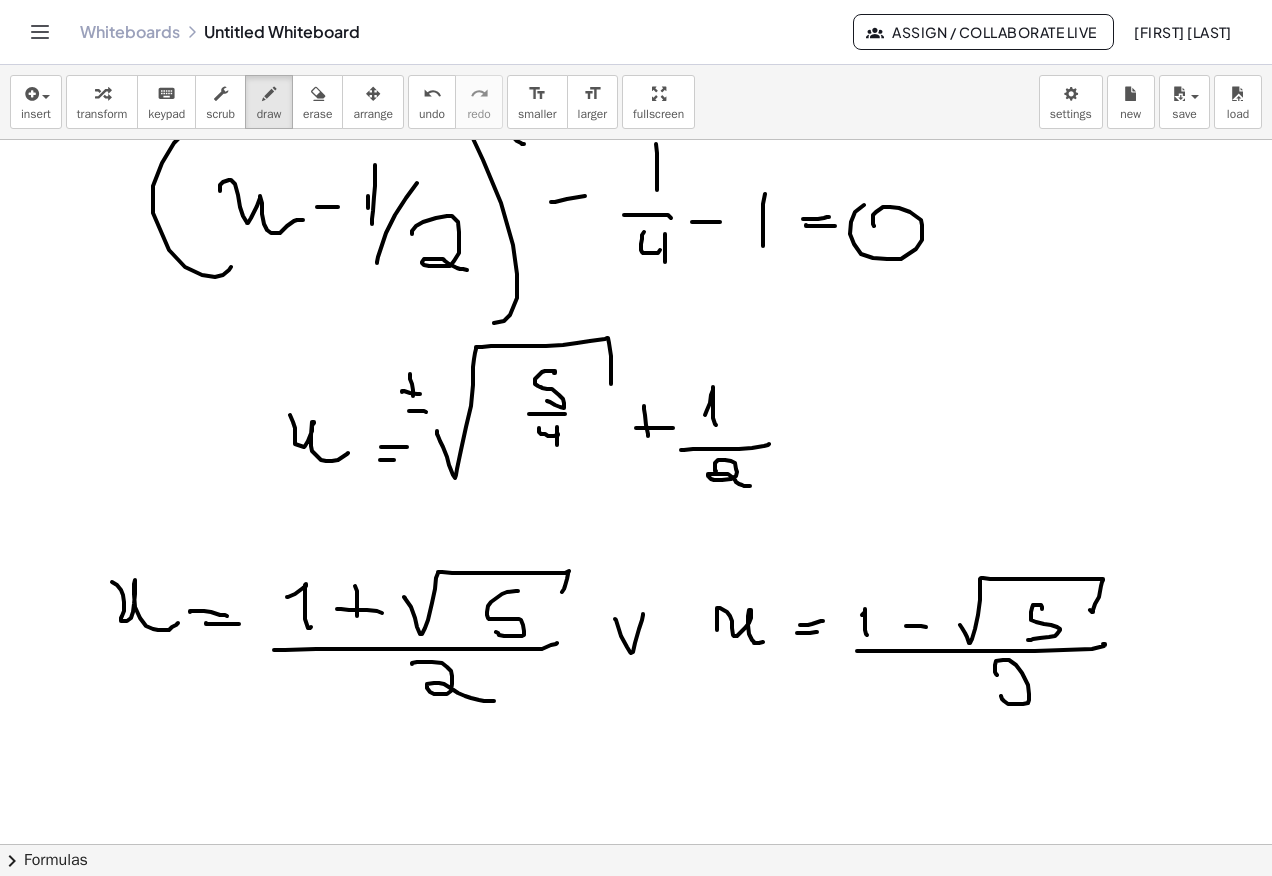 click at bounding box center (636, -8) 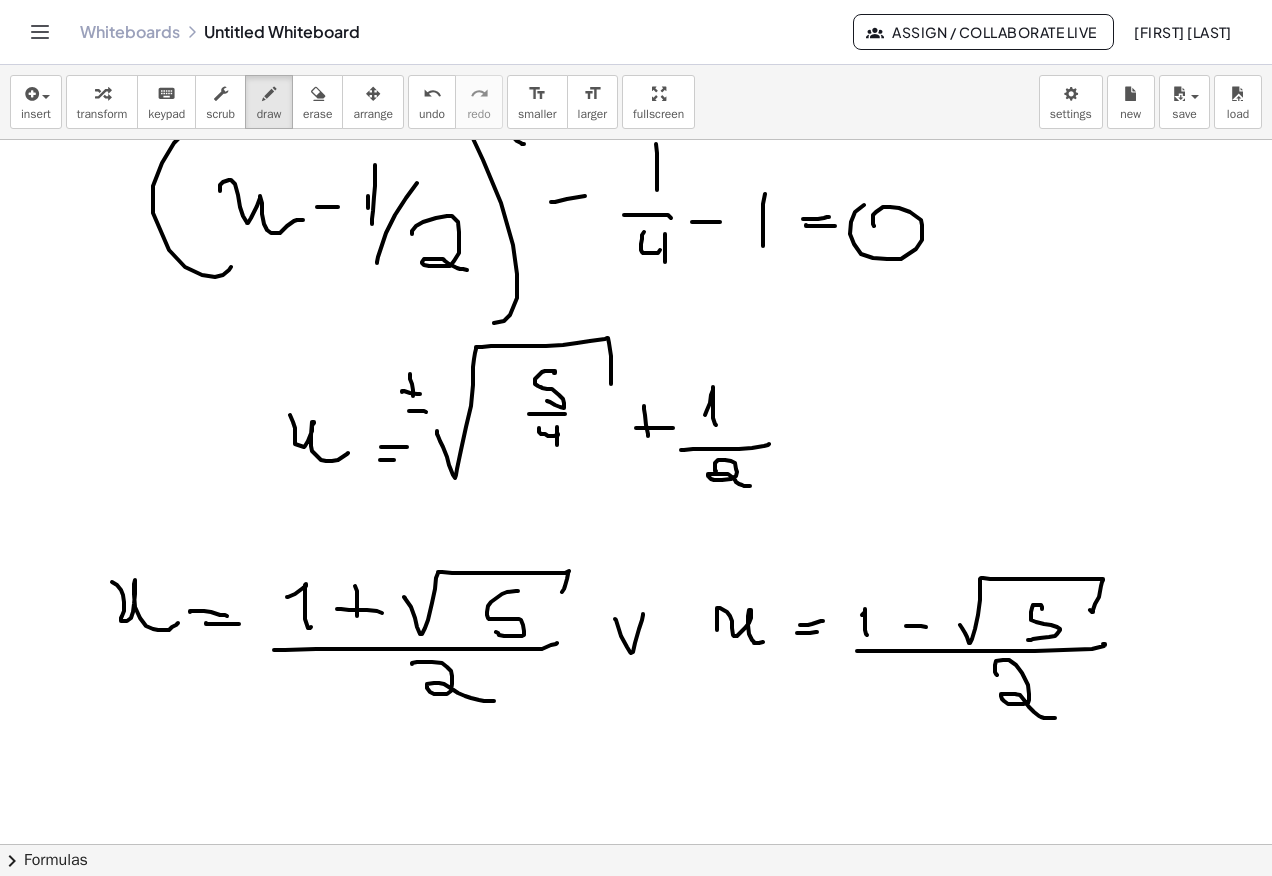 click at bounding box center [636, -8] 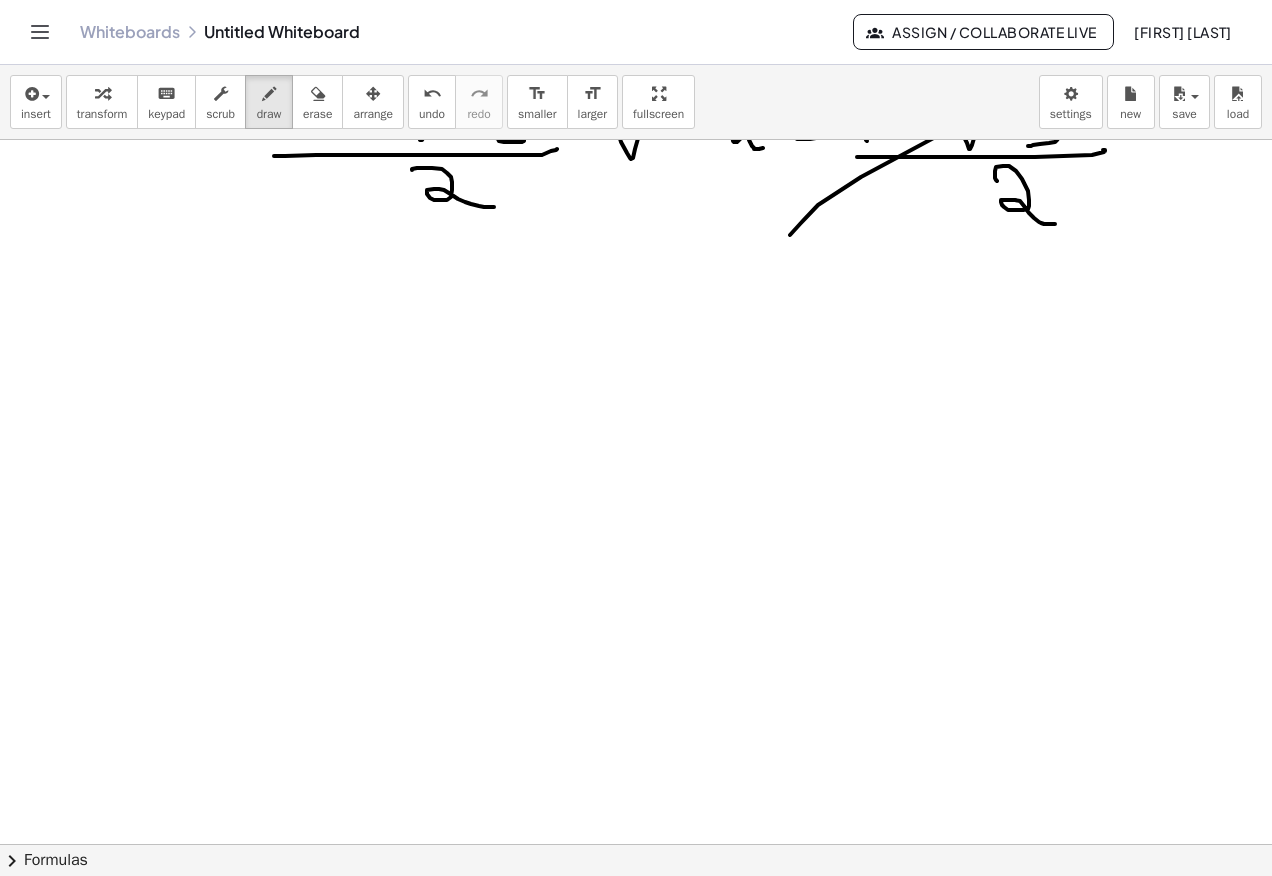 scroll, scrollTop: 1608, scrollLeft: 0, axis: vertical 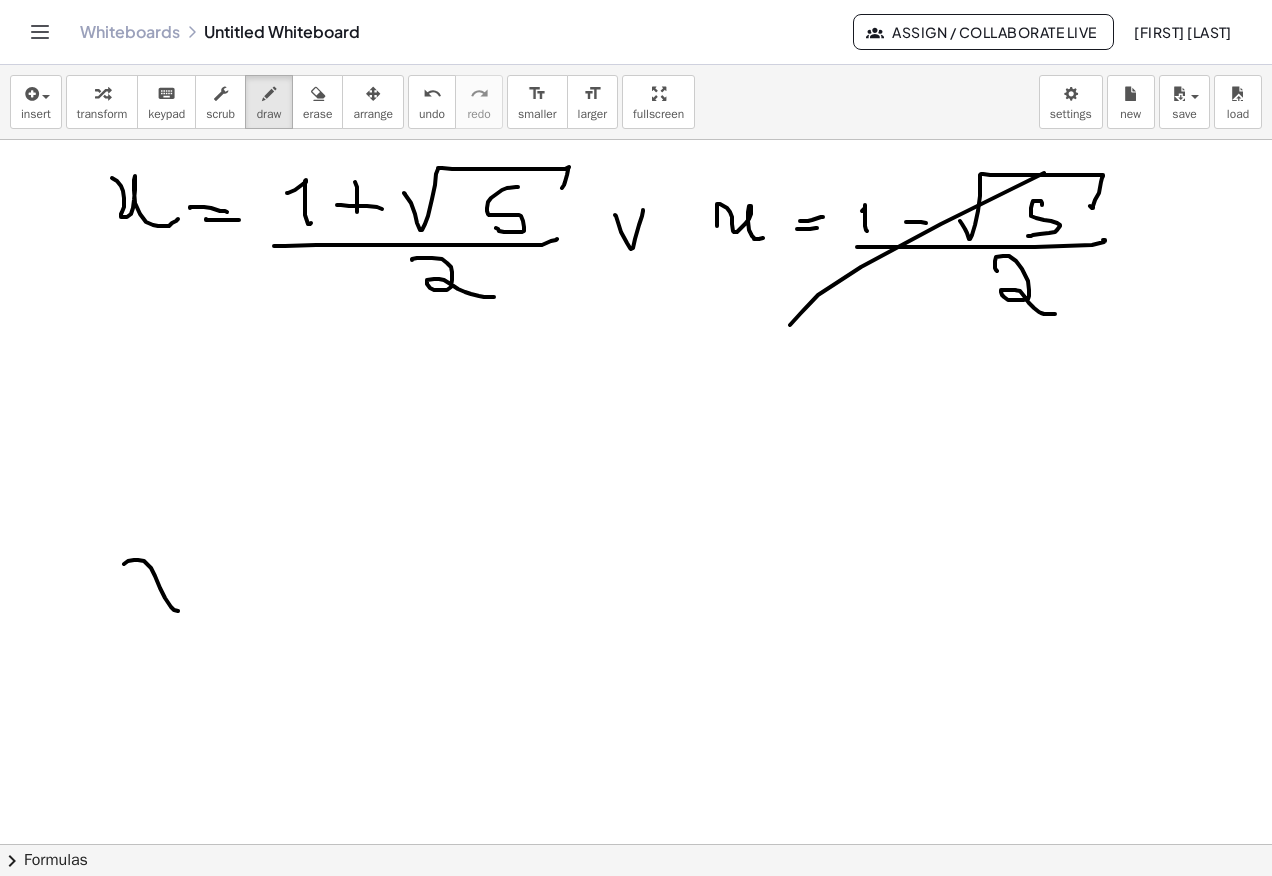 drag, startPoint x: 155, startPoint y: 576, endPoint x: 188, endPoint y: 602, distance: 42.0119 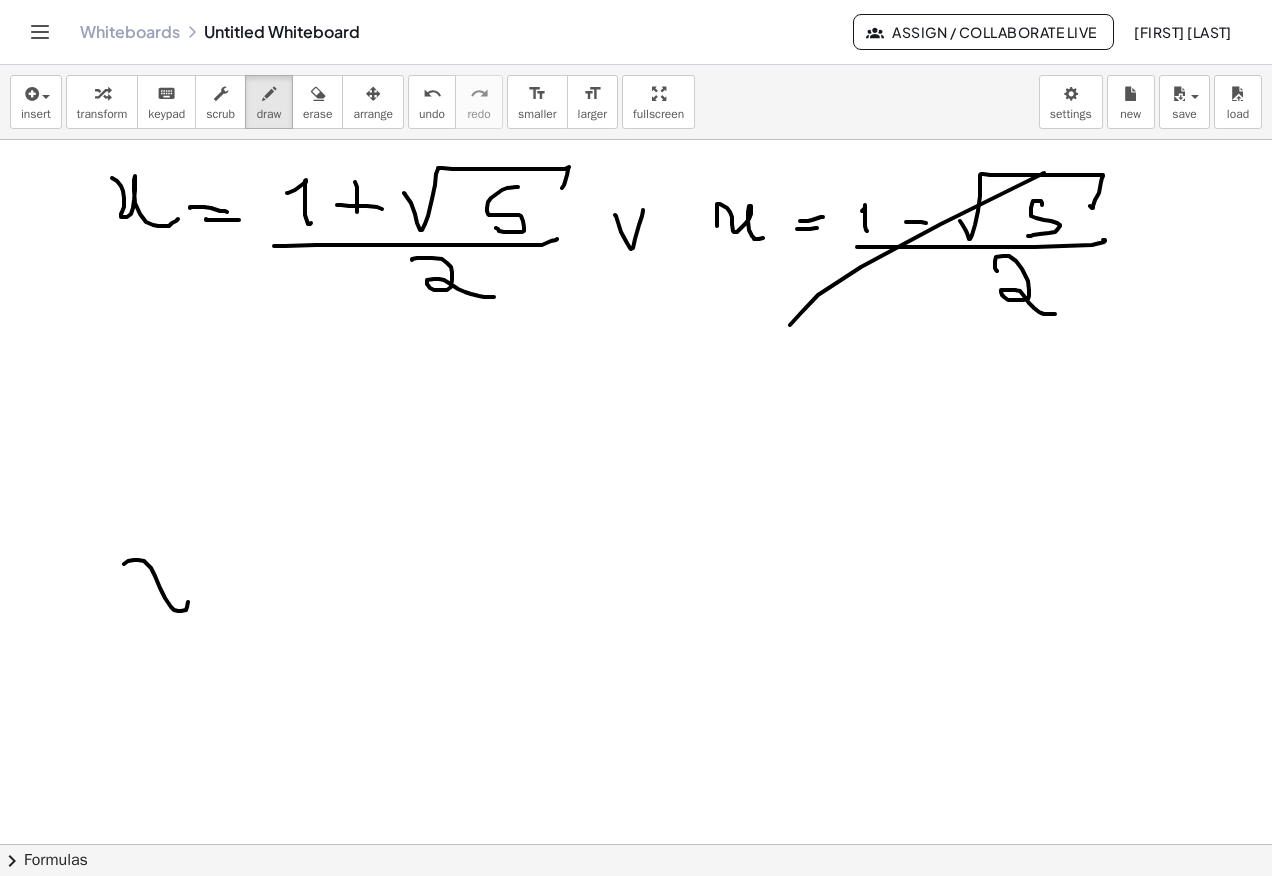 drag, startPoint x: 186, startPoint y: 563, endPoint x: 202, endPoint y: 567, distance: 16.492422 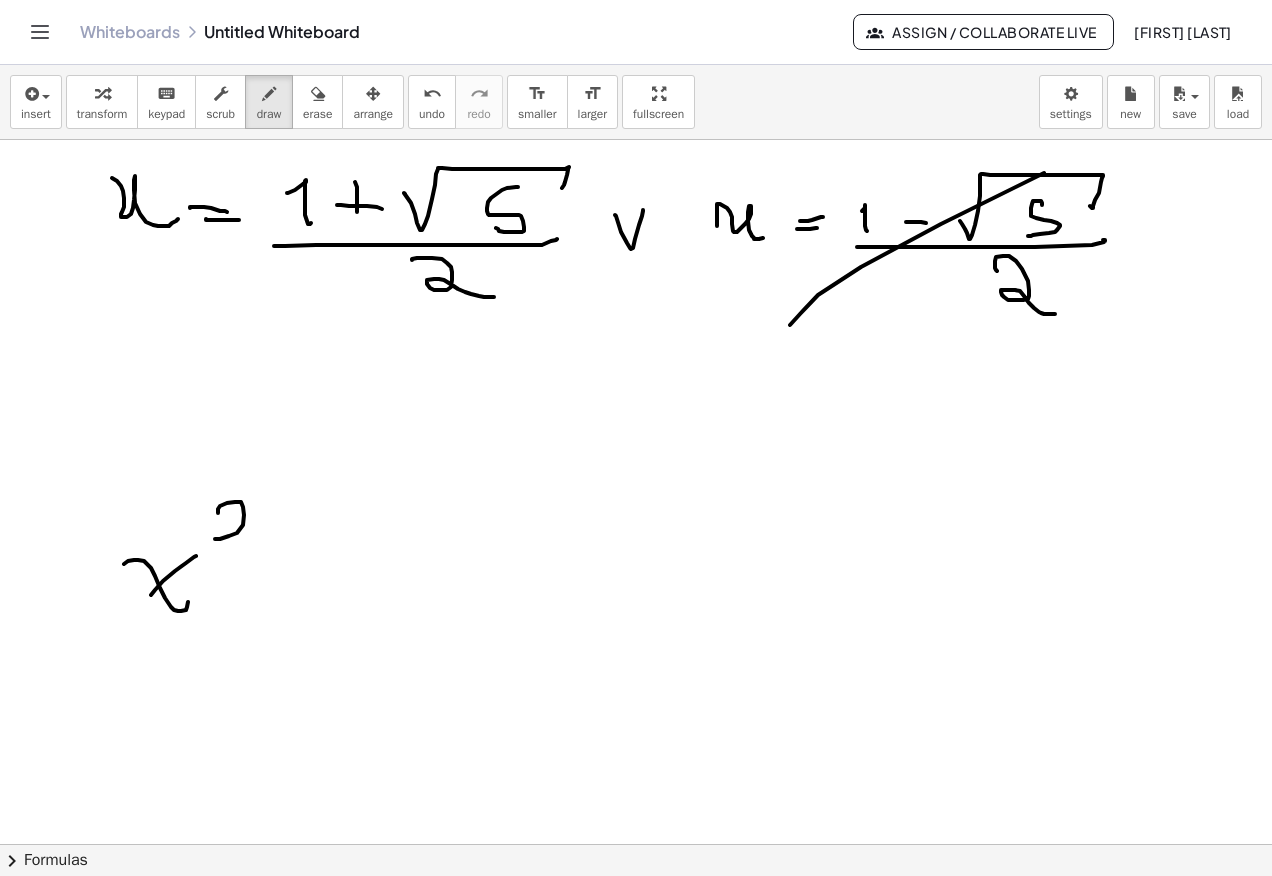 drag, startPoint x: 220, startPoint y: 506, endPoint x: 288, endPoint y: 557, distance: 85 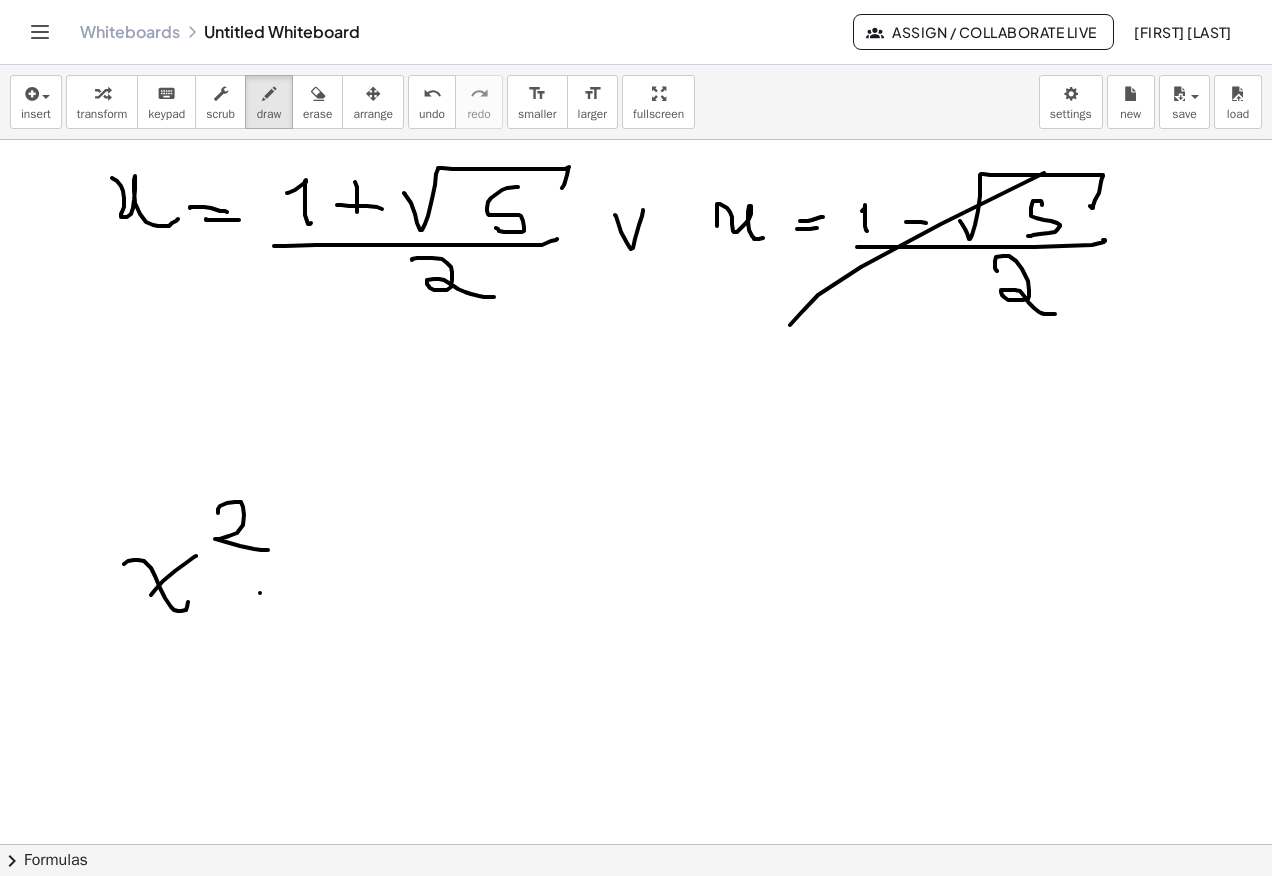 drag, startPoint x: 260, startPoint y: 593, endPoint x: 281, endPoint y: 595, distance: 21.095022 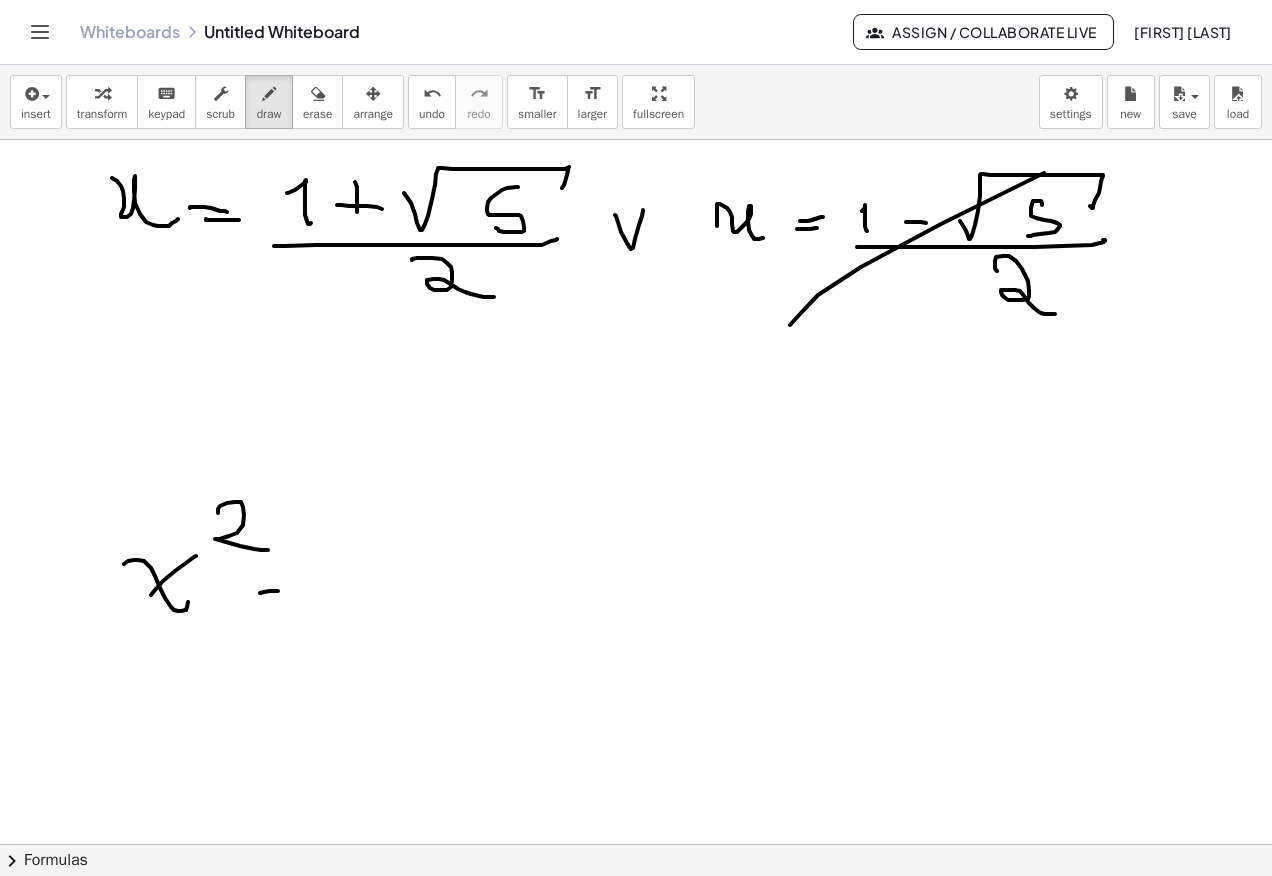 drag, startPoint x: 267, startPoint y: 601, endPoint x: 288, endPoint y: 601, distance: 21 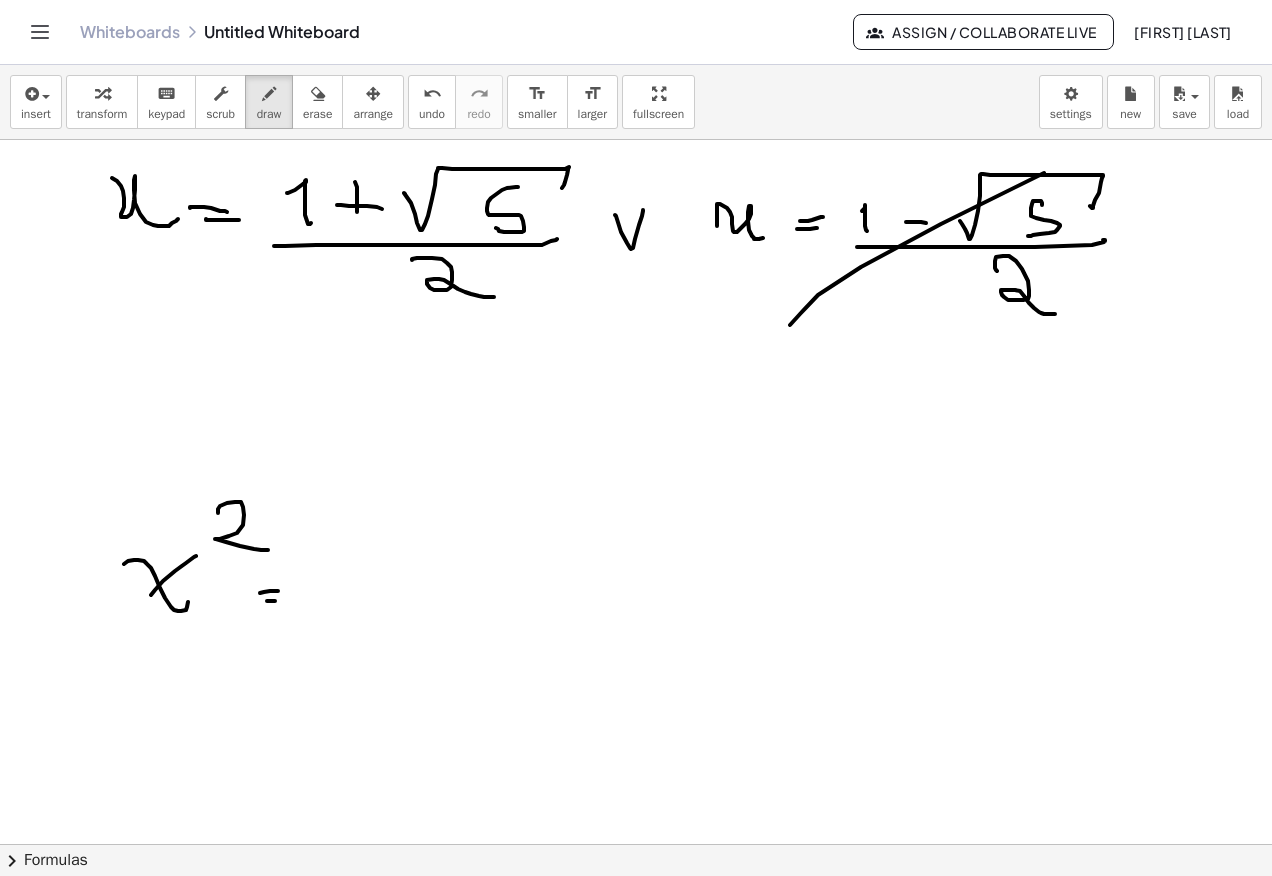 drag, startPoint x: 347, startPoint y: 570, endPoint x: 360, endPoint y: 590, distance: 23.853722 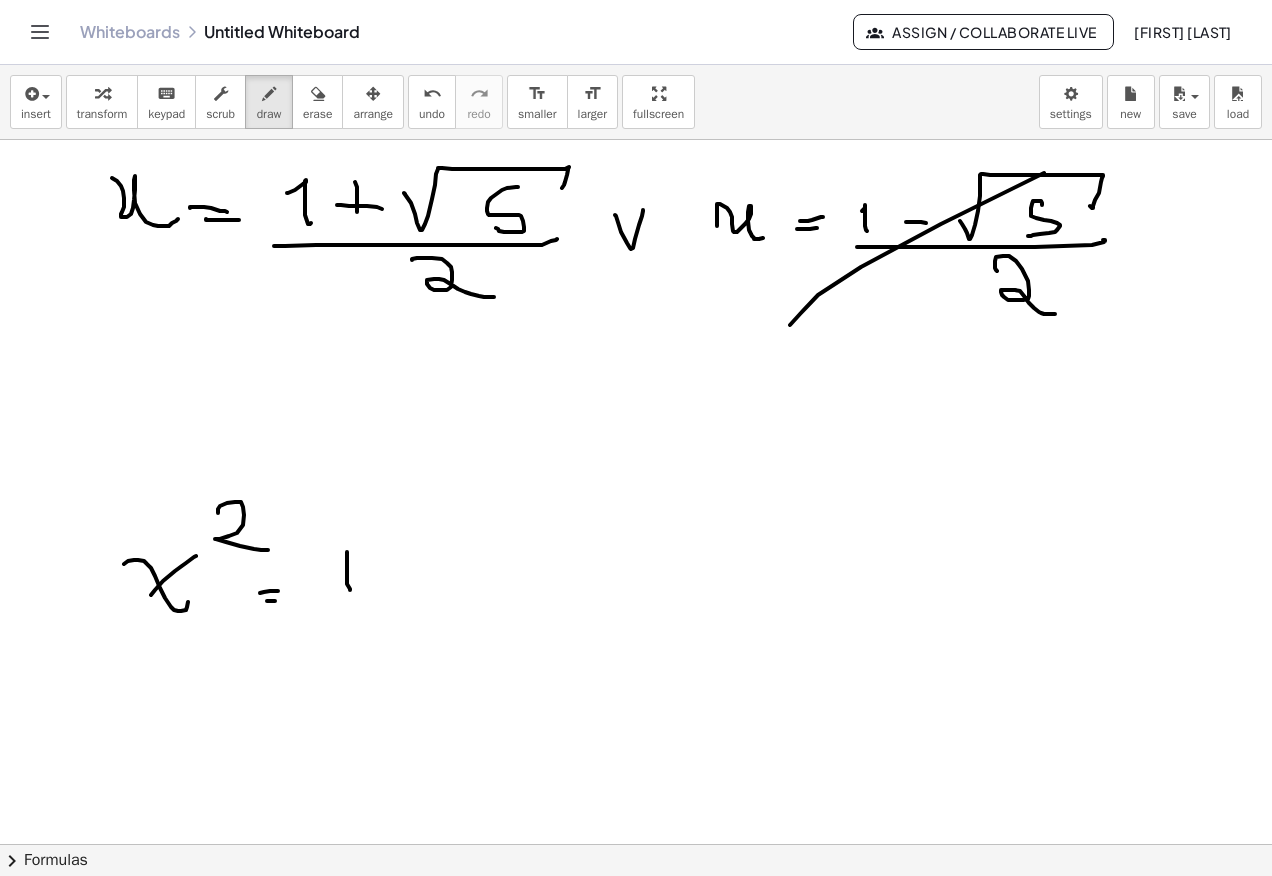 drag, startPoint x: 415, startPoint y: 569, endPoint x: 413, endPoint y: 587, distance: 18.110771 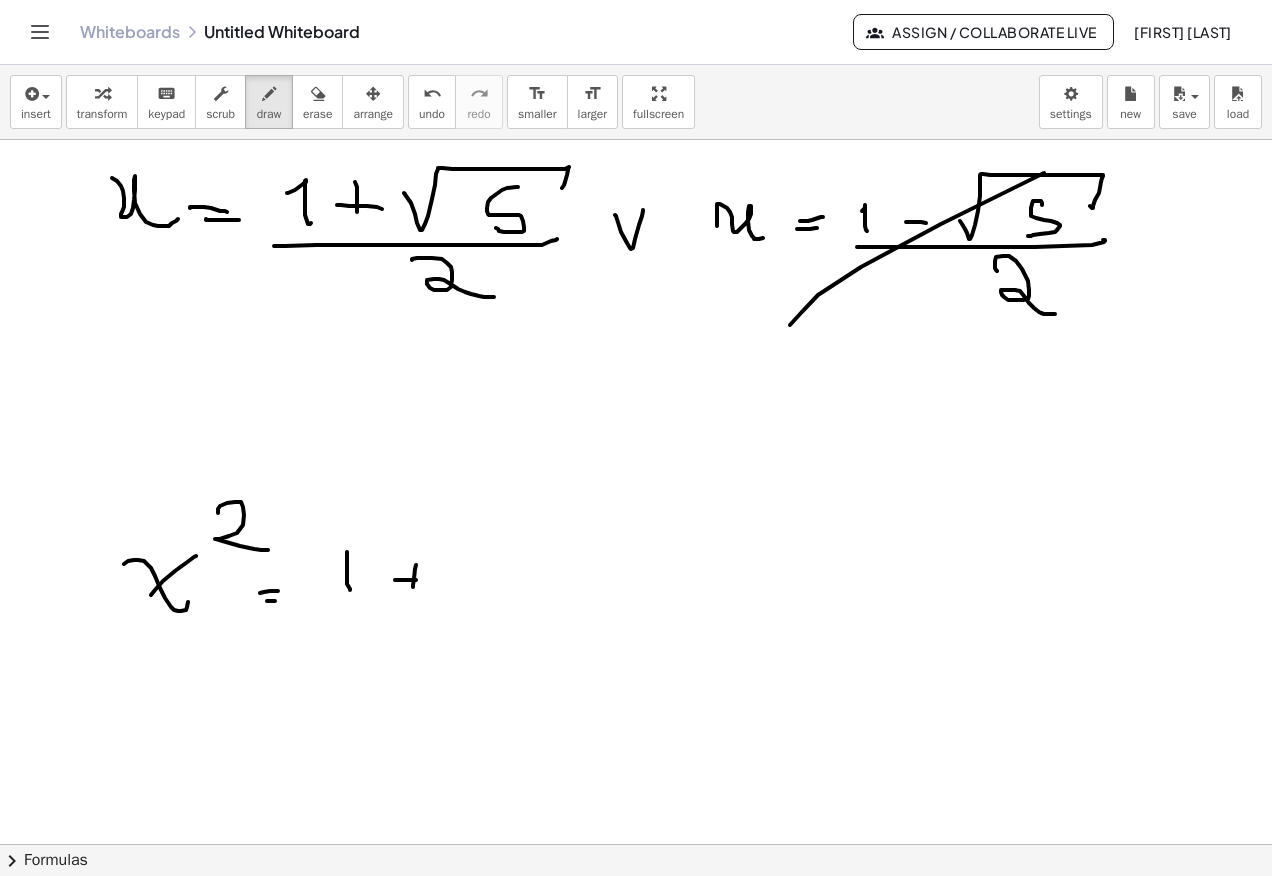 drag, startPoint x: 410, startPoint y: 580, endPoint x: 457, endPoint y: 575, distance: 47.26521 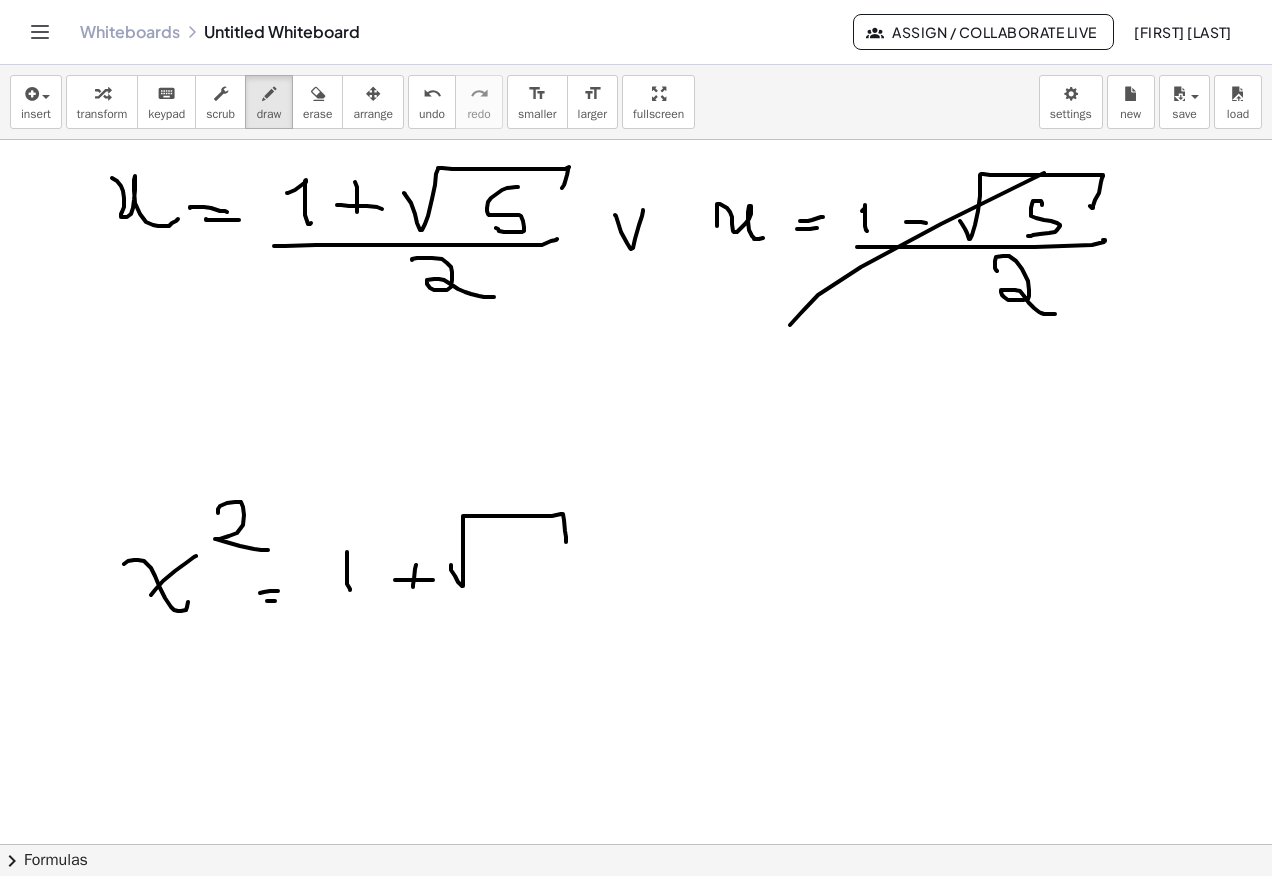 drag, startPoint x: 451, startPoint y: 565, endPoint x: 567, endPoint y: 546, distance: 117.54574 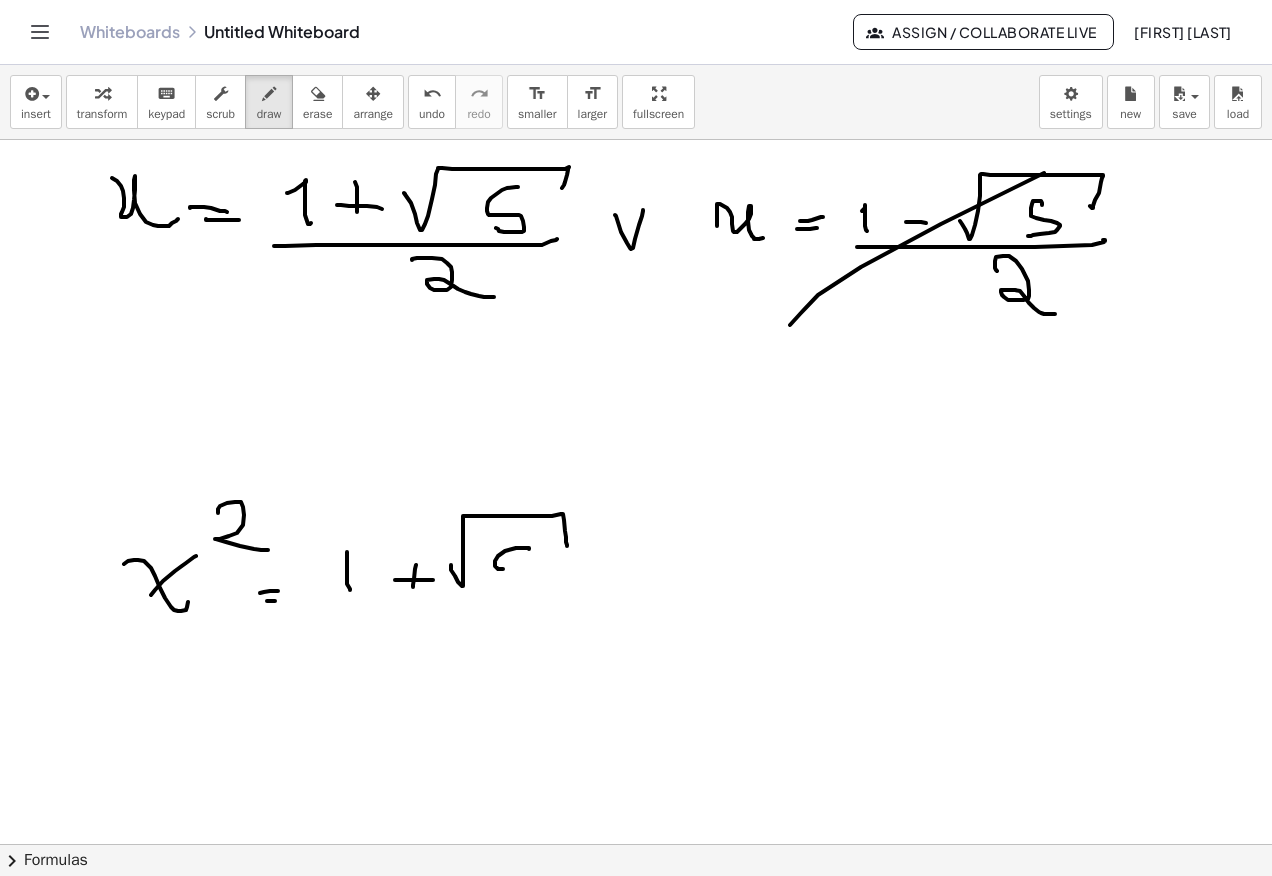 drag, startPoint x: 498, startPoint y: 556, endPoint x: 497, endPoint y: 597, distance: 41.01219 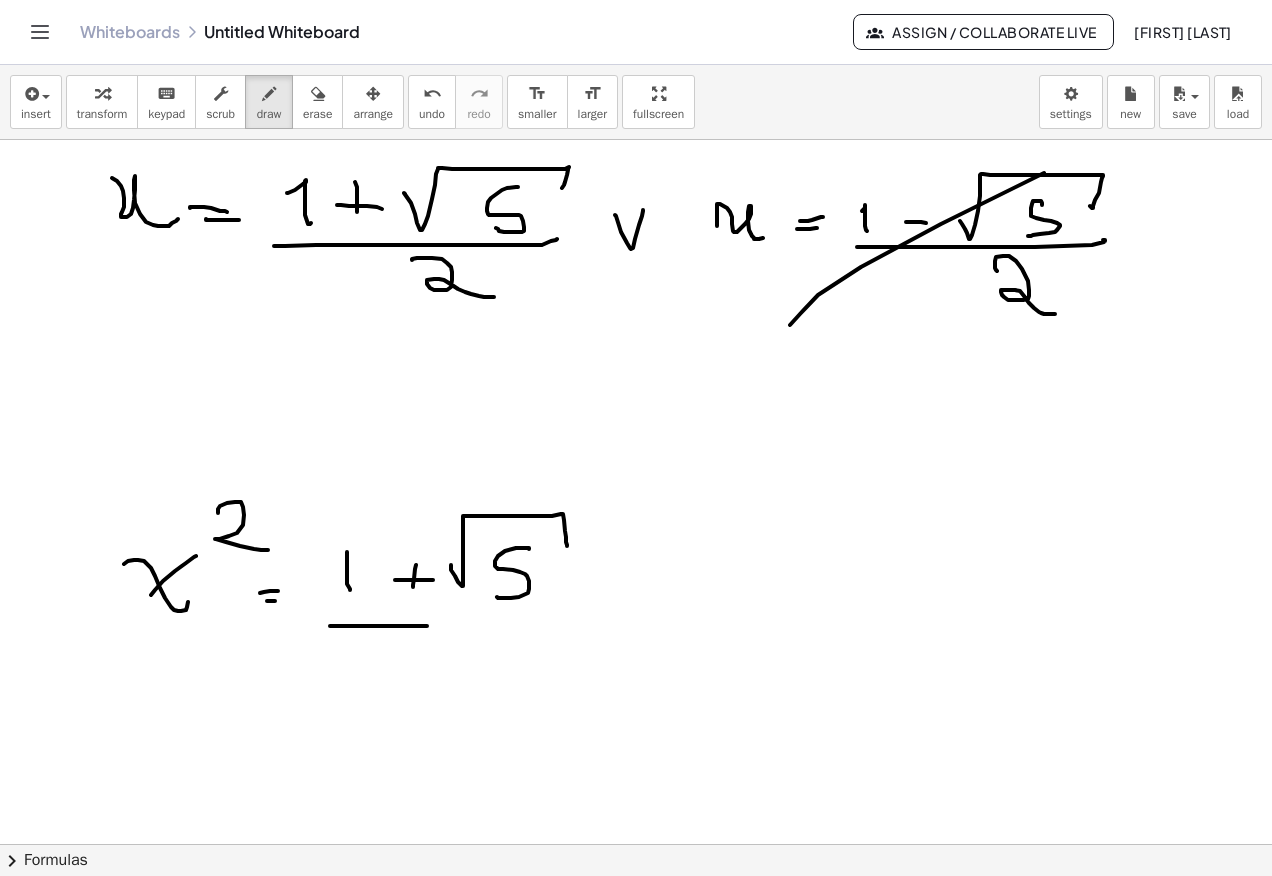 drag, startPoint x: 330, startPoint y: 626, endPoint x: 623, endPoint y: 621, distance: 293.04266 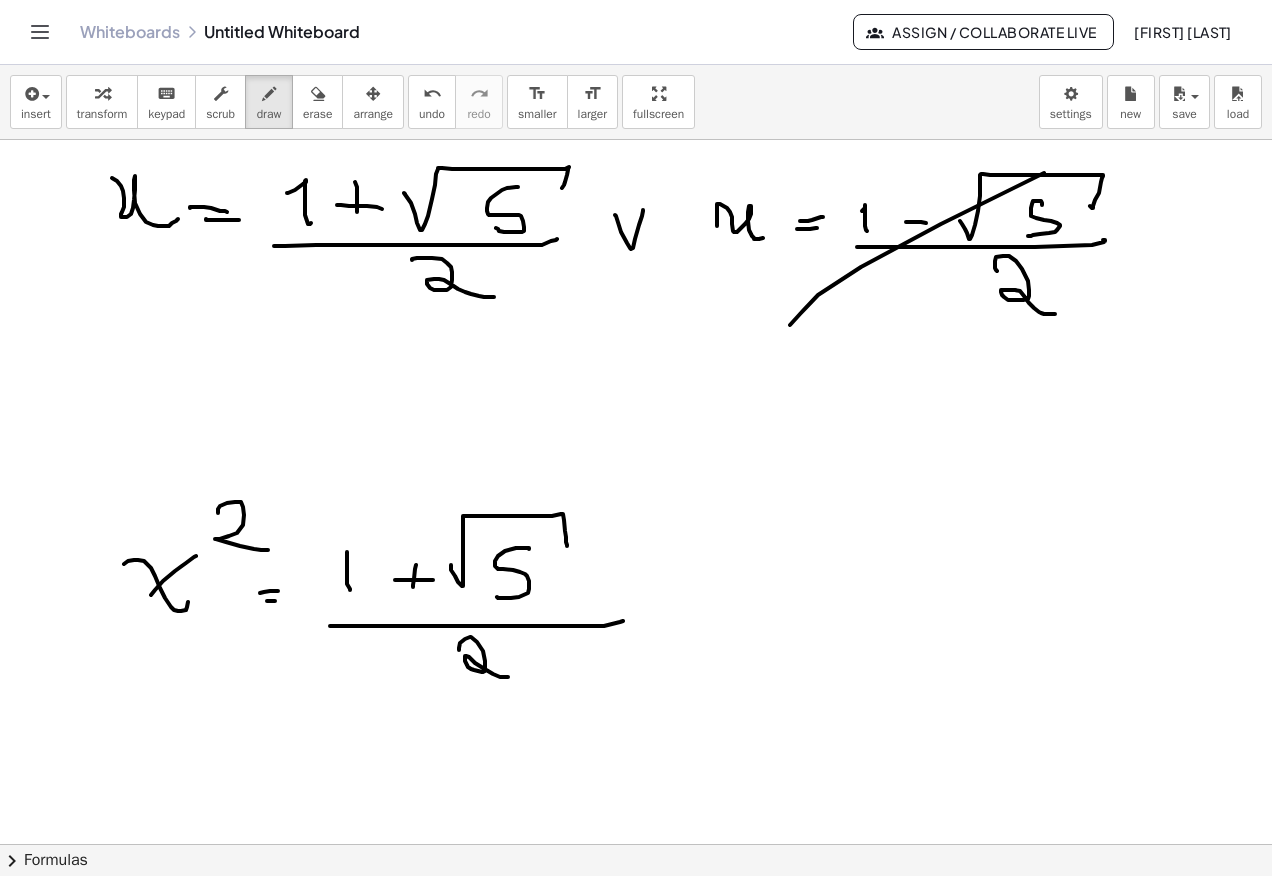drag, startPoint x: 470, startPoint y: 637, endPoint x: 526, endPoint y: 615, distance: 60.166435 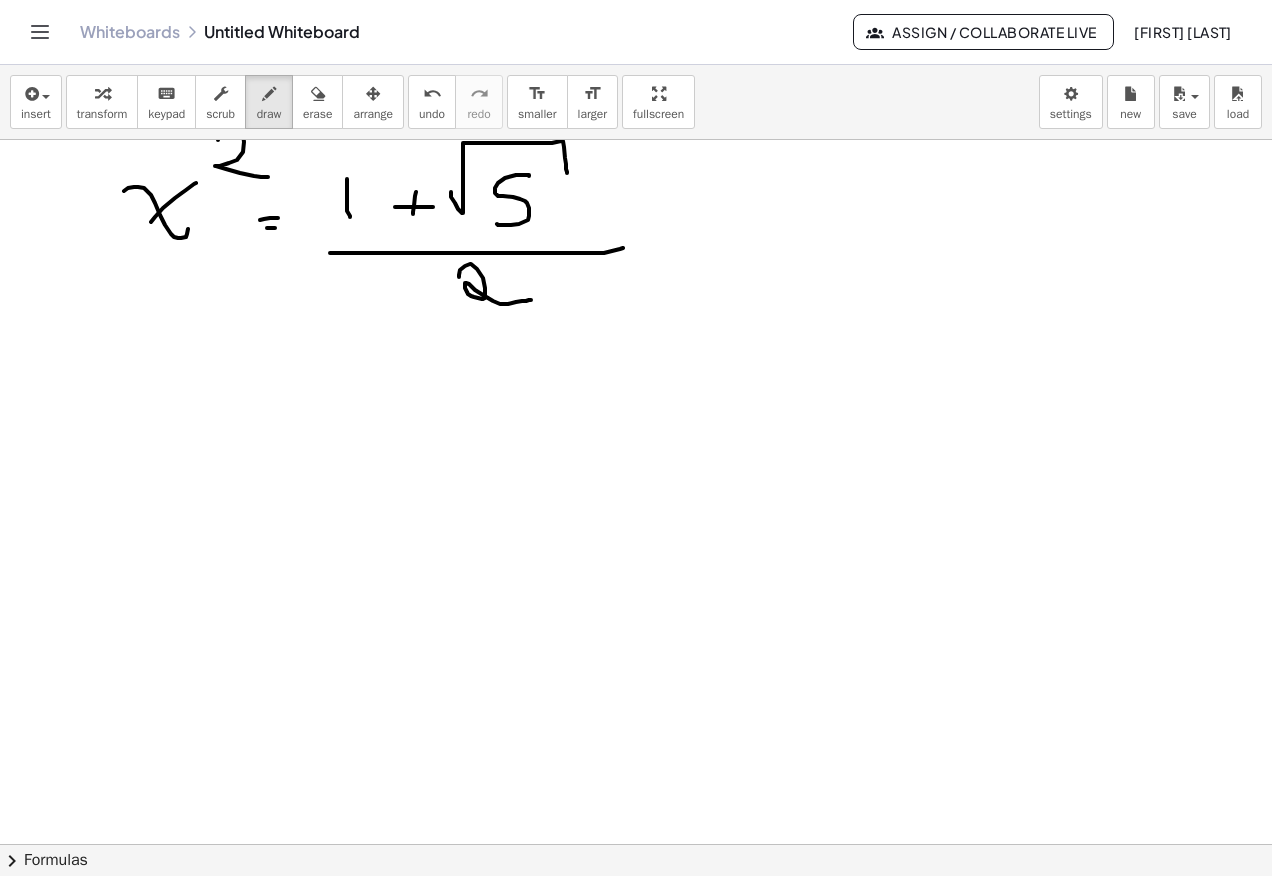scroll, scrollTop: 2008, scrollLeft: 0, axis: vertical 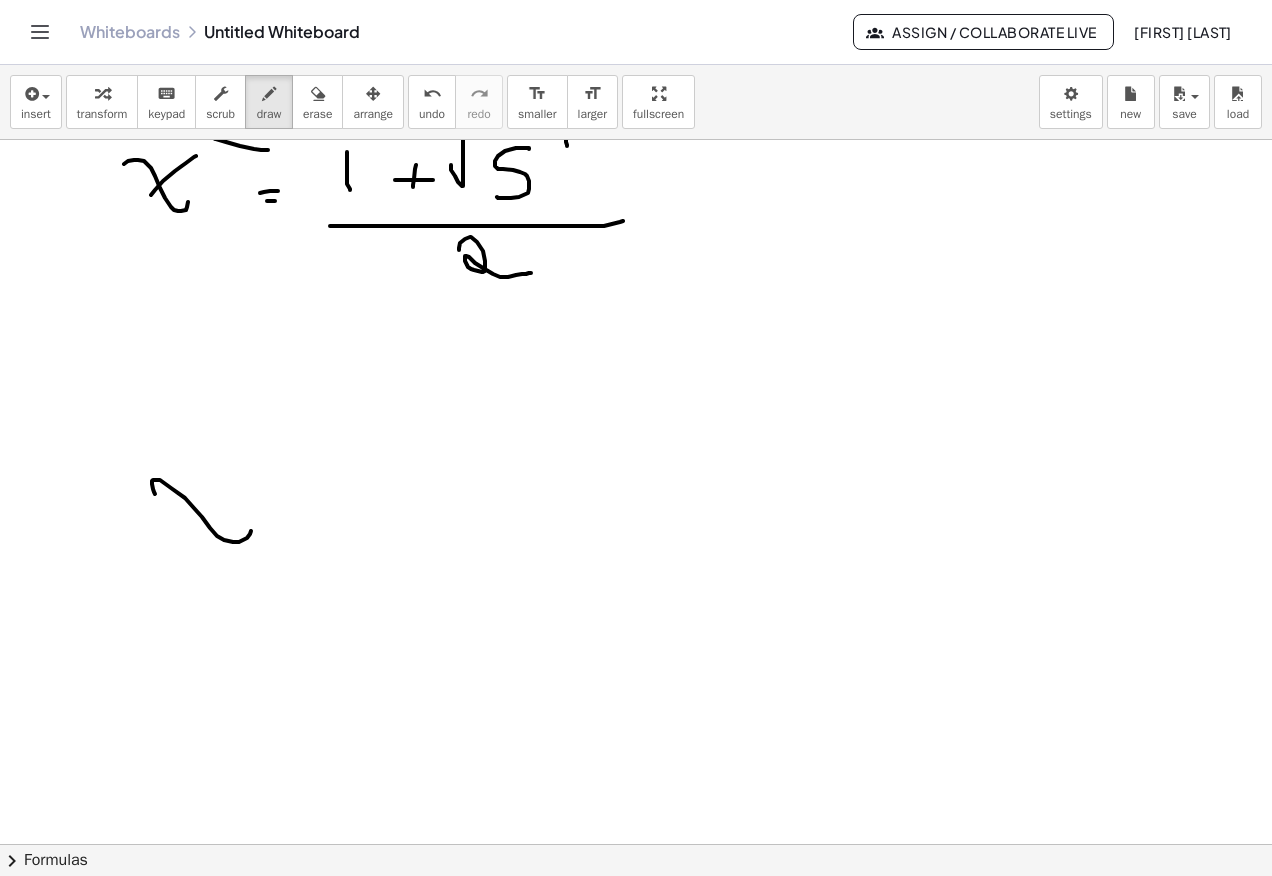 drag, startPoint x: 154, startPoint y: 492, endPoint x: 251, endPoint y: 528, distance: 103.46497 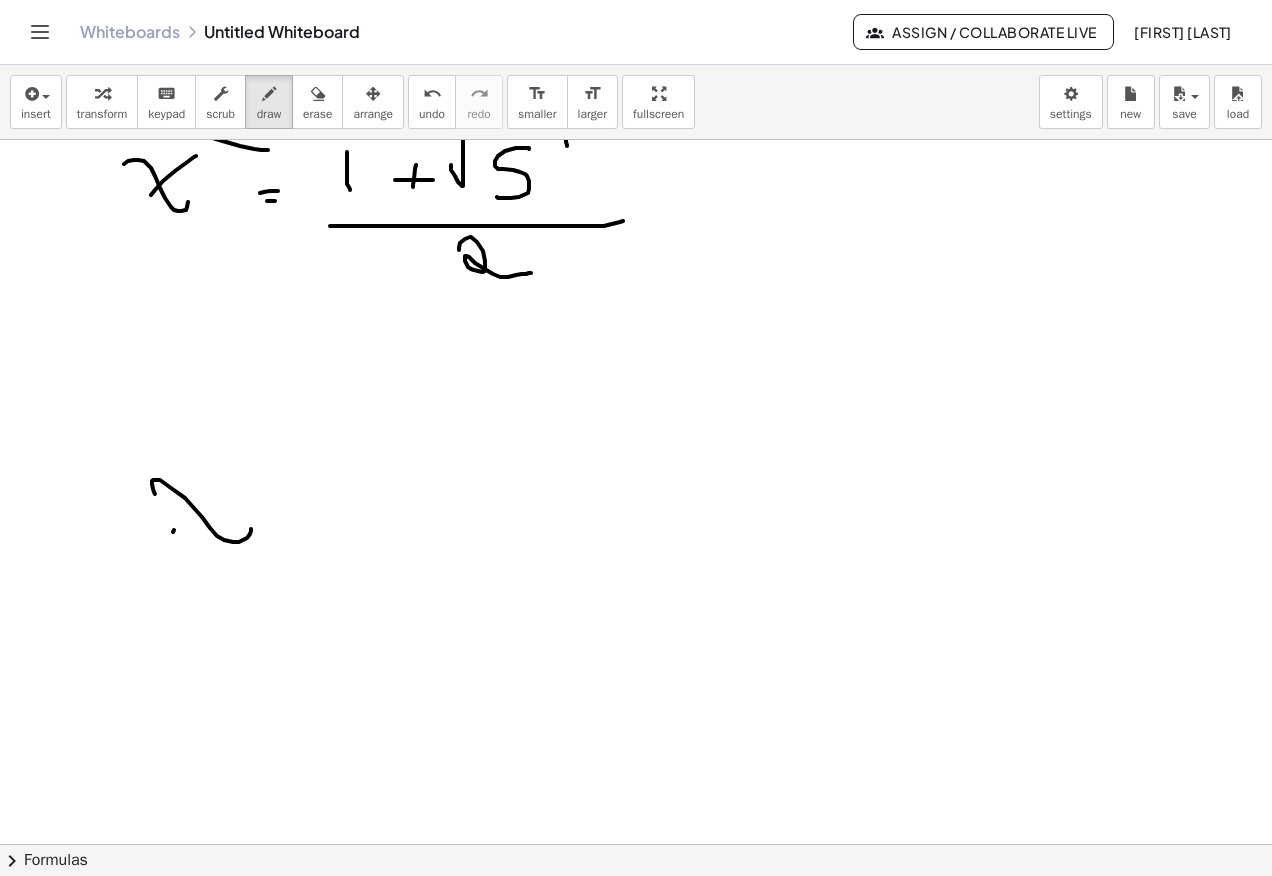drag, startPoint x: 174, startPoint y: 530, endPoint x: 220, endPoint y: 474, distance: 72.47068 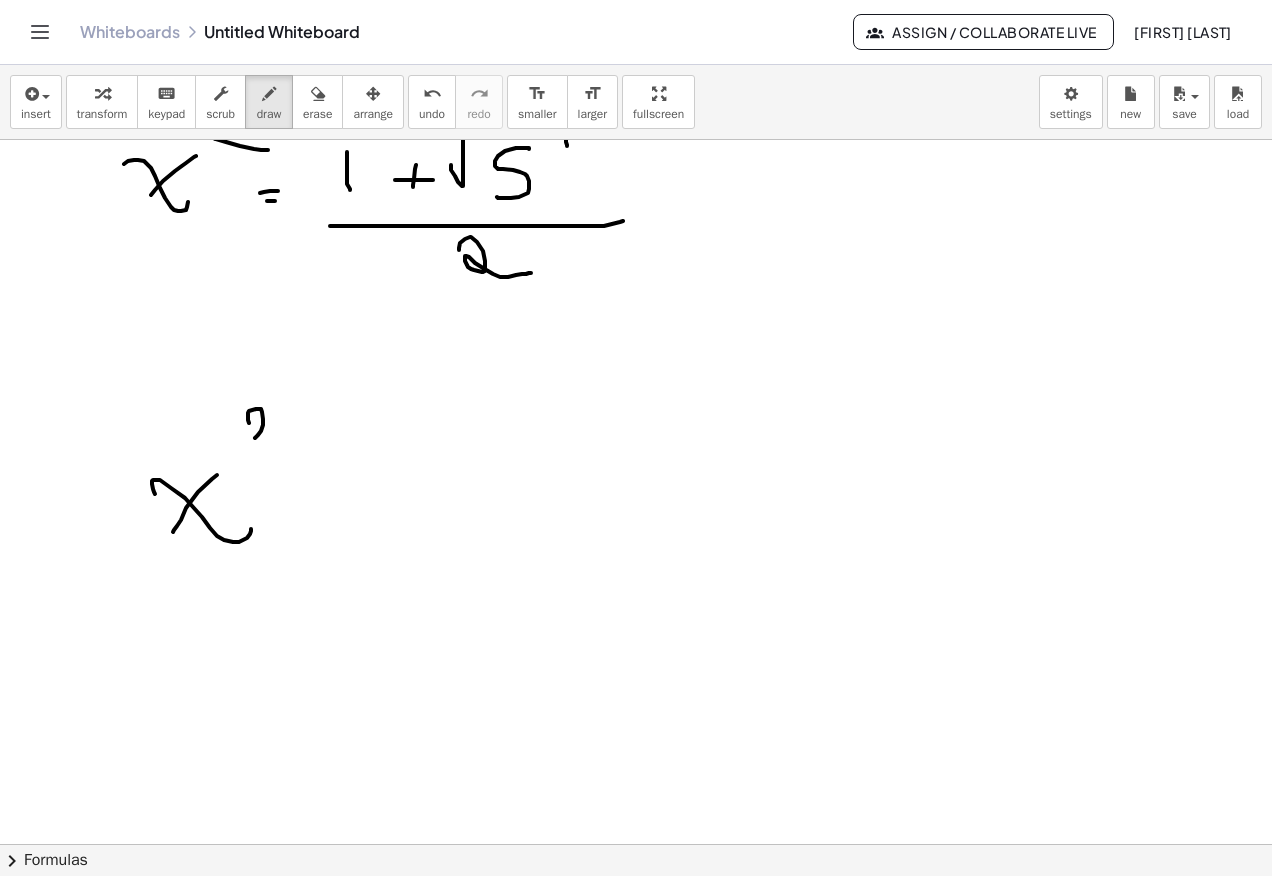 drag, startPoint x: 248, startPoint y: 413, endPoint x: 255, endPoint y: 438, distance: 25.96151 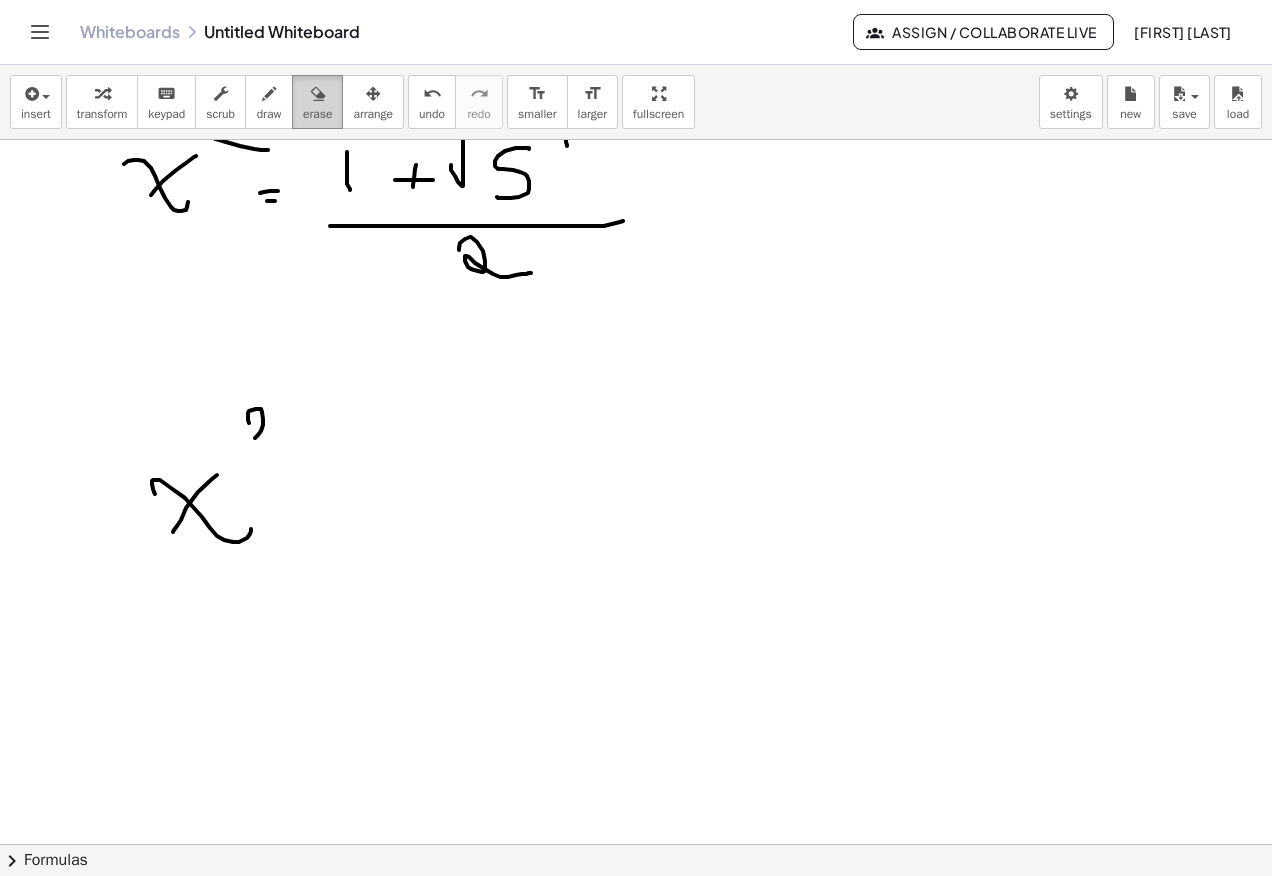 click at bounding box center (317, 93) 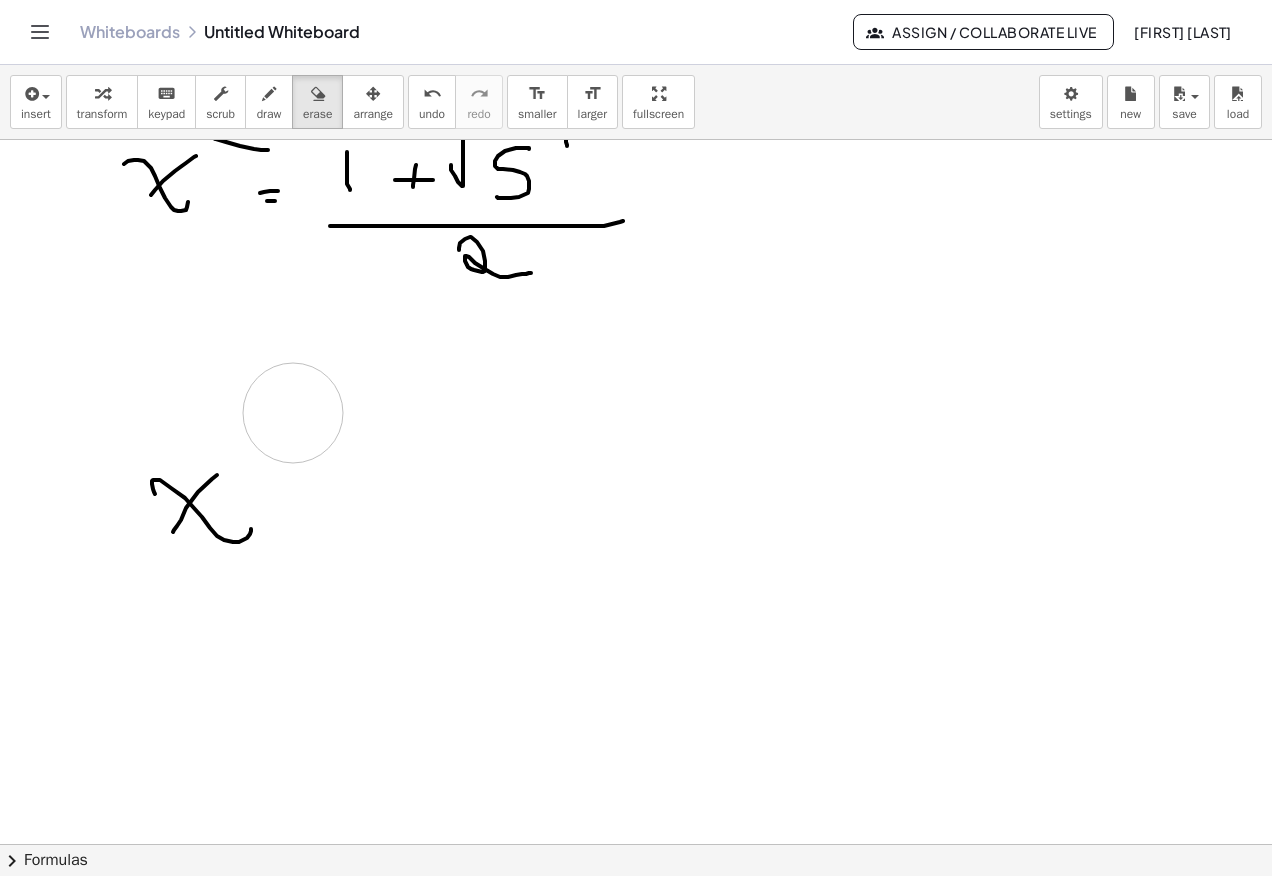 drag, startPoint x: 331, startPoint y: 411, endPoint x: 284, endPoint y: 399, distance: 48.507732 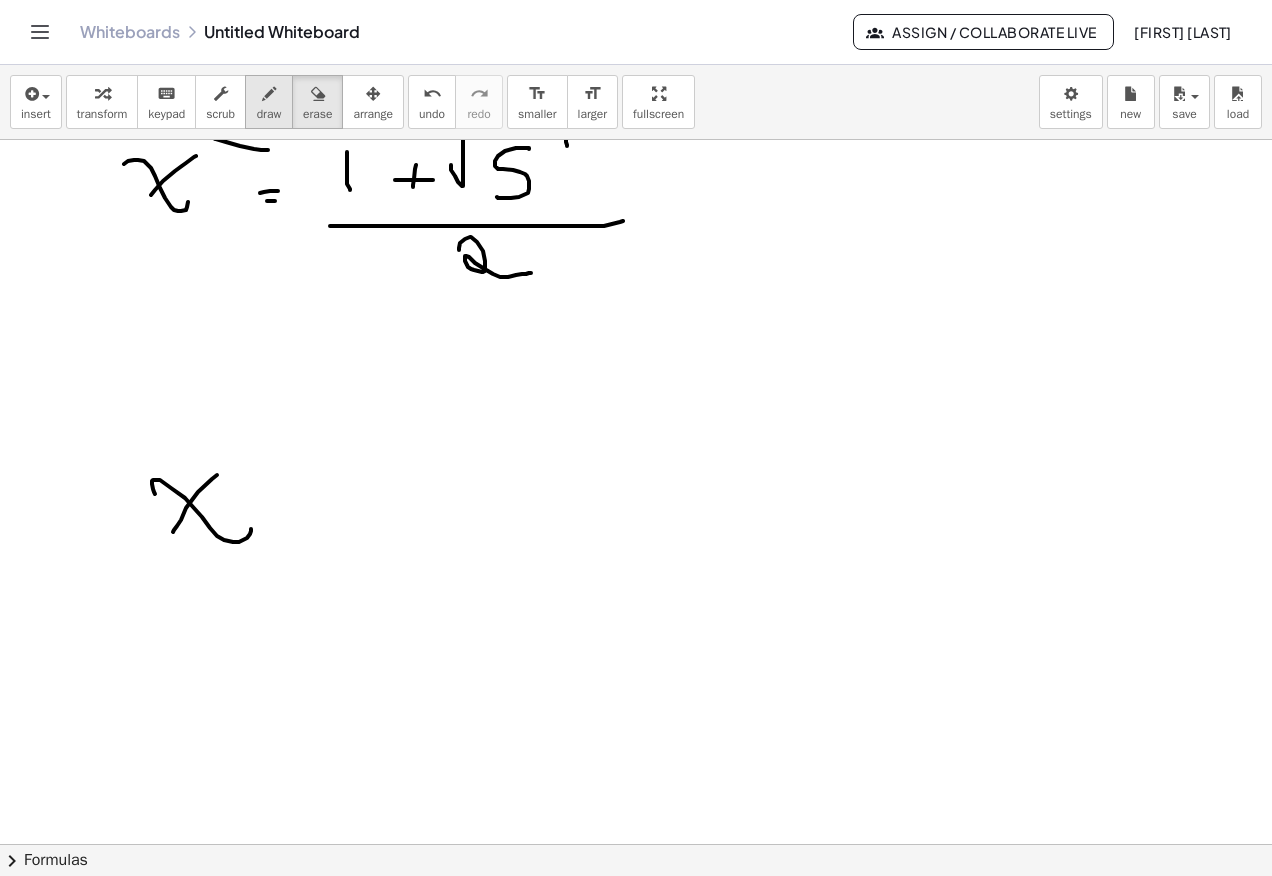 click on "draw" at bounding box center [269, 114] 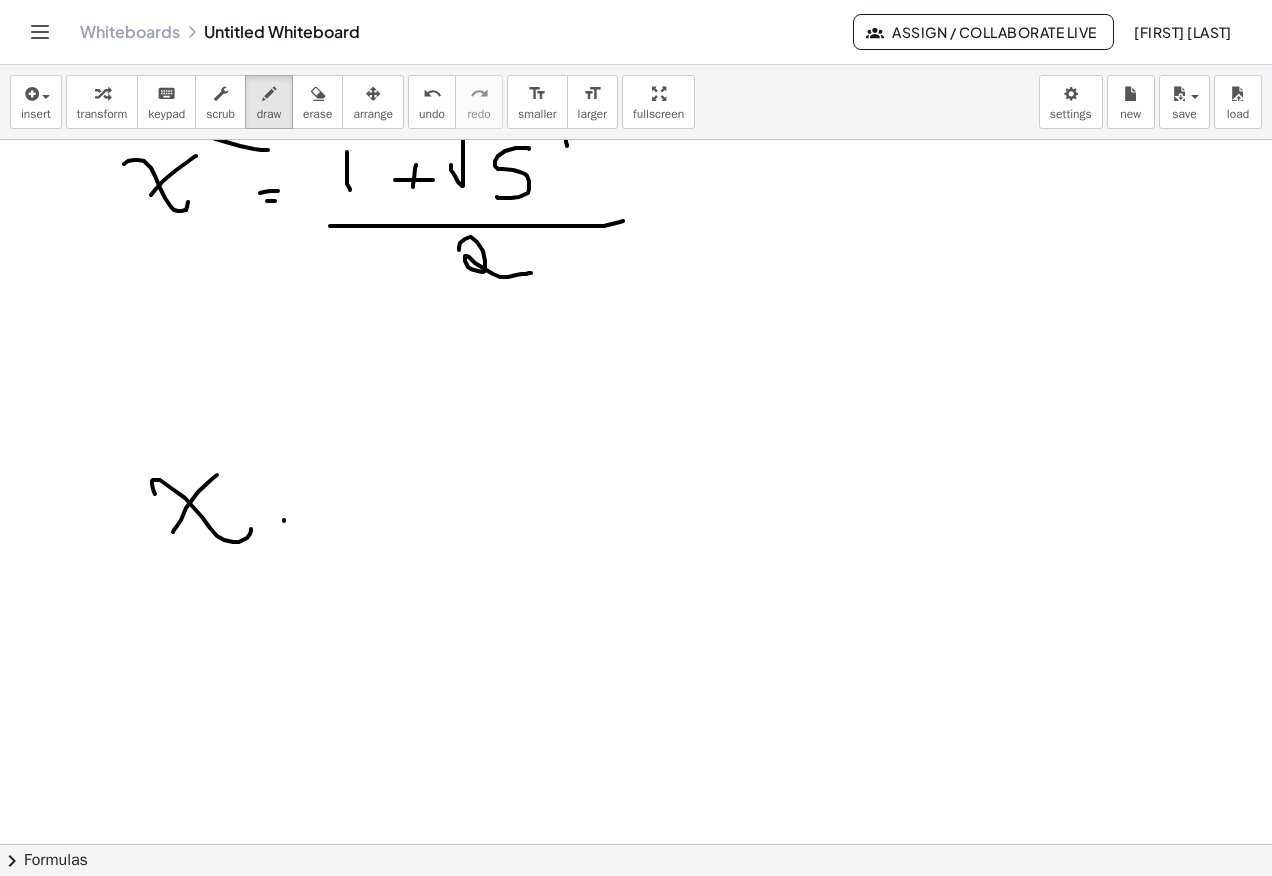 drag, startPoint x: 284, startPoint y: 520, endPoint x: 308, endPoint y: 517, distance: 24.186773 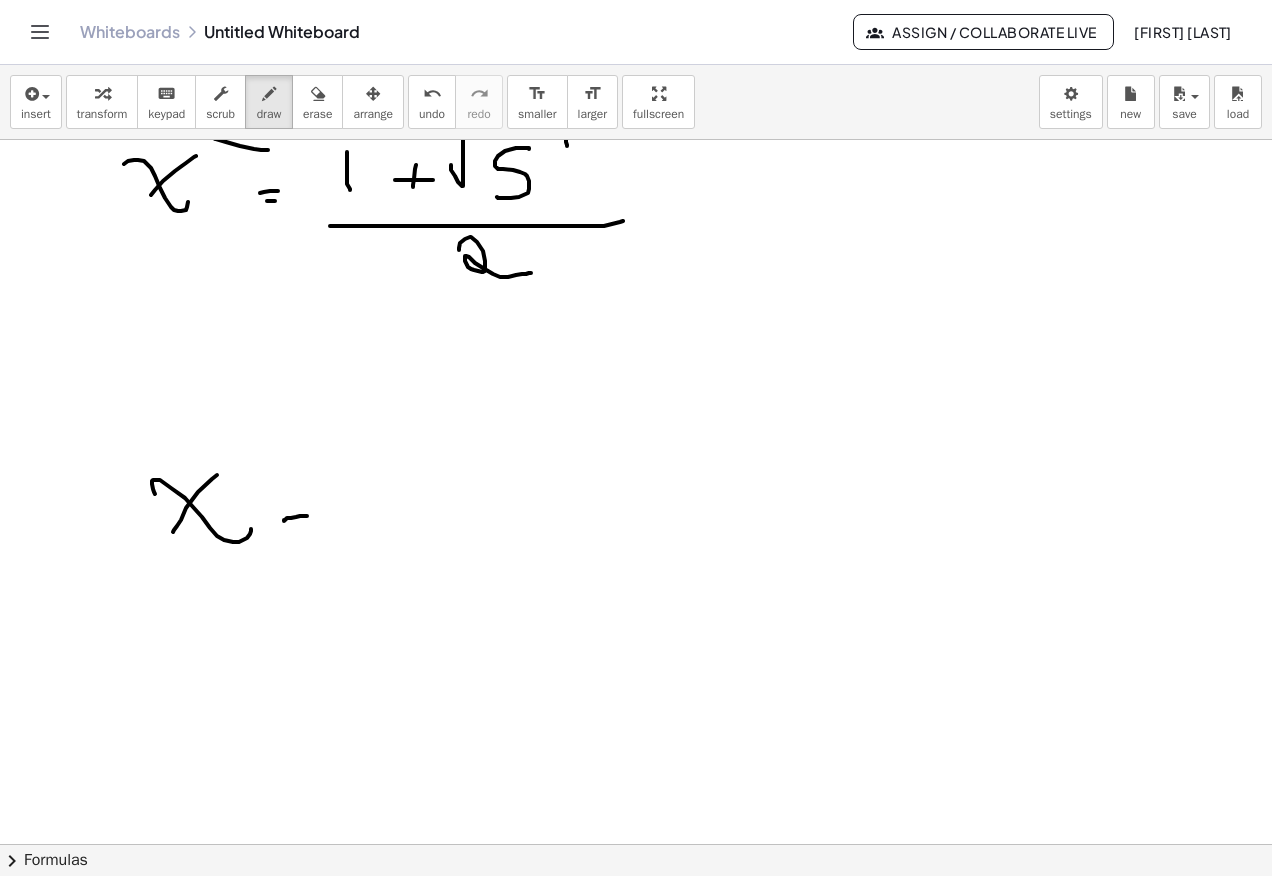 drag, startPoint x: 293, startPoint y: 526, endPoint x: 313, endPoint y: 529, distance: 20.22375 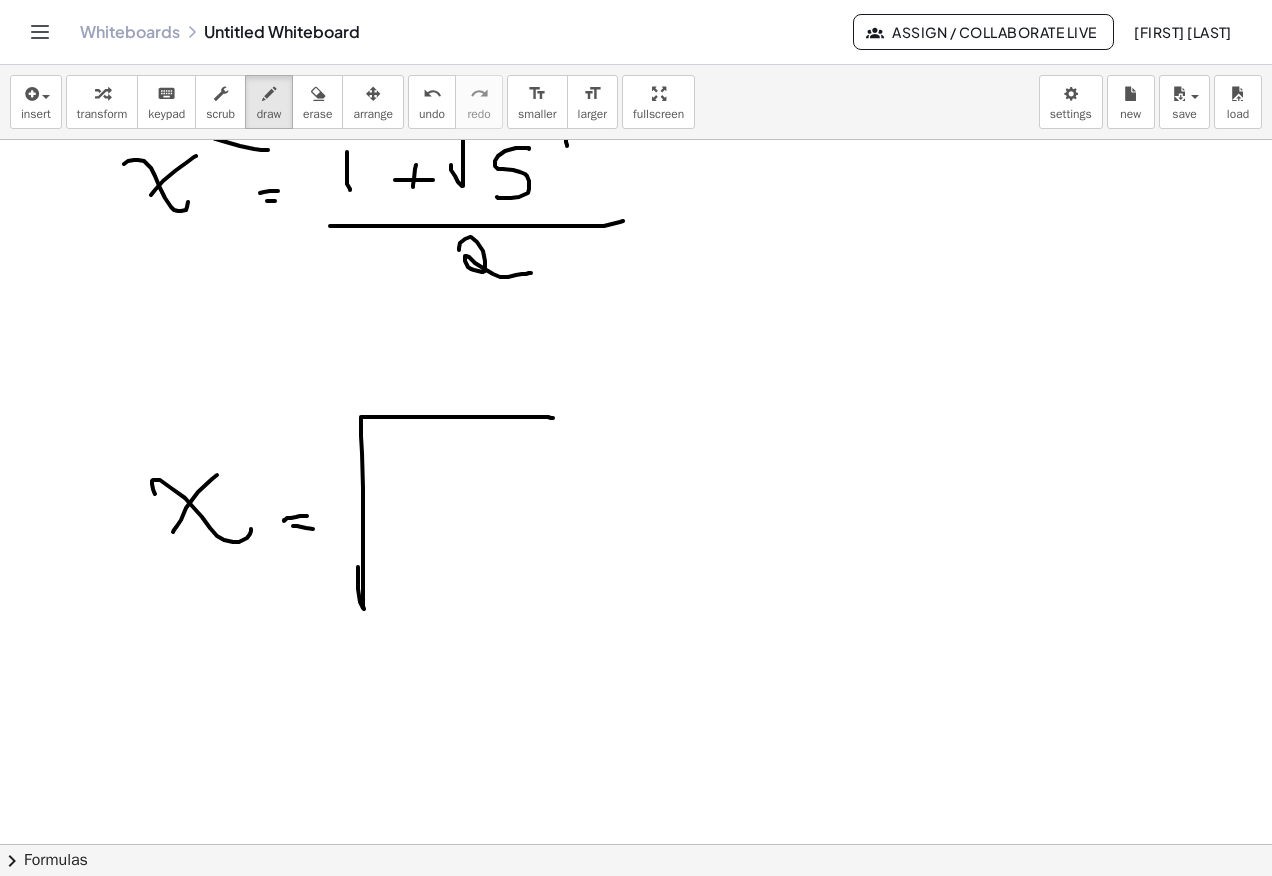 drag, startPoint x: 358, startPoint y: 572, endPoint x: 559, endPoint y: 485, distance: 219.02055 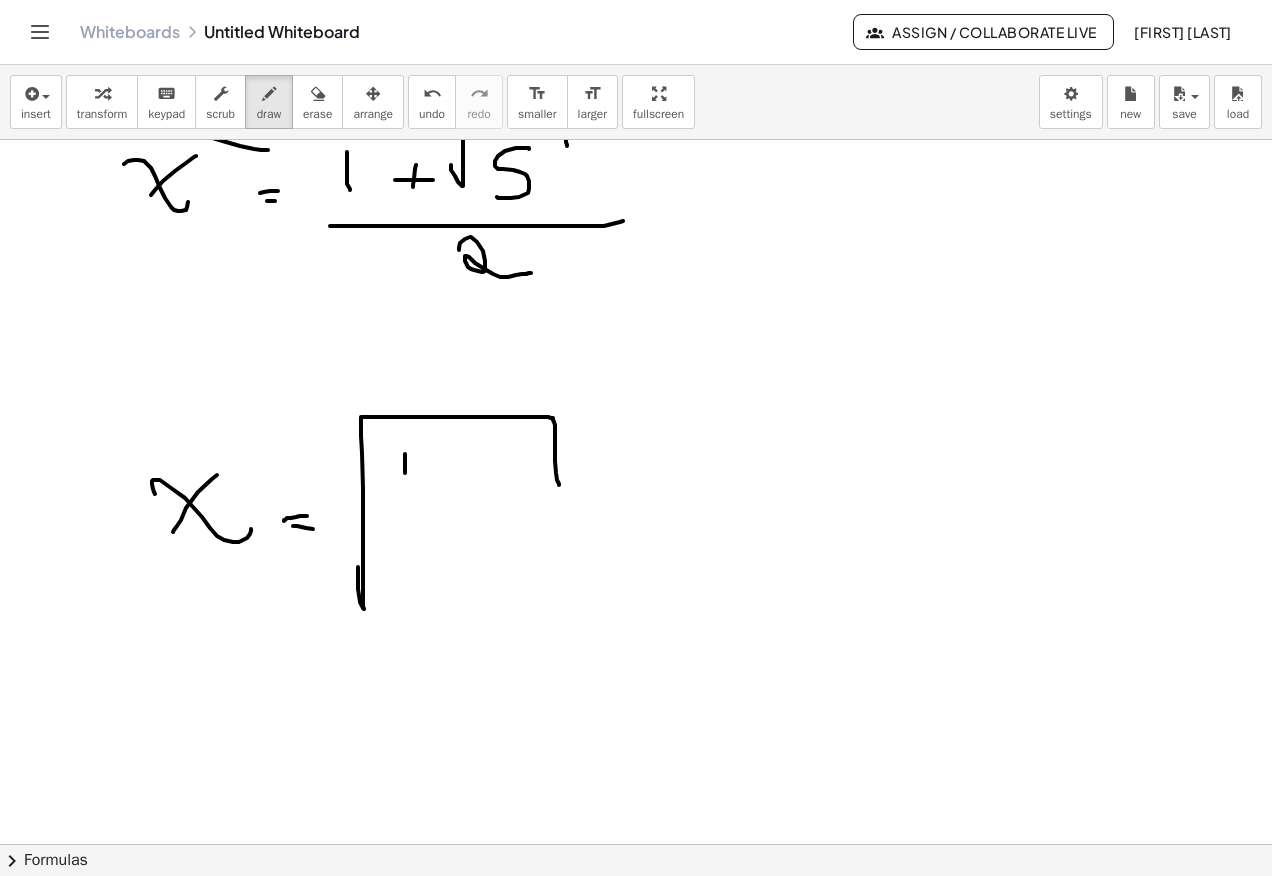 drag, startPoint x: 405, startPoint y: 464, endPoint x: 407, endPoint y: 477, distance: 13.152946 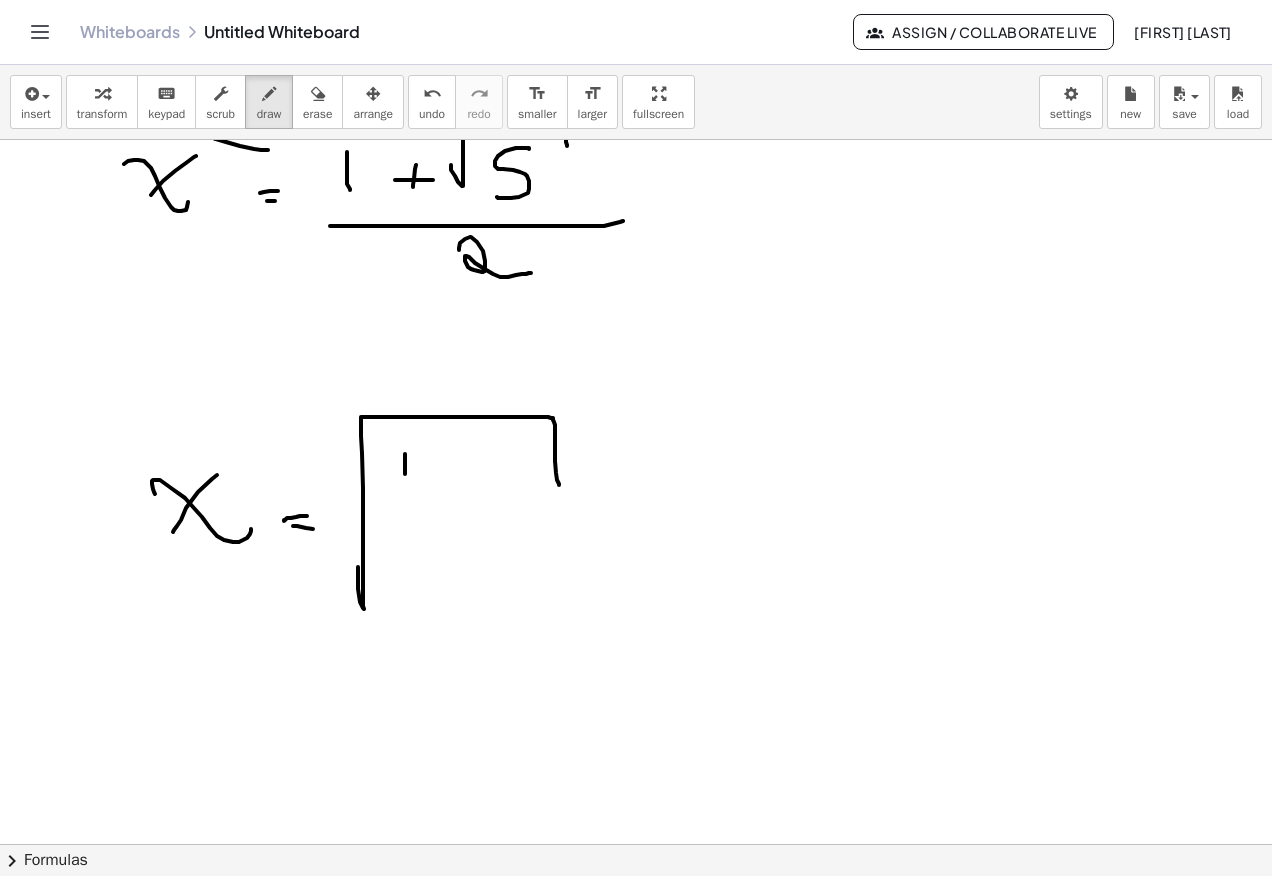 drag, startPoint x: 438, startPoint y: 466, endPoint x: 435, endPoint y: 476, distance: 10.440307 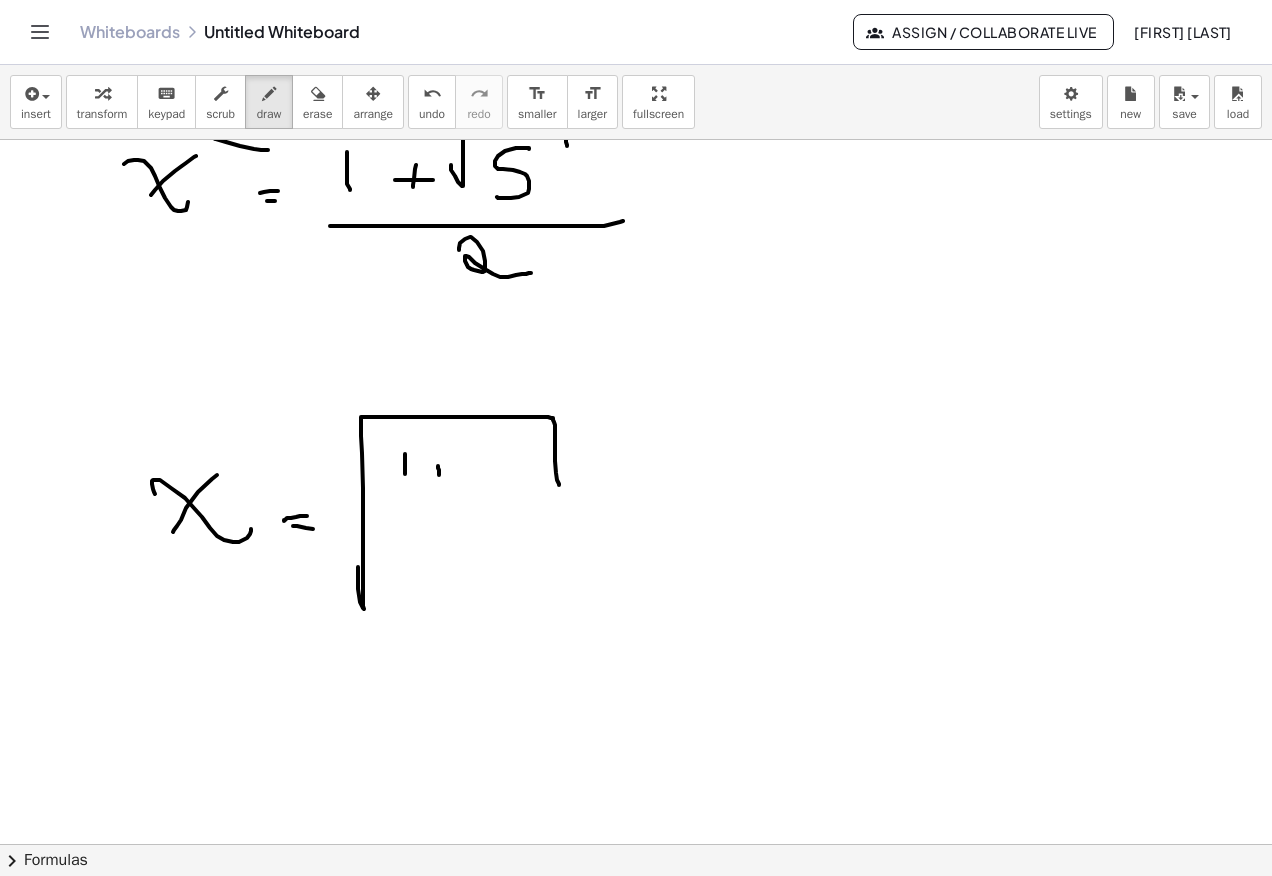 drag, startPoint x: 431, startPoint y: 470, endPoint x: 478, endPoint y: 474, distance: 47.169907 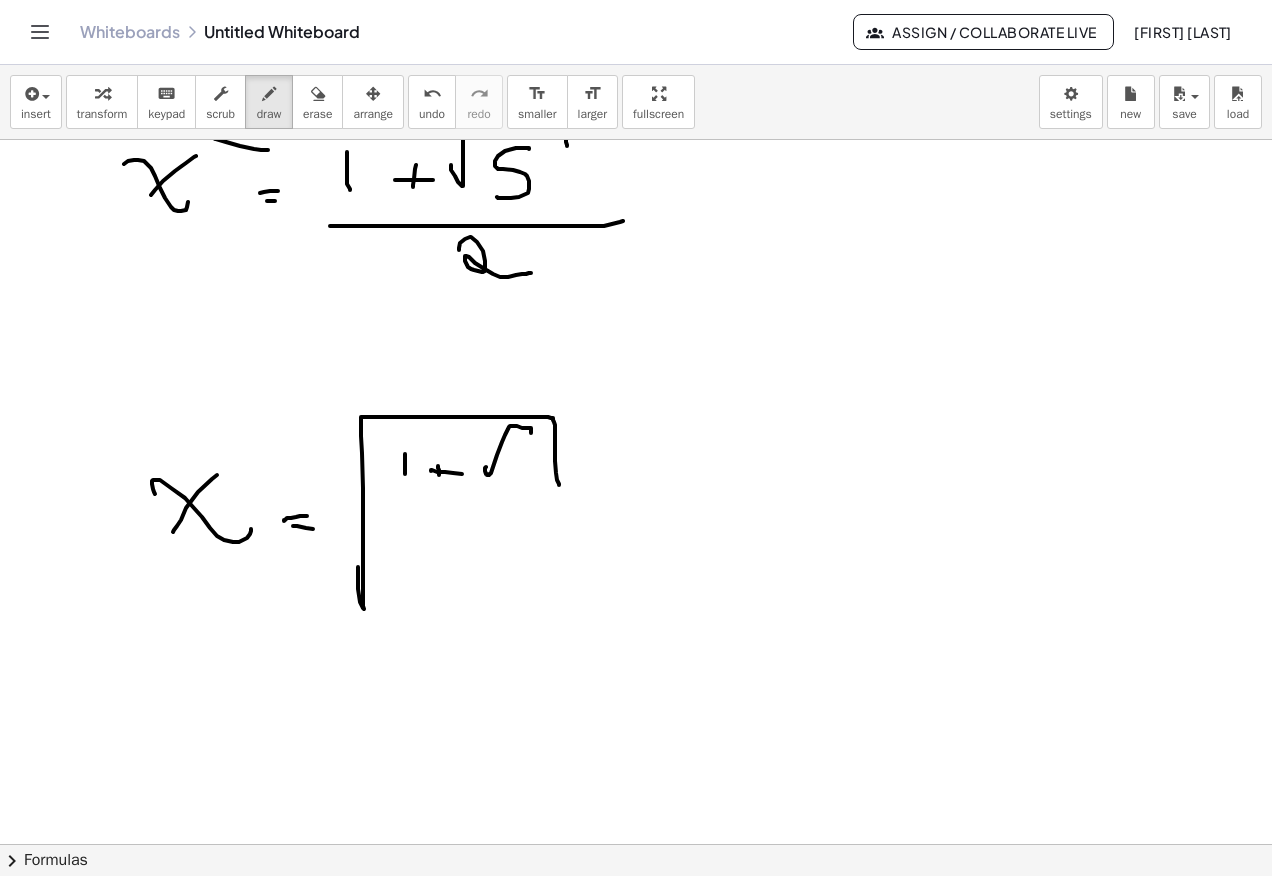 drag, startPoint x: 486, startPoint y: 467, endPoint x: 527, endPoint y: 453, distance: 43.32436 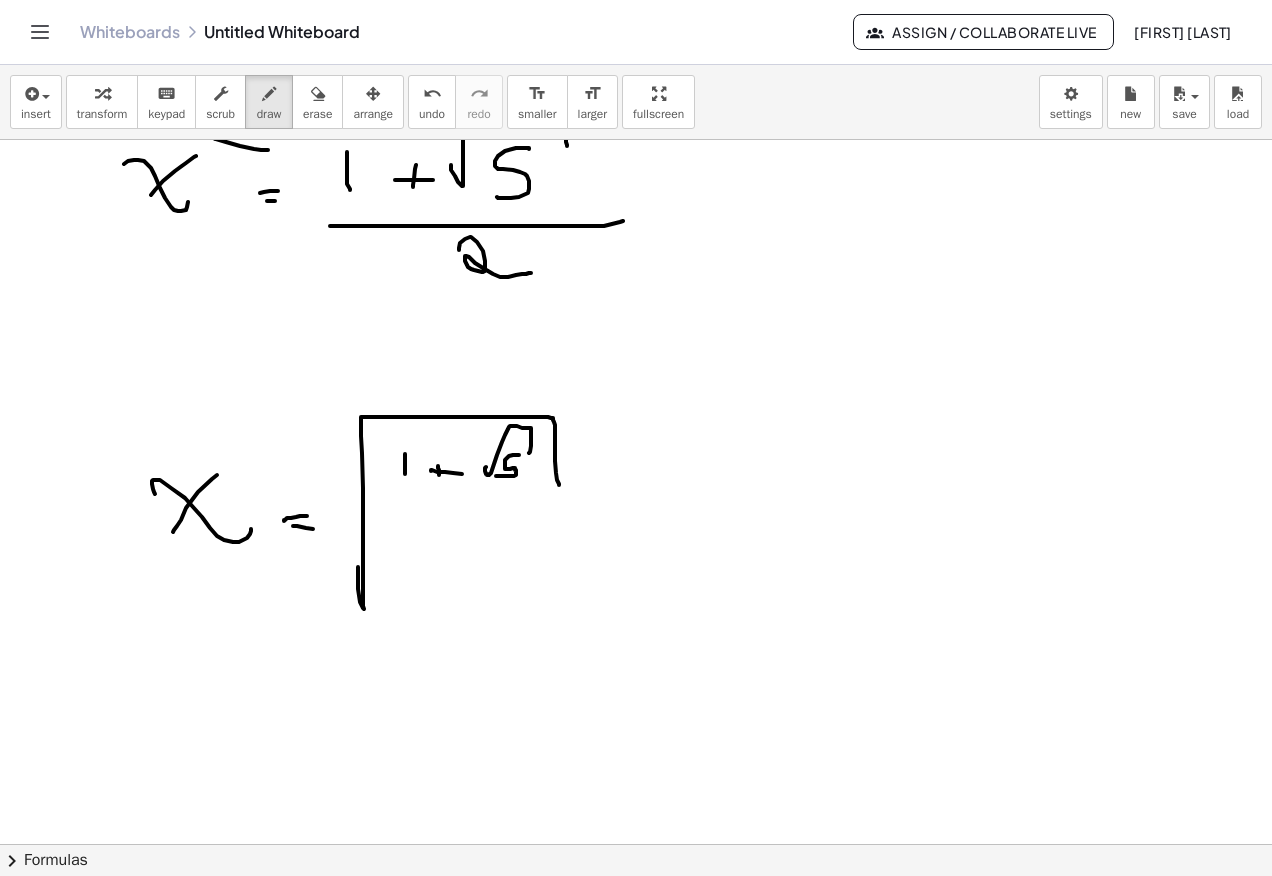 drag, startPoint x: 505, startPoint y: 469, endPoint x: 494, endPoint y: 490, distance: 23.70654 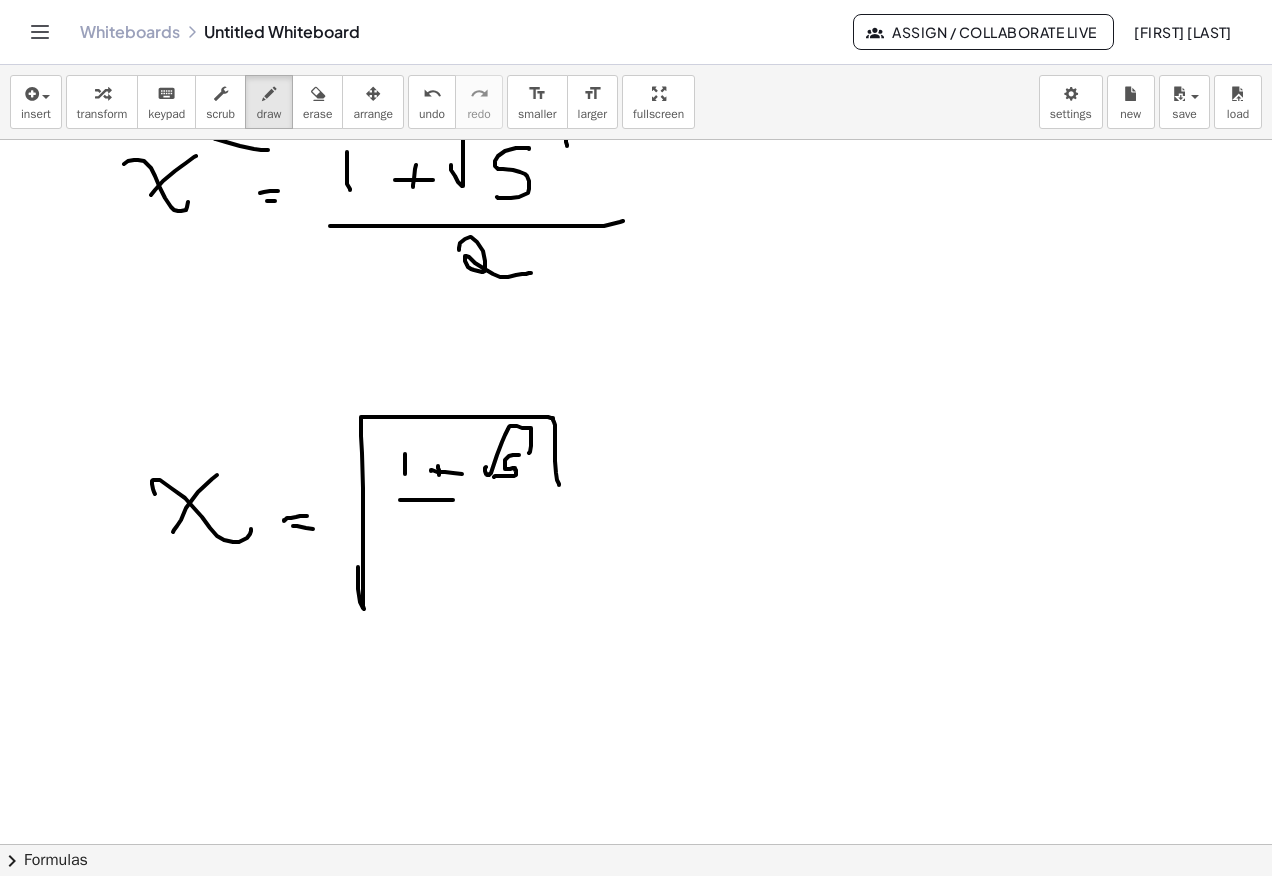 click at bounding box center (636, -460) 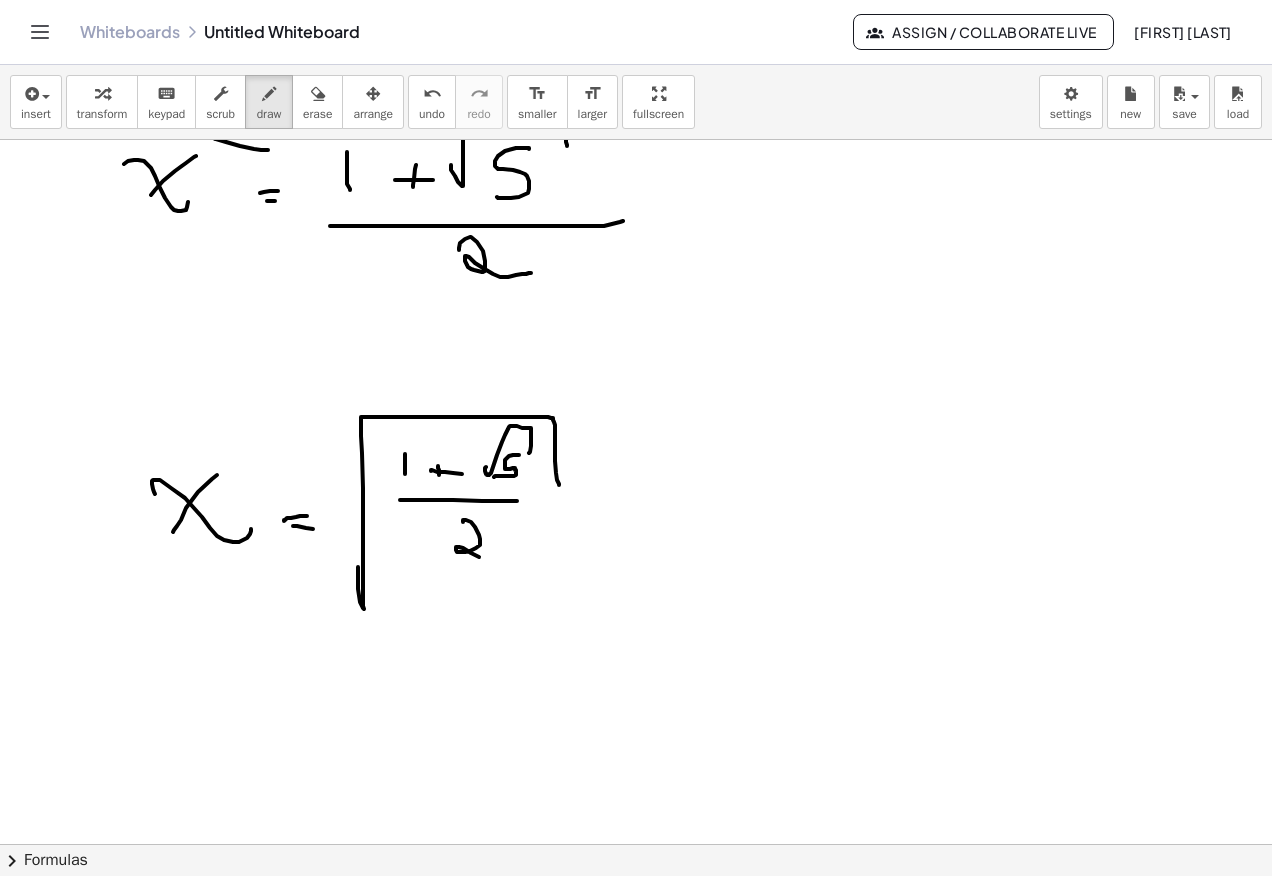 click at bounding box center [636, -460] 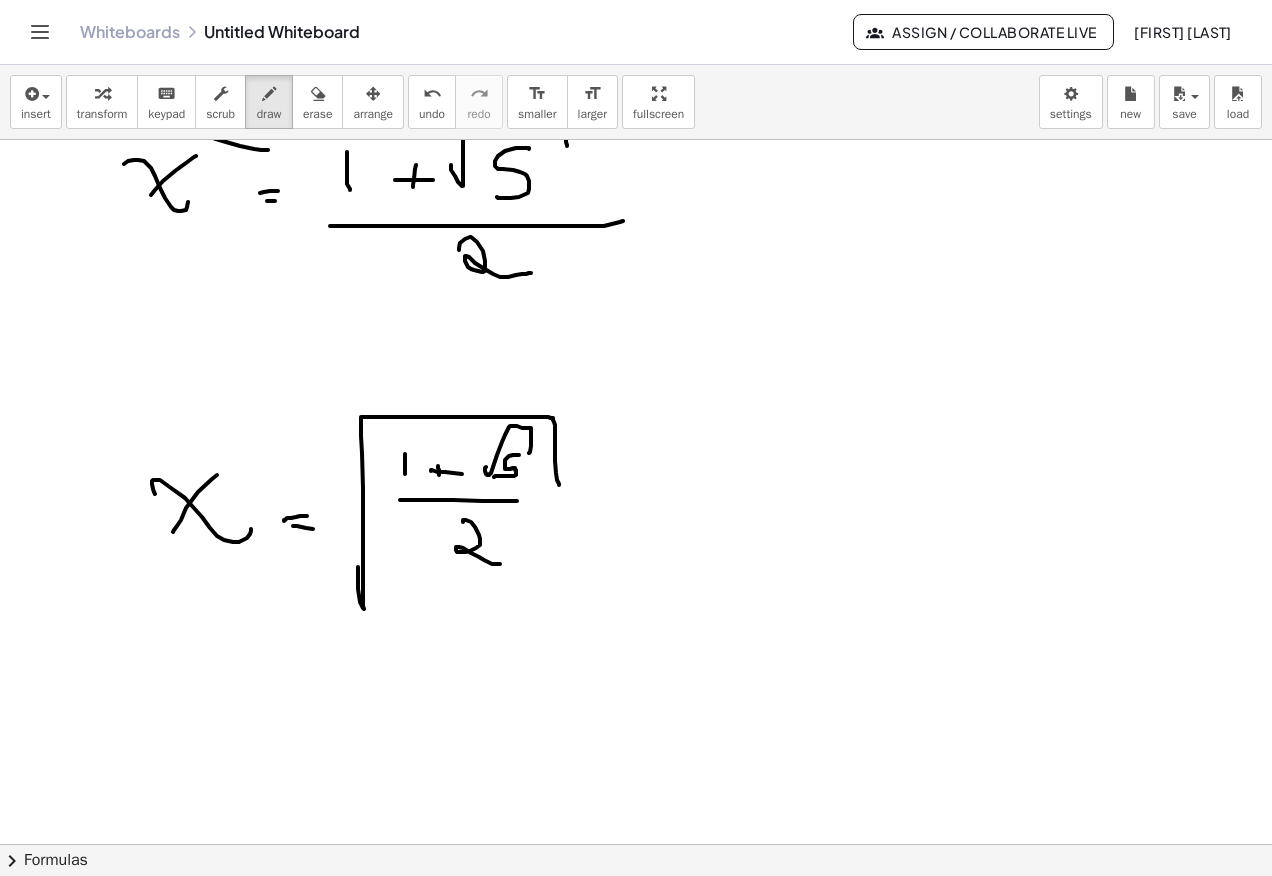 click at bounding box center (636, -460) 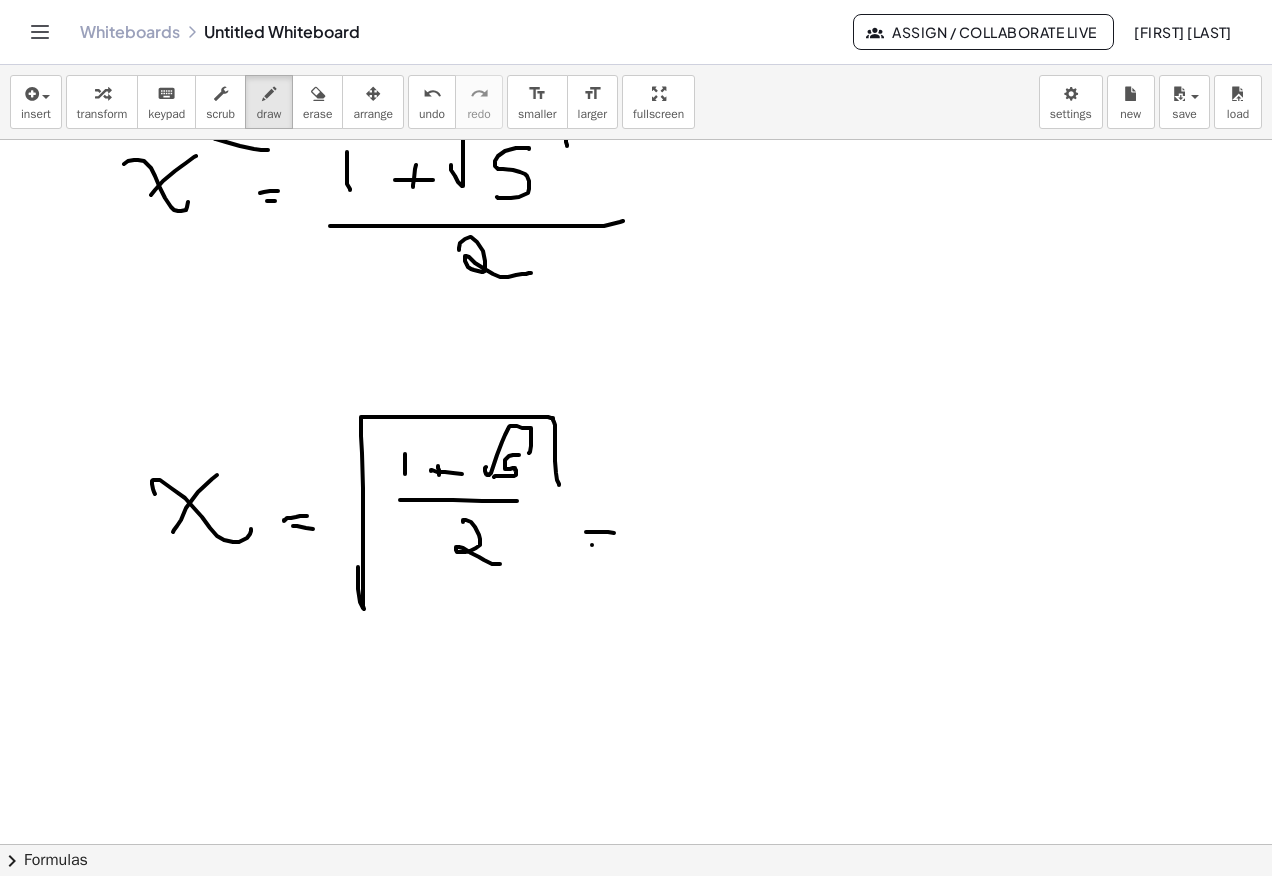 click at bounding box center [636, -460] 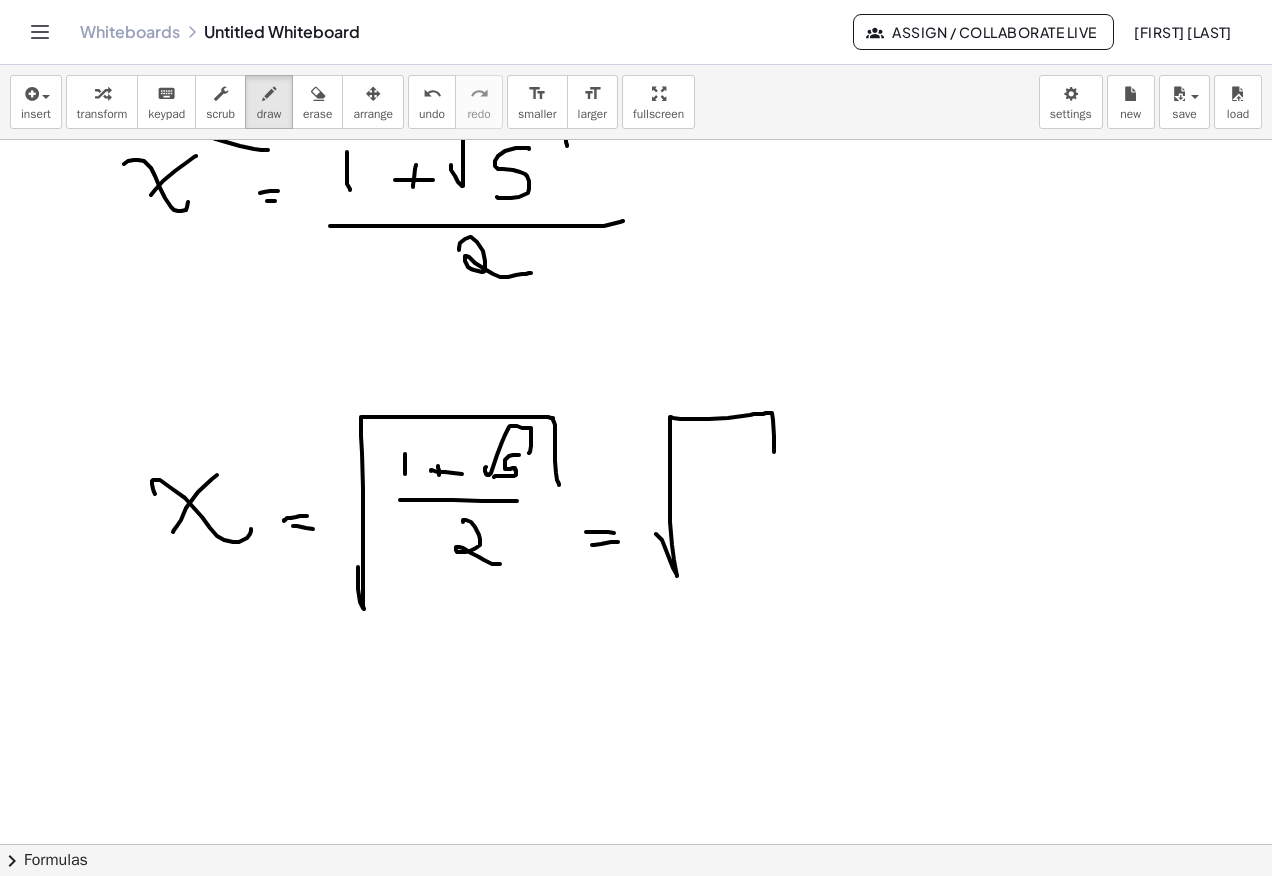 click at bounding box center [636, -460] 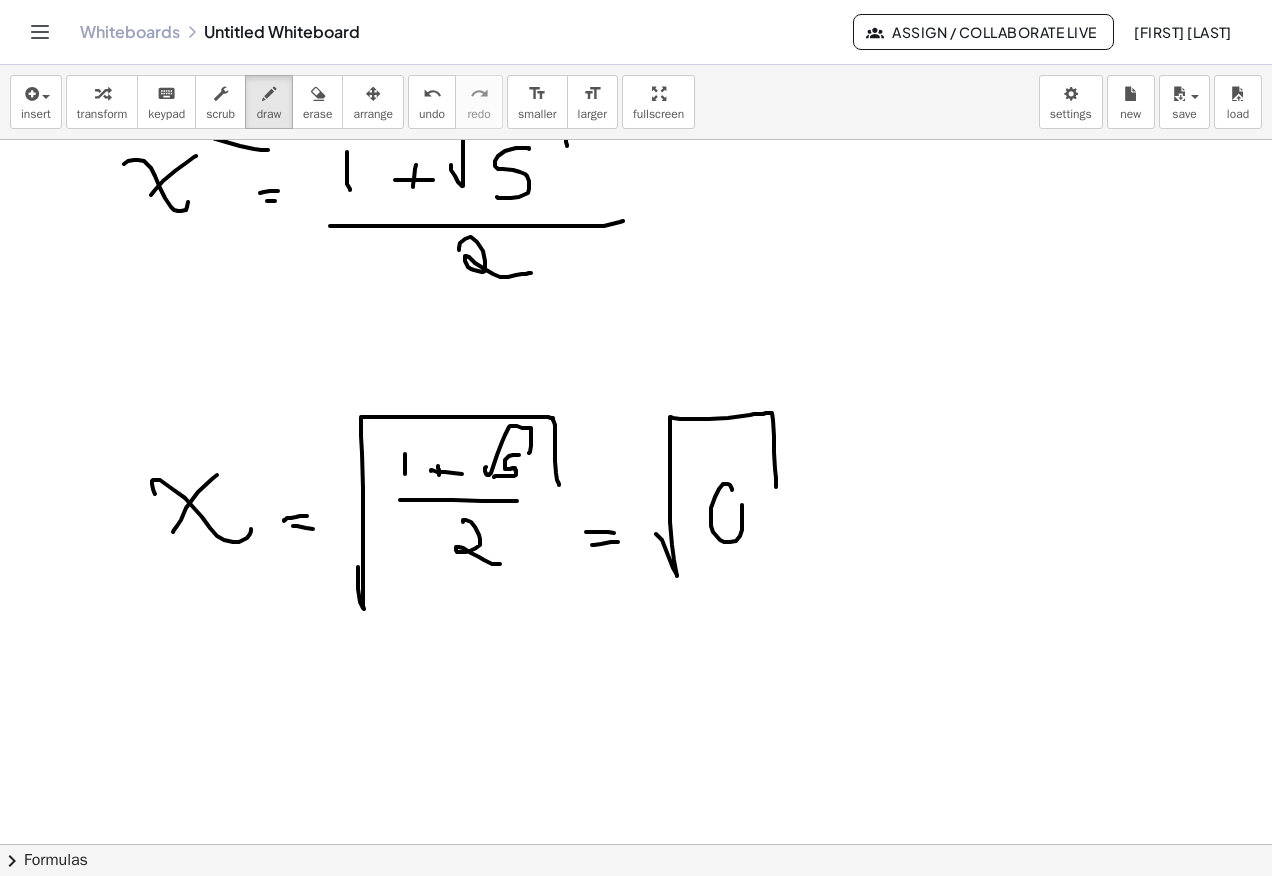click at bounding box center (636, -460) 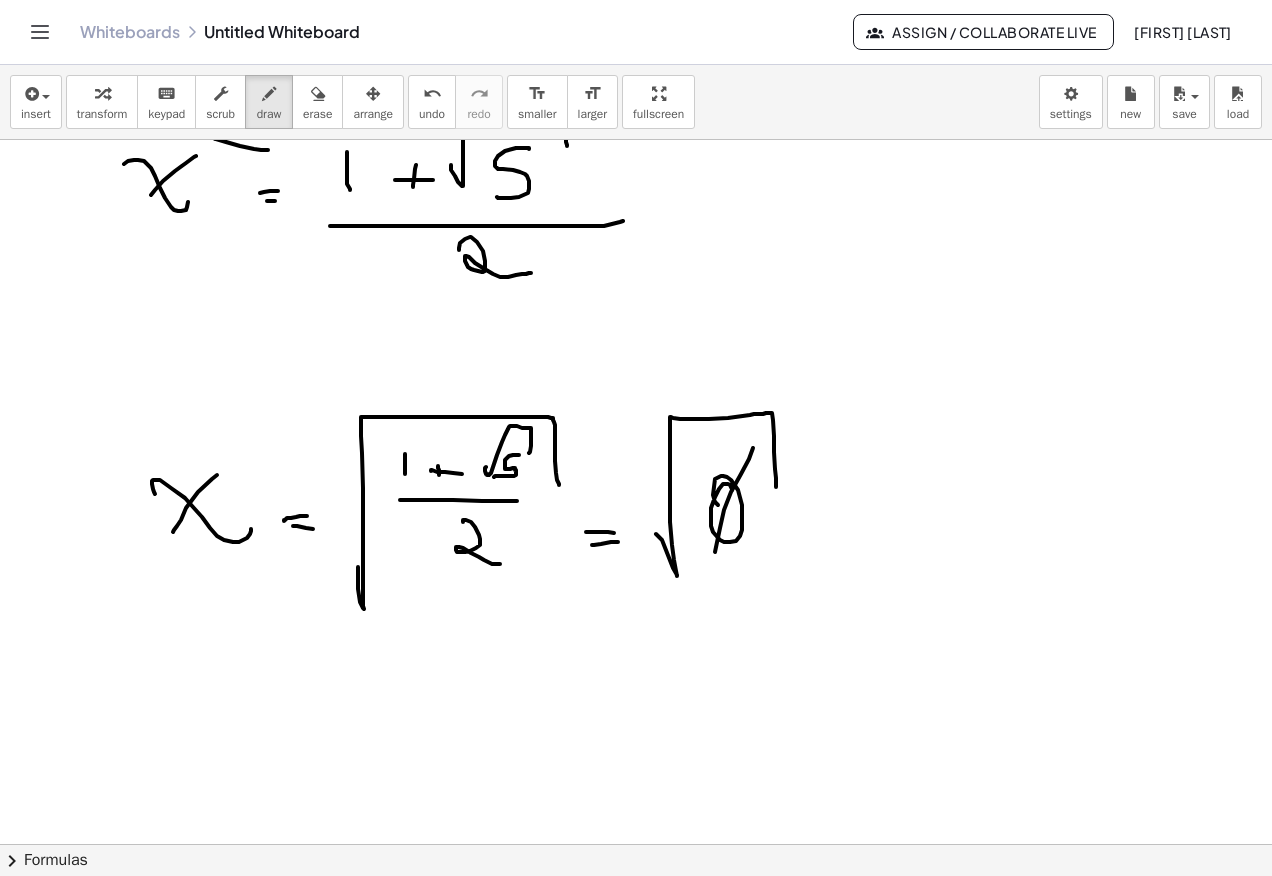 click at bounding box center [636, -460] 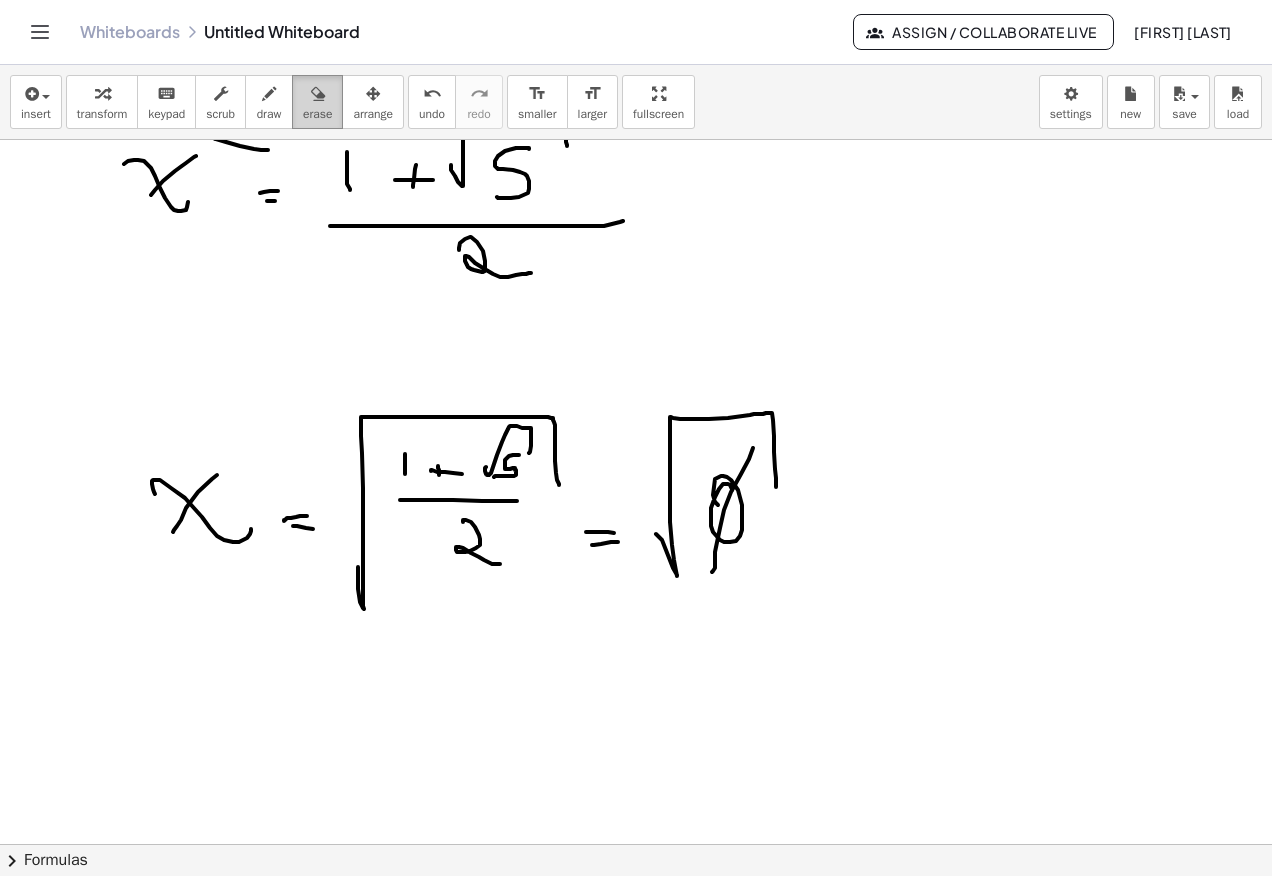 click on "erase" at bounding box center (317, 114) 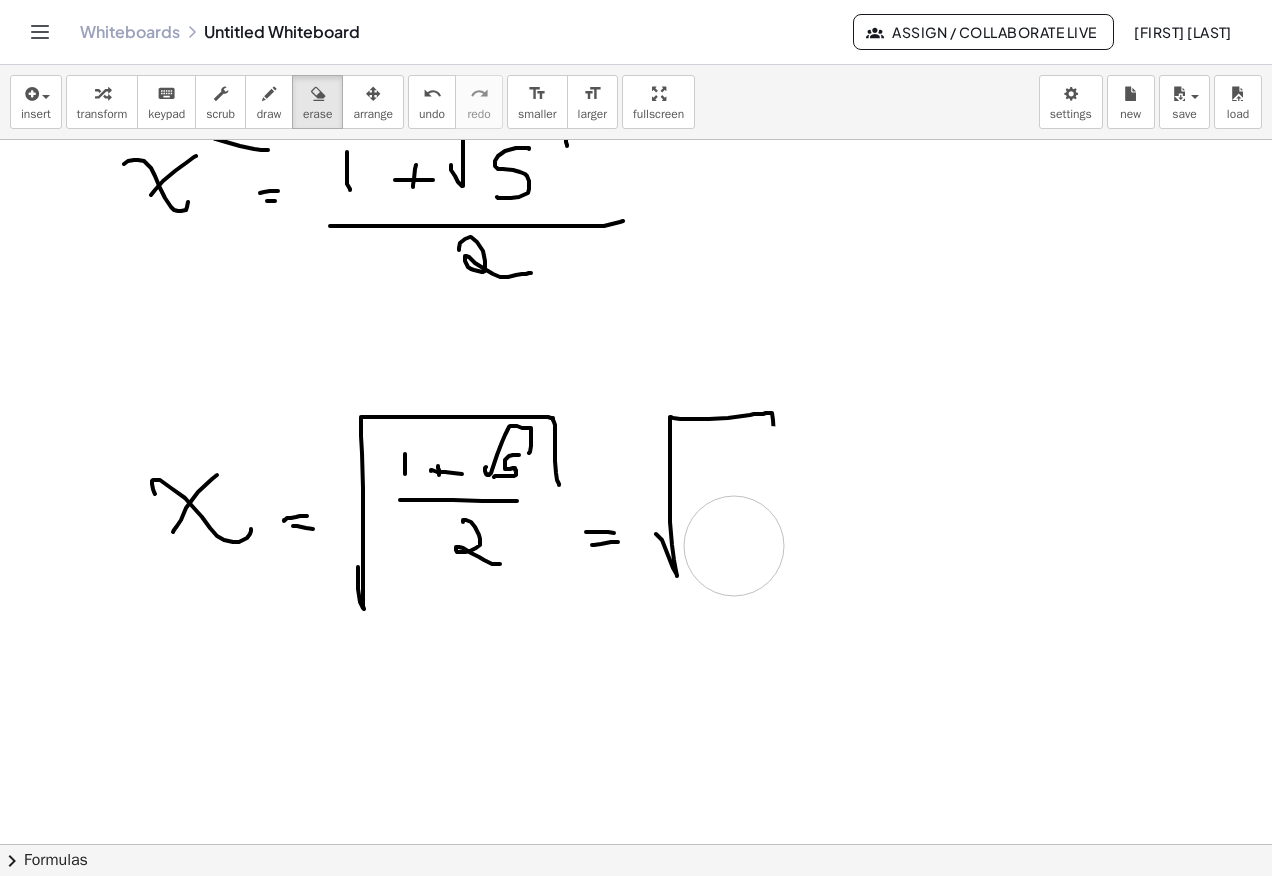 click at bounding box center (636, -460) 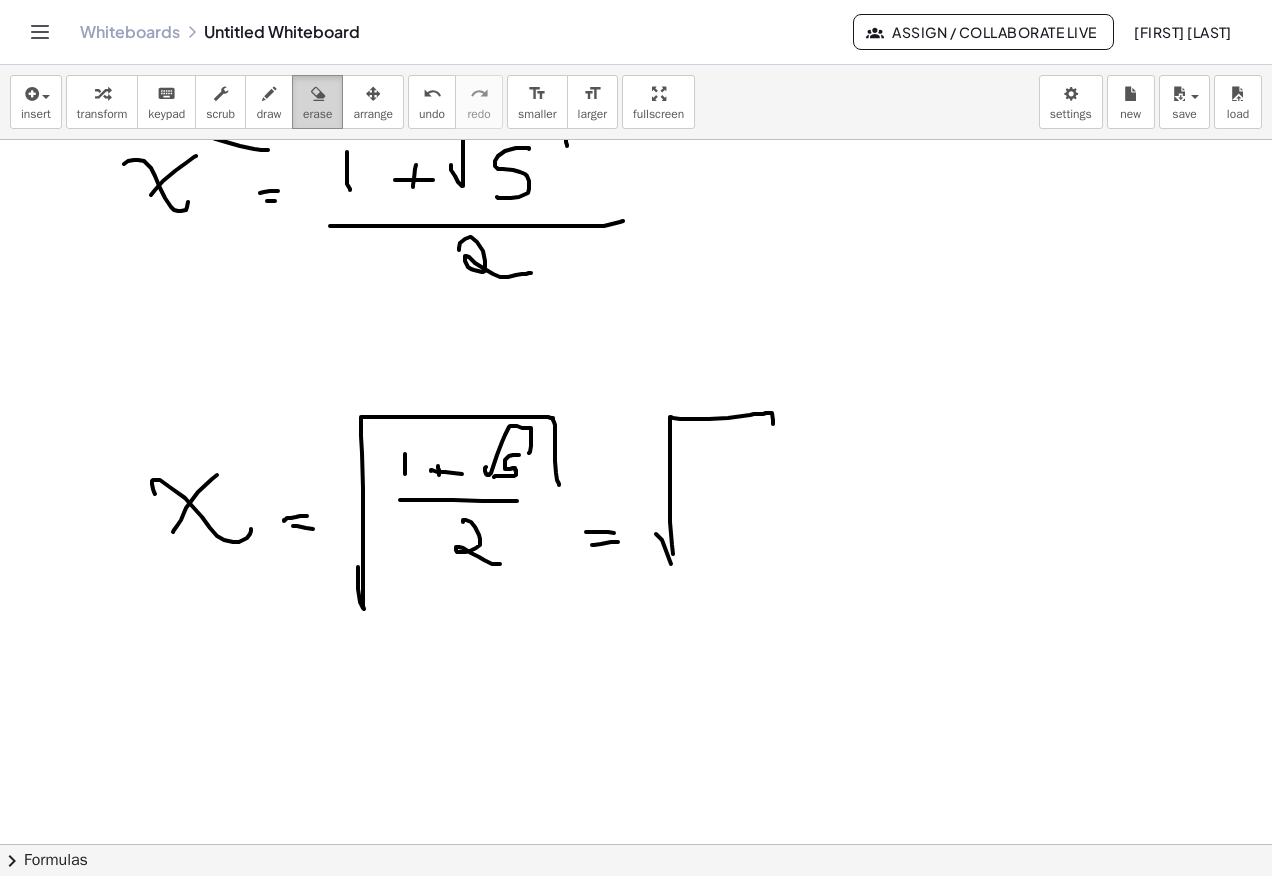 click on "erase" at bounding box center [317, 114] 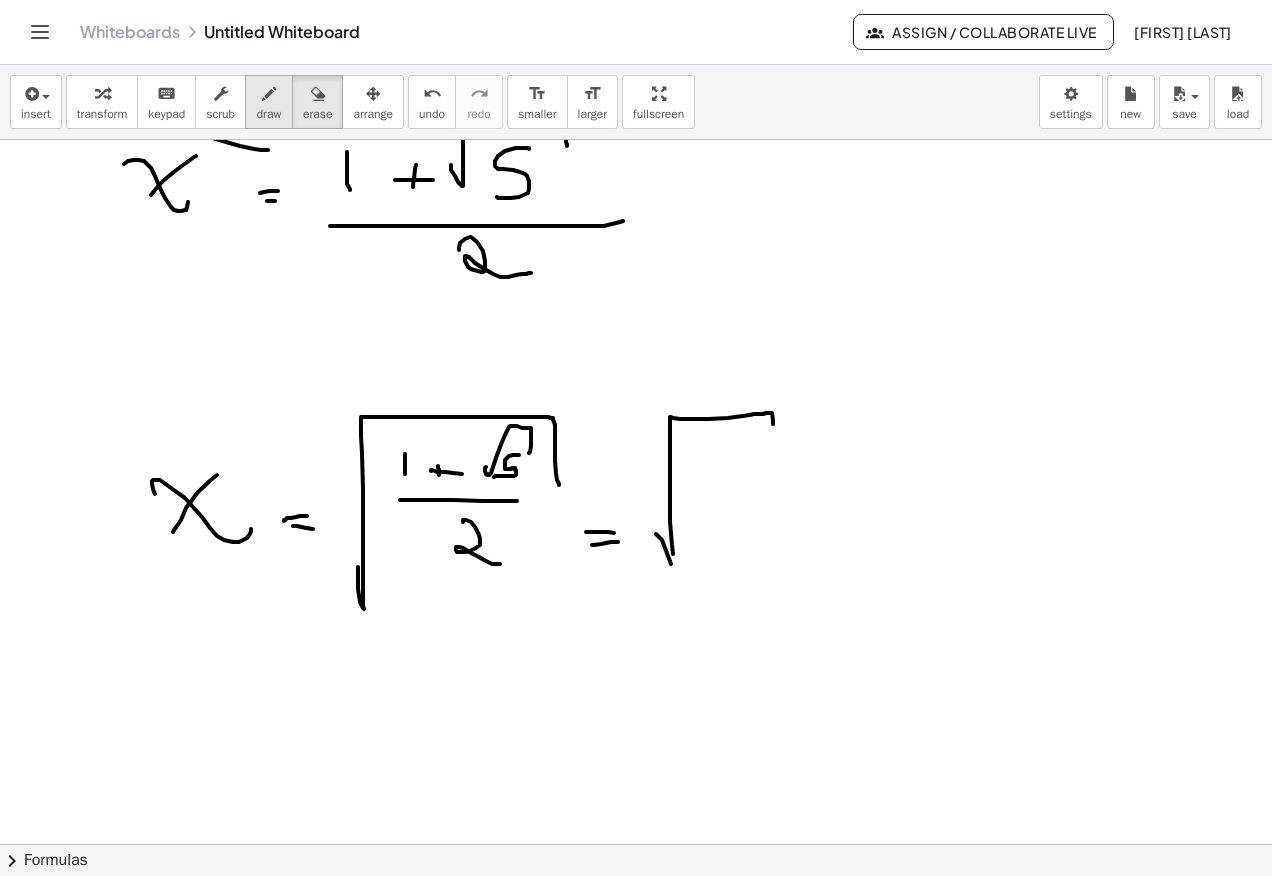 click at bounding box center (269, 93) 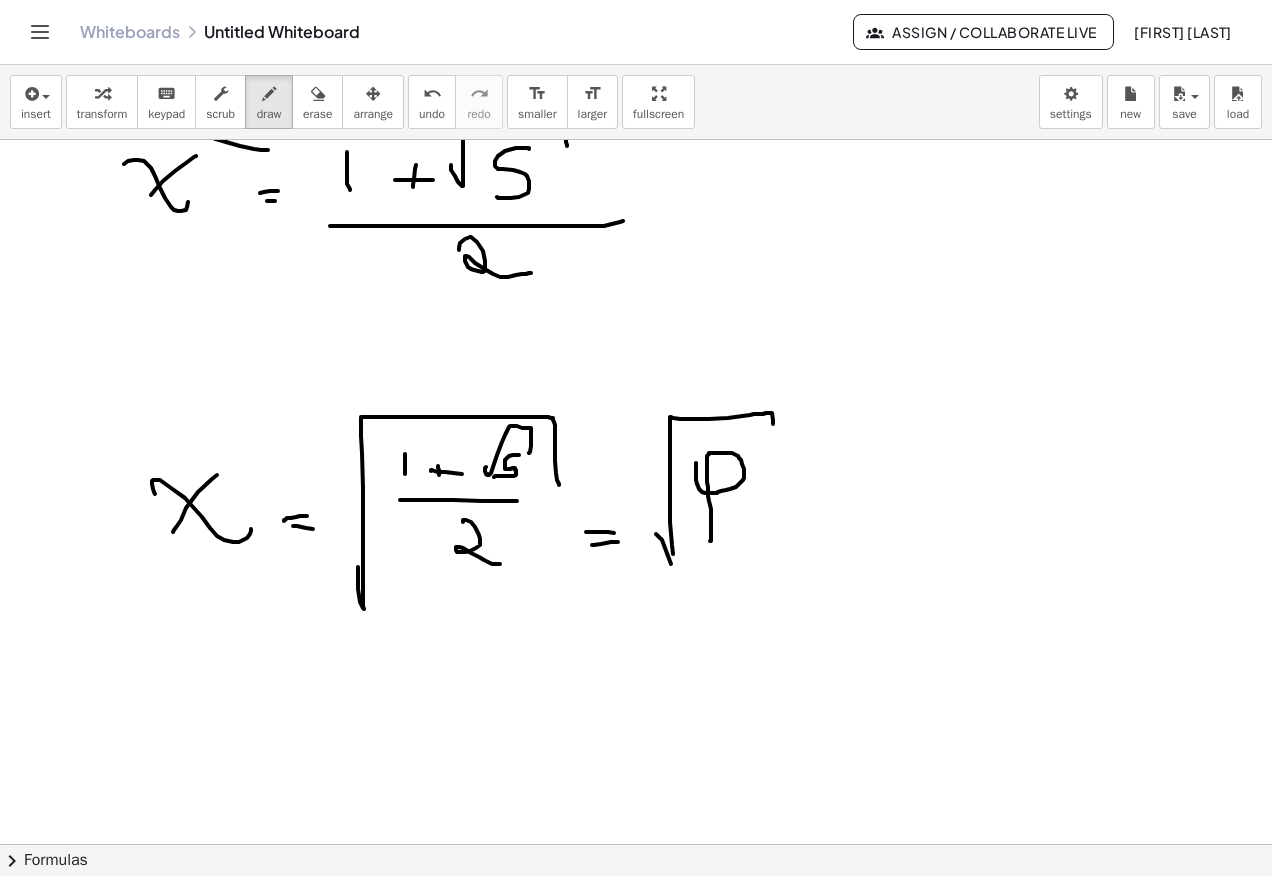 click at bounding box center (636, -460) 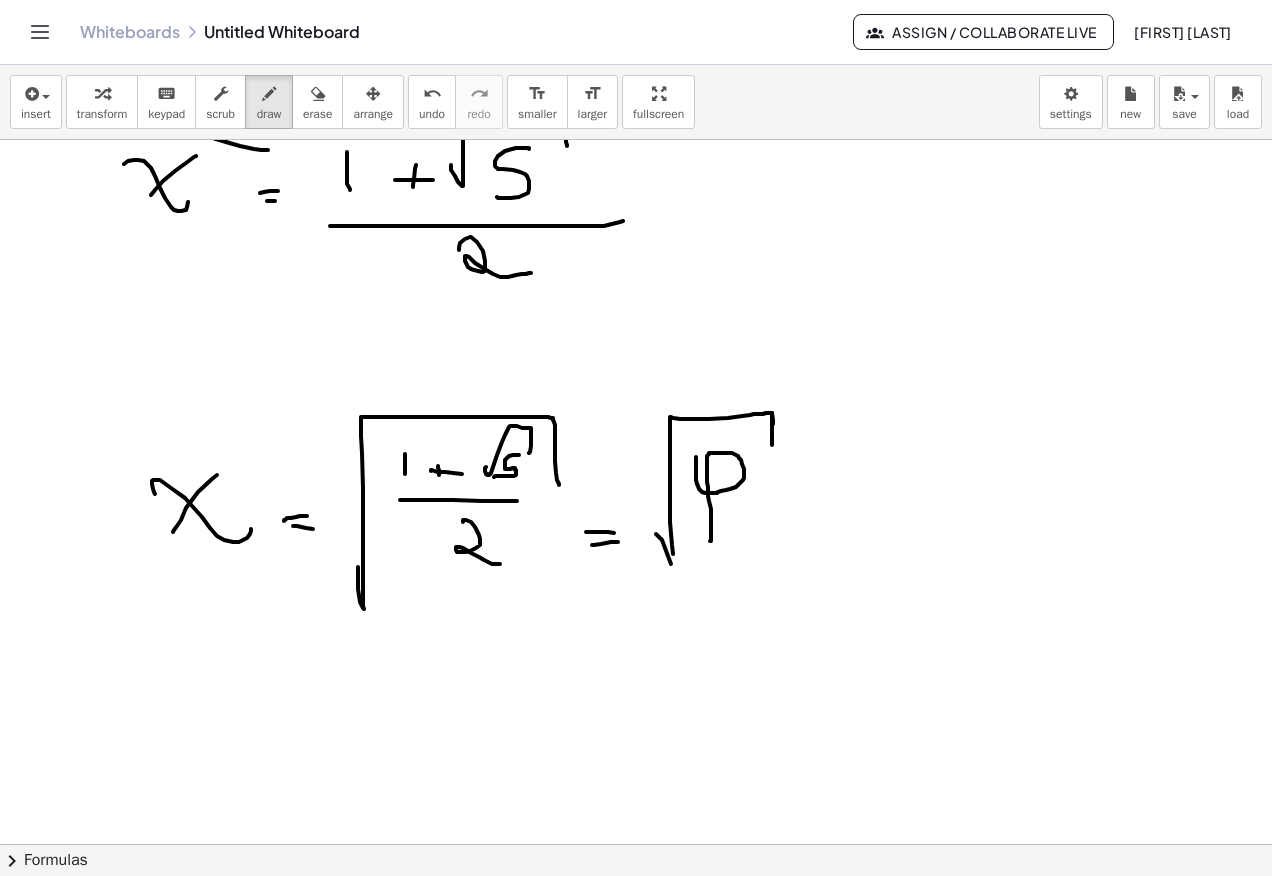 click at bounding box center (636, -460) 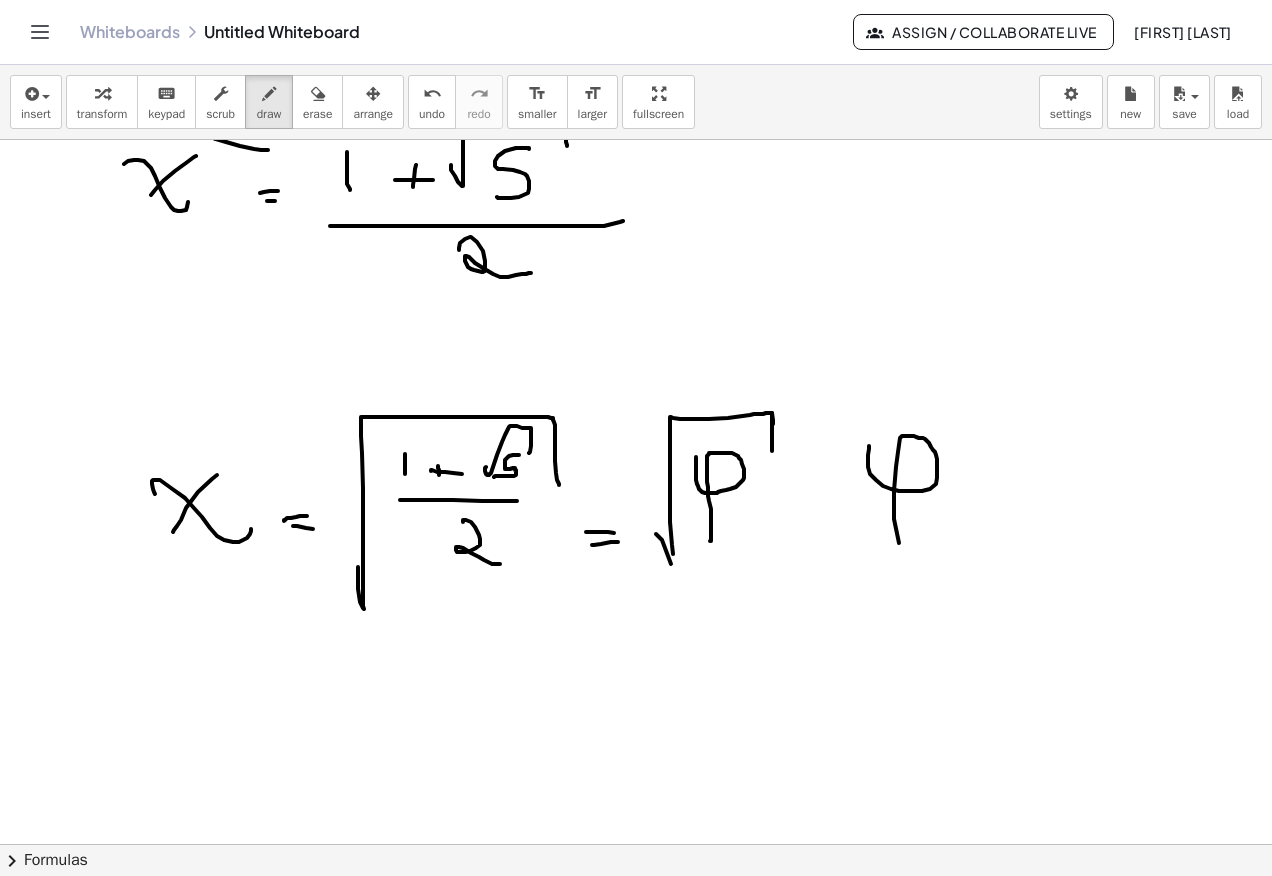 click at bounding box center (636, -460) 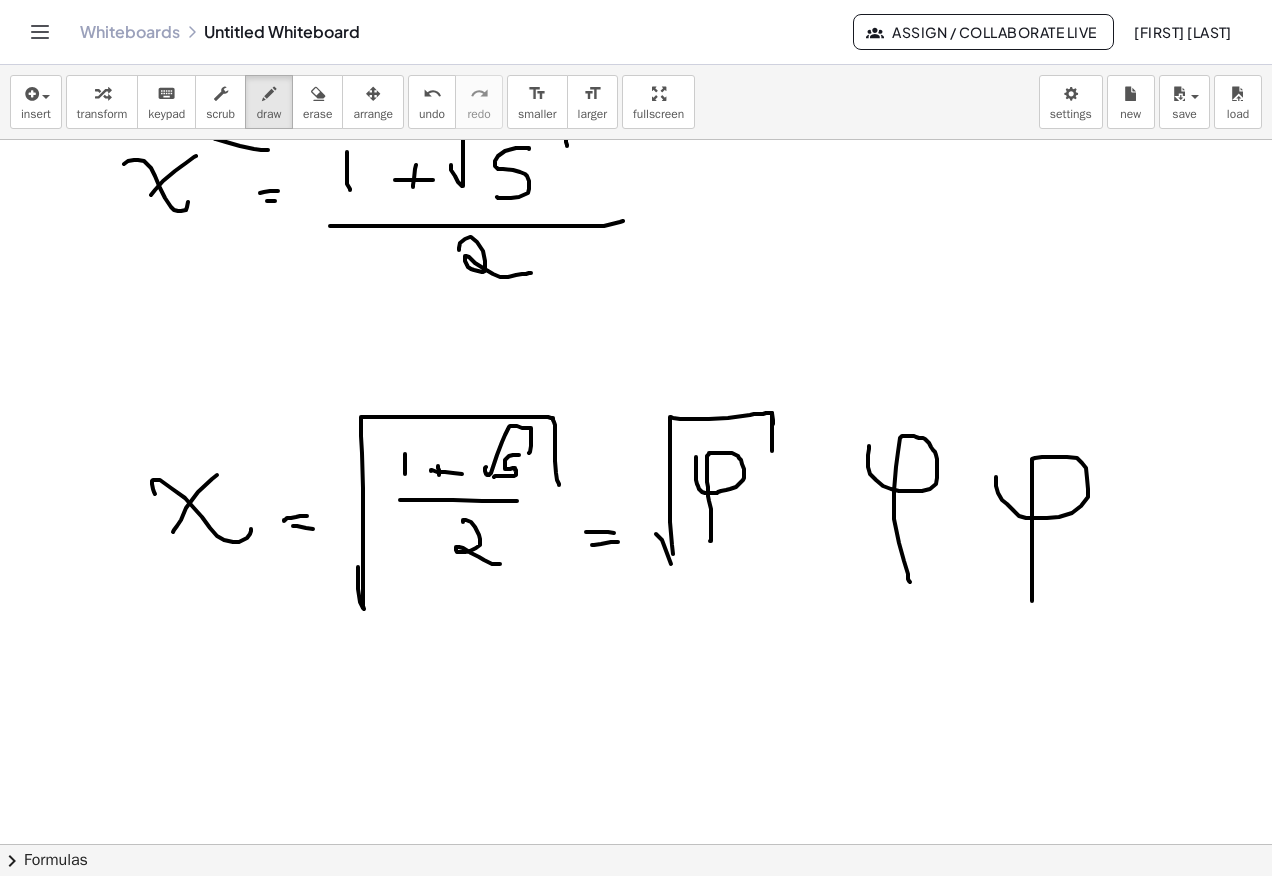 click at bounding box center [636, -460] 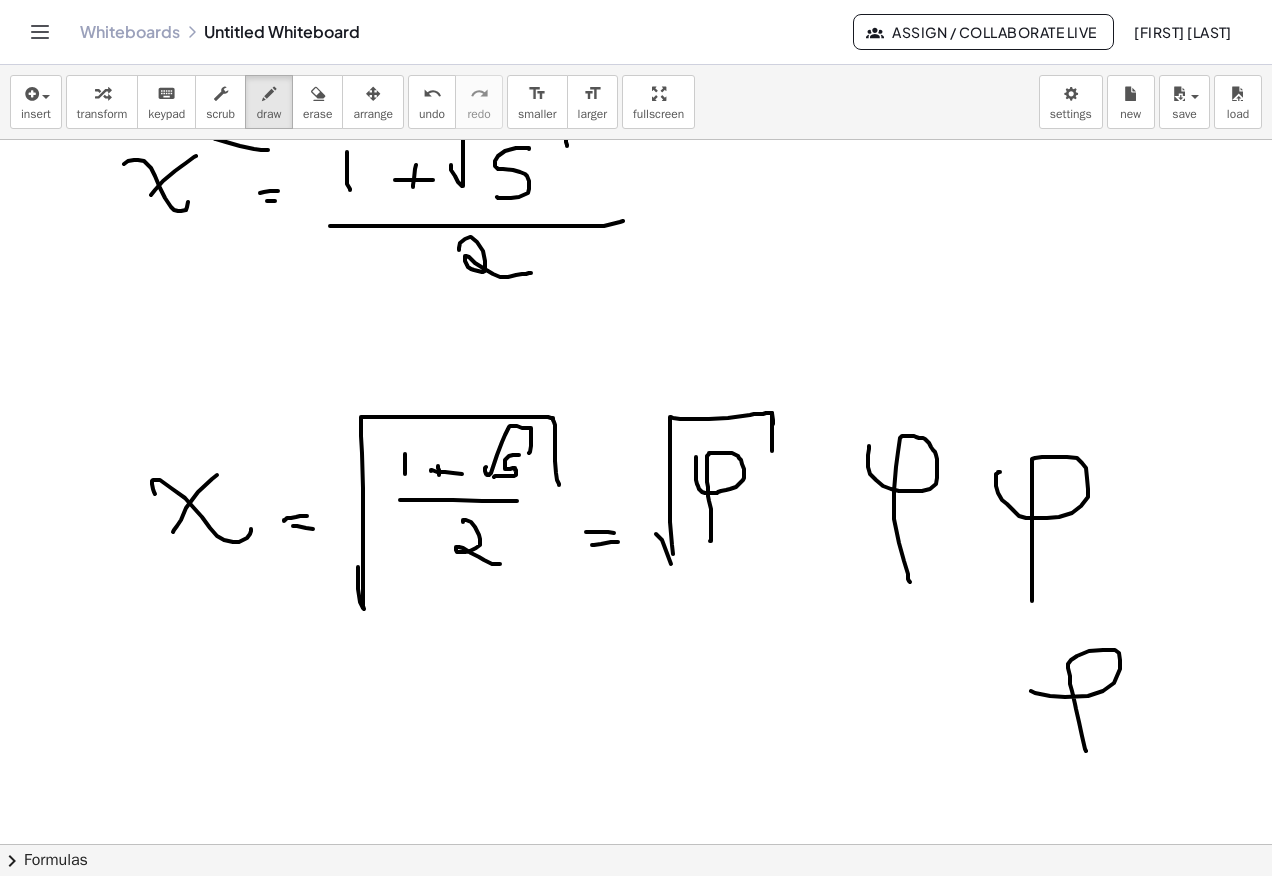 click at bounding box center [636, -460] 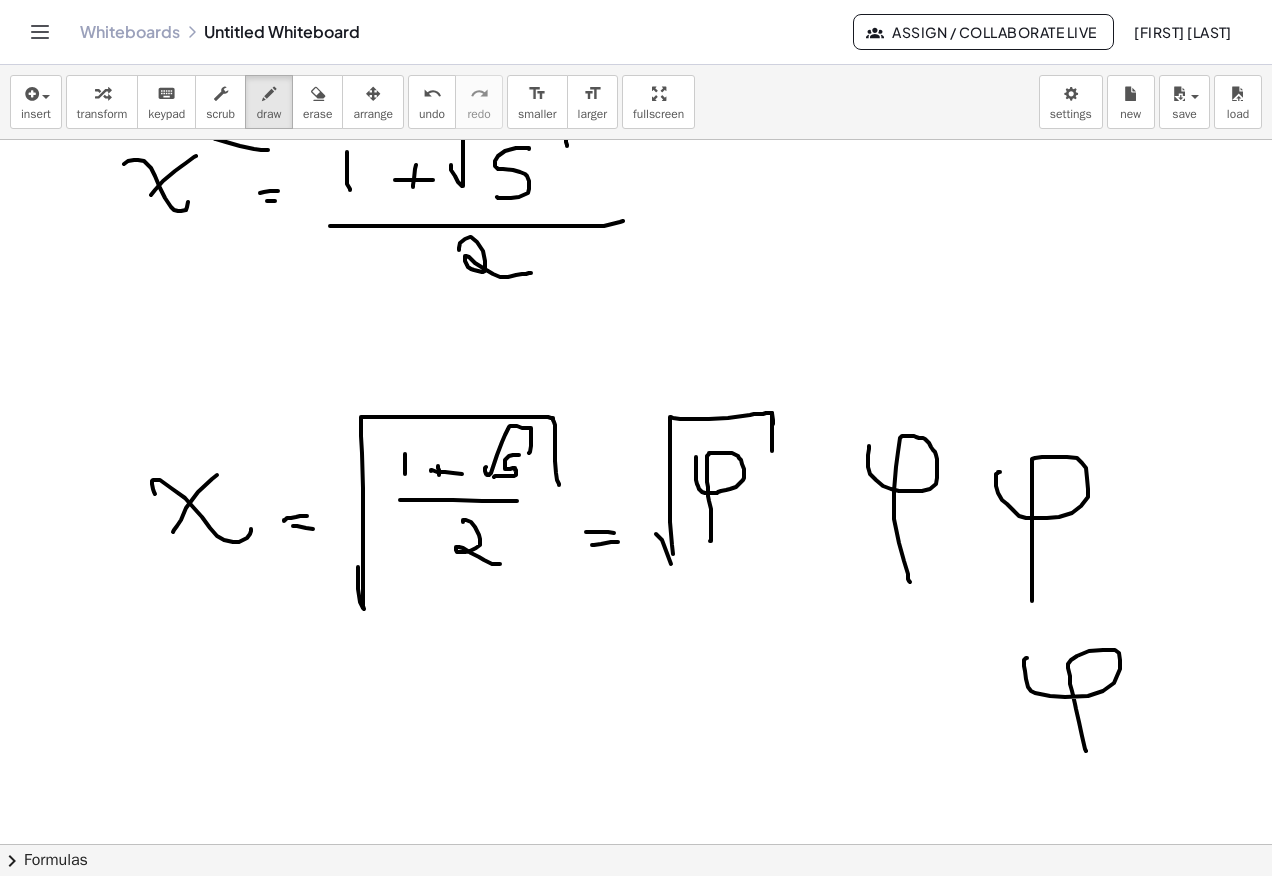 click at bounding box center [317, 93] 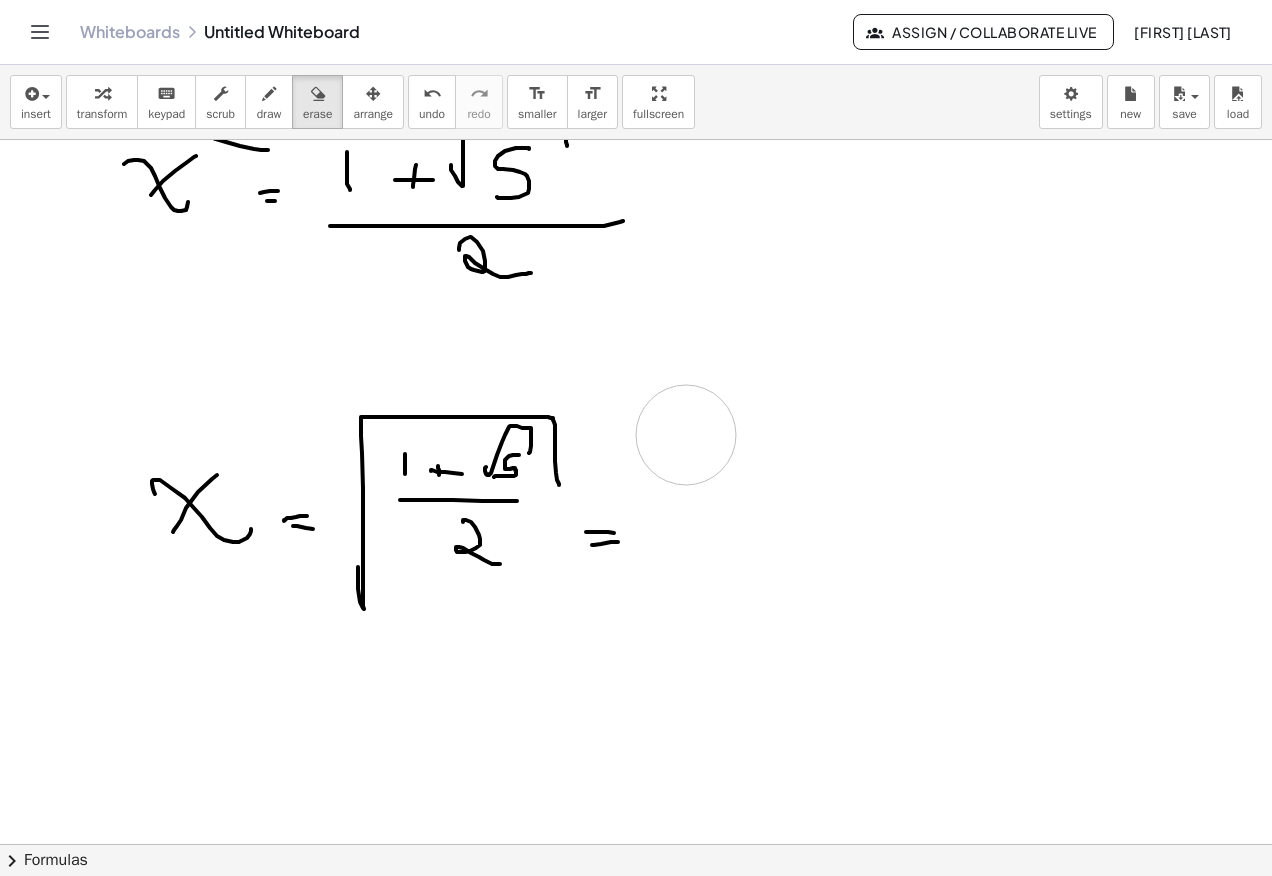 click at bounding box center (636, -460) 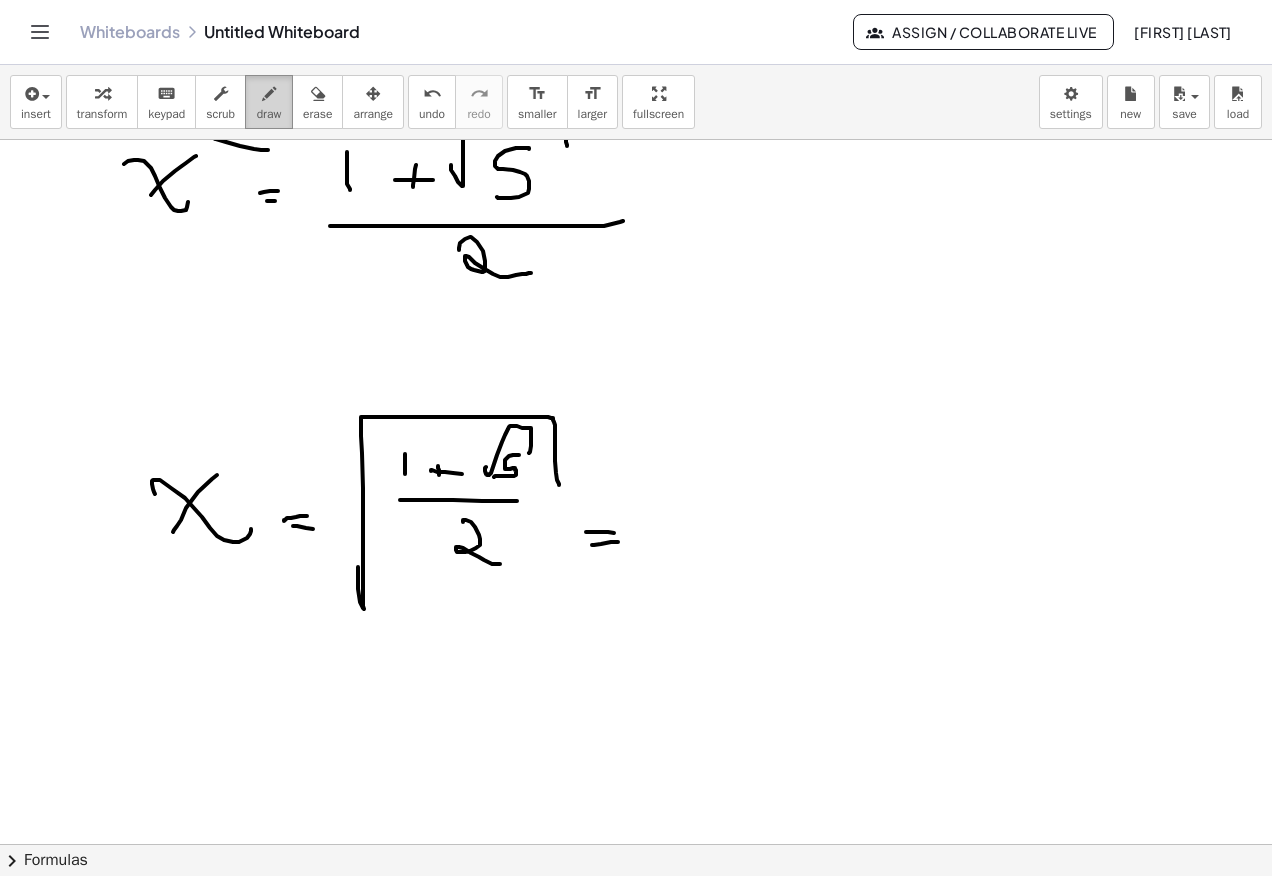 click on "draw" at bounding box center (269, 102) 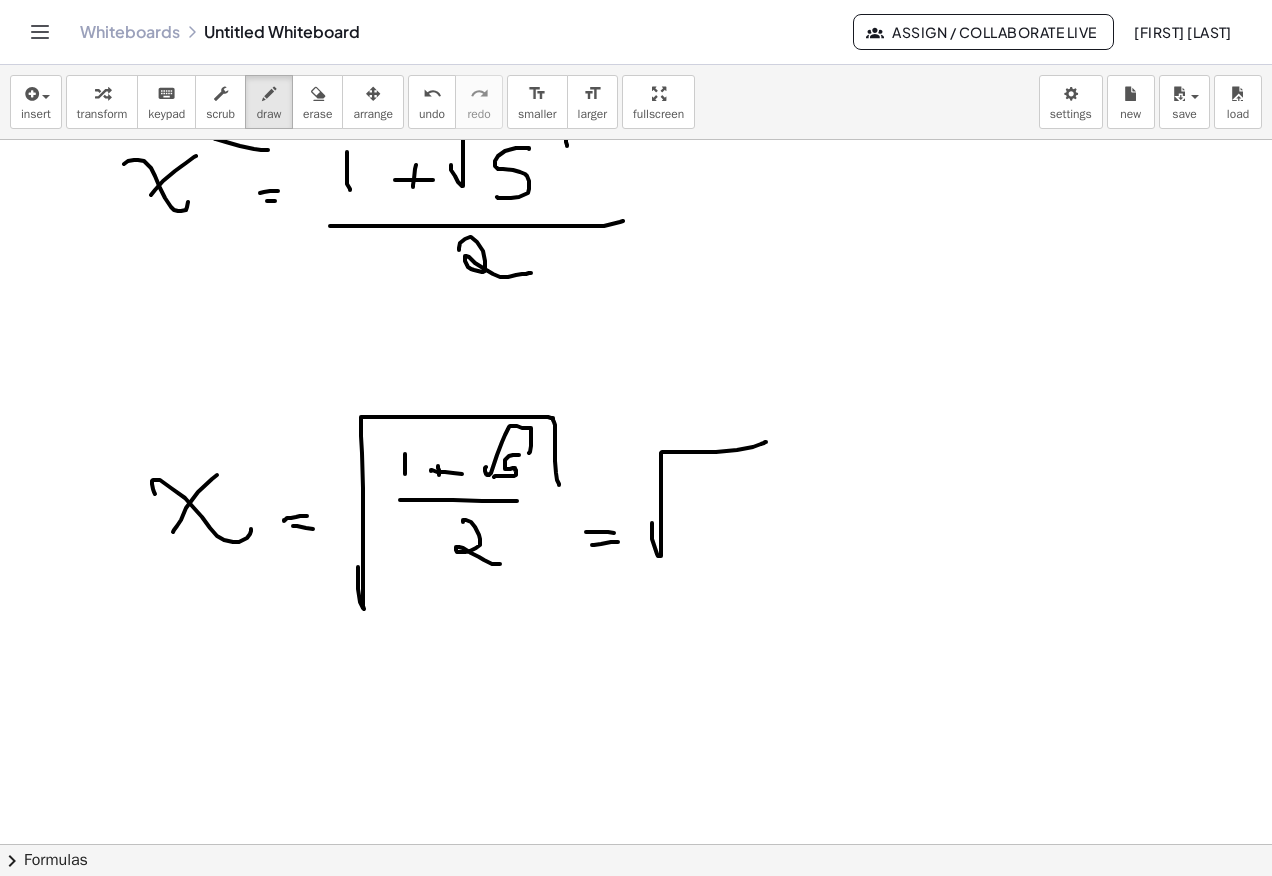 click at bounding box center [636, -460] 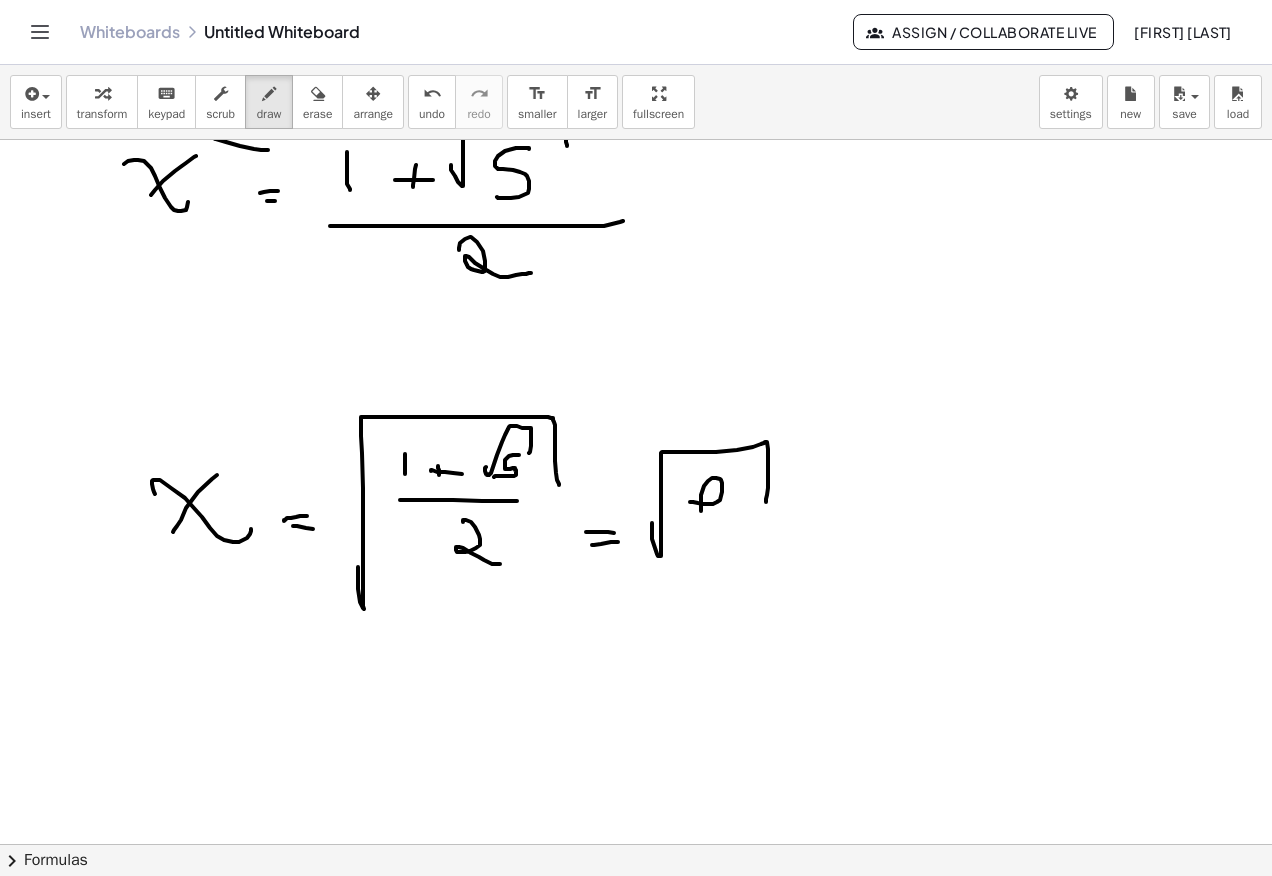 click at bounding box center [636, -460] 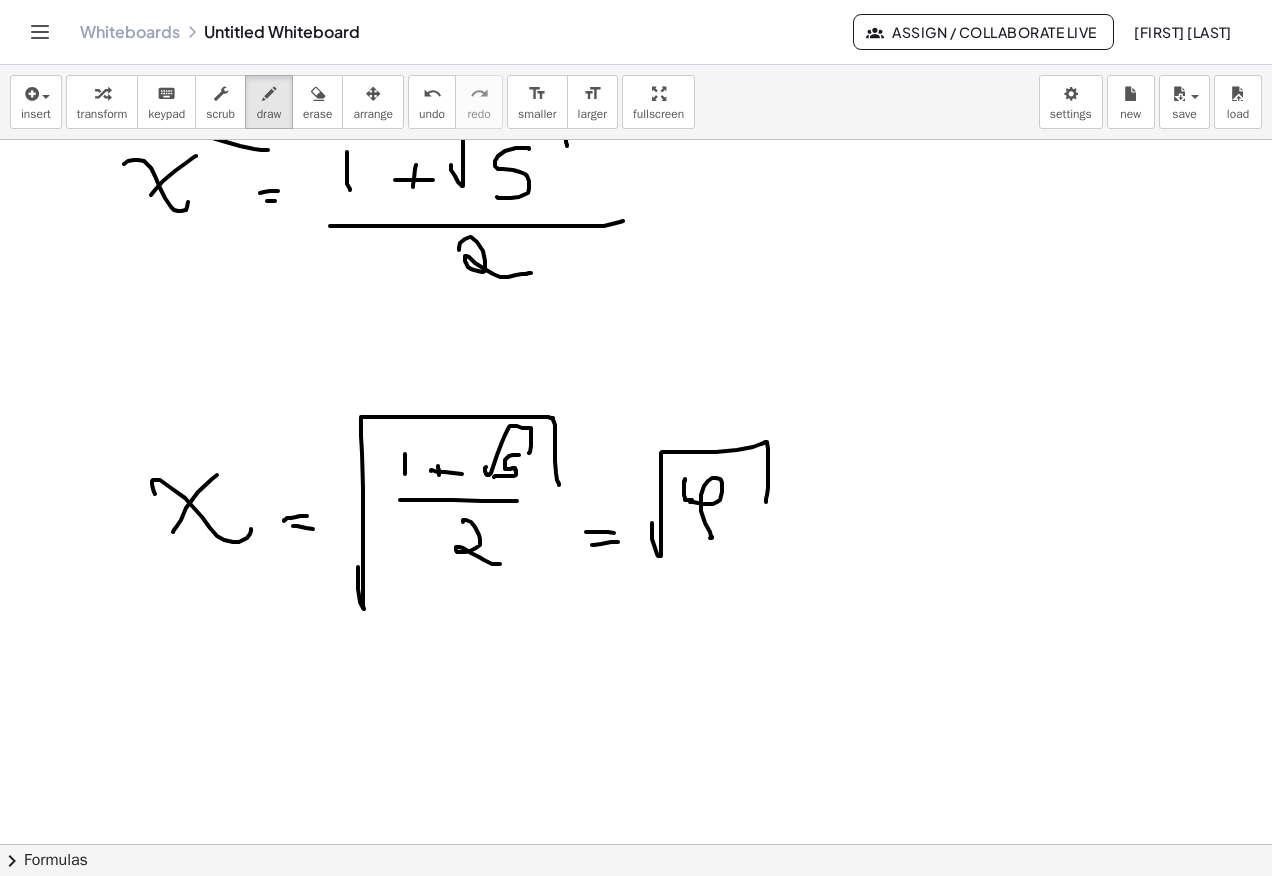 click at bounding box center (636, -460) 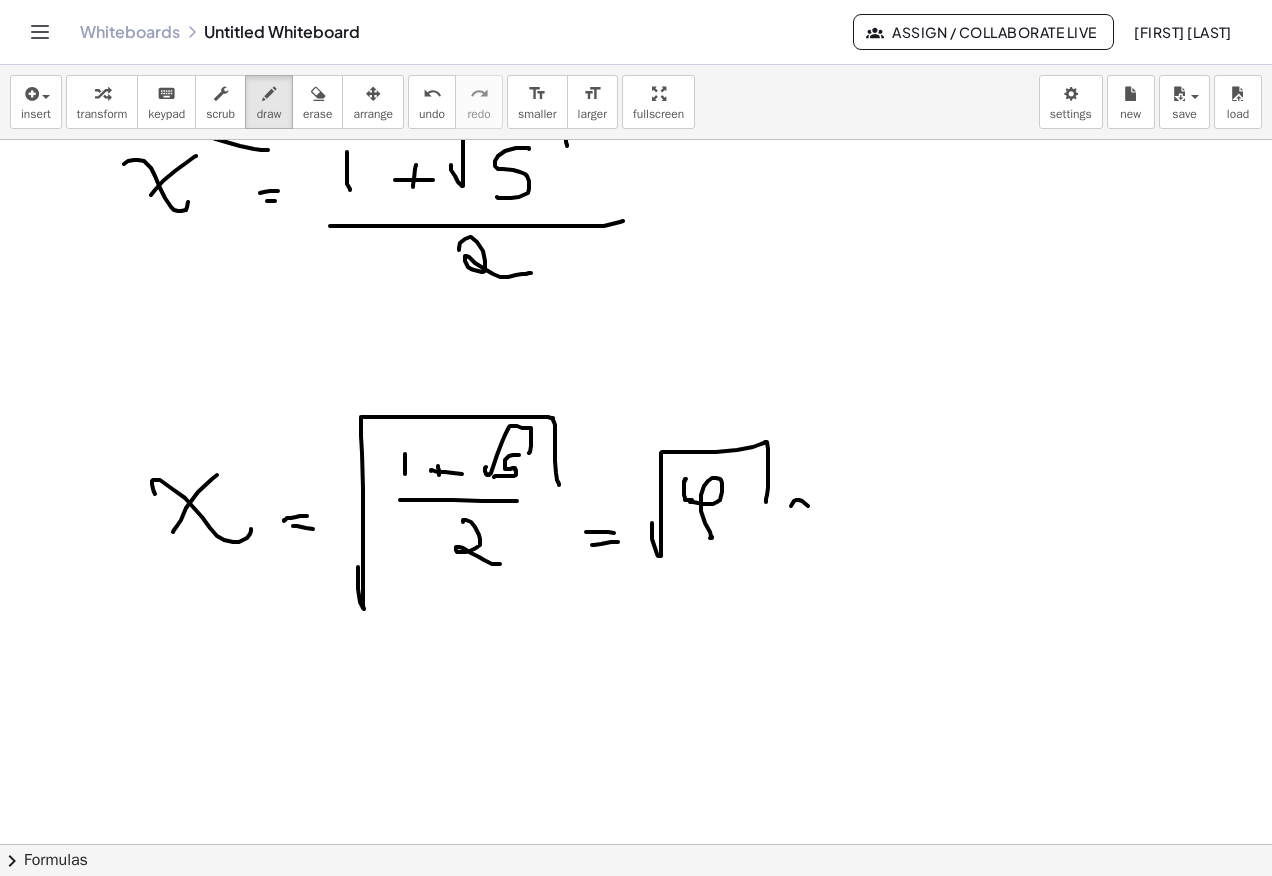 click at bounding box center [636, -460] 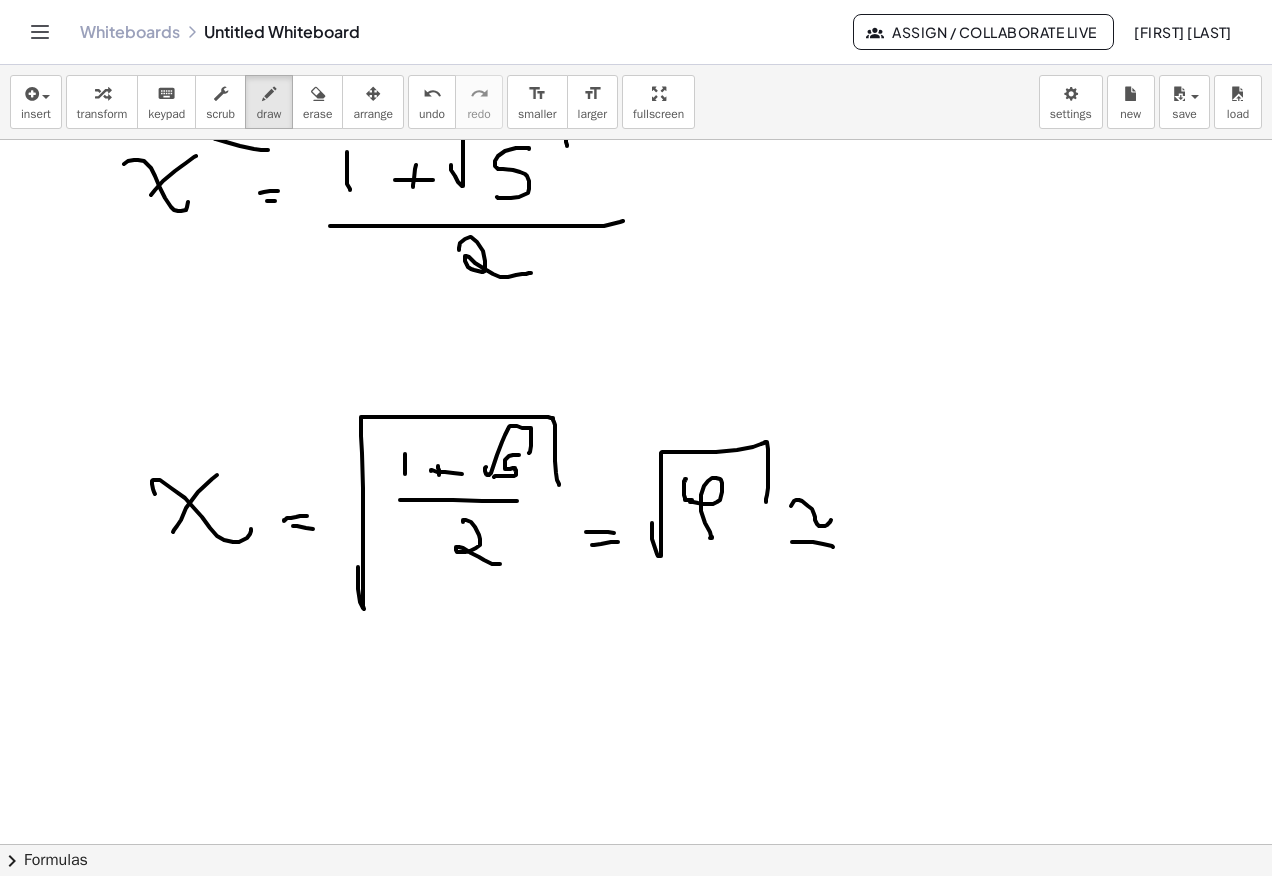click at bounding box center [636, -460] 